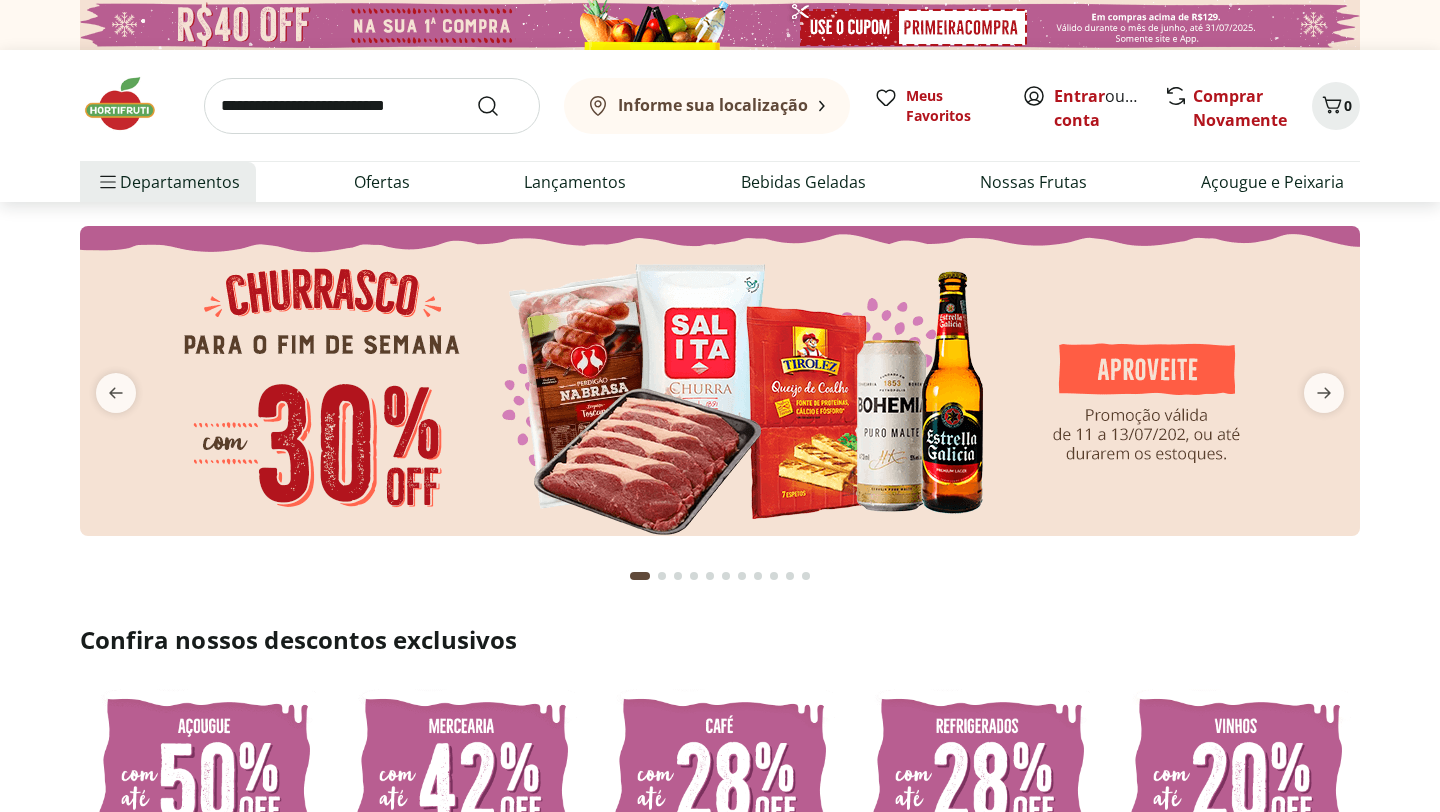 scroll, scrollTop: 0, scrollLeft: 0, axis: both 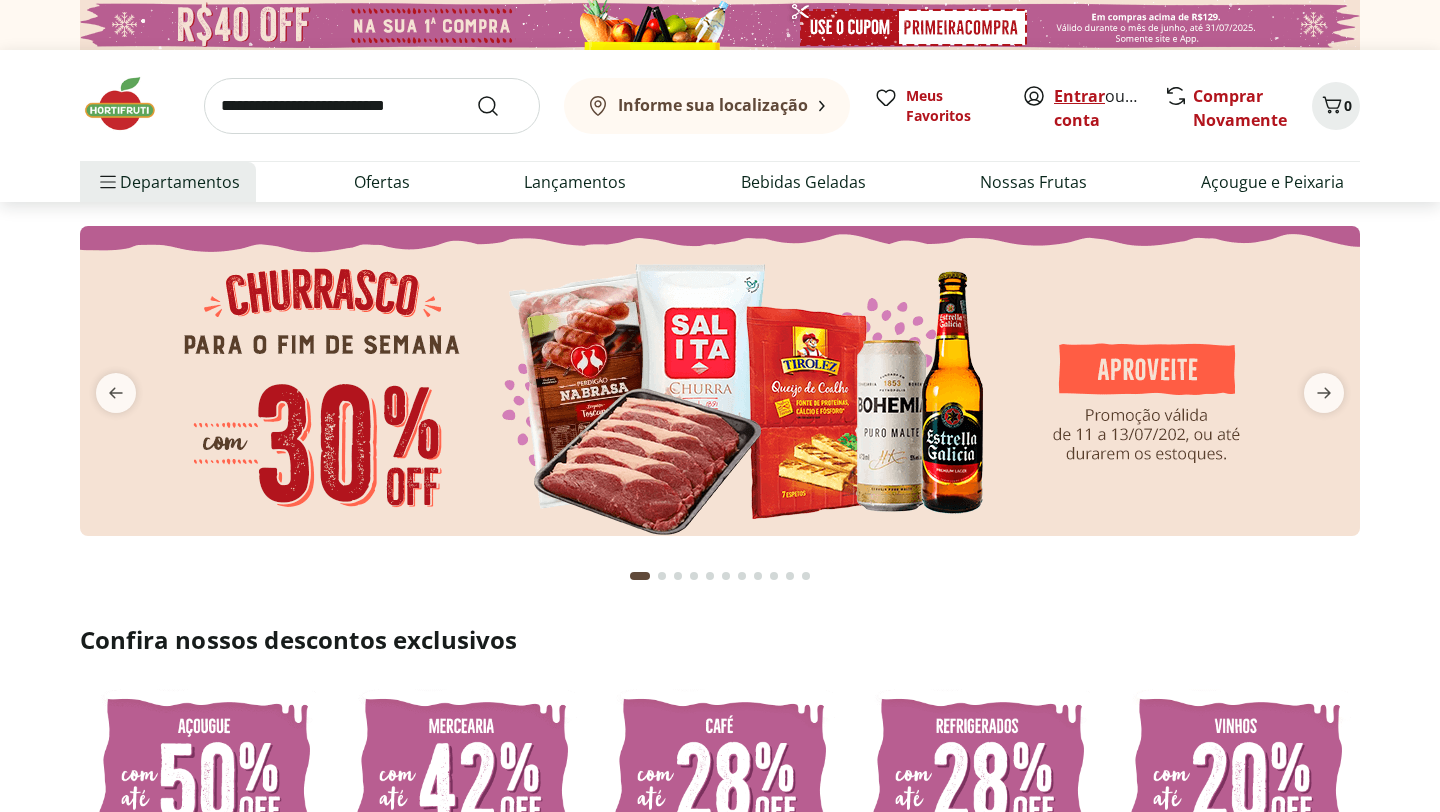 click on "Entrar" at bounding box center (1079, 96) 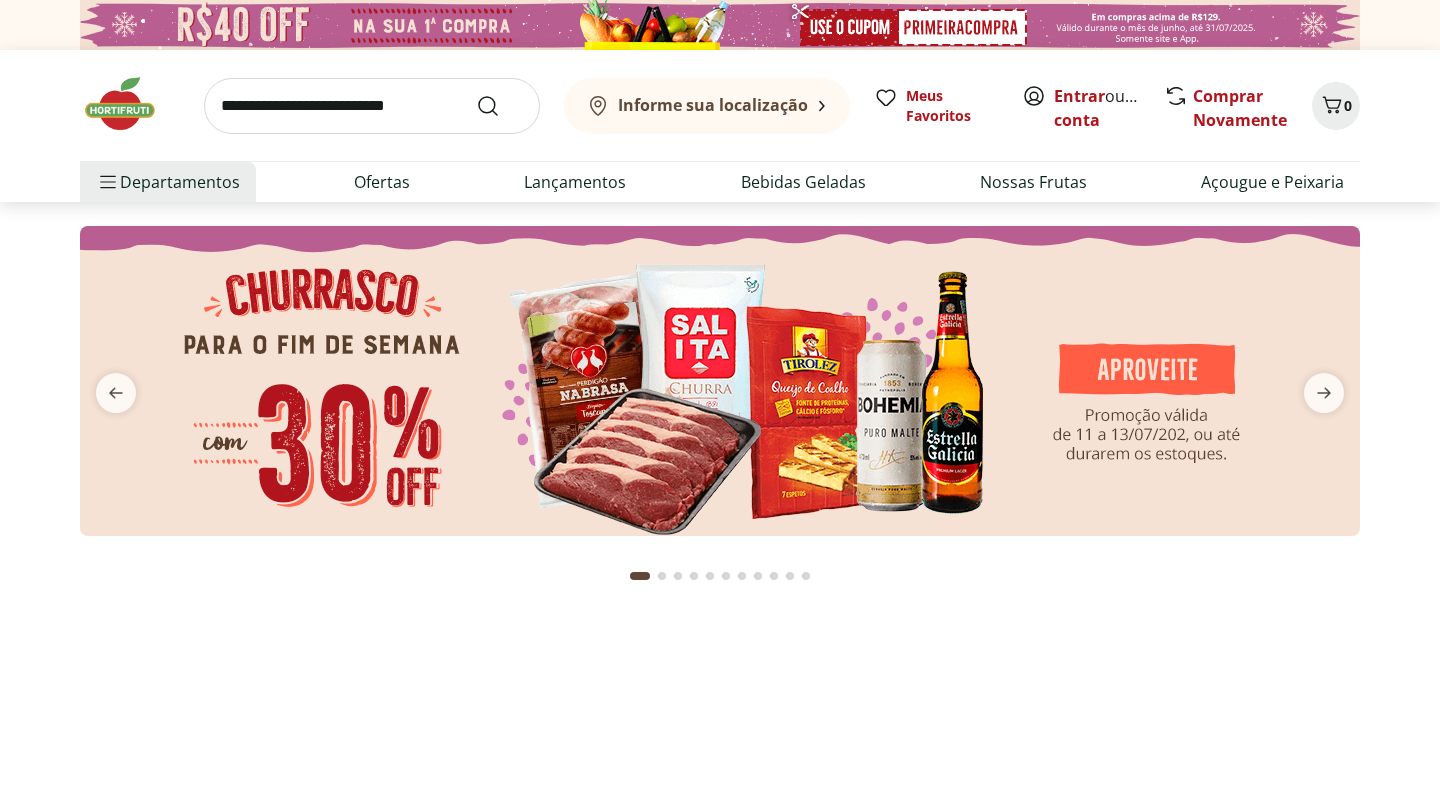 scroll, scrollTop: 0, scrollLeft: 0, axis: both 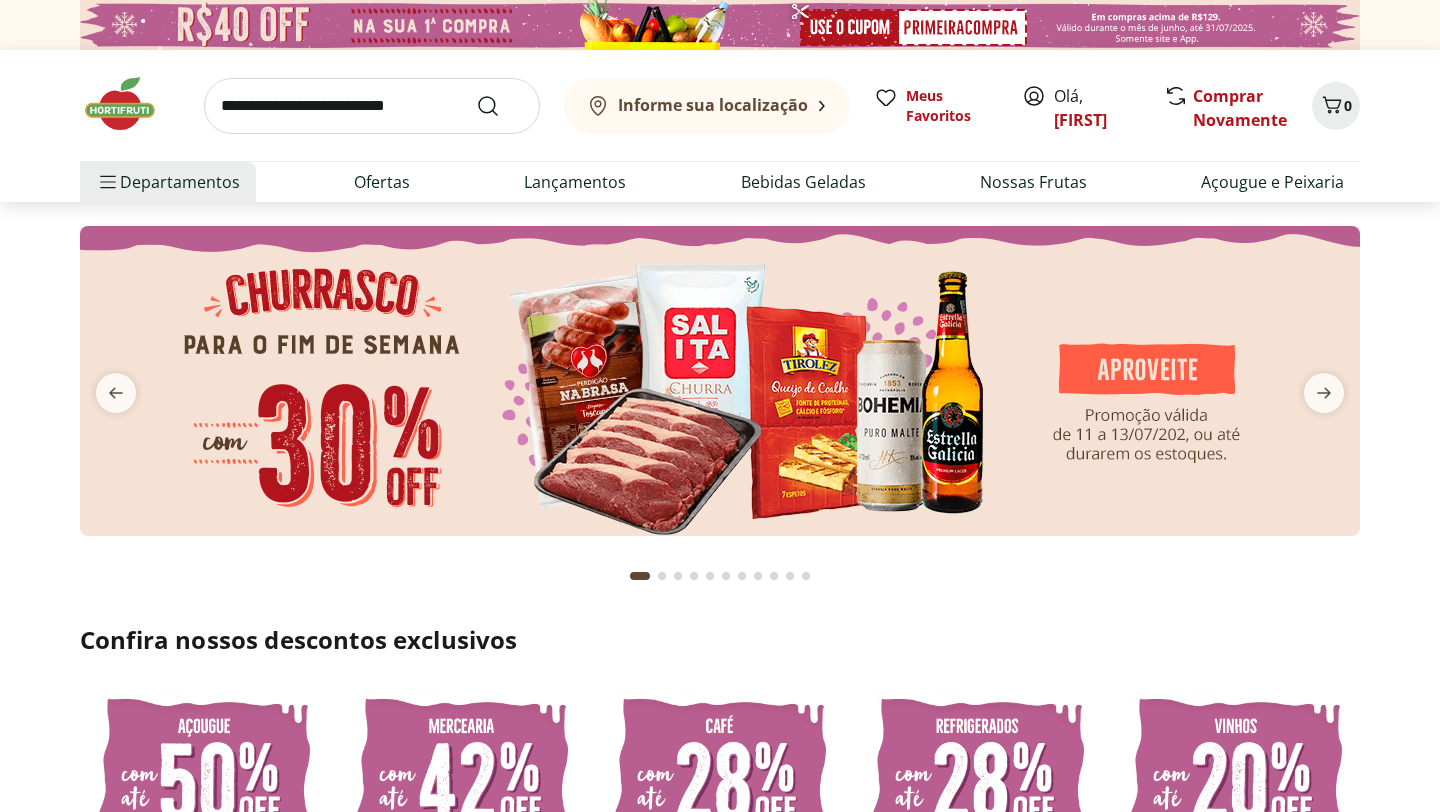 click on "Informe sua localização" at bounding box center (713, 105) 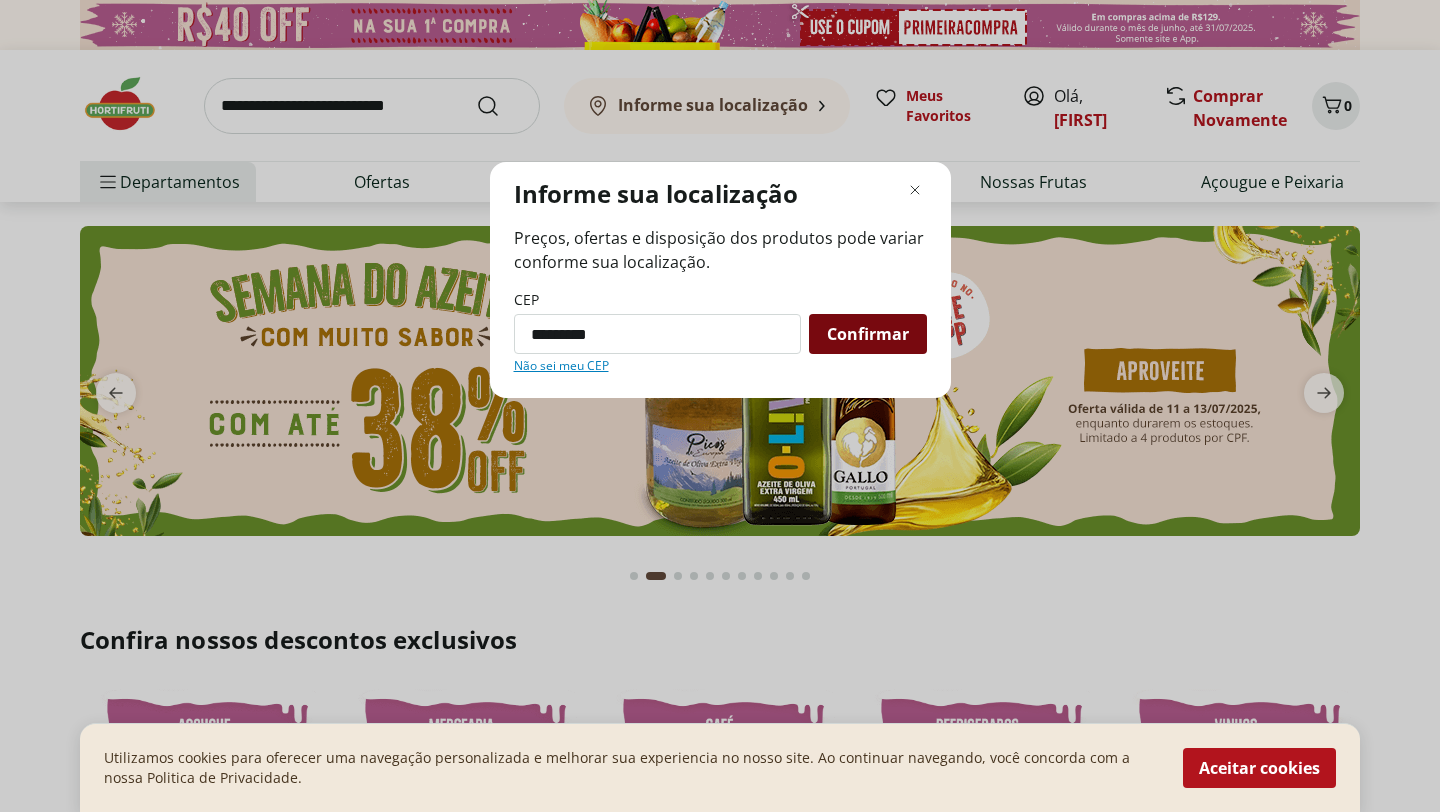 type on "*********" 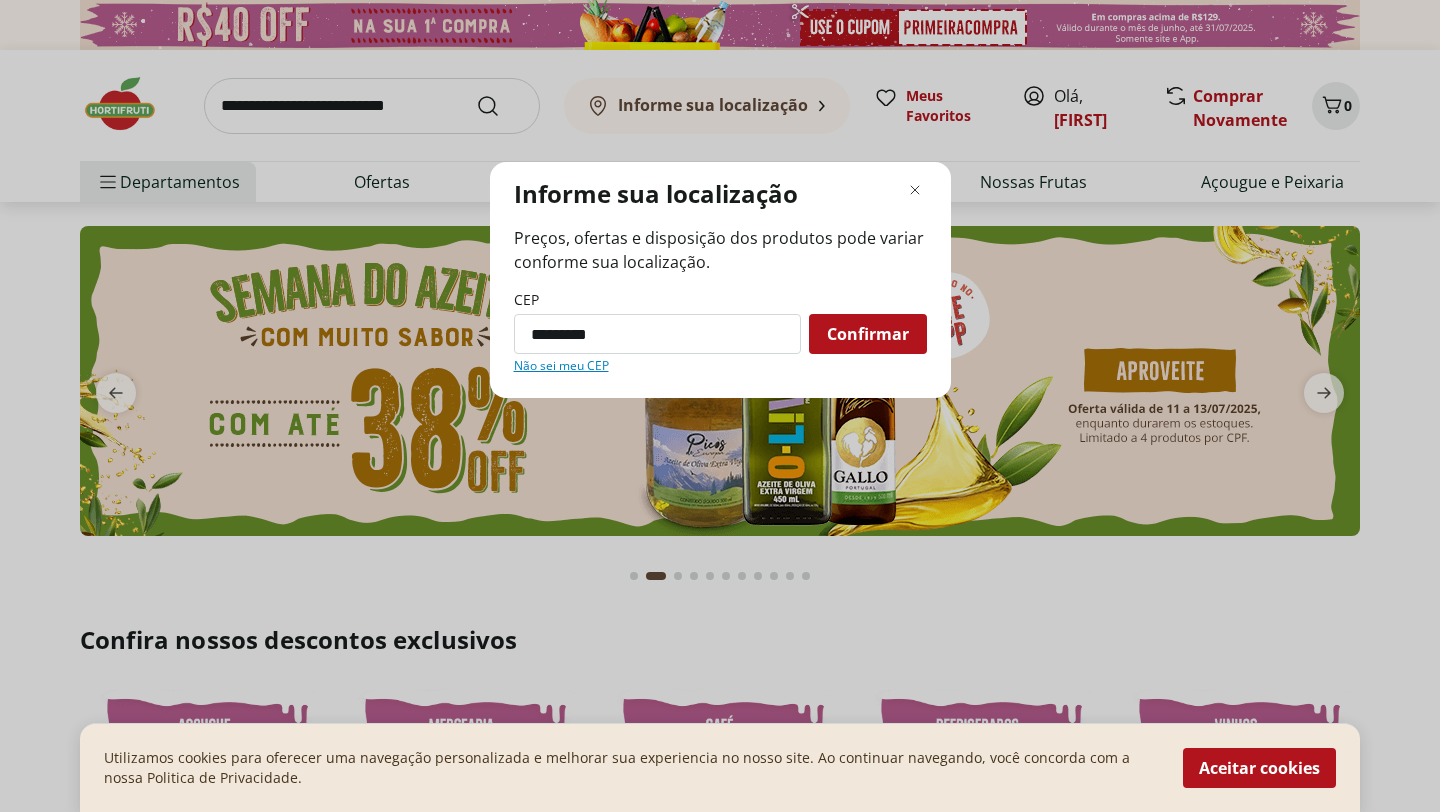 click on "Confirmar" at bounding box center (868, 334) 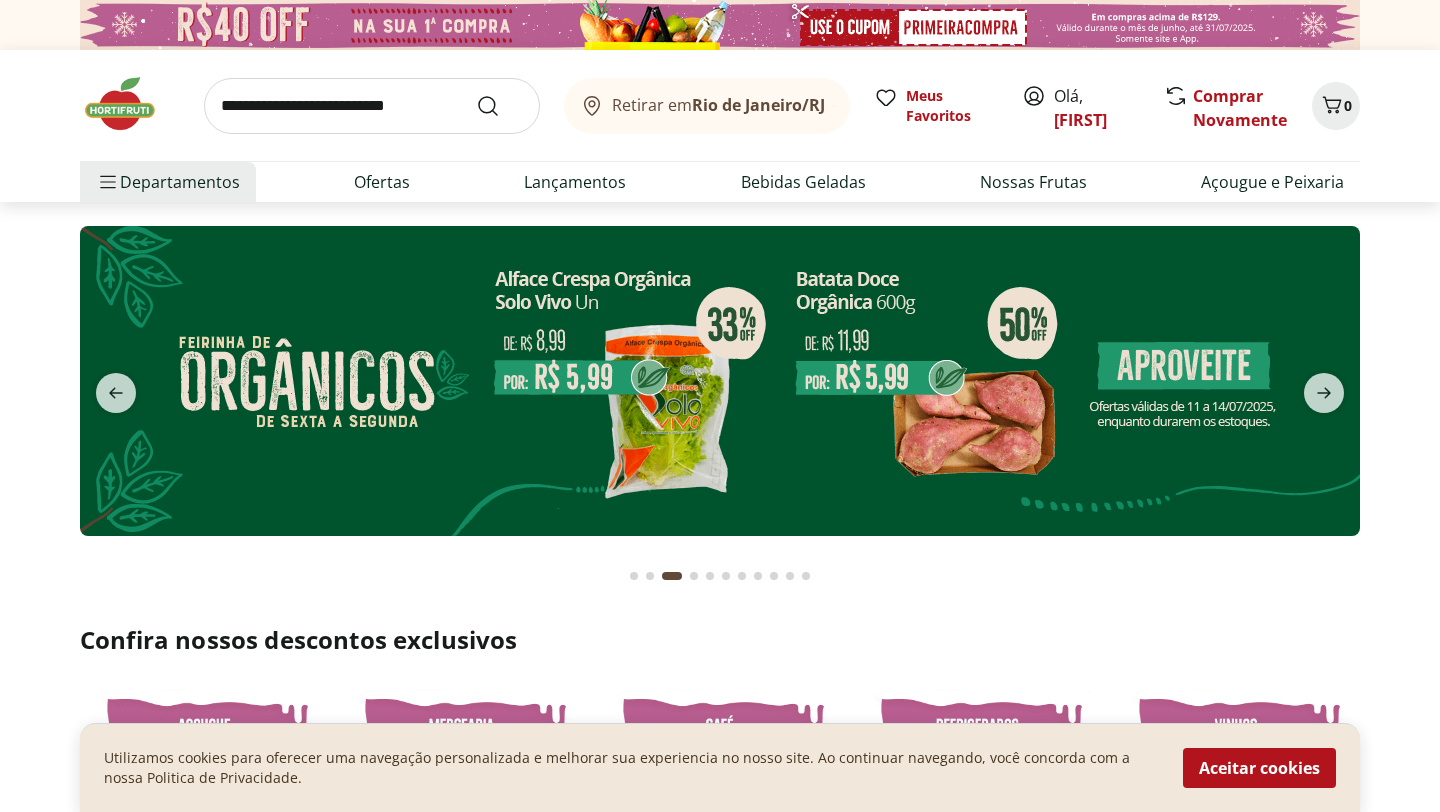 click on "Retirar em  [CITY]/[STATE]" at bounding box center (718, 105) 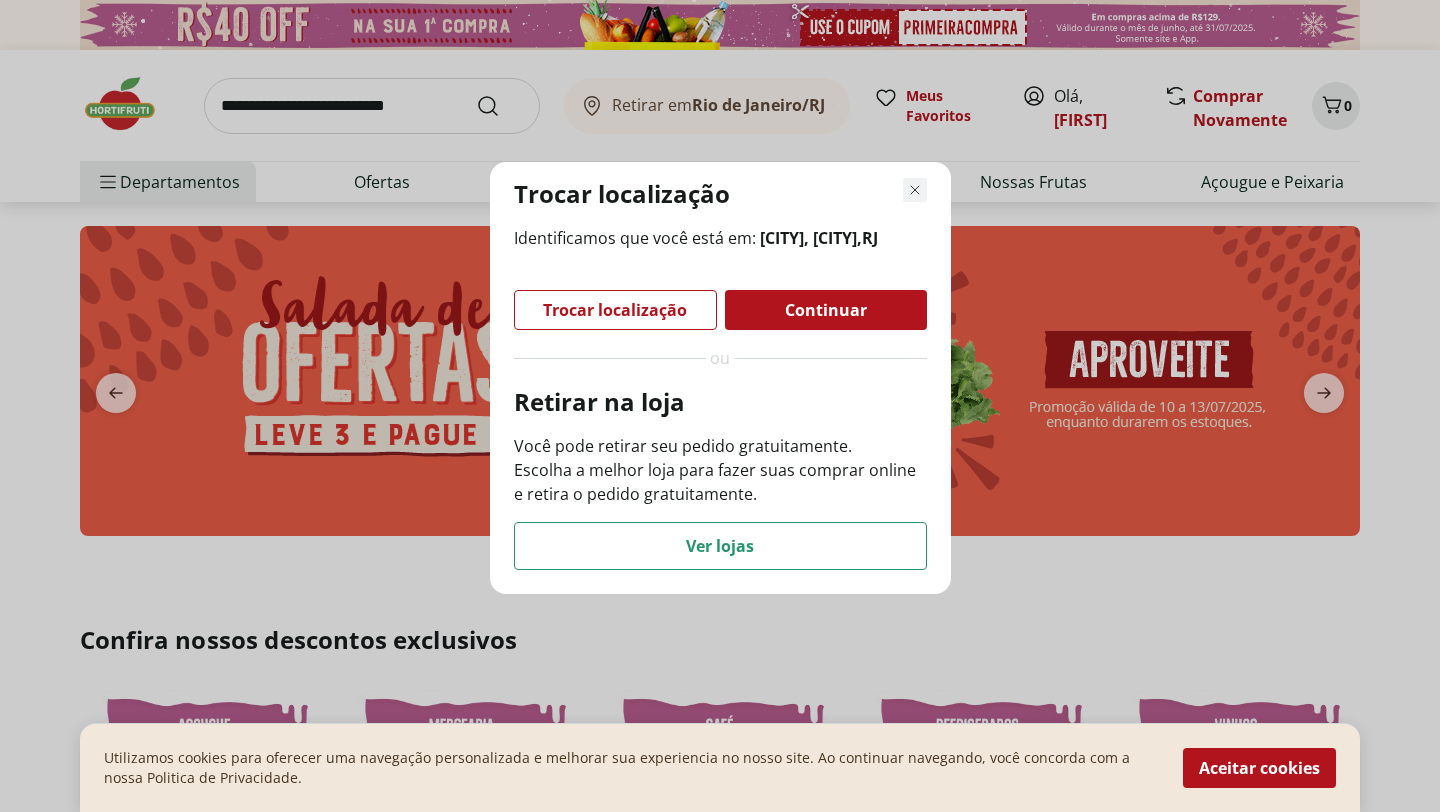click 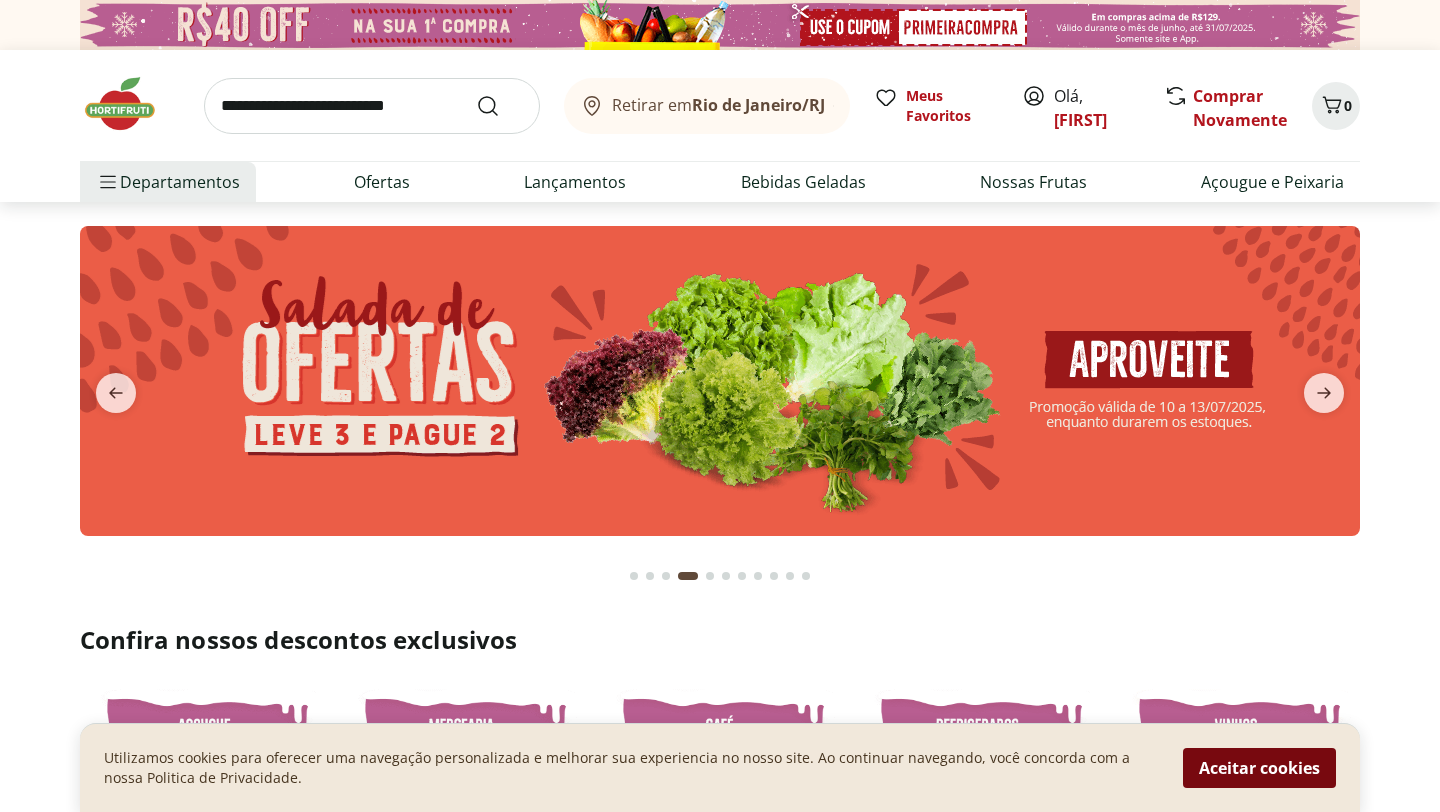 click on "Aceitar cookies" at bounding box center (1259, 768) 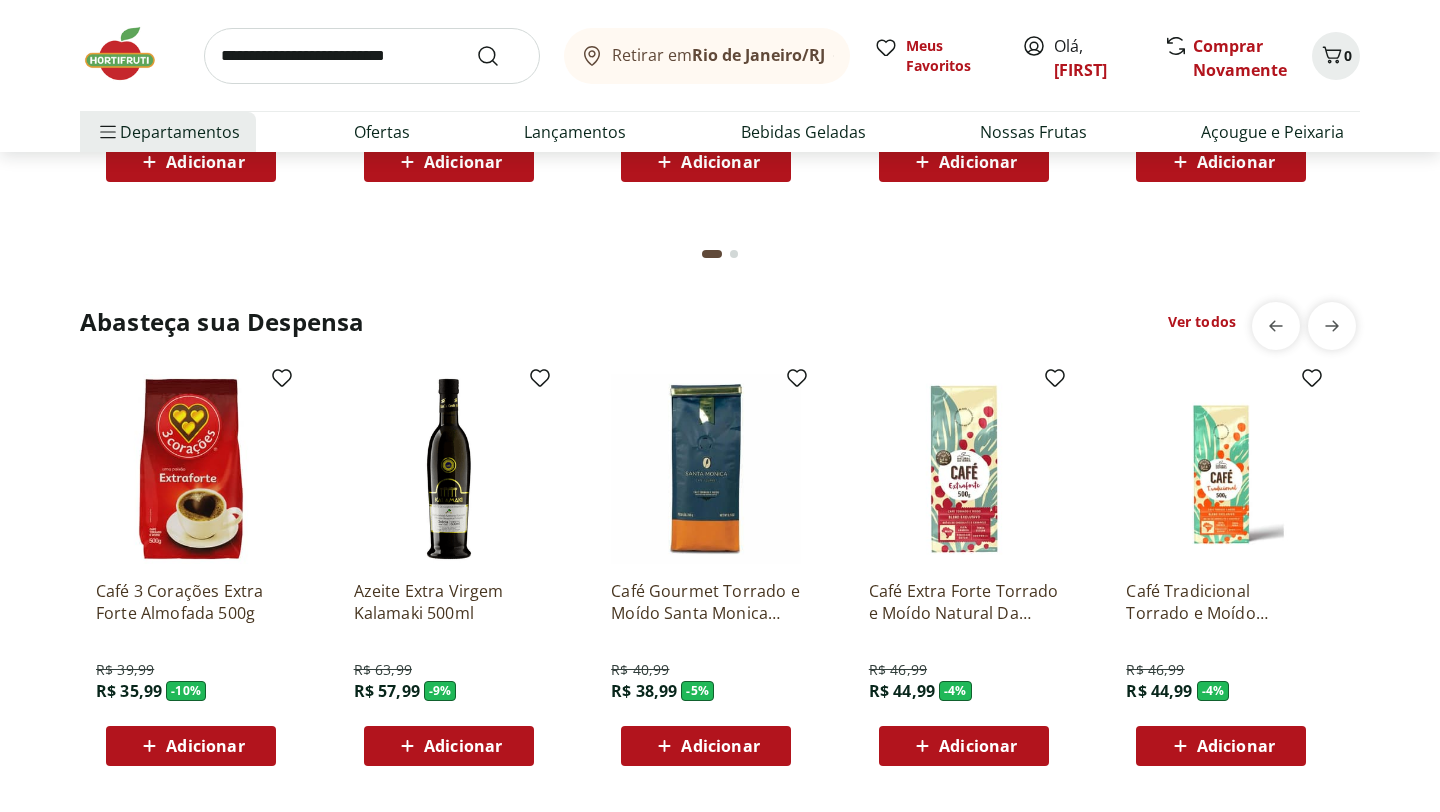 scroll, scrollTop: 2691, scrollLeft: 0, axis: vertical 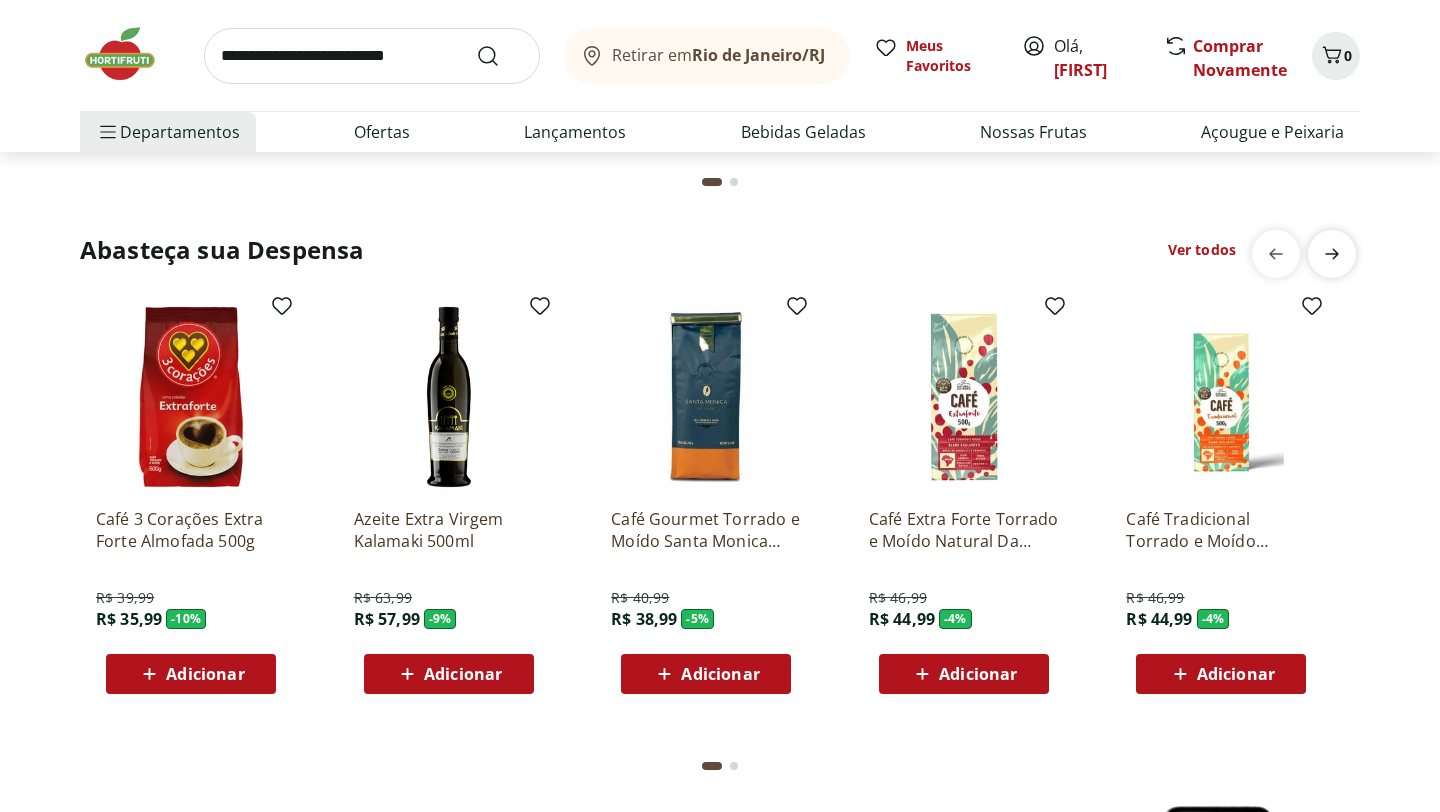 click 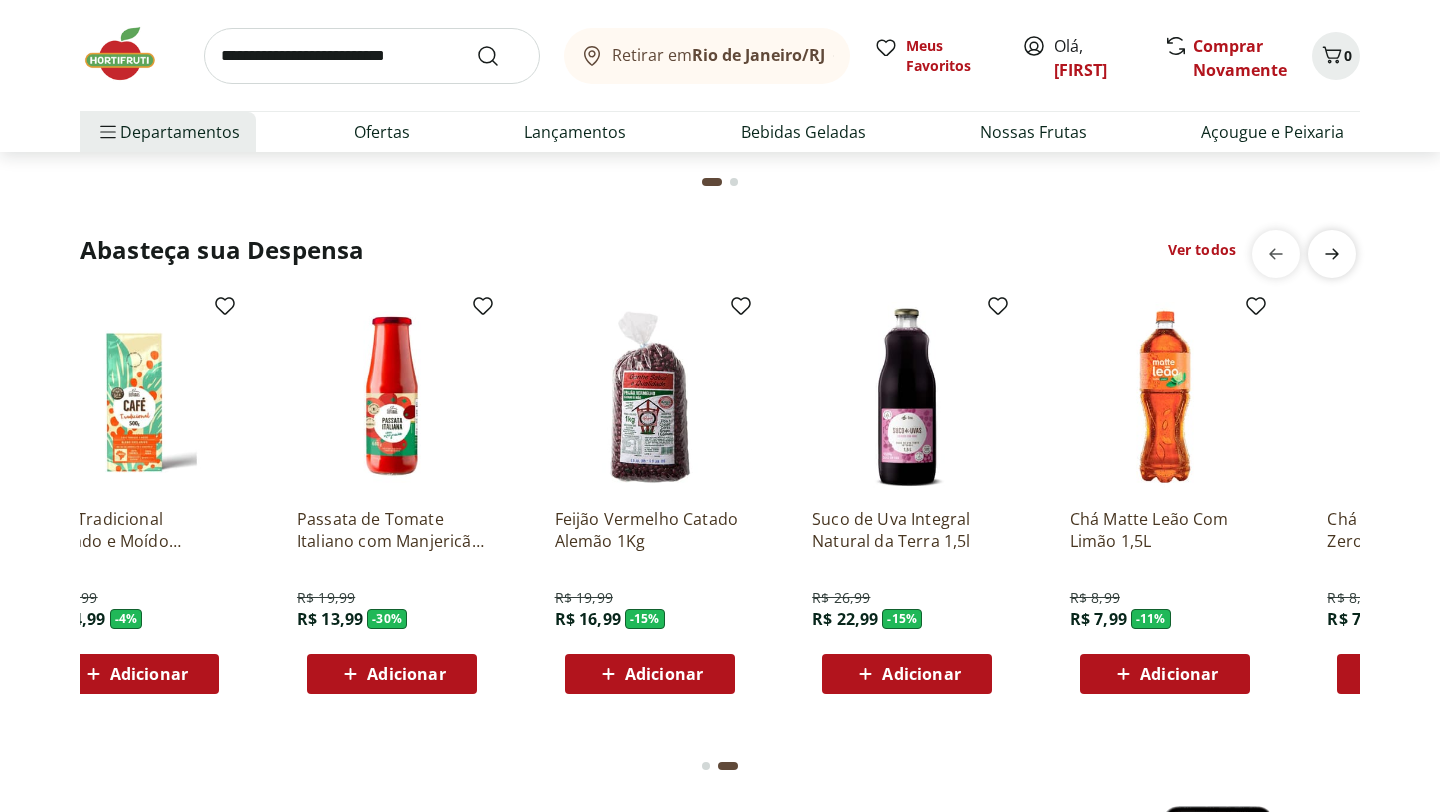 scroll, scrollTop: 0, scrollLeft: 1288, axis: horizontal 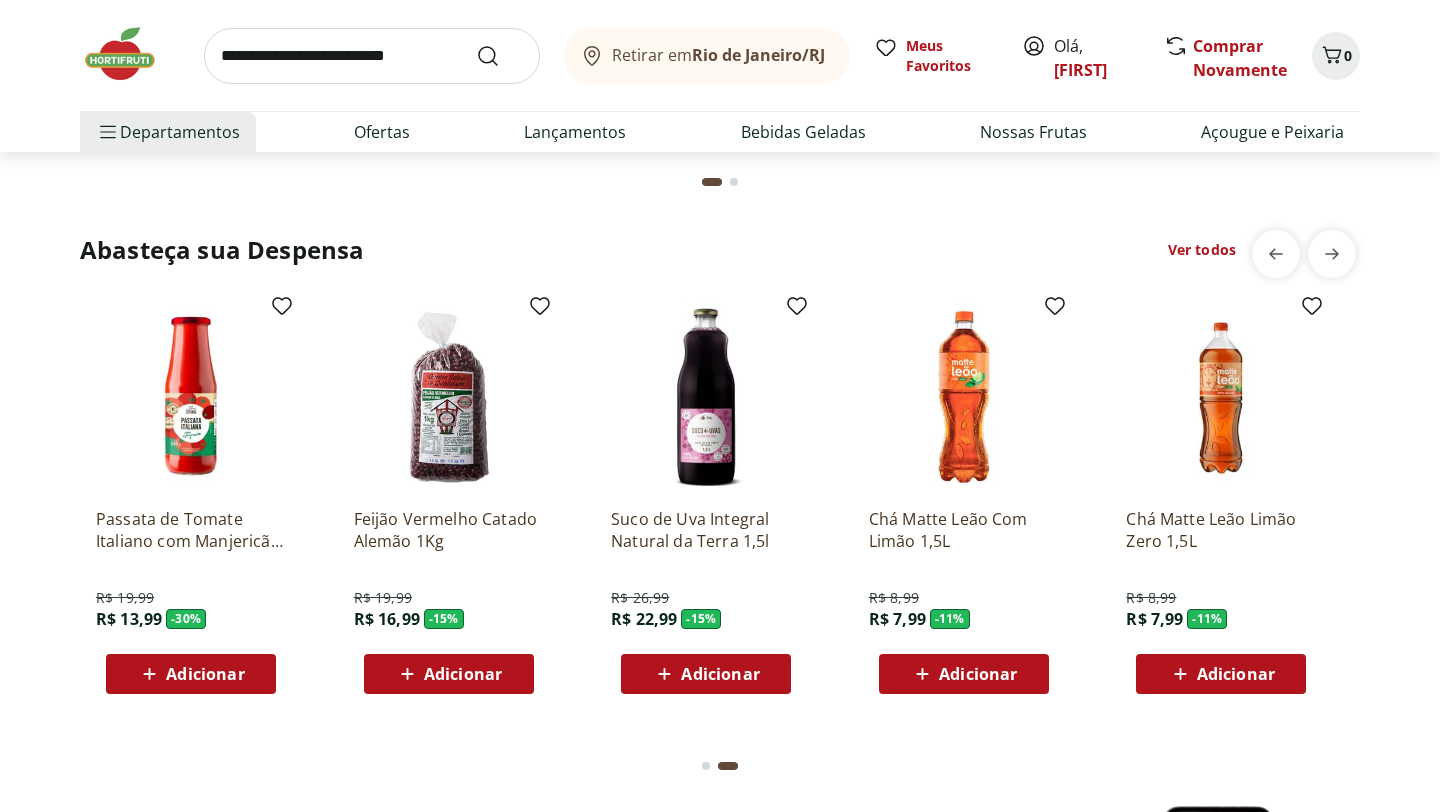 click on "Adicionar" at bounding box center (1479, -494) 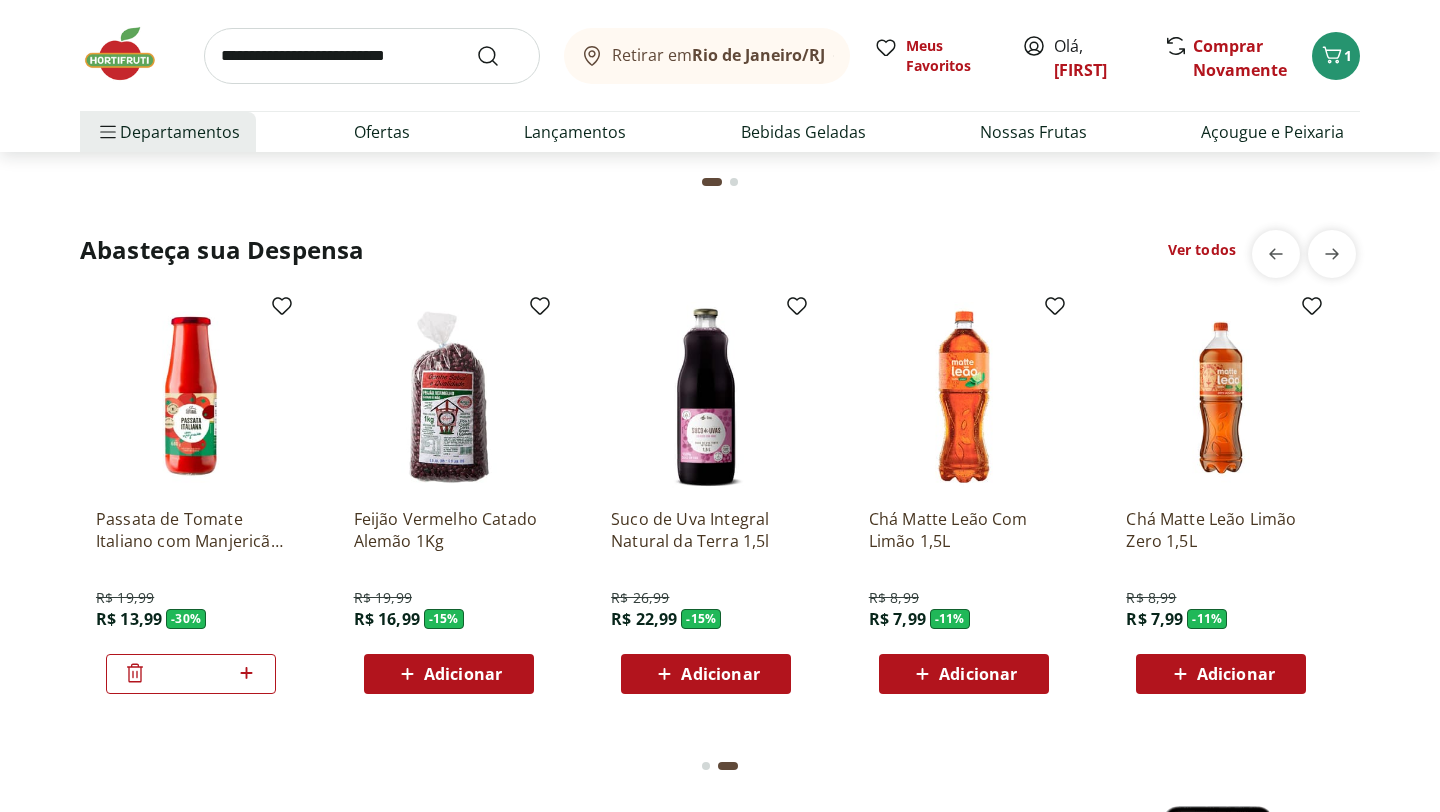click on "Adicionar" at bounding box center (2524, -494) 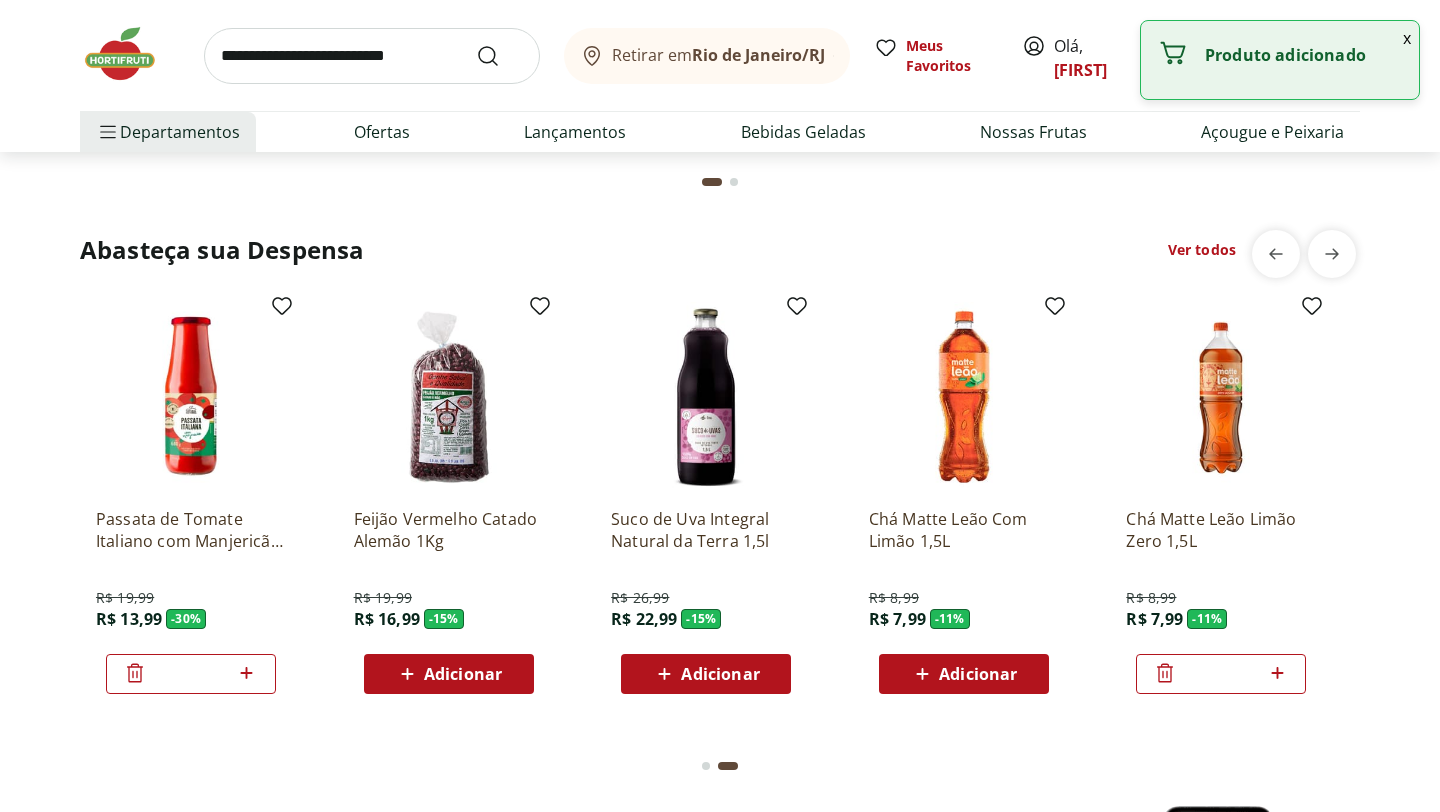 click 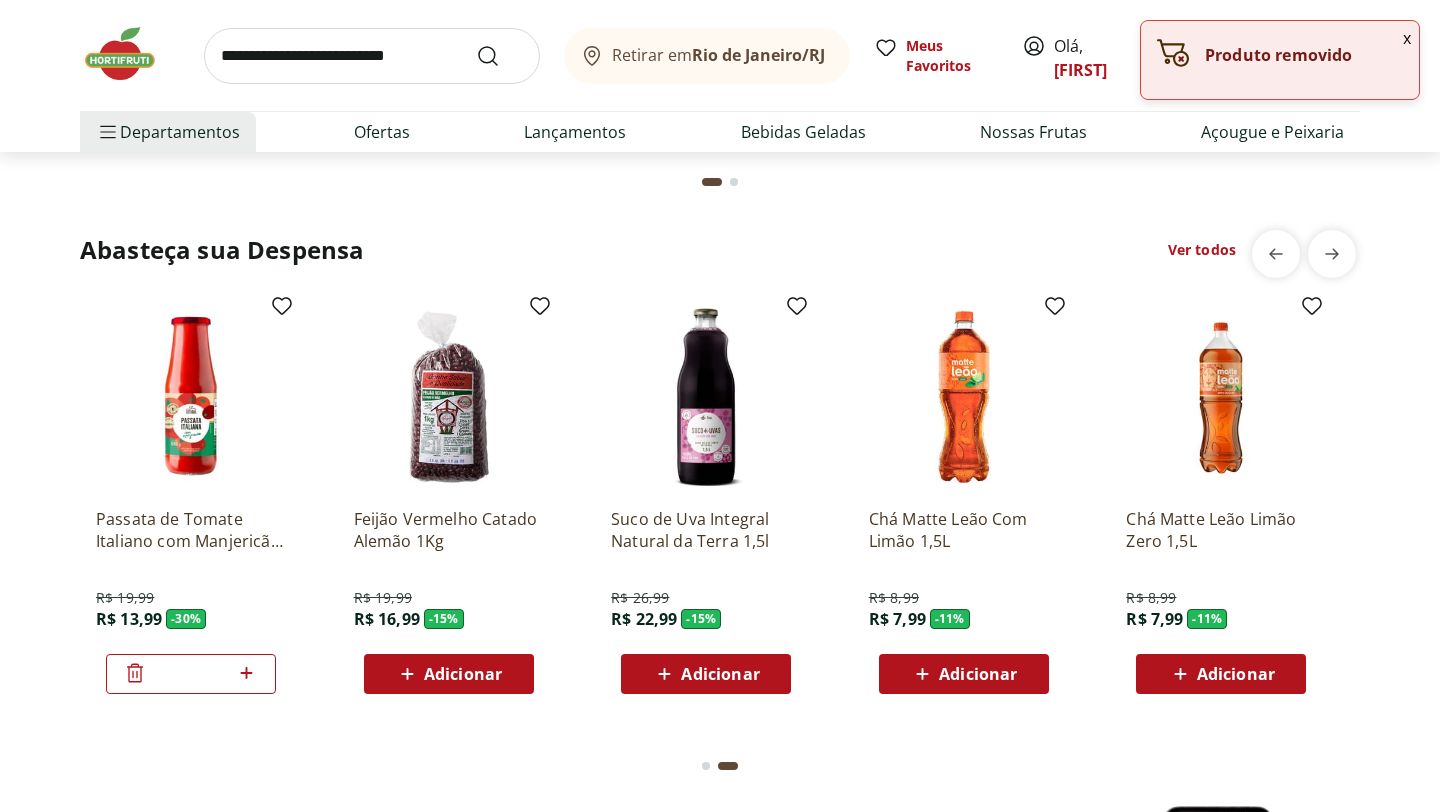click on "Adicionar" at bounding box center (2266, -494) 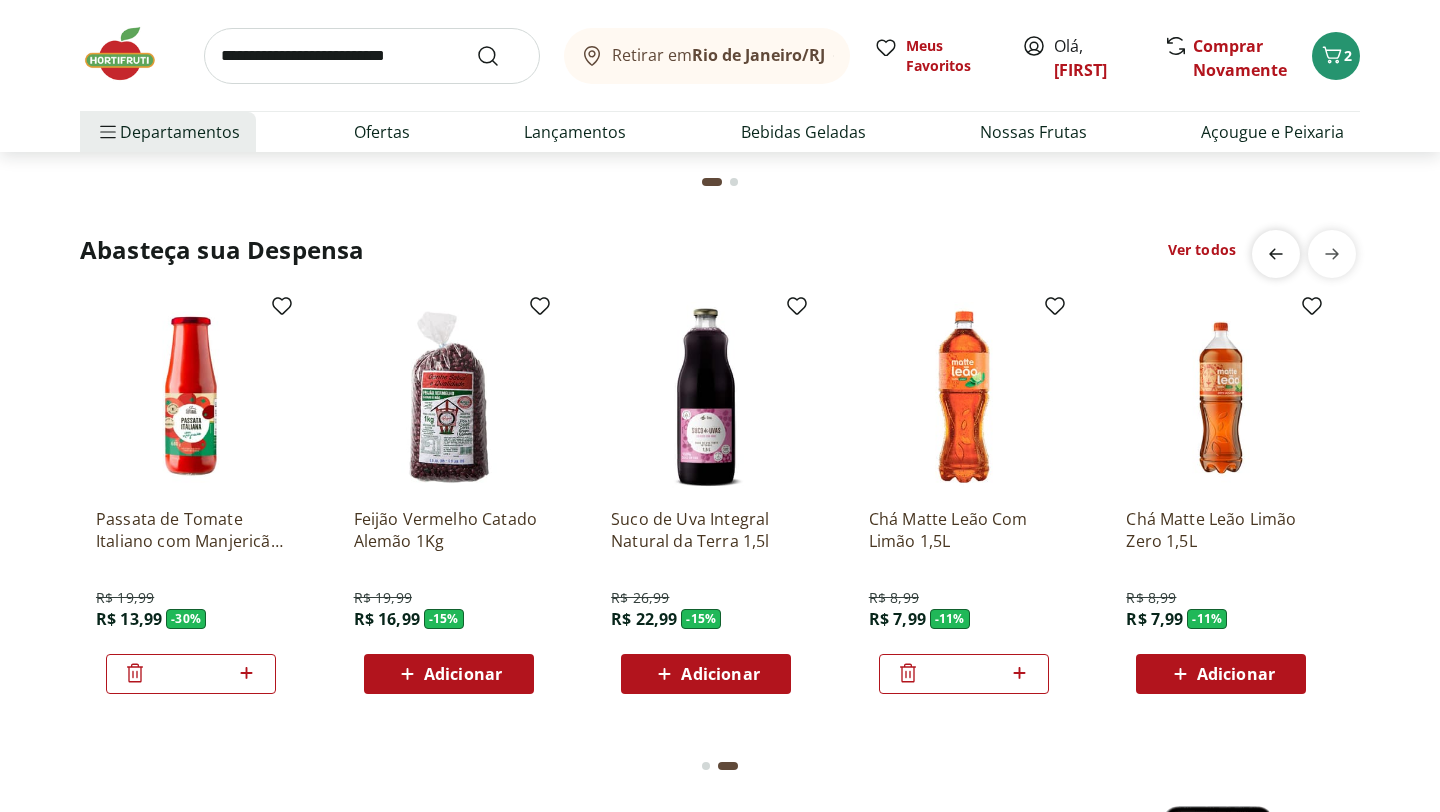 click 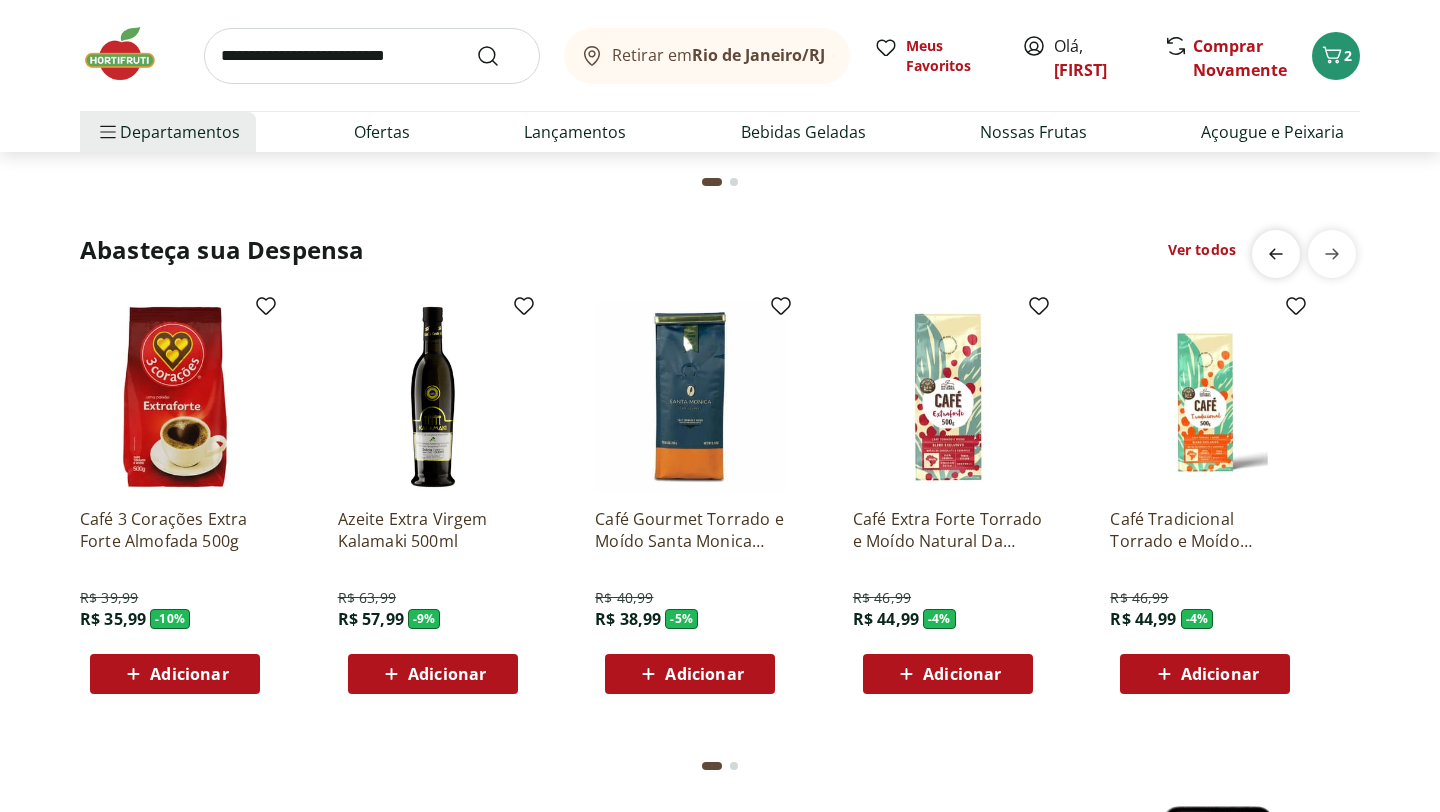 scroll, scrollTop: 0, scrollLeft: 0, axis: both 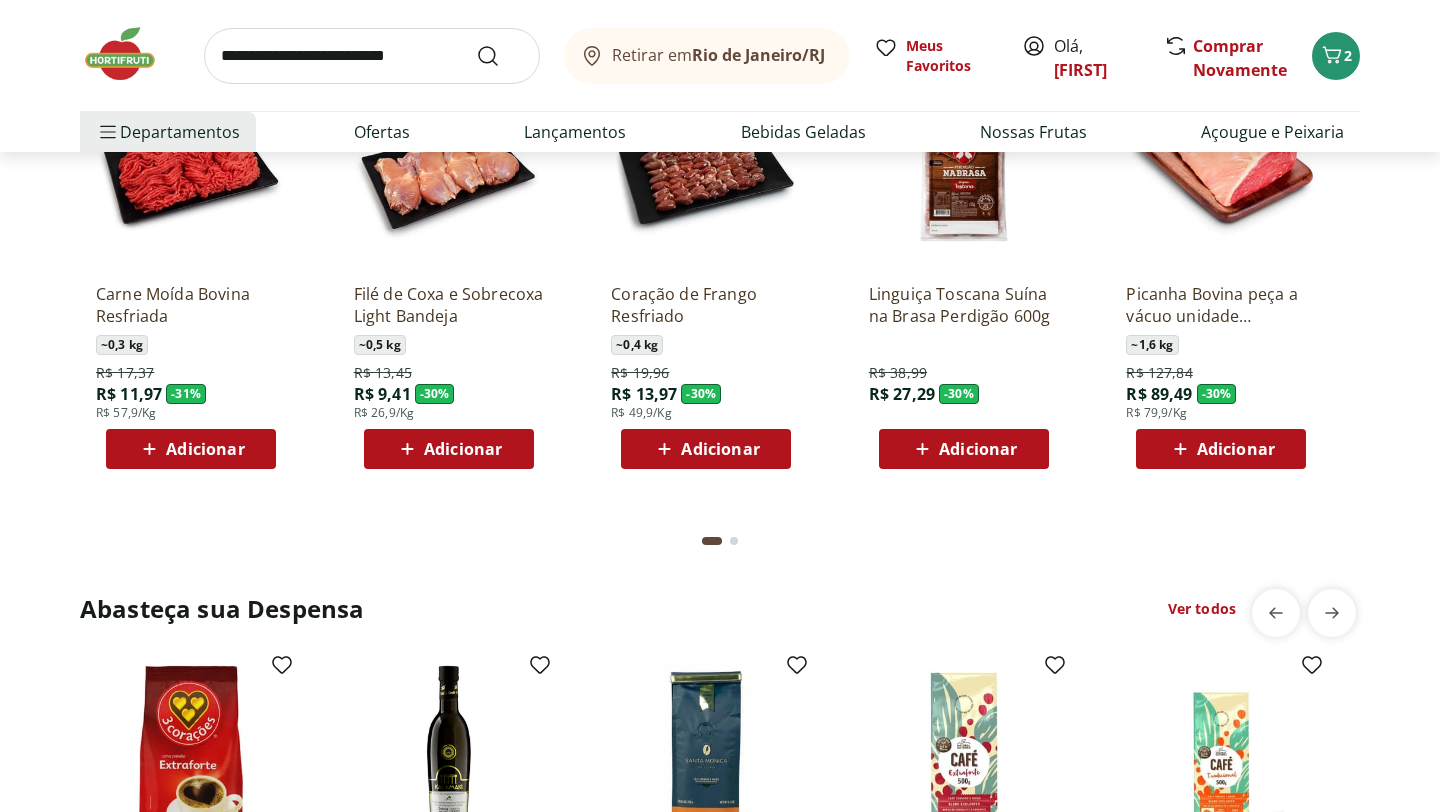 click on "Ver todos" at bounding box center (1202, 609) 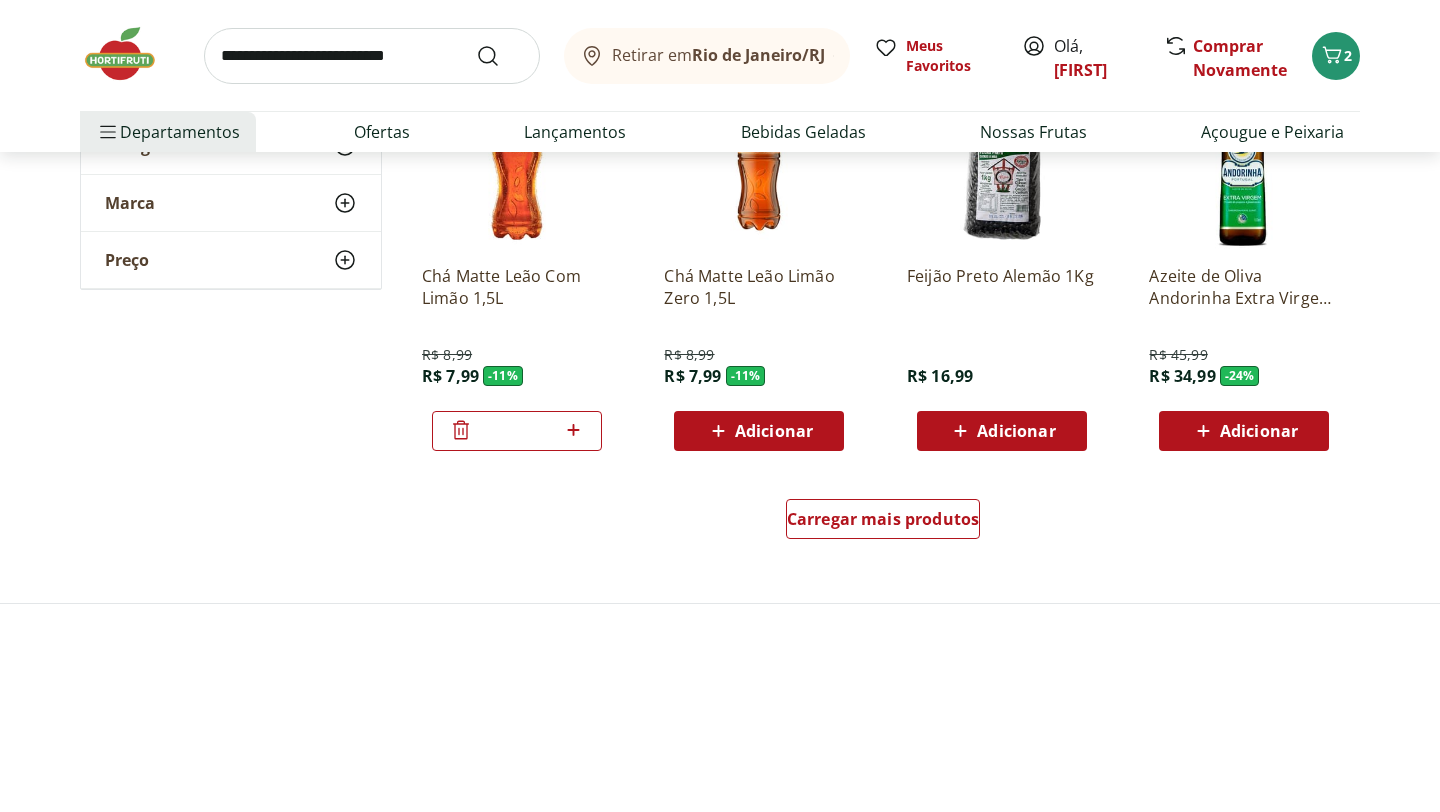 scroll, scrollTop: 1172, scrollLeft: 0, axis: vertical 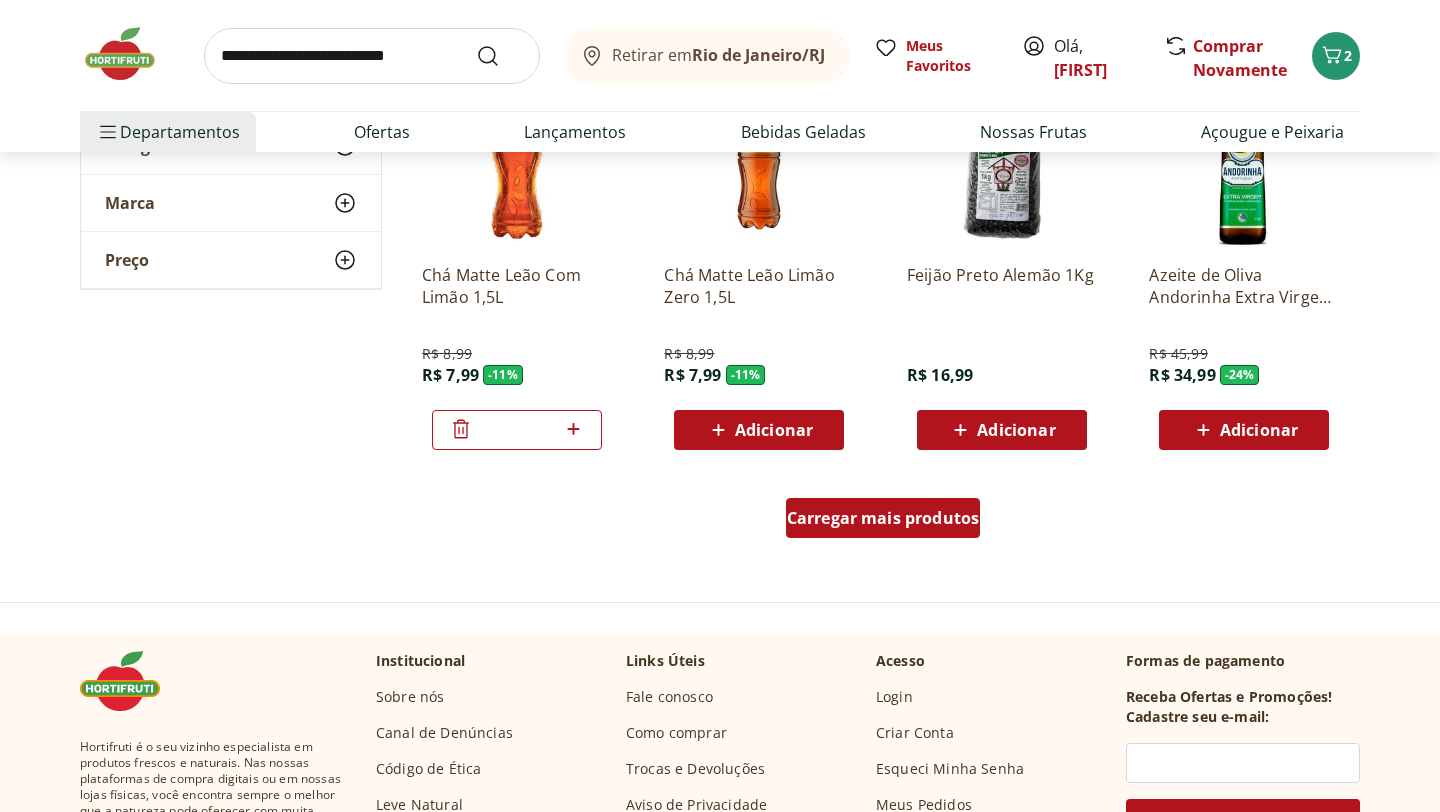 click on "Carregar mais produtos" at bounding box center (883, 518) 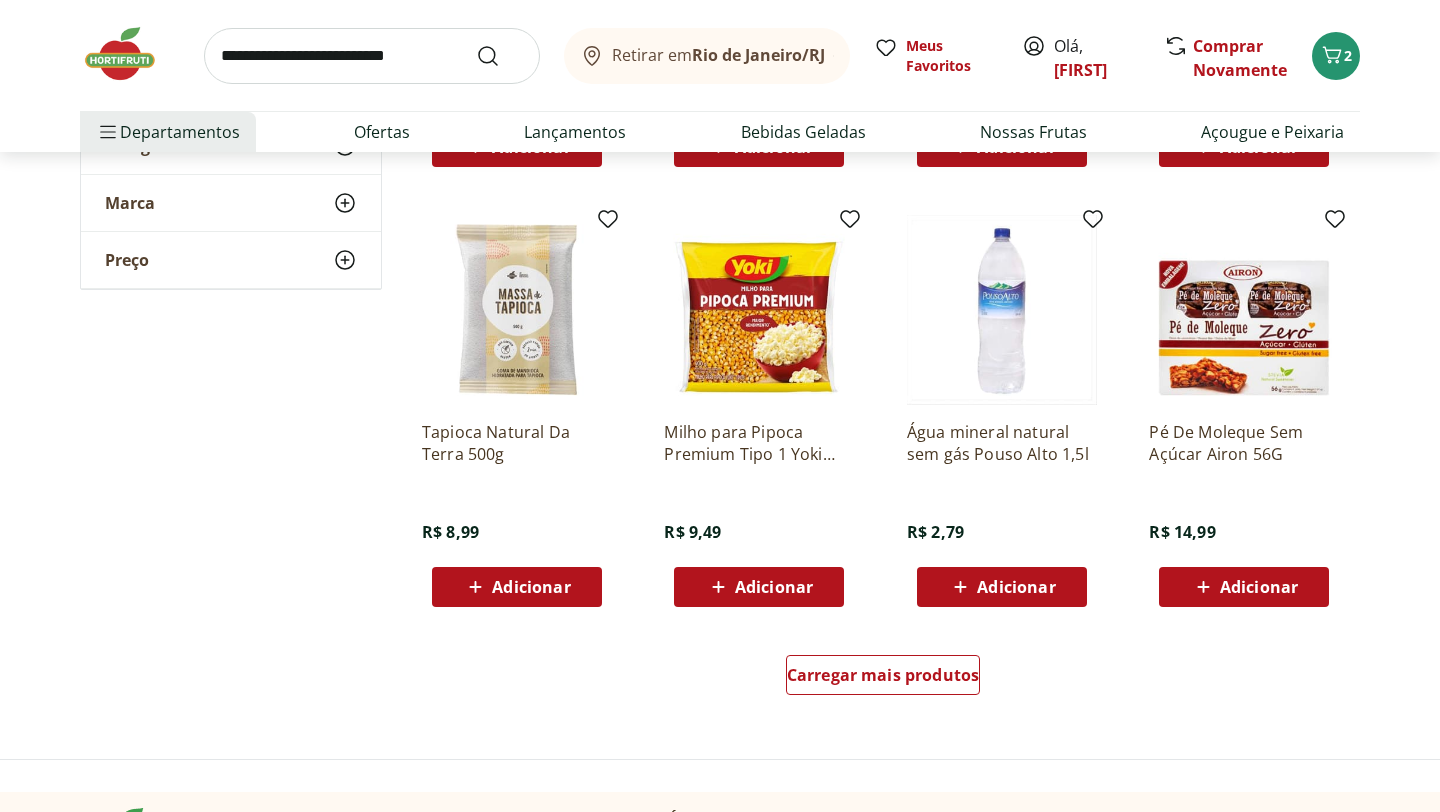 scroll, scrollTop: 2323, scrollLeft: 0, axis: vertical 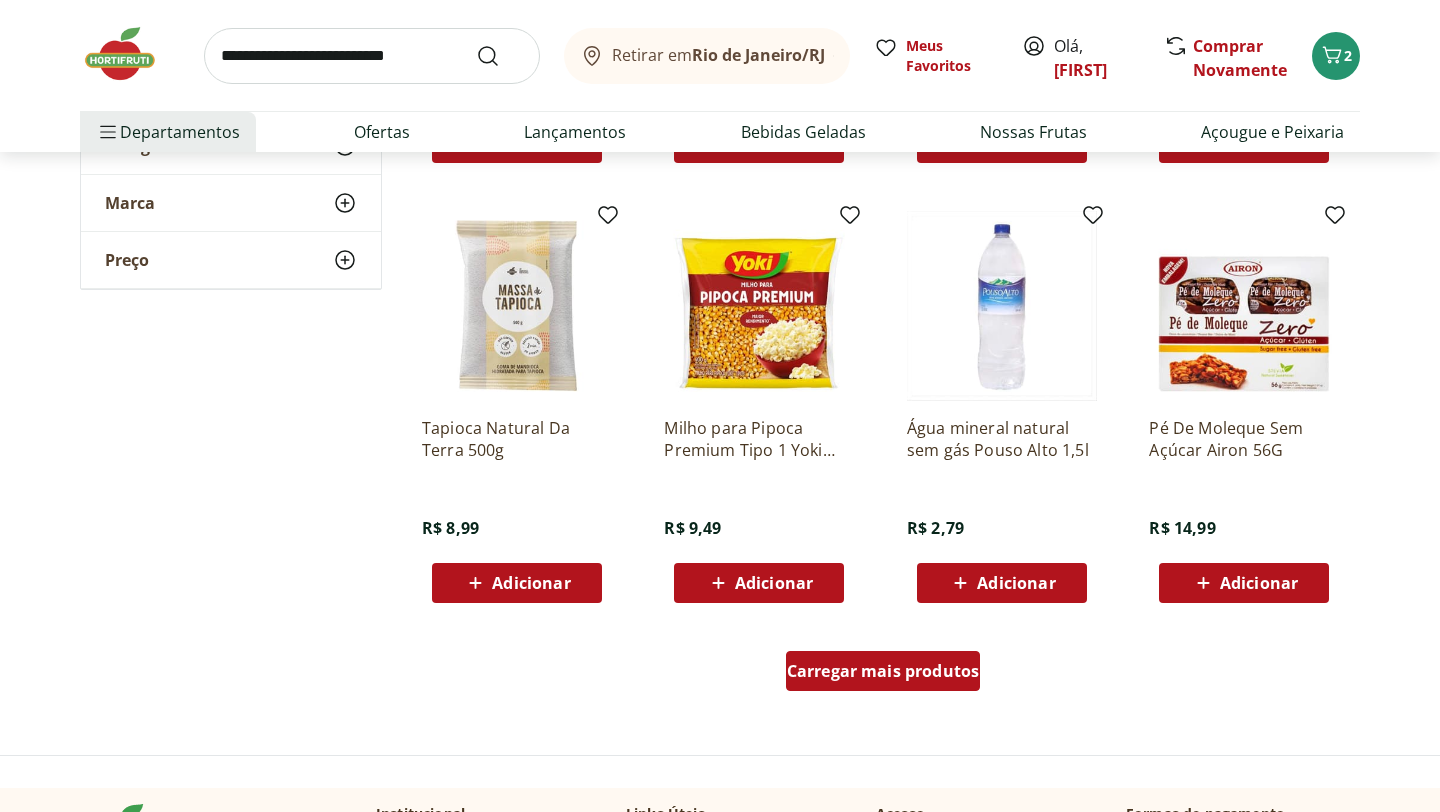 click on "Carregar mais produtos" at bounding box center [883, 671] 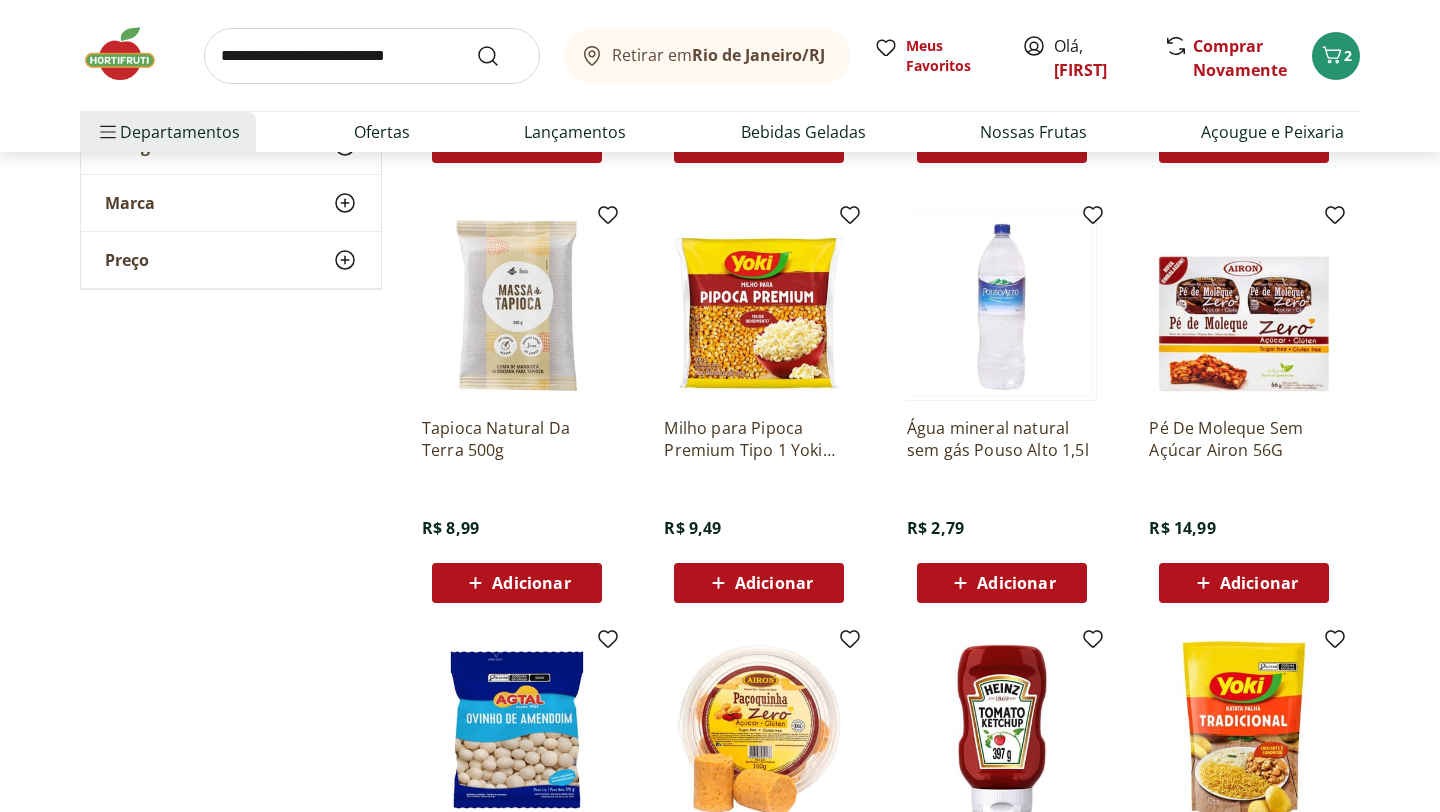 click on "**********" at bounding box center (720, -3) 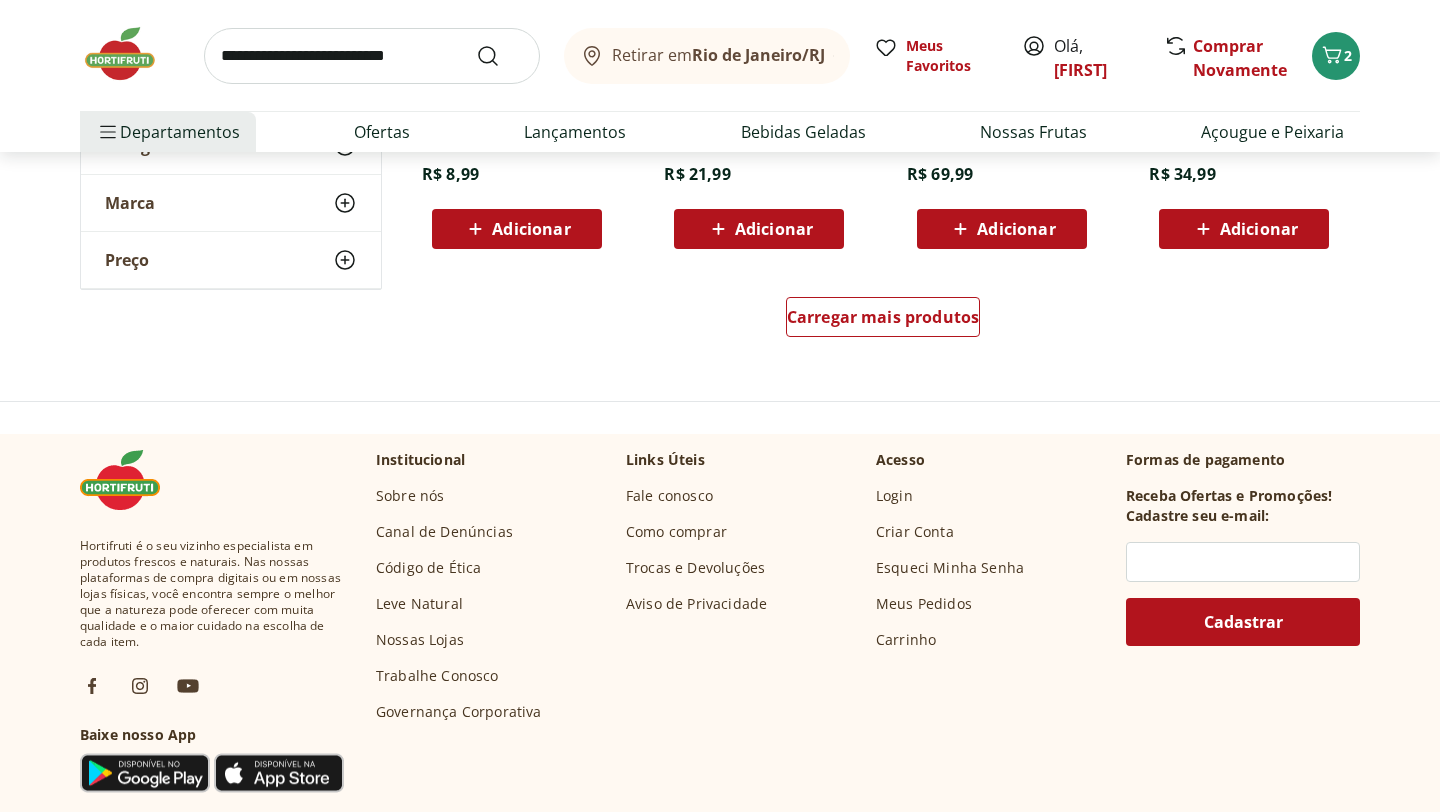 scroll, scrollTop: 3990, scrollLeft: 0, axis: vertical 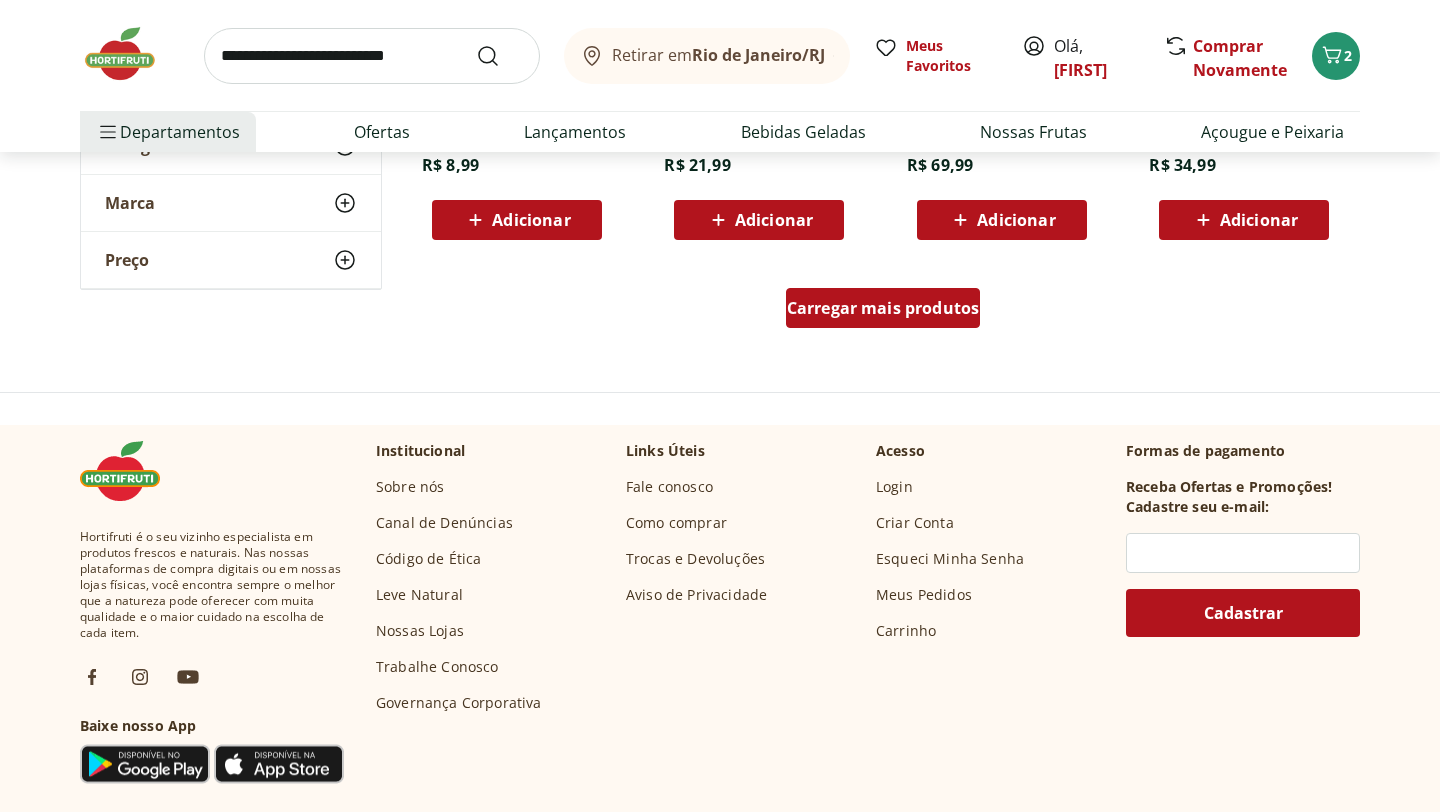 click on "Carregar mais produtos" at bounding box center [883, 308] 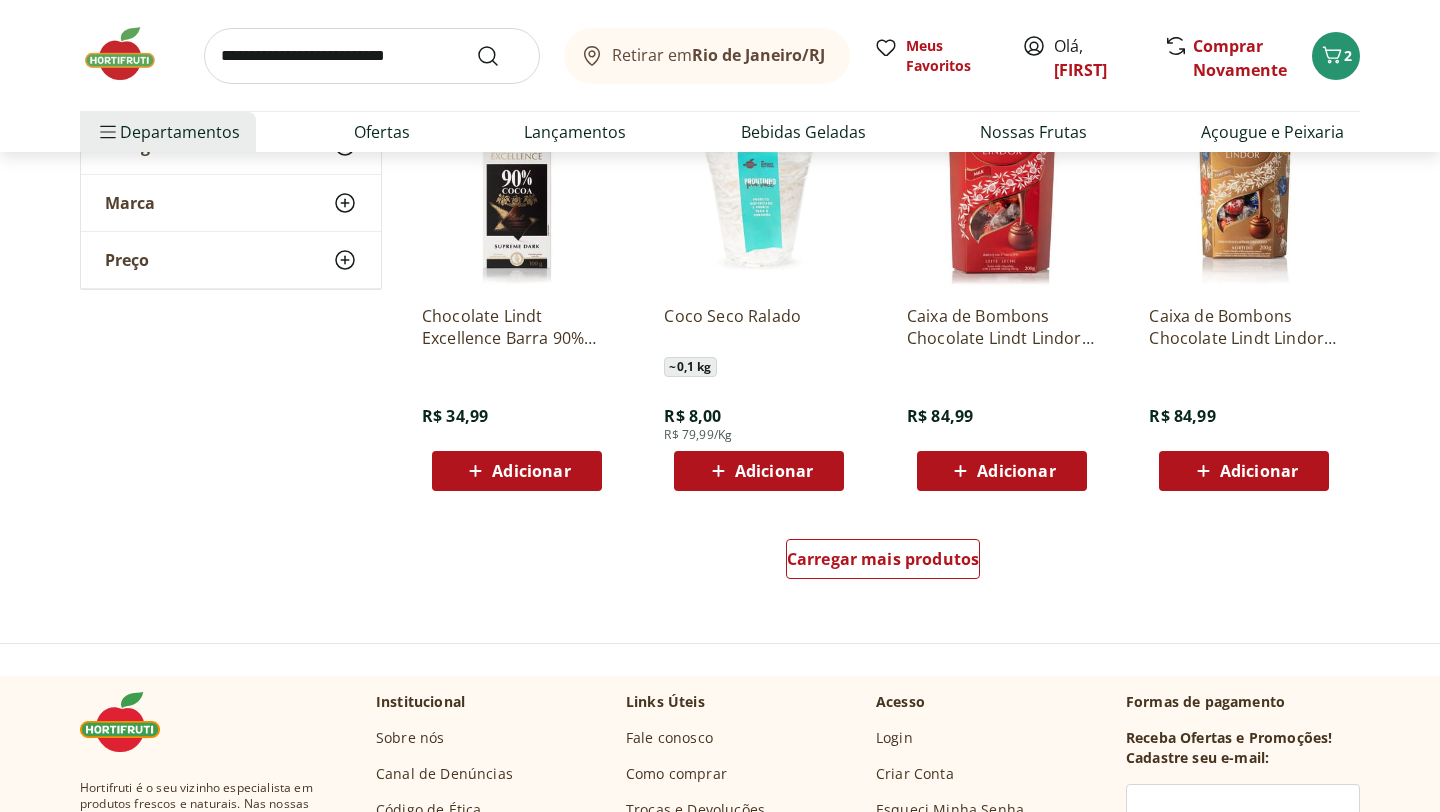 scroll, scrollTop: 5152, scrollLeft: 0, axis: vertical 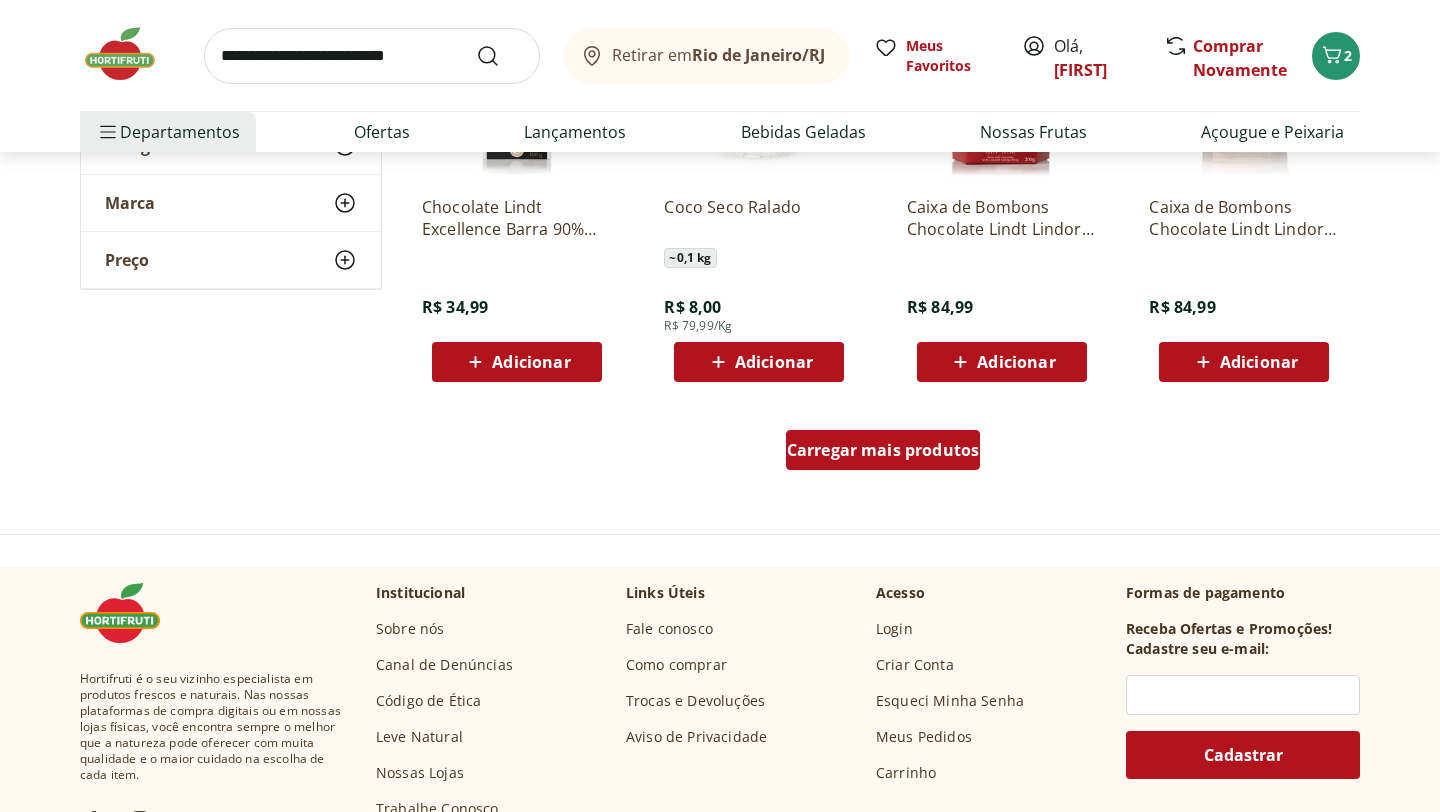 click on "Carregar mais produtos" at bounding box center (883, 450) 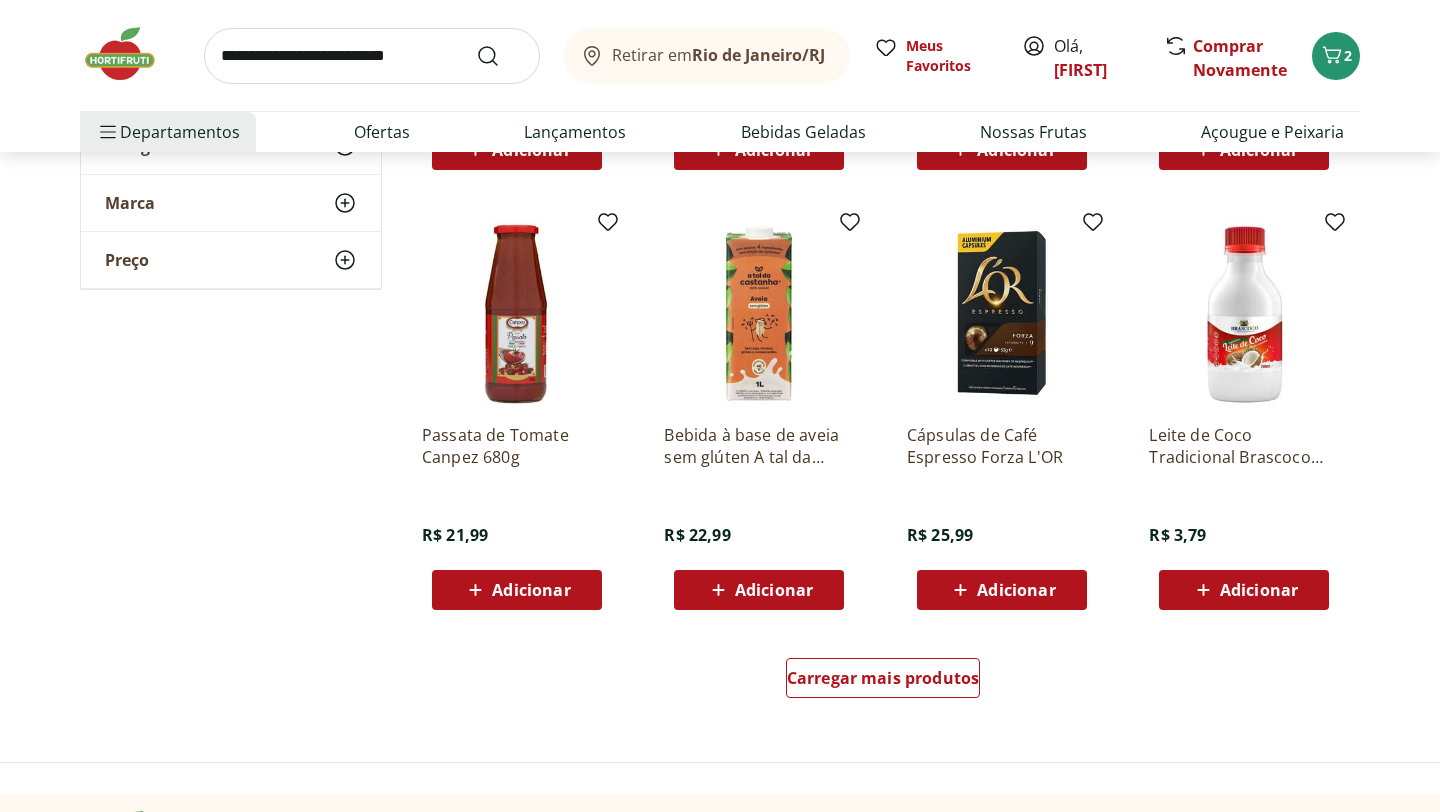 scroll, scrollTop: 6231, scrollLeft: 0, axis: vertical 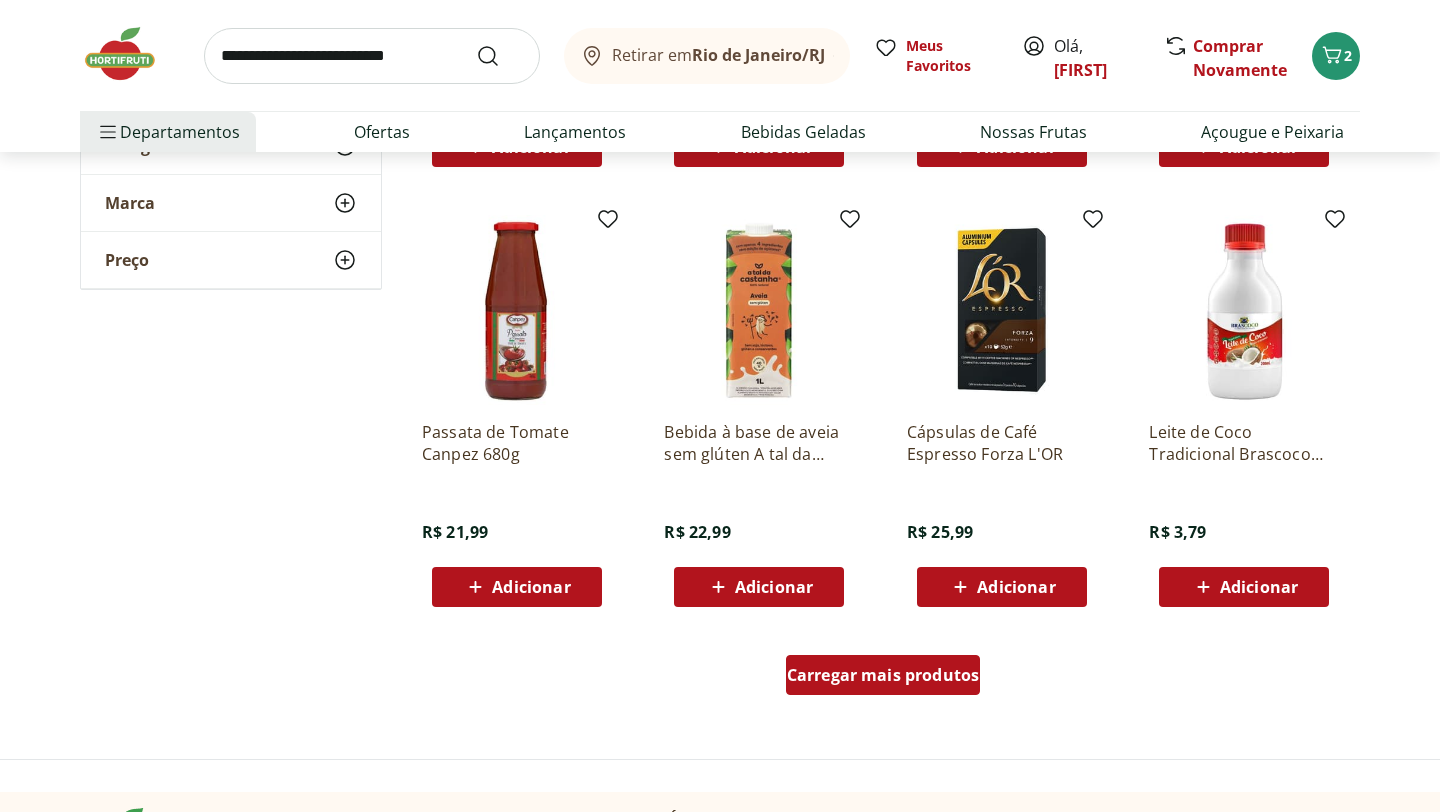 click on "Carregar mais produtos" at bounding box center (883, 675) 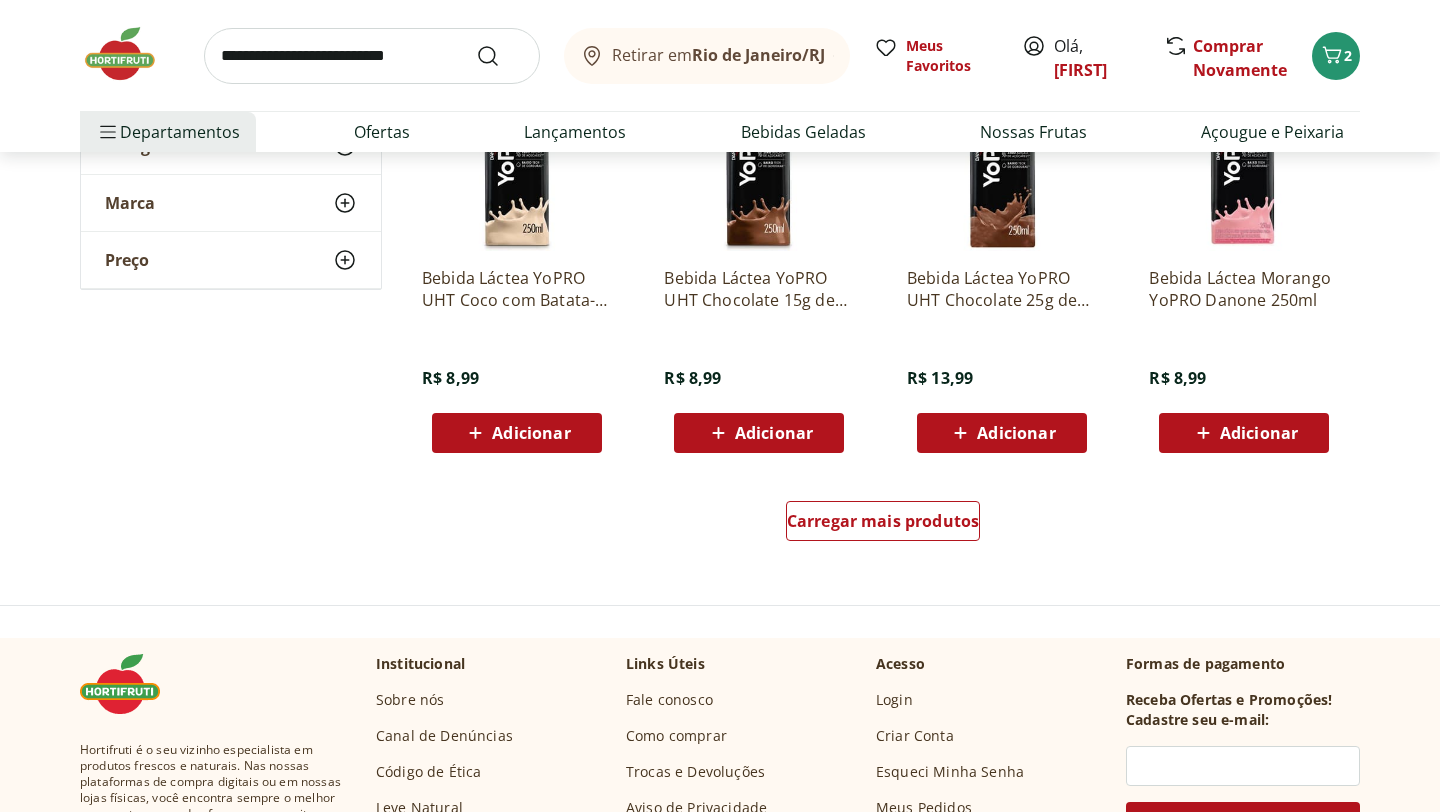 scroll, scrollTop: 7692, scrollLeft: 0, axis: vertical 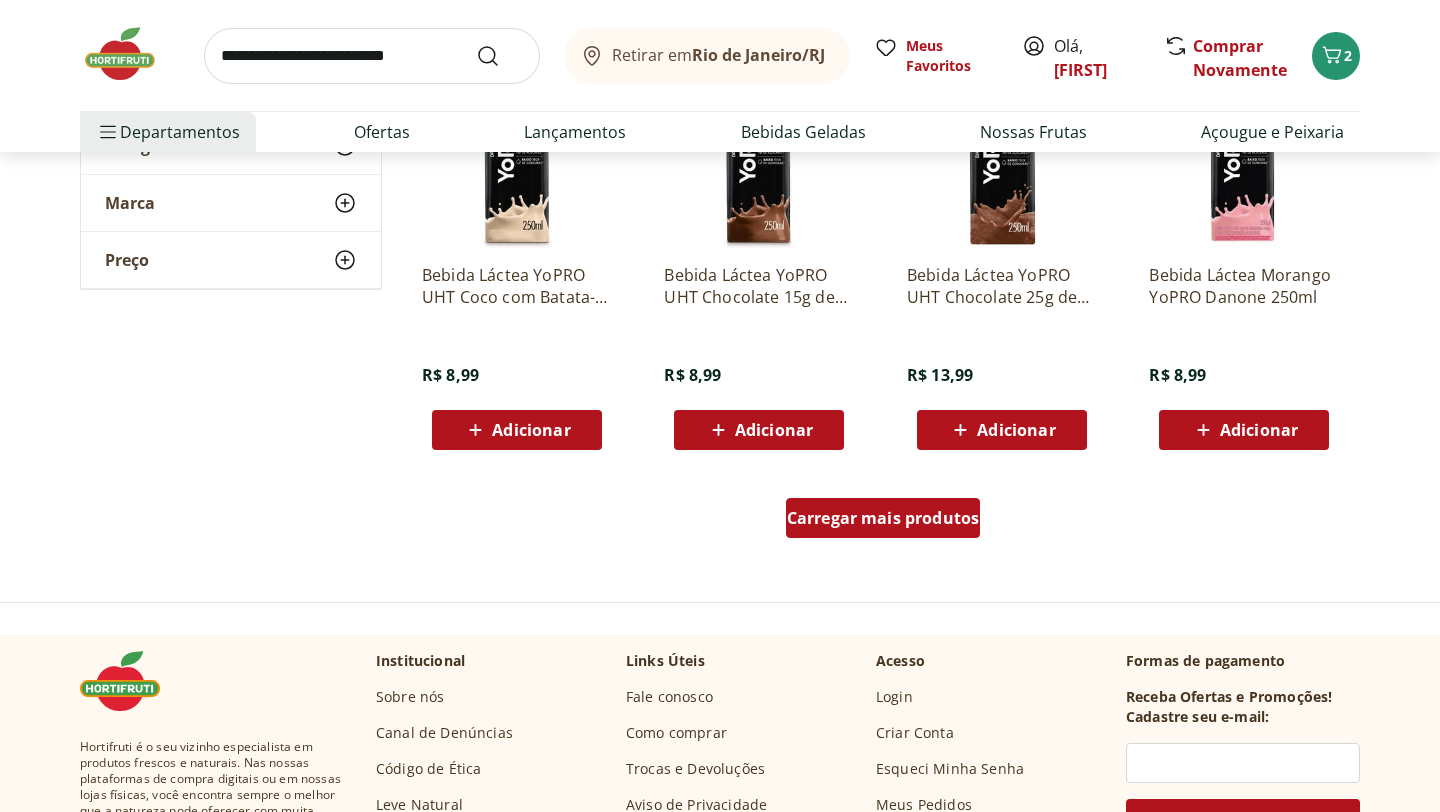 click on "Carregar mais produtos" at bounding box center [883, 518] 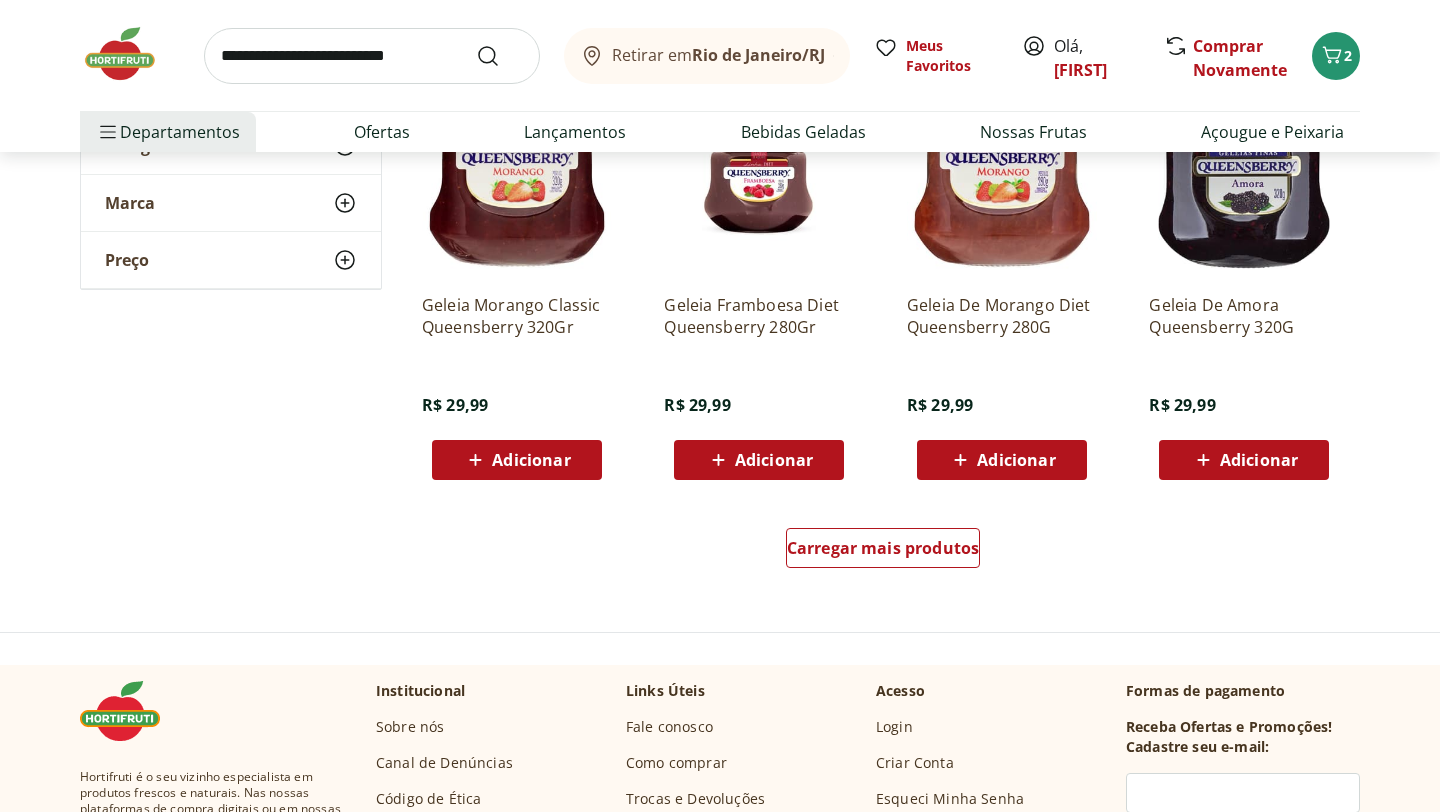scroll, scrollTop: 8968, scrollLeft: 0, axis: vertical 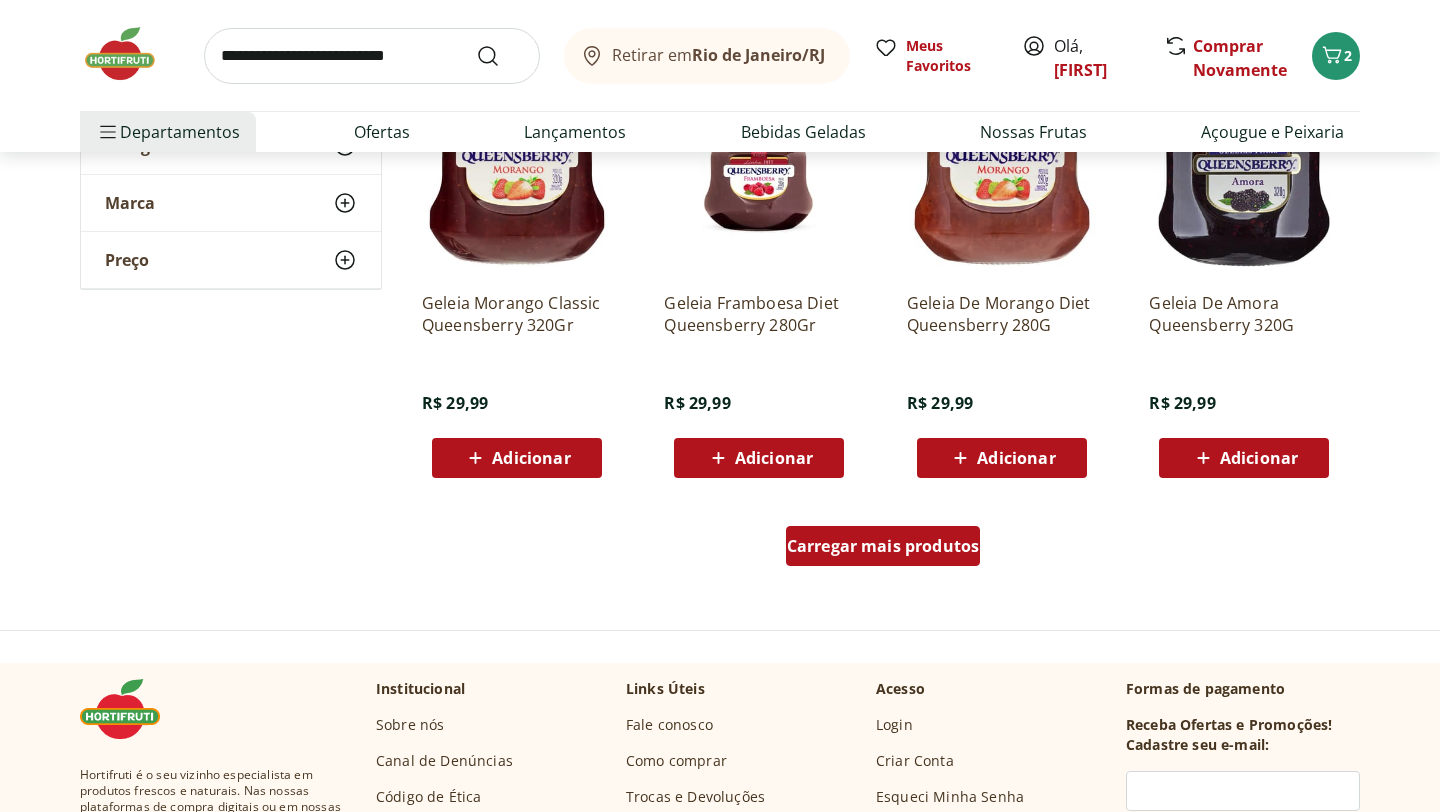 click on "Carregar mais produtos" at bounding box center (883, 546) 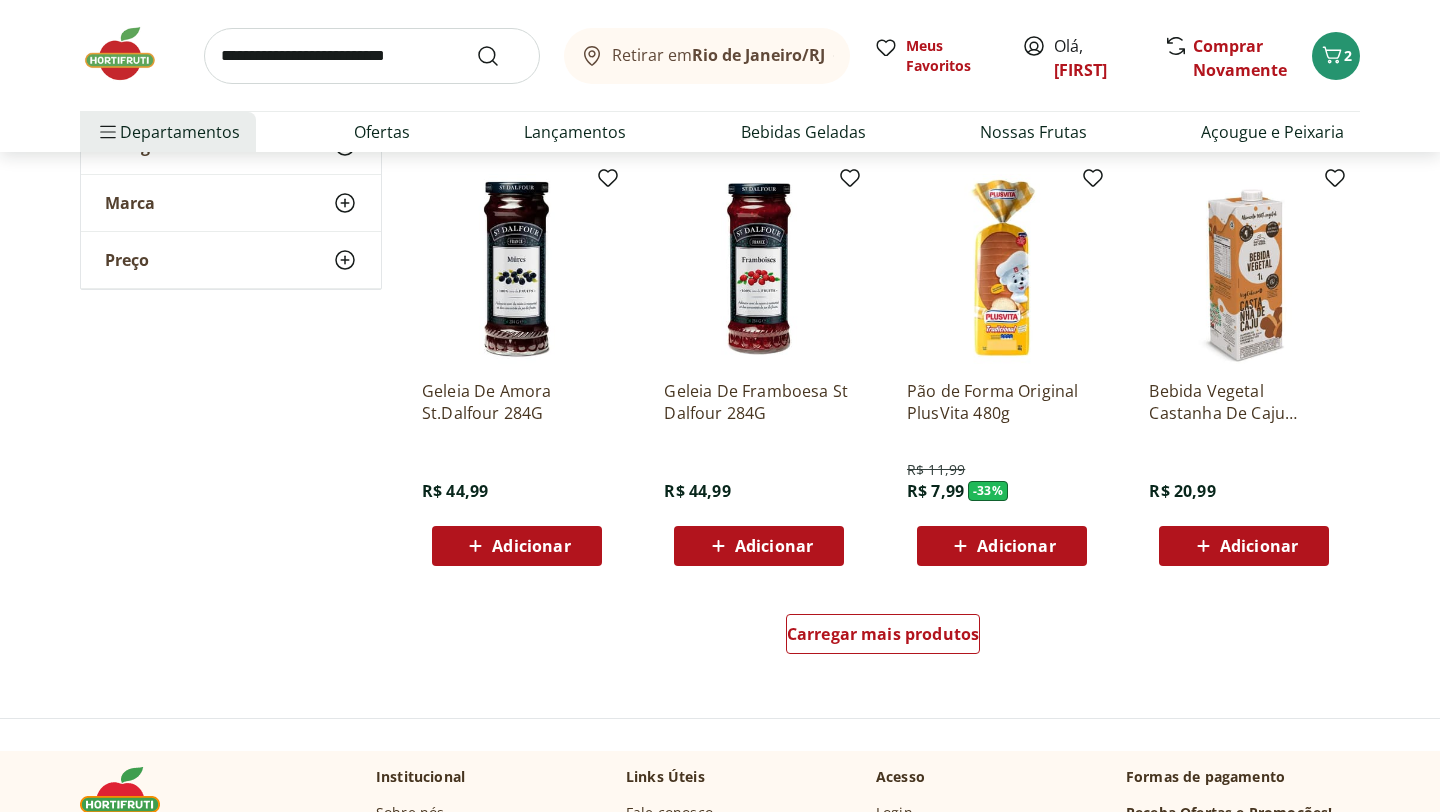 scroll, scrollTop: 10185, scrollLeft: 0, axis: vertical 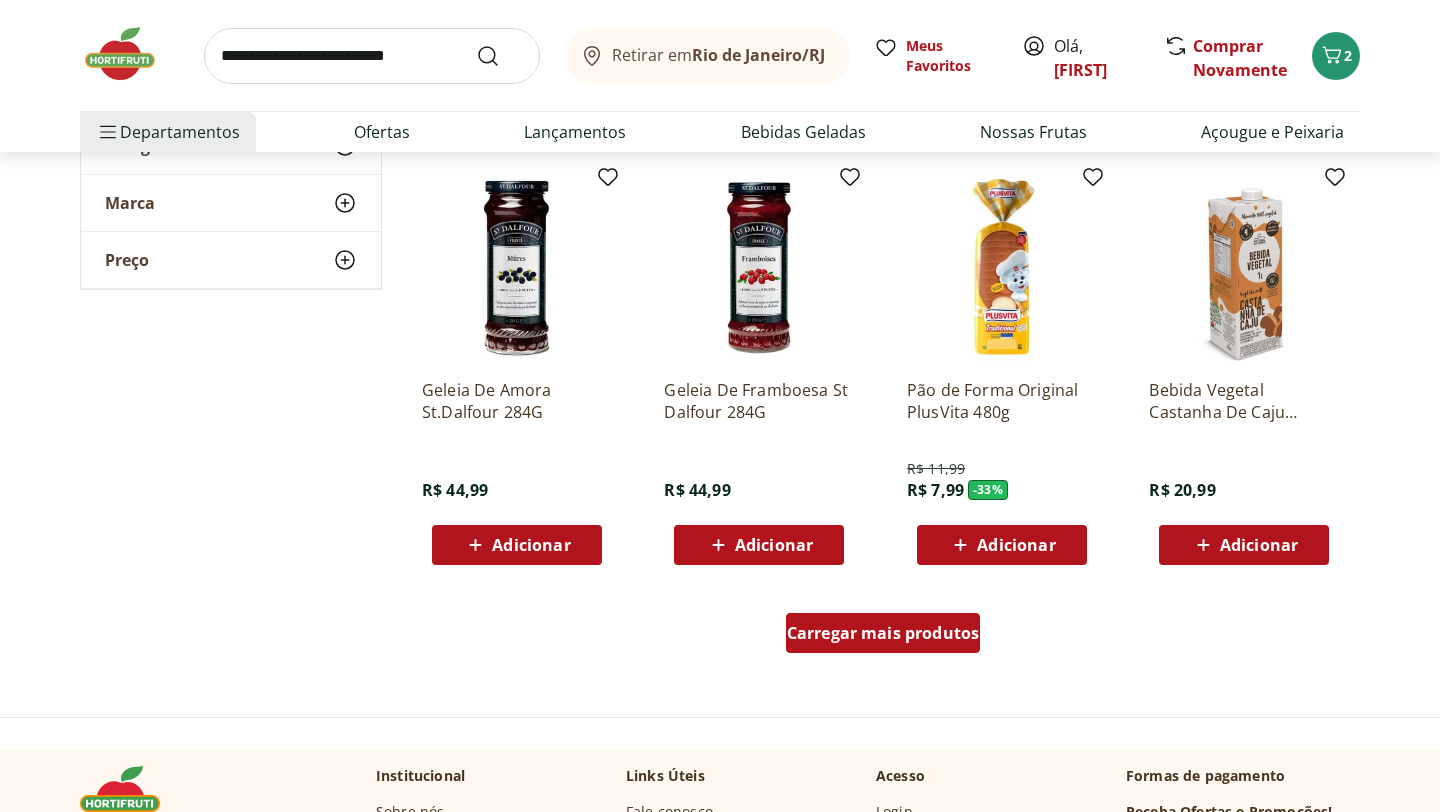 click on "Carregar mais produtos" at bounding box center [883, 633] 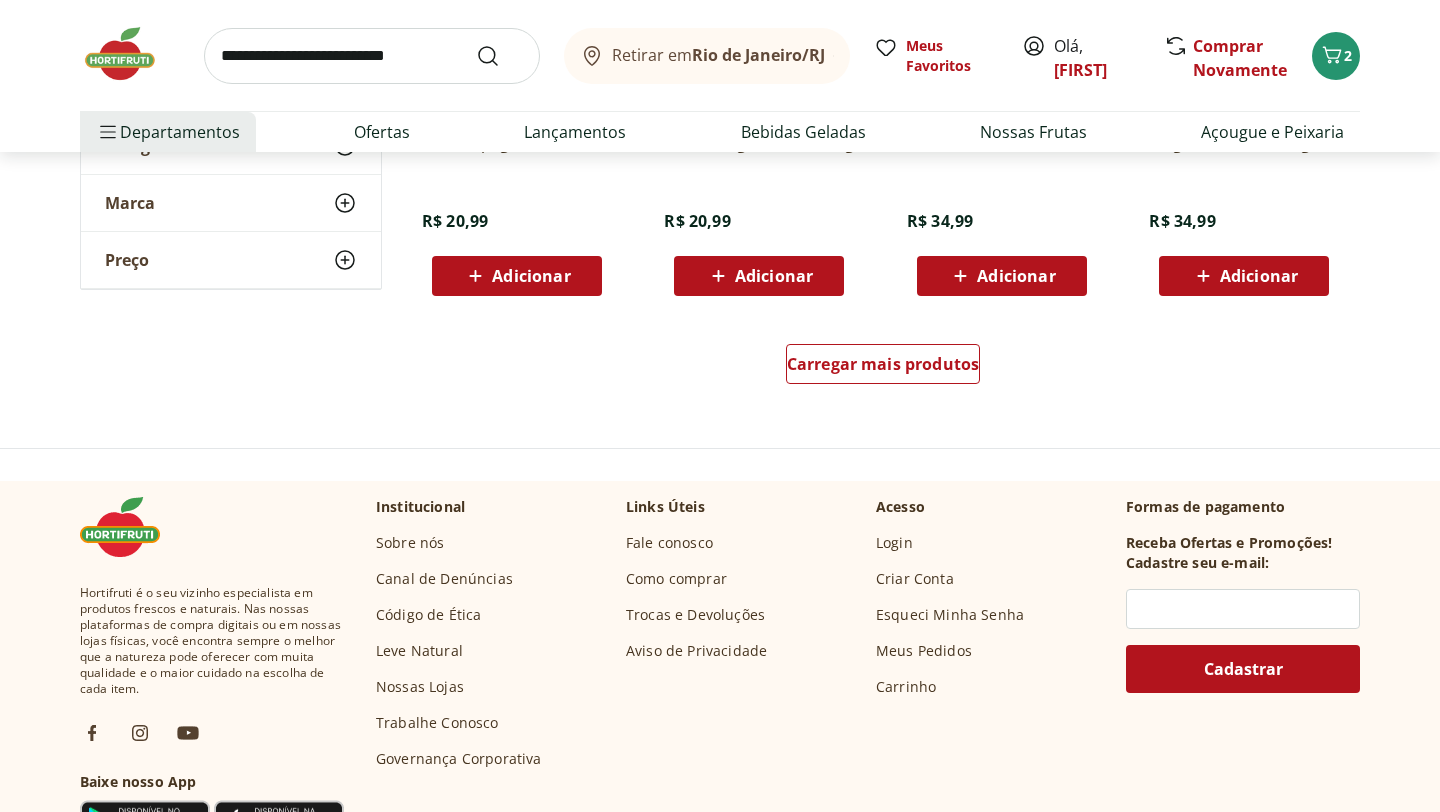 scroll, scrollTop: 11770, scrollLeft: 0, axis: vertical 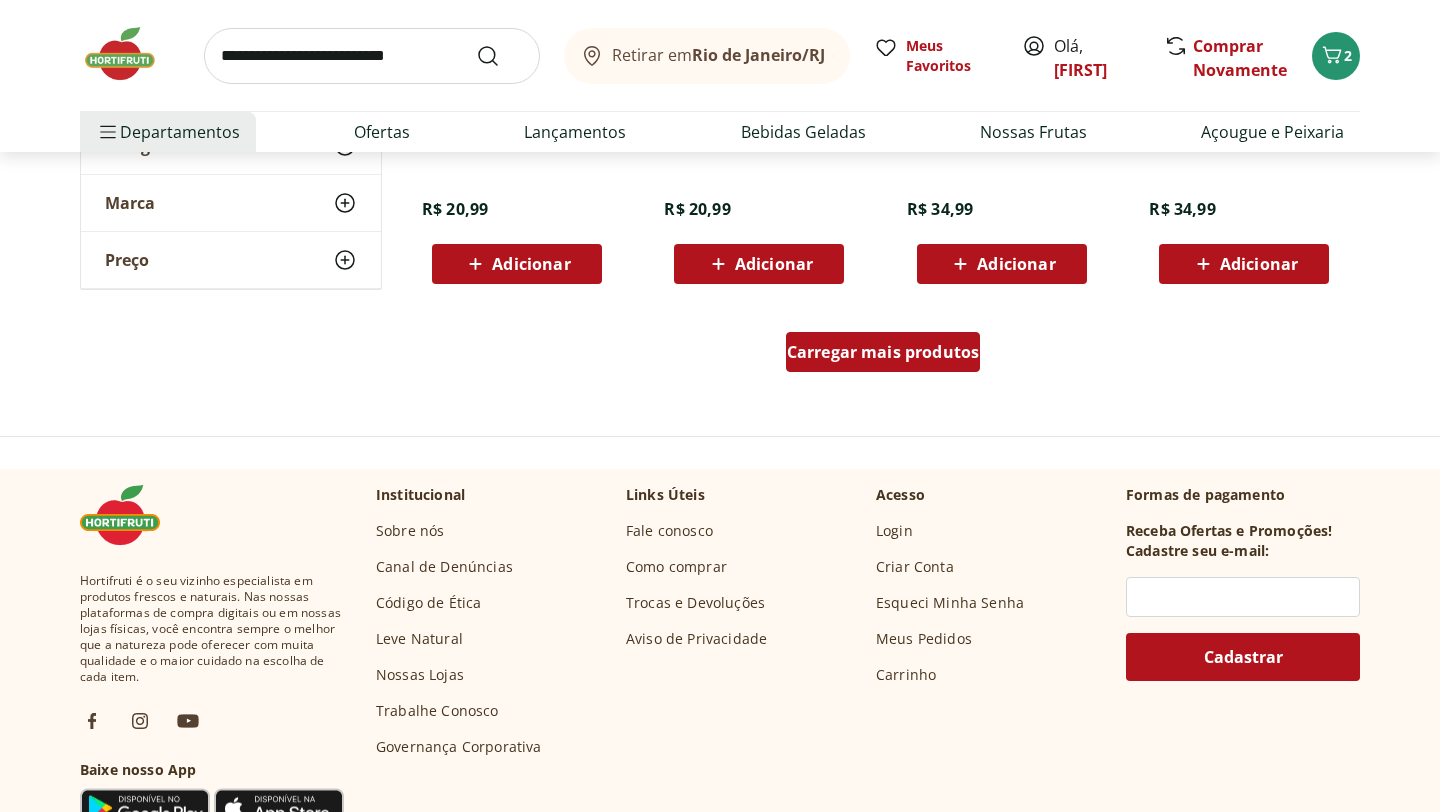 click on "Carregar mais produtos" at bounding box center [883, 352] 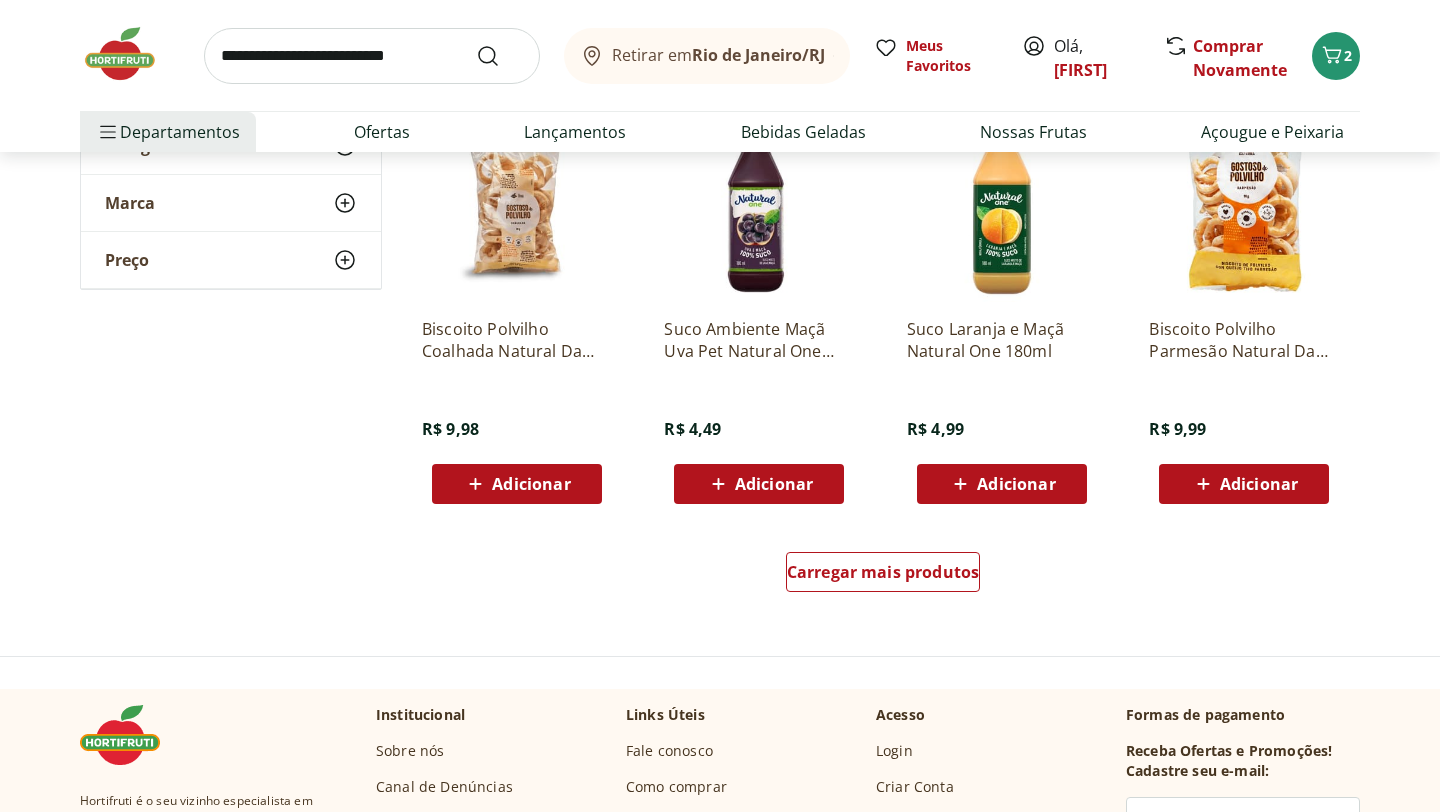 scroll, scrollTop: 12873, scrollLeft: 0, axis: vertical 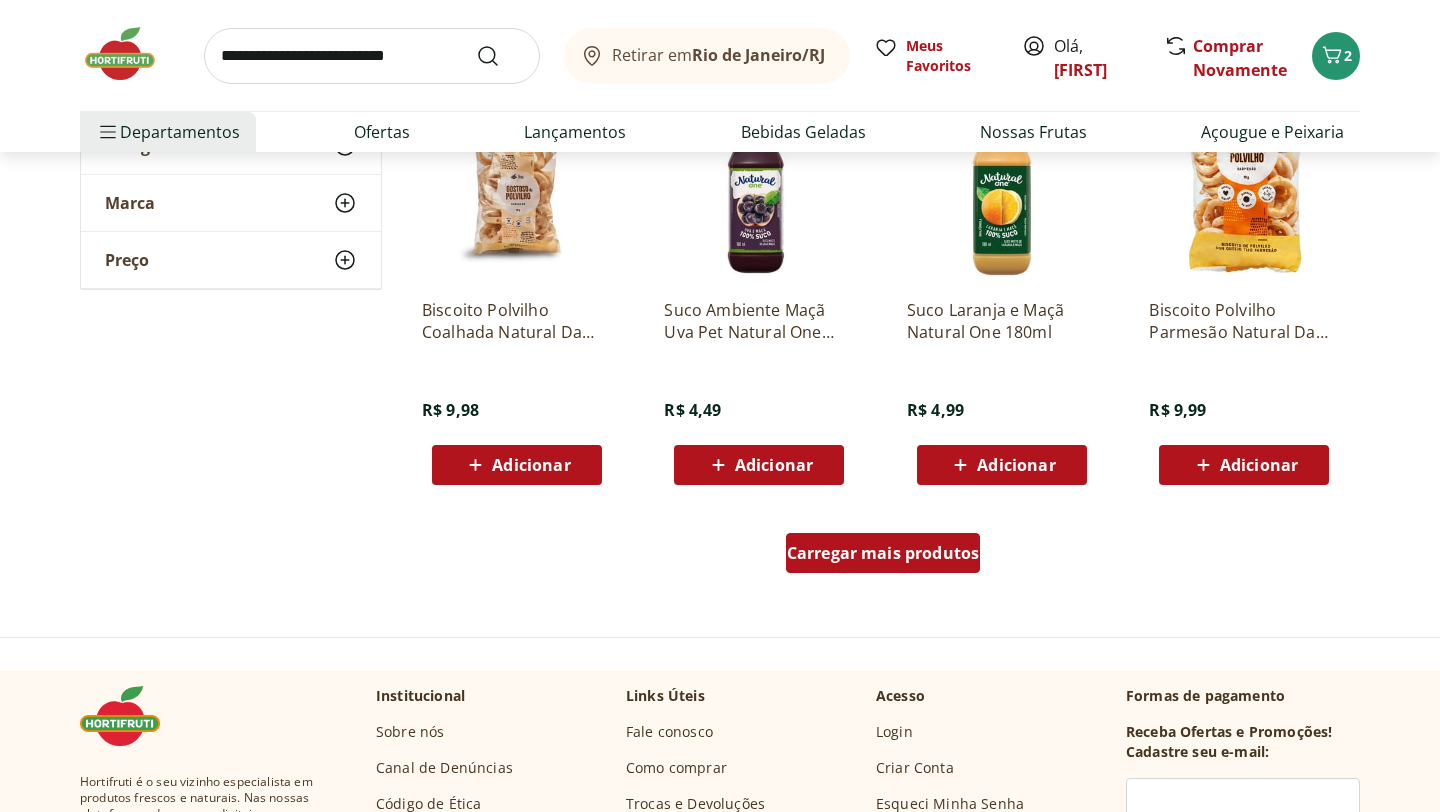 click on "Carregar mais produtos" at bounding box center (883, 553) 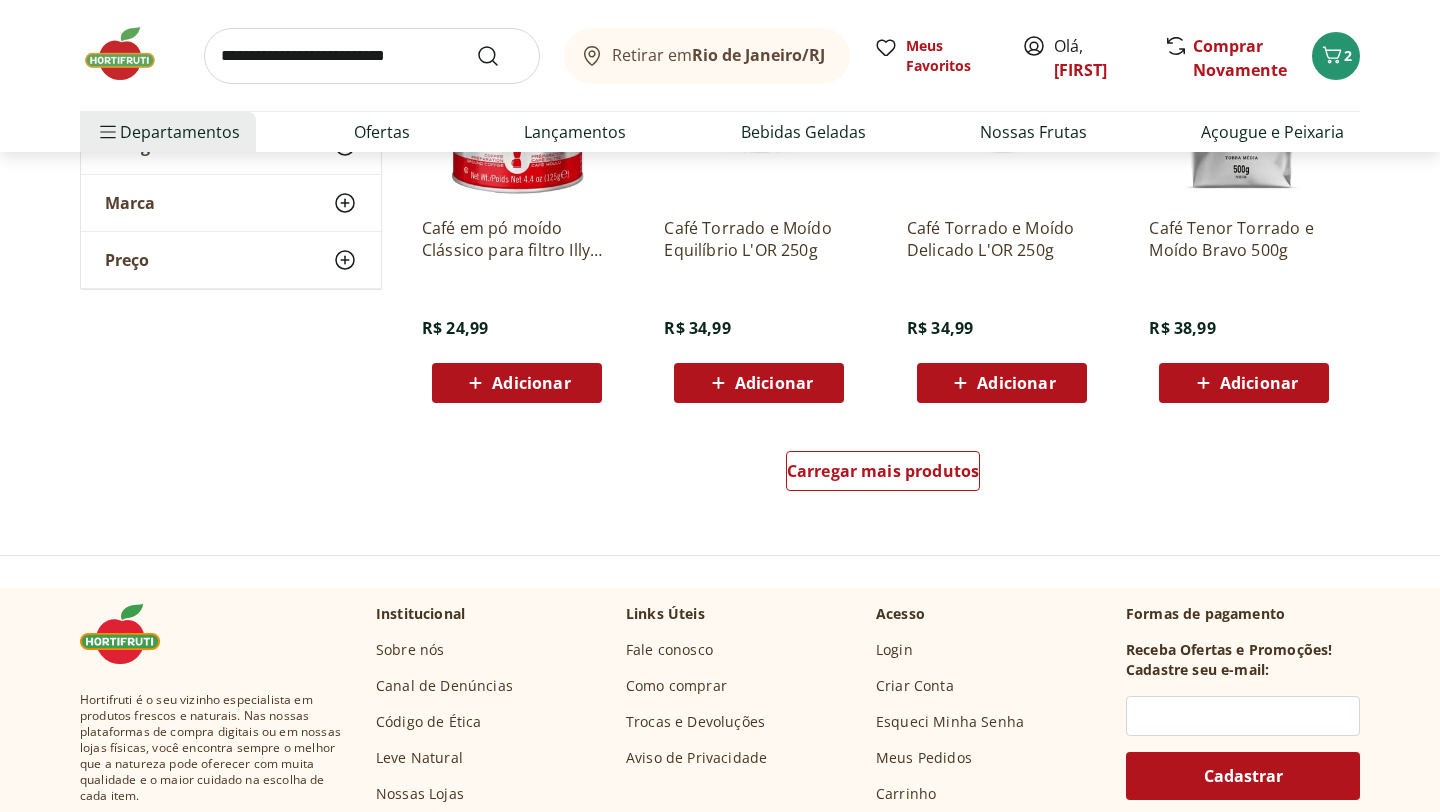 scroll, scrollTop: 14265, scrollLeft: 0, axis: vertical 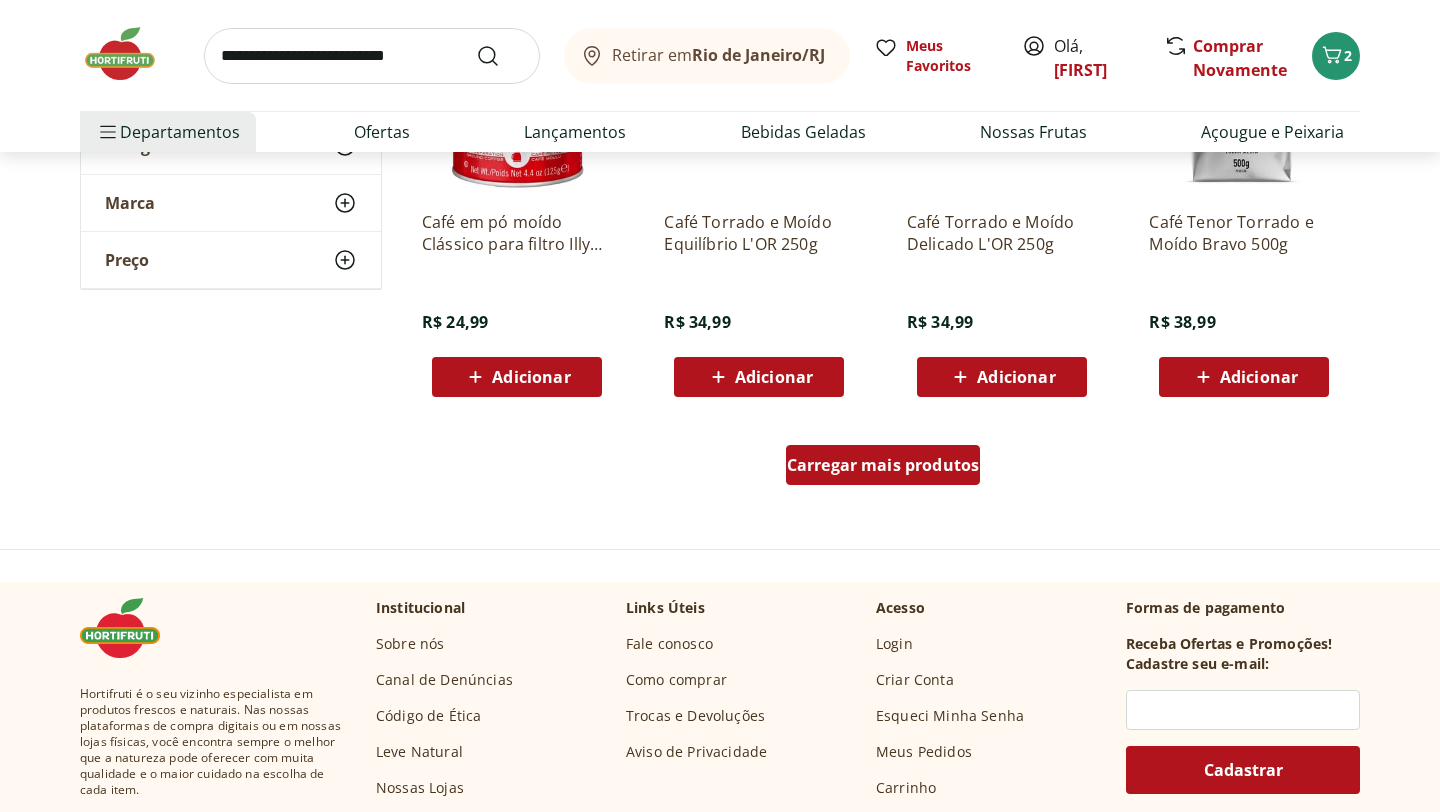 click on "Carregar mais produtos" at bounding box center (883, 465) 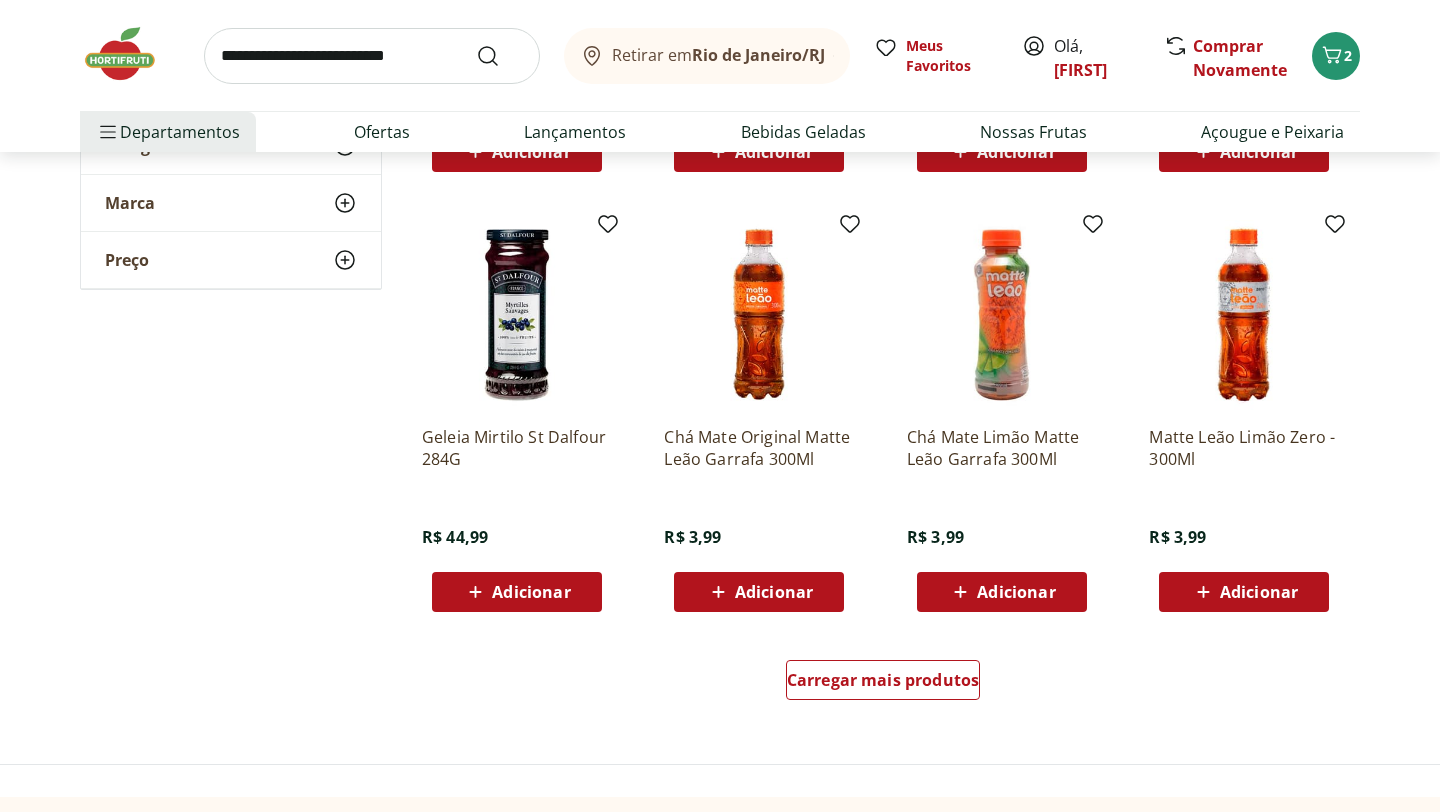 scroll, scrollTop: 15360, scrollLeft: 0, axis: vertical 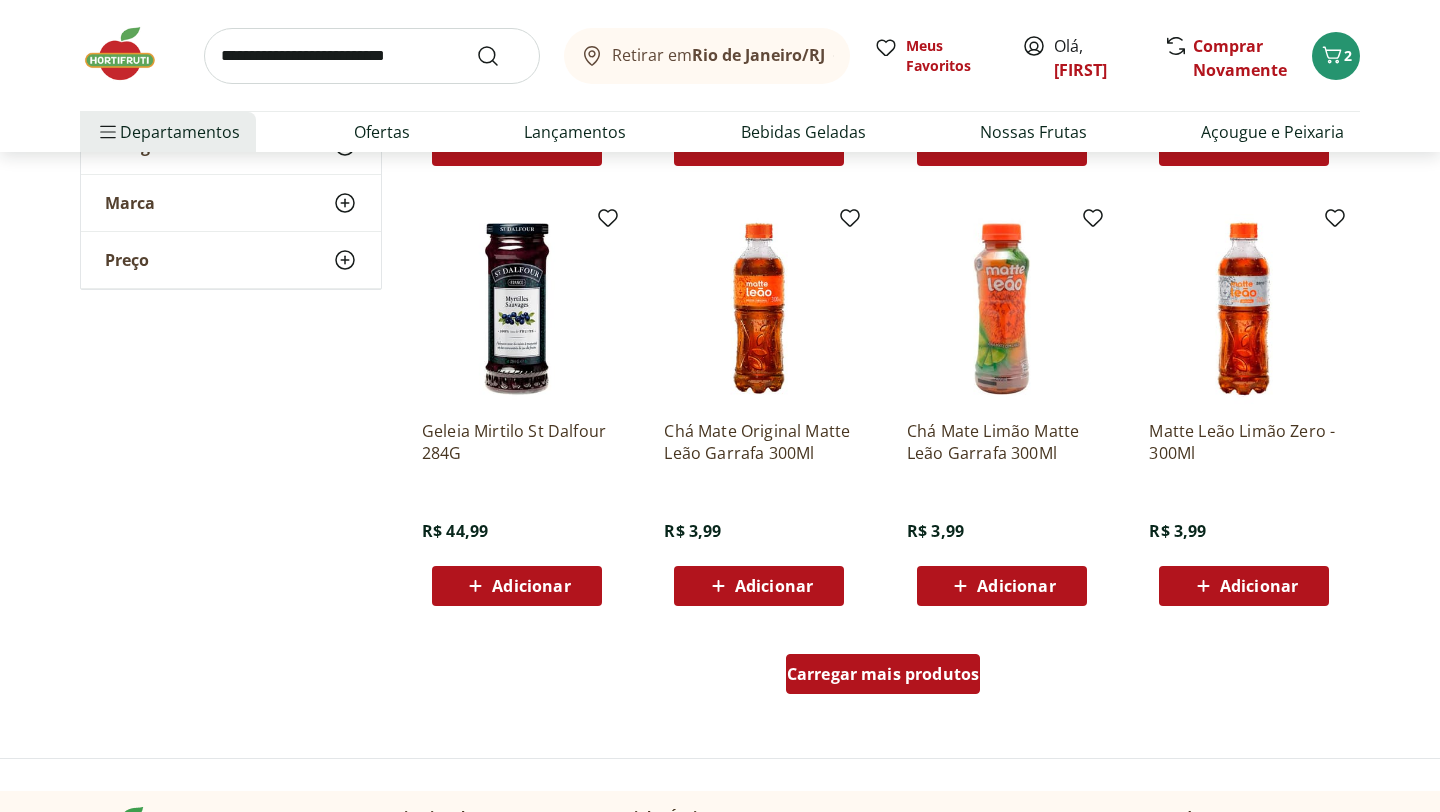 click on "Carregar mais produtos" at bounding box center (883, 674) 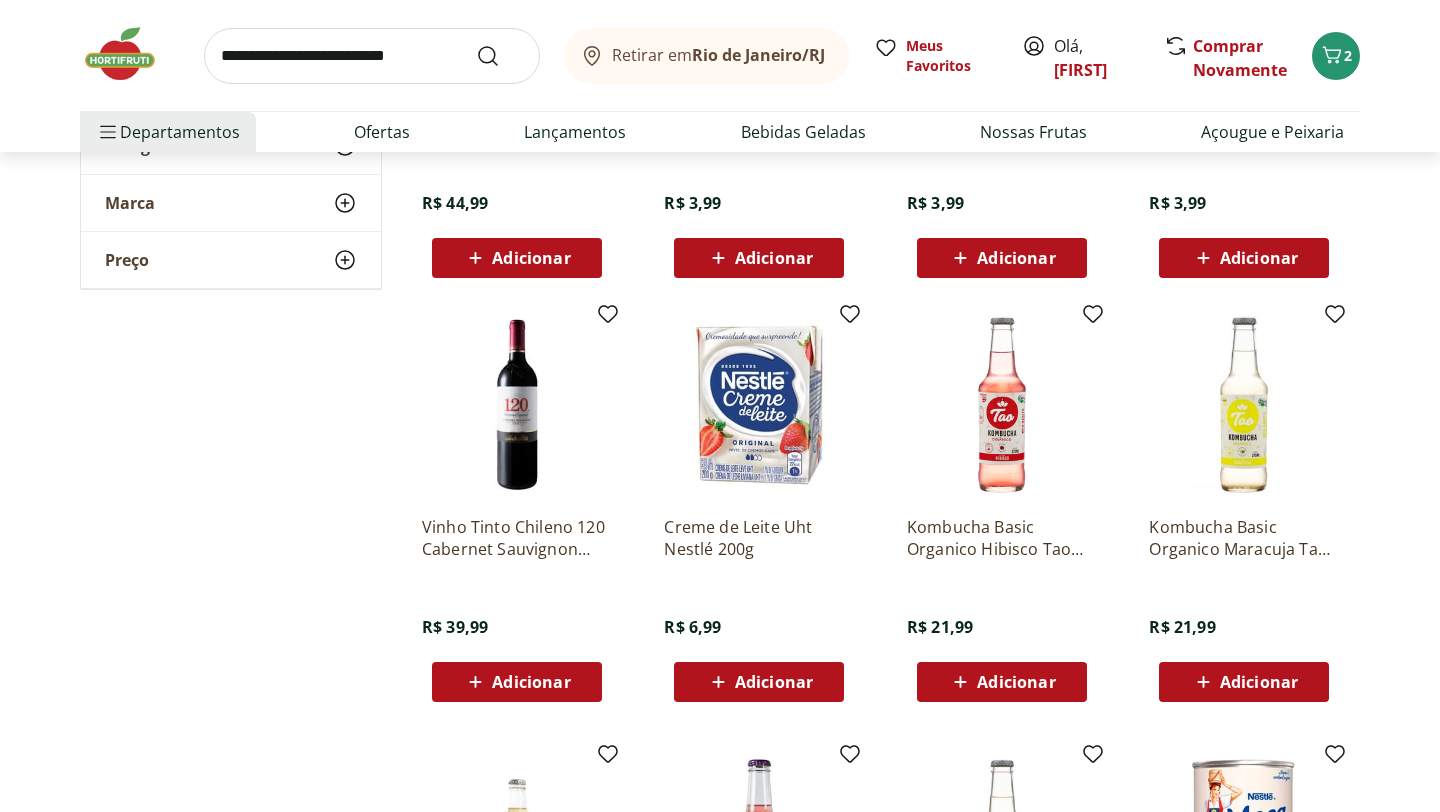 scroll, scrollTop: 15695, scrollLeft: 0, axis: vertical 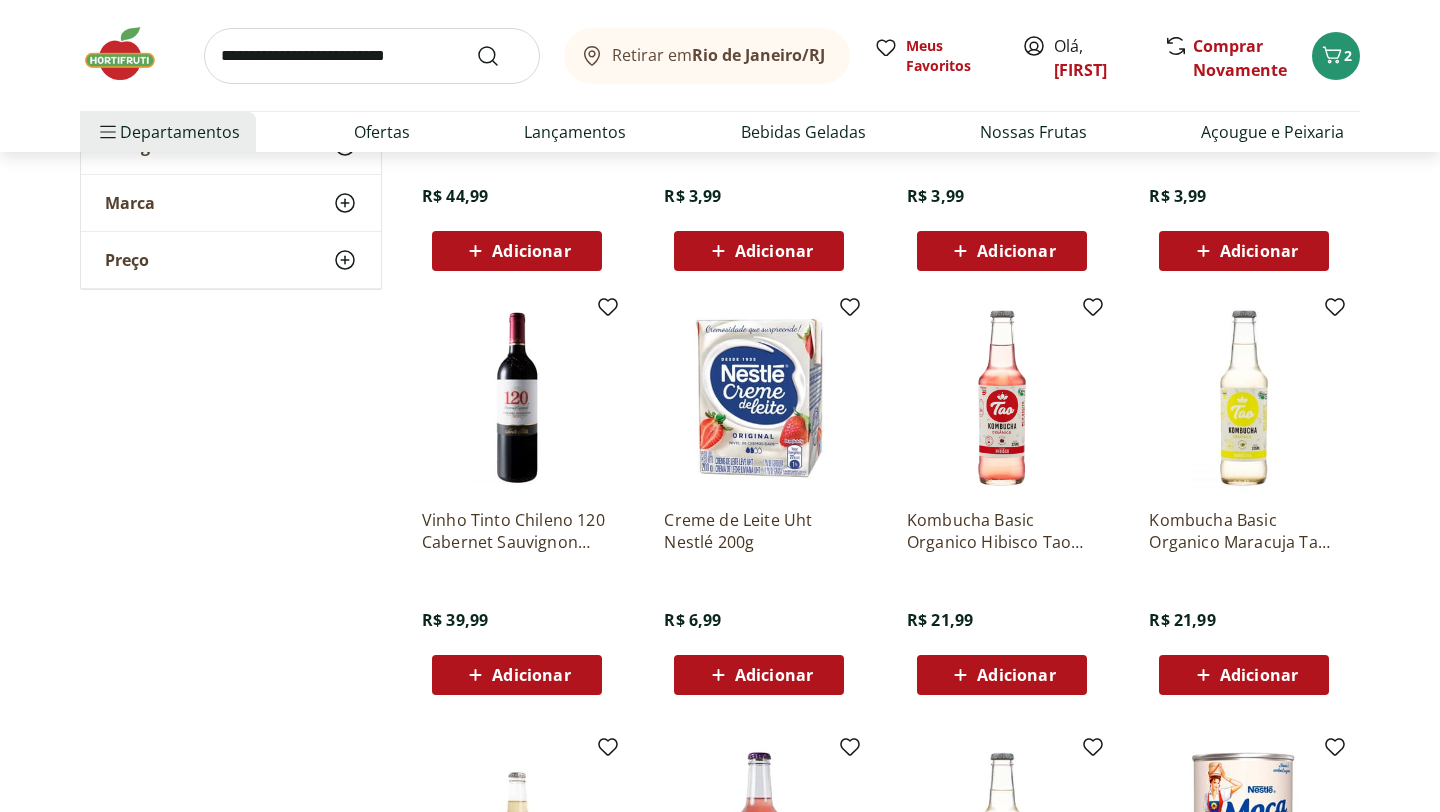 click on "Adicionar" at bounding box center (774, 675) 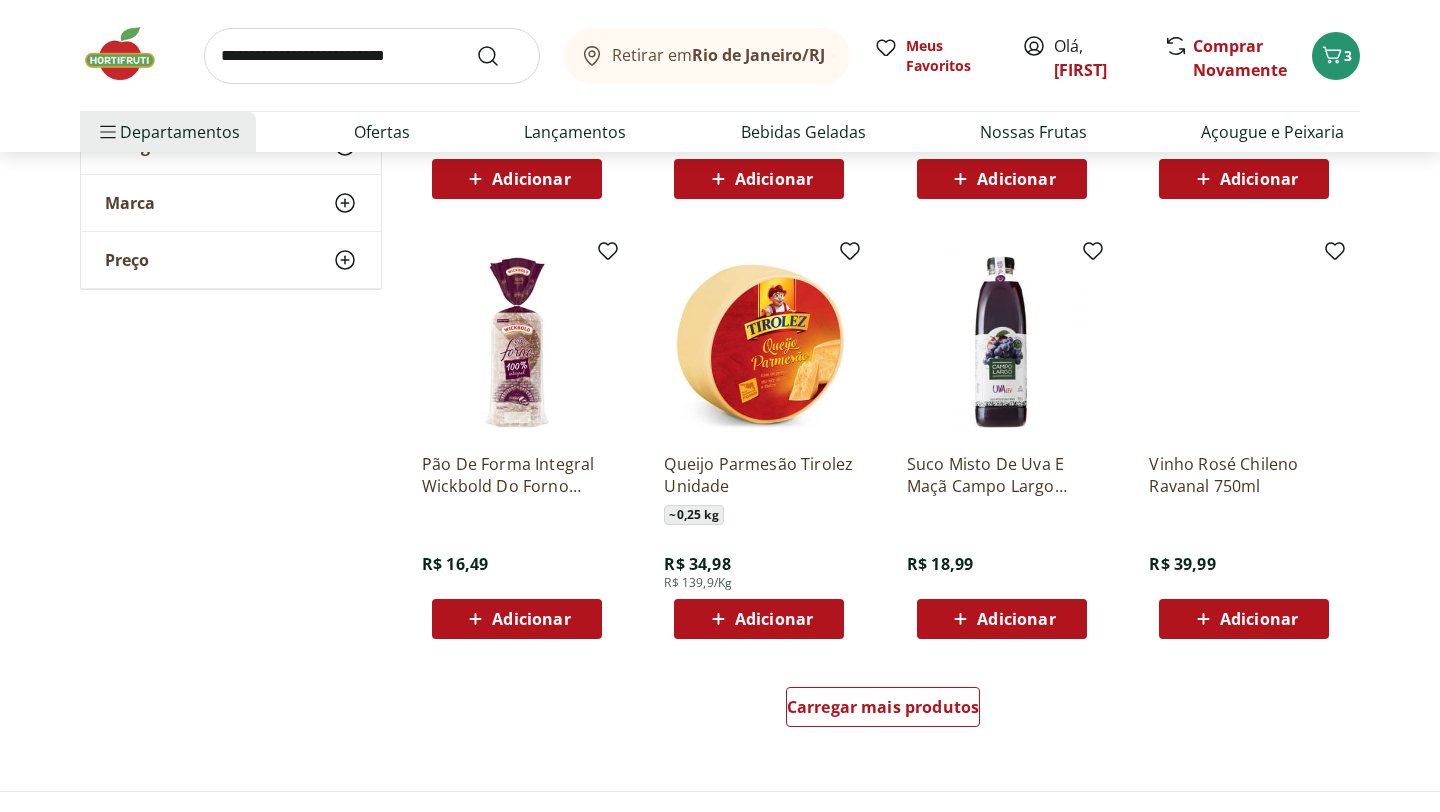 scroll, scrollTop: 16632, scrollLeft: 0, axis: vertical 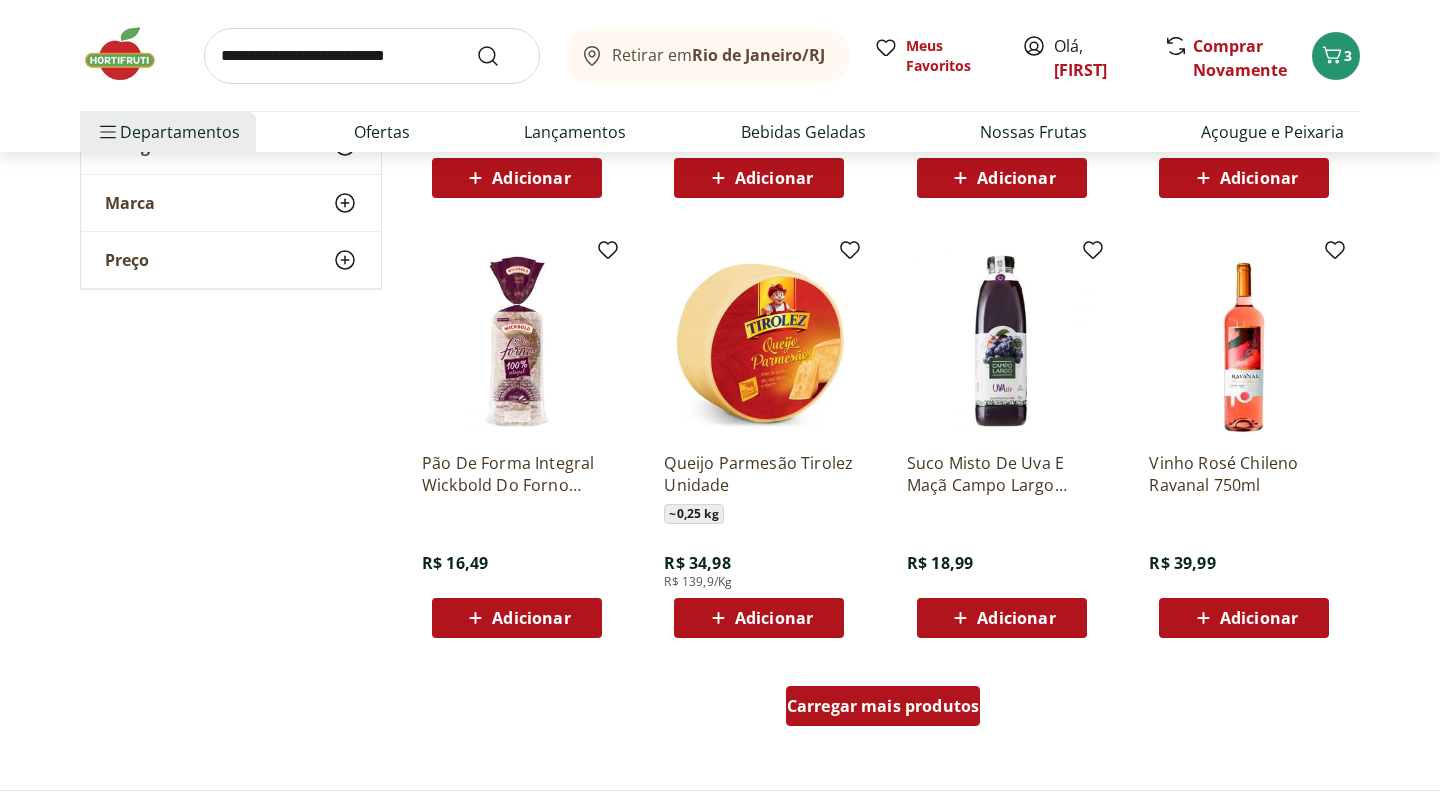 click on "Carregar mais produtos" at bounding box center (883, 706) 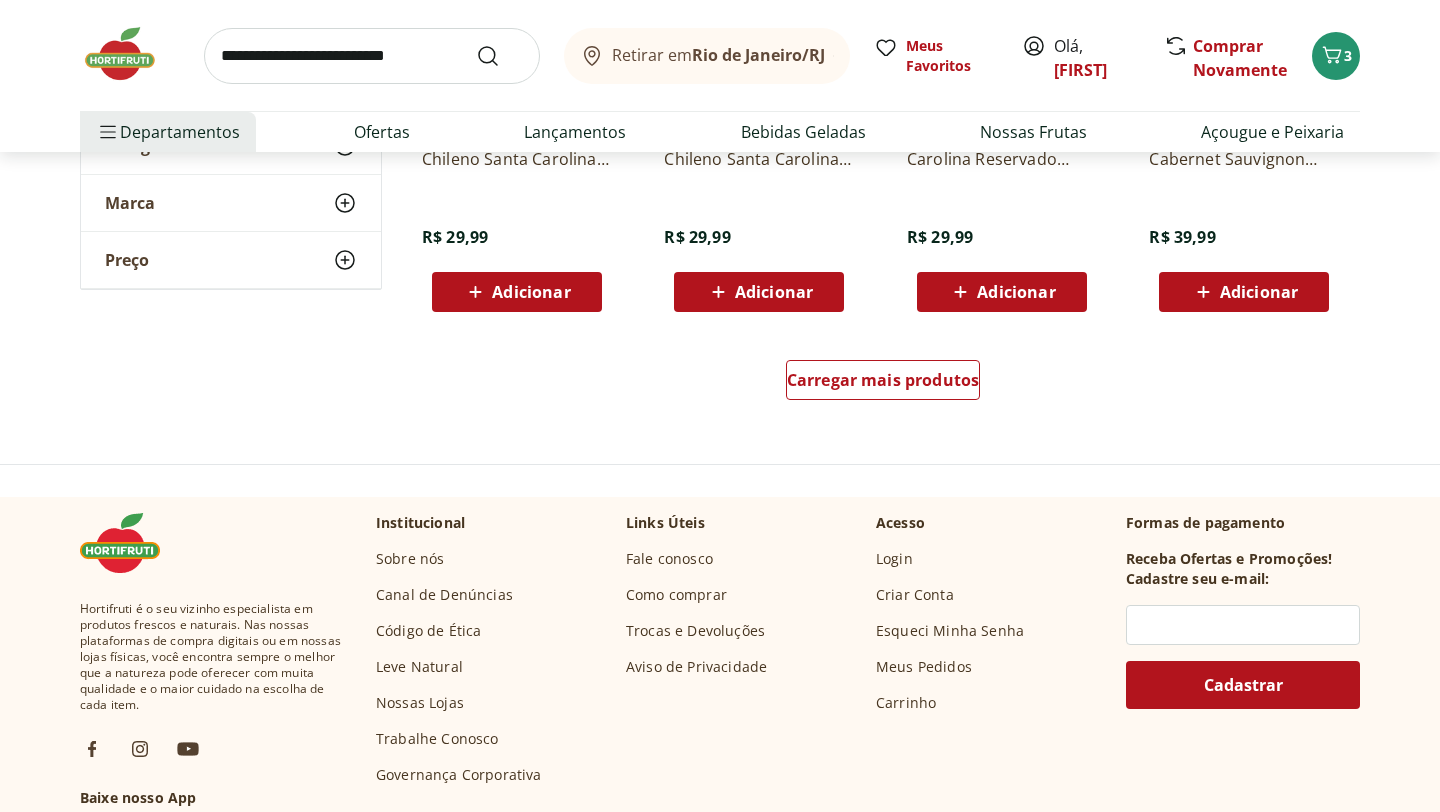 scroll, scrollTop: 18261, scrollLeft: 0, axis: vertical 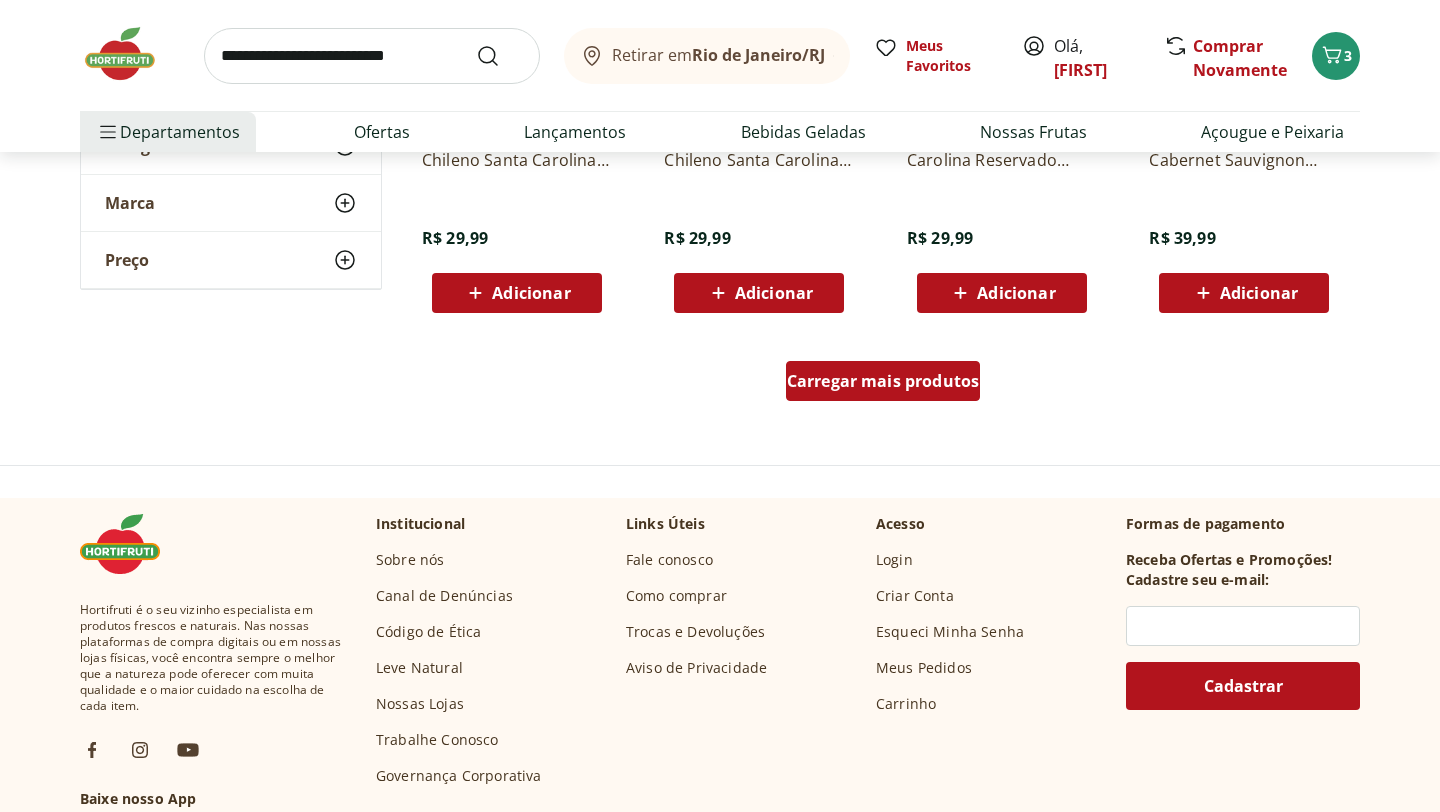 click on "Carregar mais produtos" at bounding box center (883, 381) 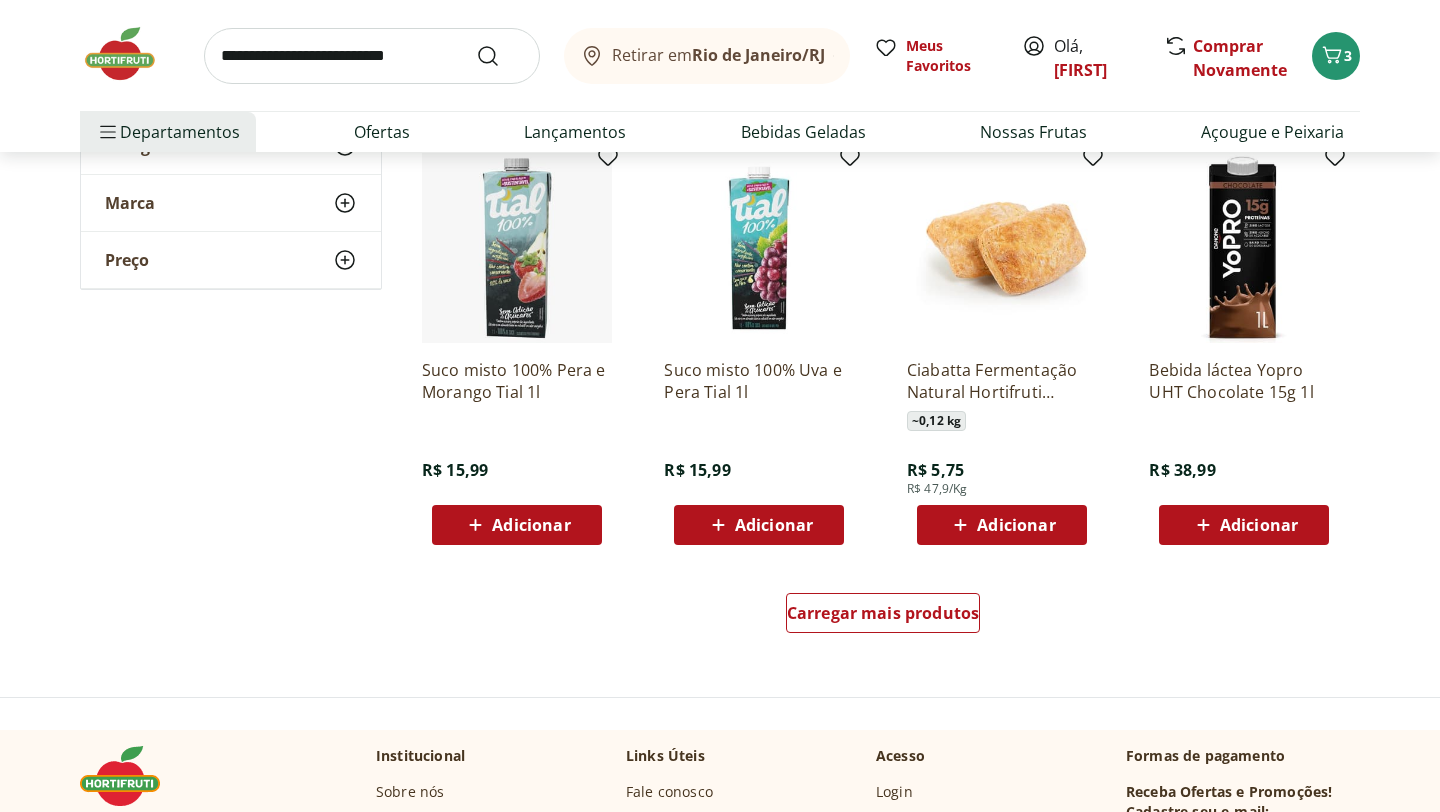 scroll, scrollTop: 19586, scrollLeft: 0, axis: vertical 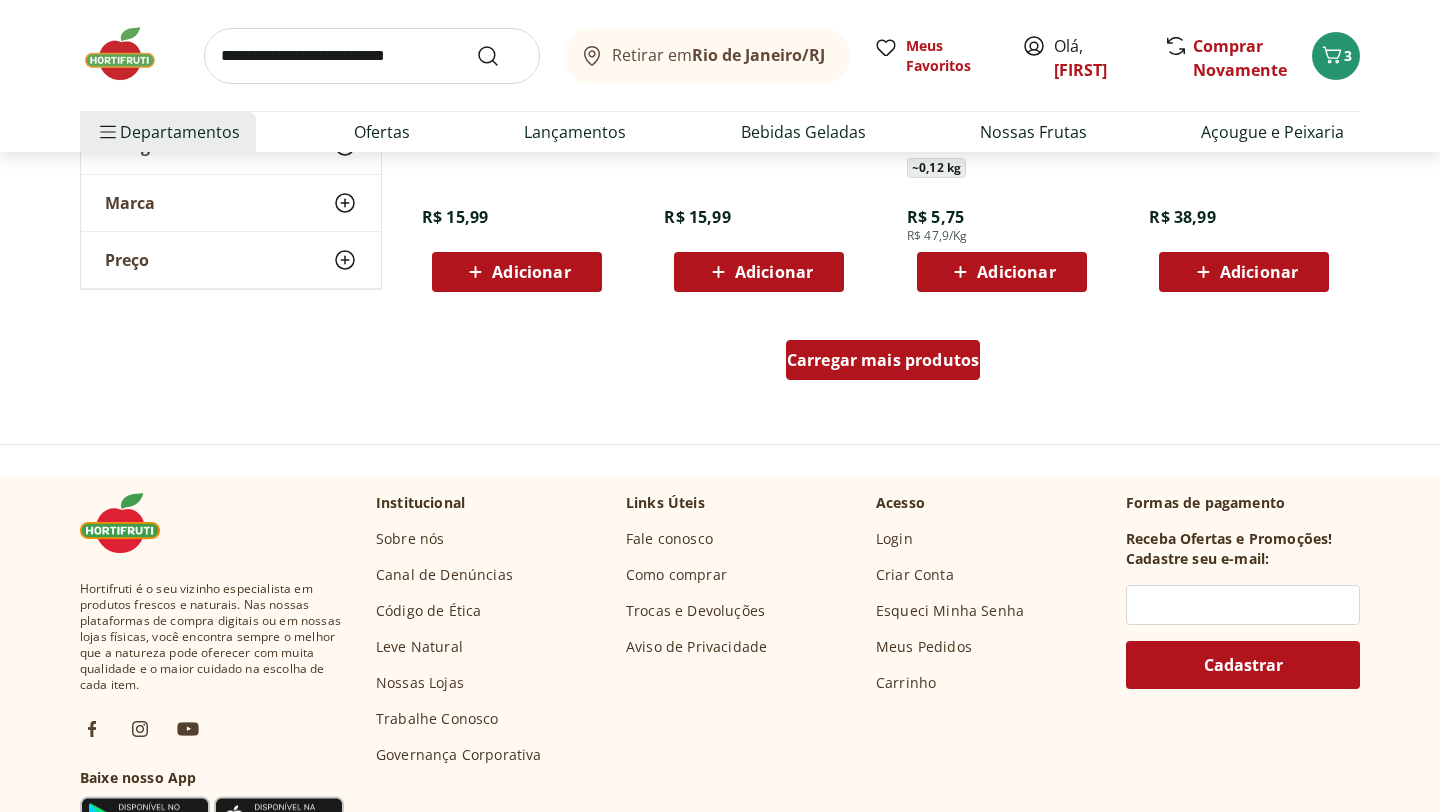 click on "Carregar mais produtos" at bounding box center [883, 360] 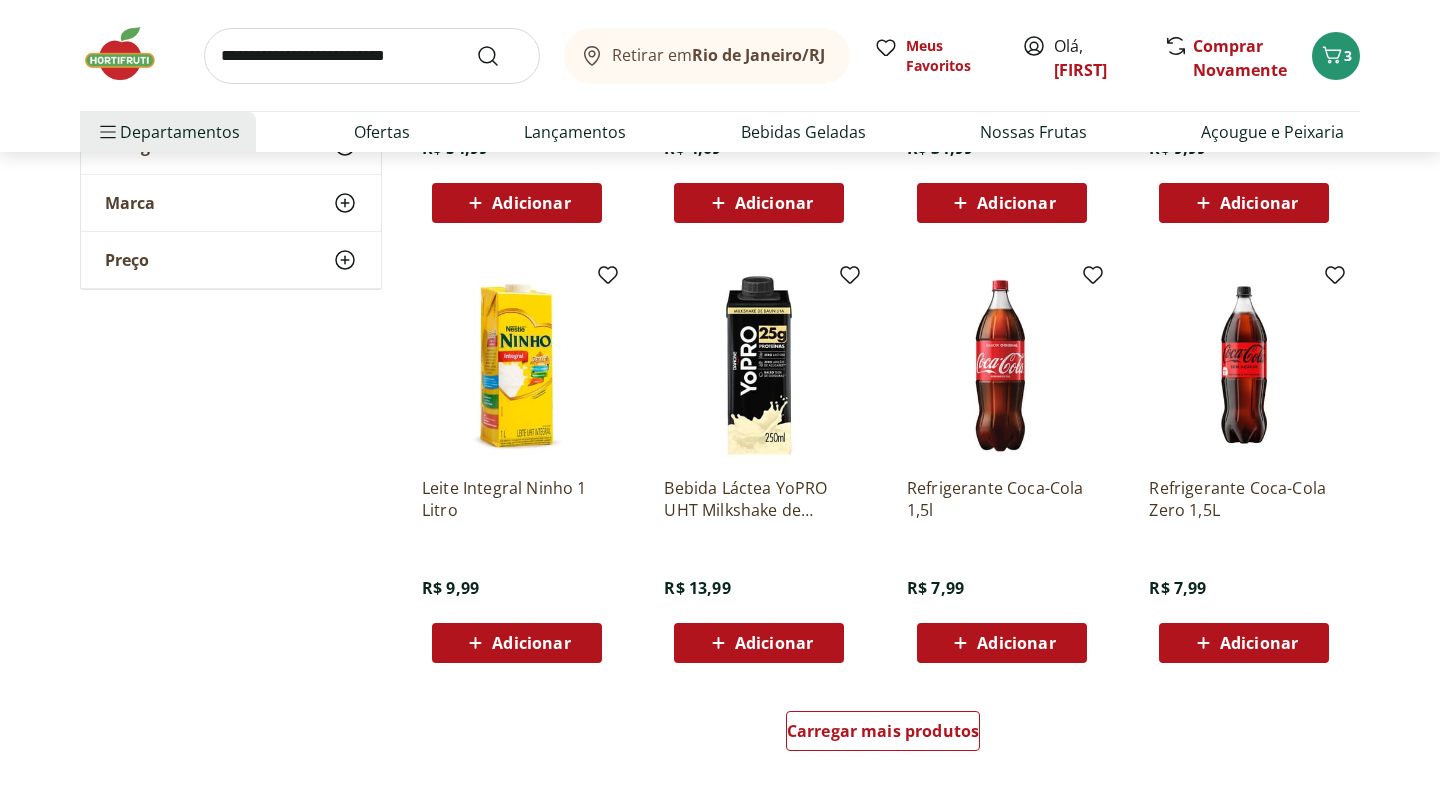 scroll, scrollTop: 20531, scrollLeft: 0, axis: vertical 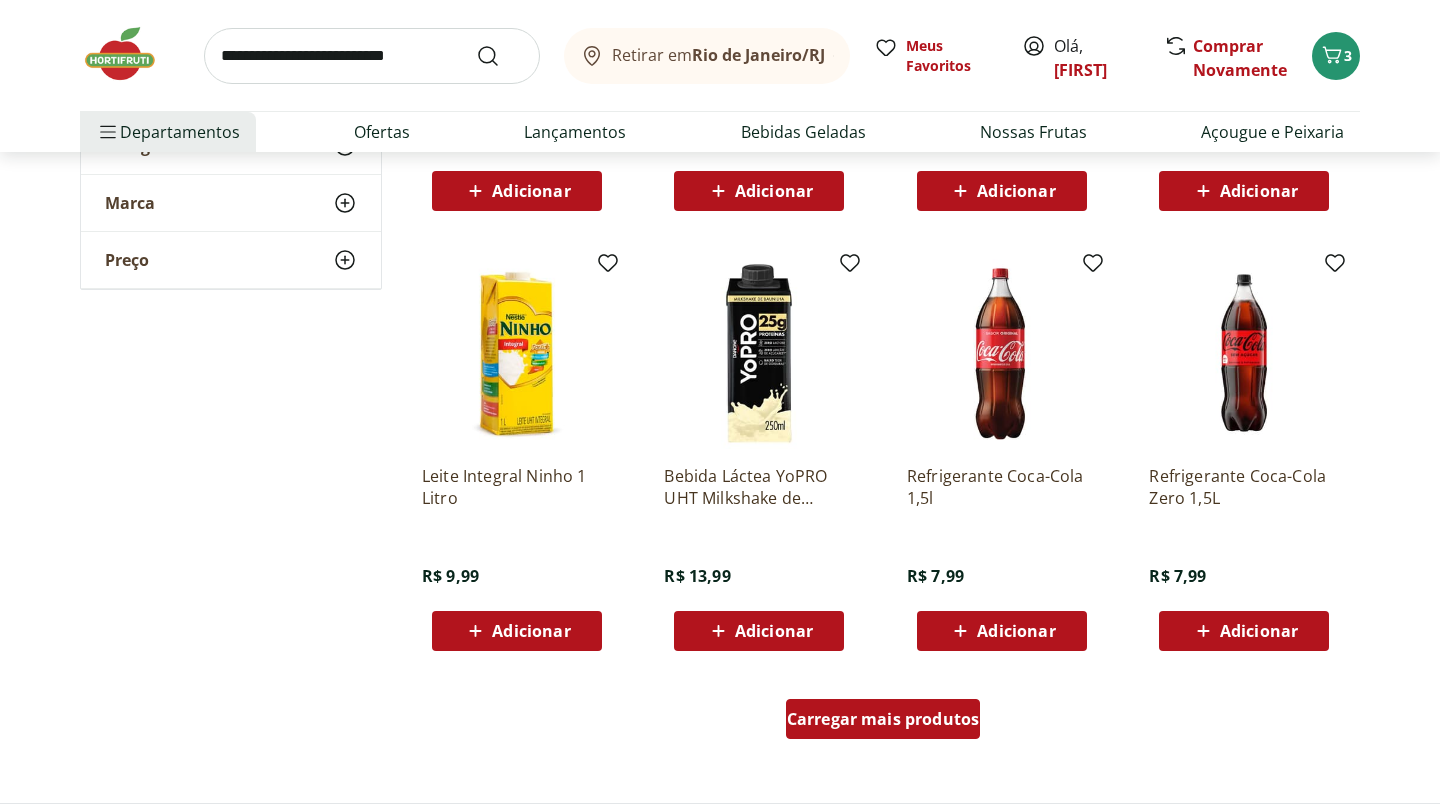 click on "Carregar mais produtos" at bounding box center (883, 719) 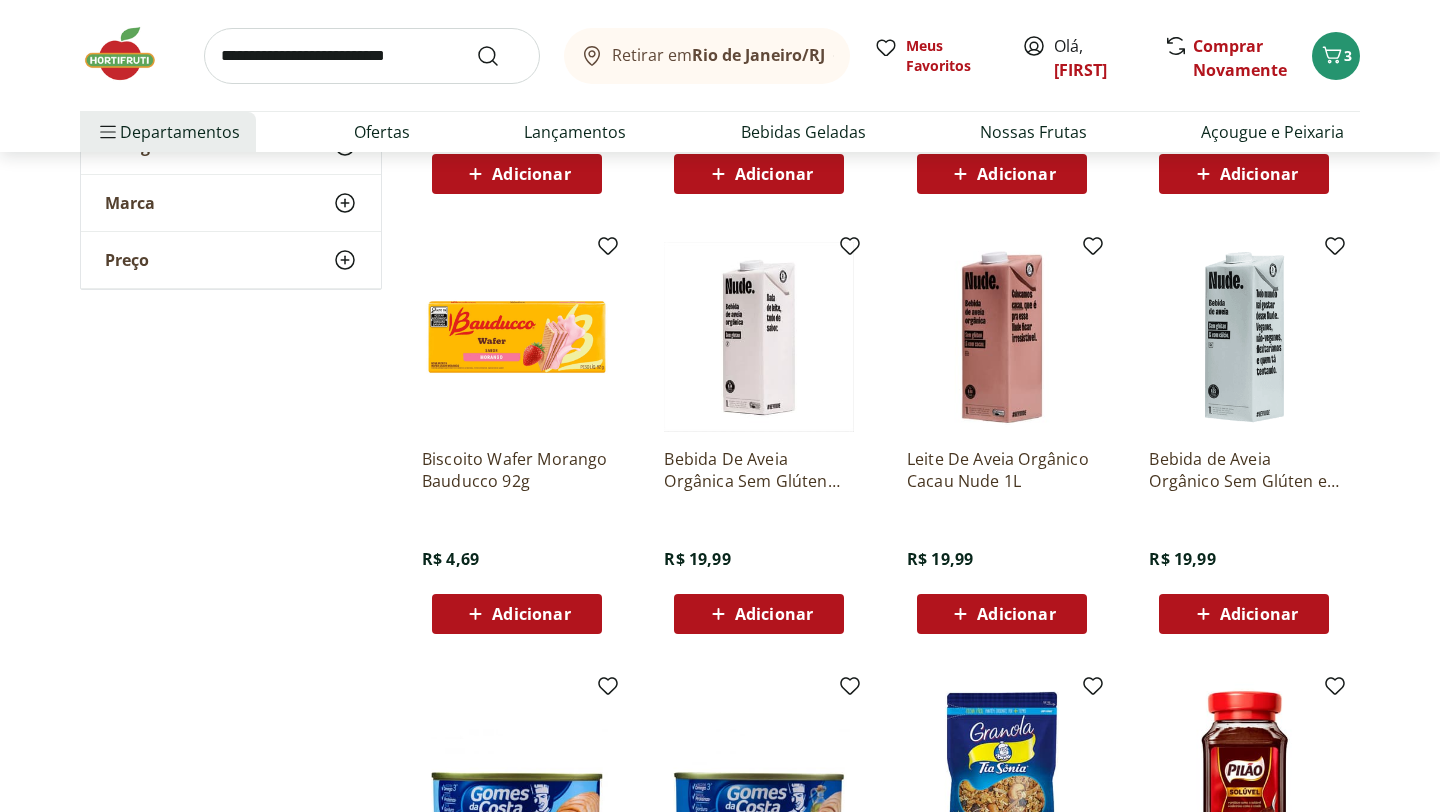 scroll, scrollTop: 21414, scrollLeft: 0, axis: vertical 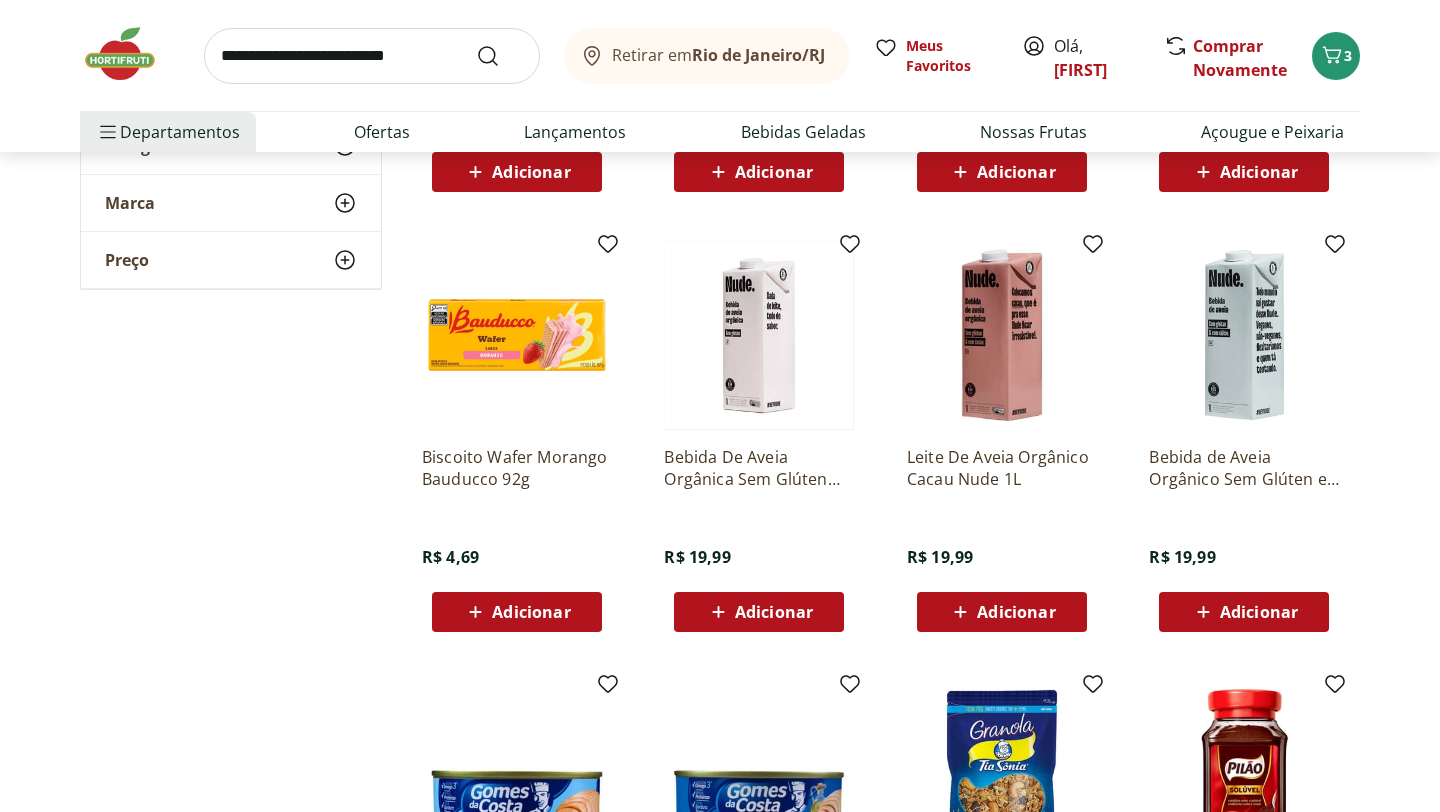 click on "Adicionar" at bounding box center [759, 612] 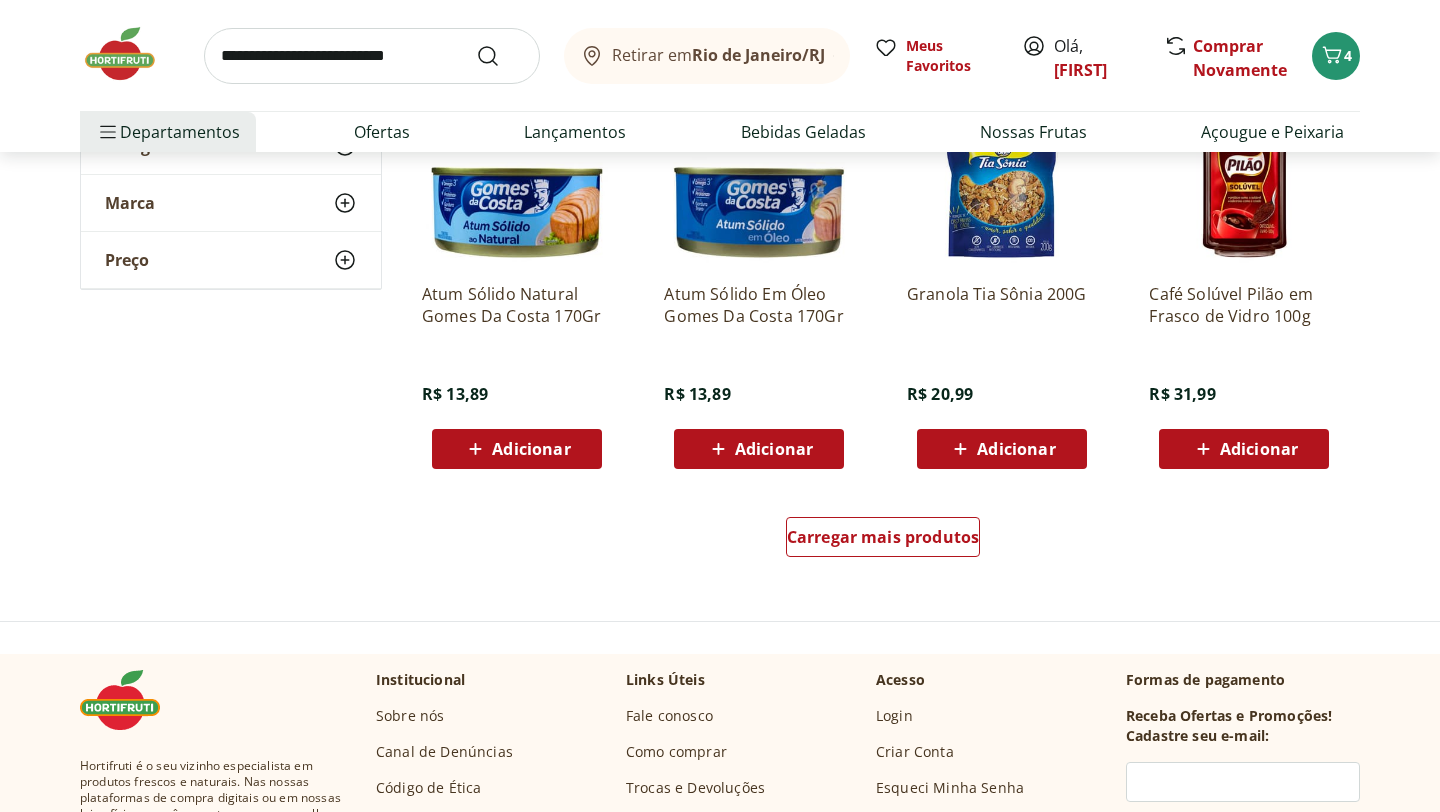 scroll, scrollTop: 22021, scrollLeft: 0, axis: vertical 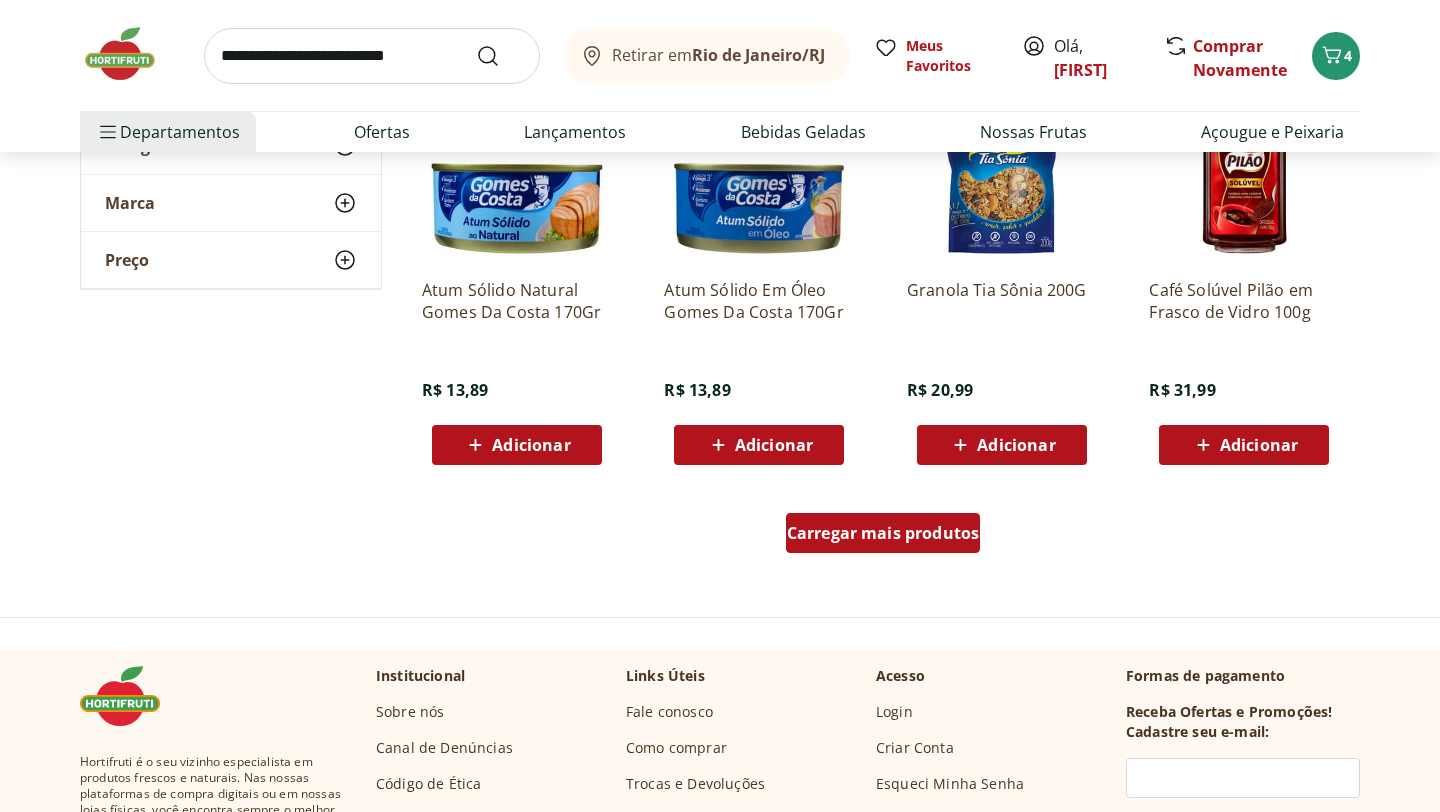 click on "Carregar mais produtos" at bounding box center (883, 537) 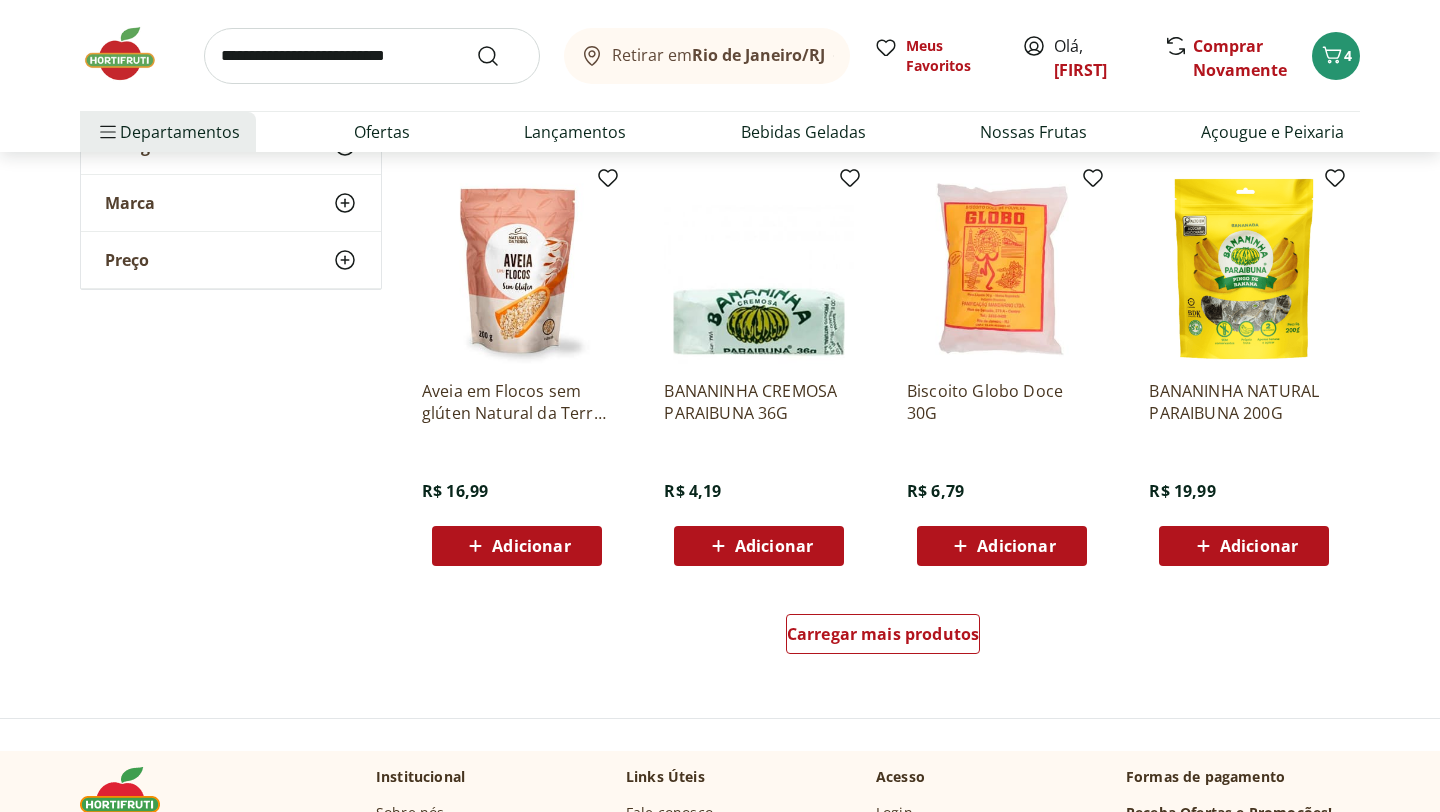 scroll, scrollTop: 23228, scrollLeft: 0, axis: vertical 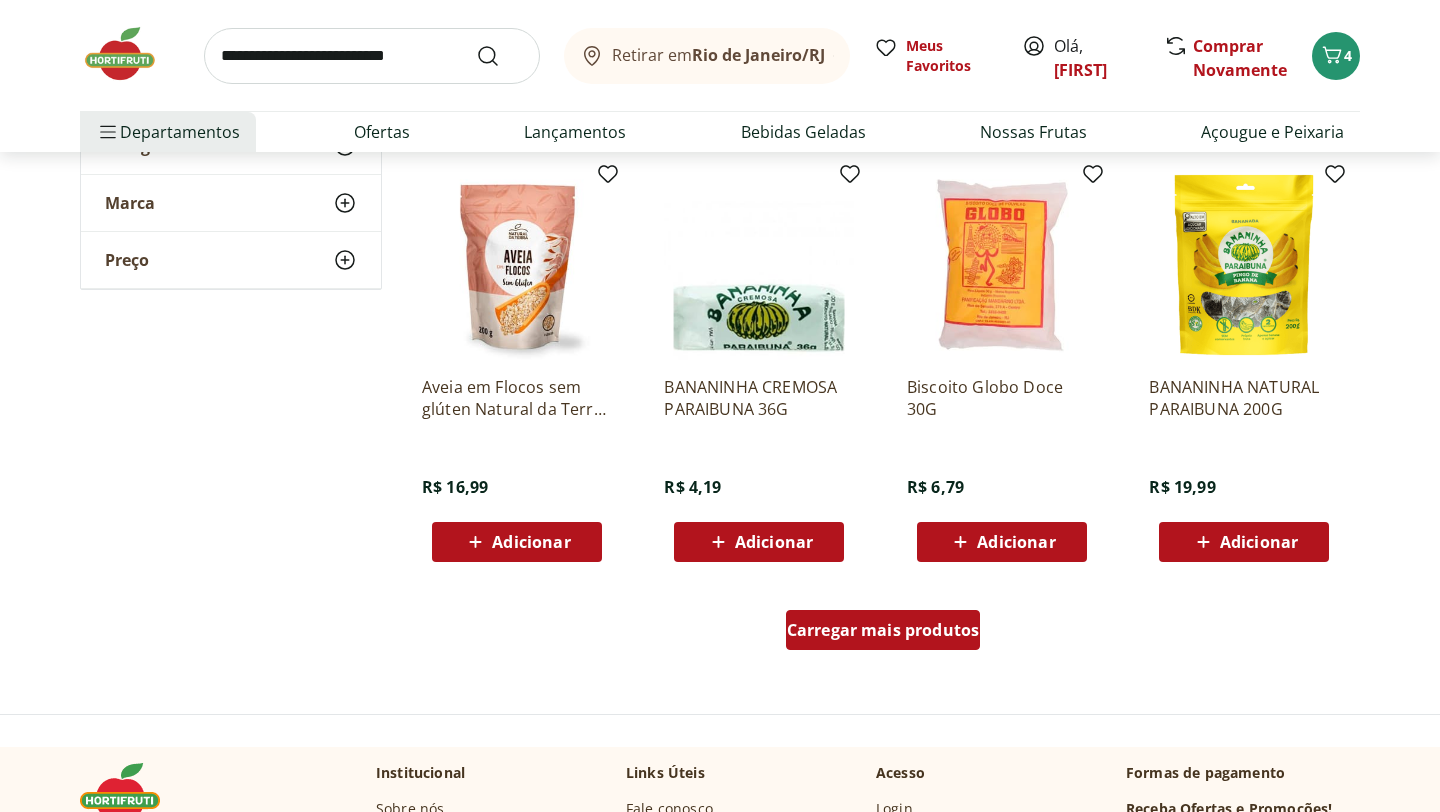 click on "Carregar mais produtos" at bounding box center [883, 634] 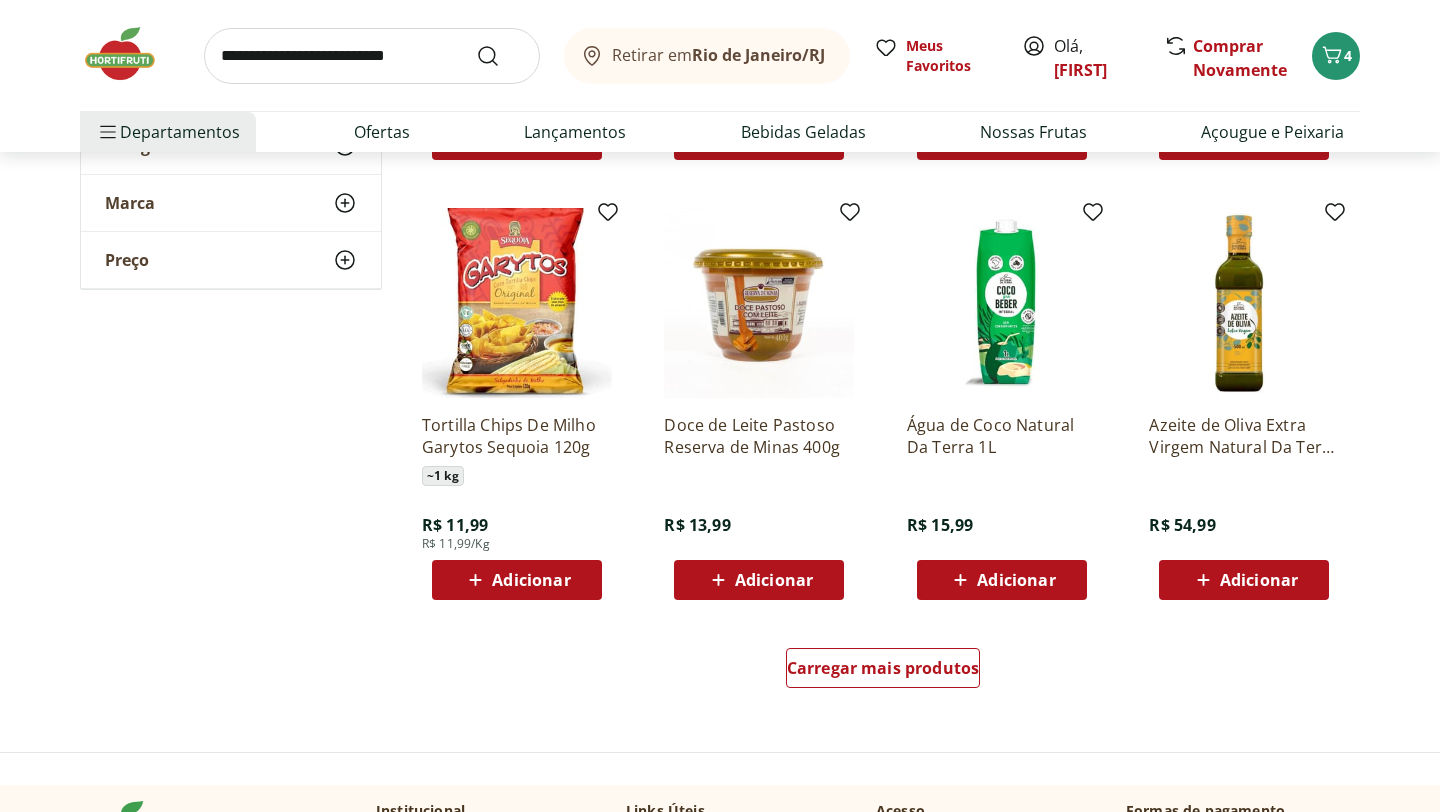 scroll, scrollTop: 24489, scrollLeft: 0, axis: vertical 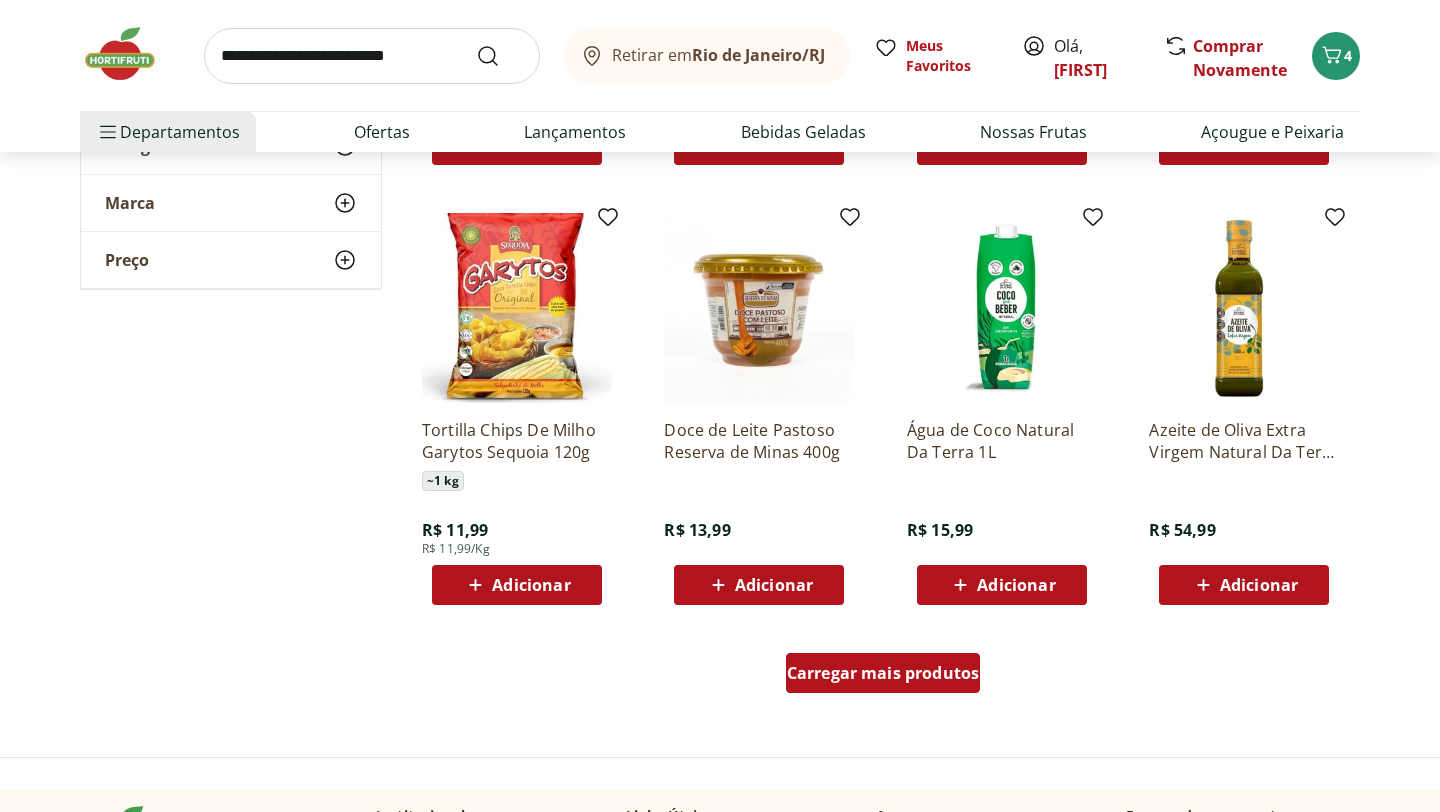 click on "Carregar mais produtos" at bounding box center (883, 673) 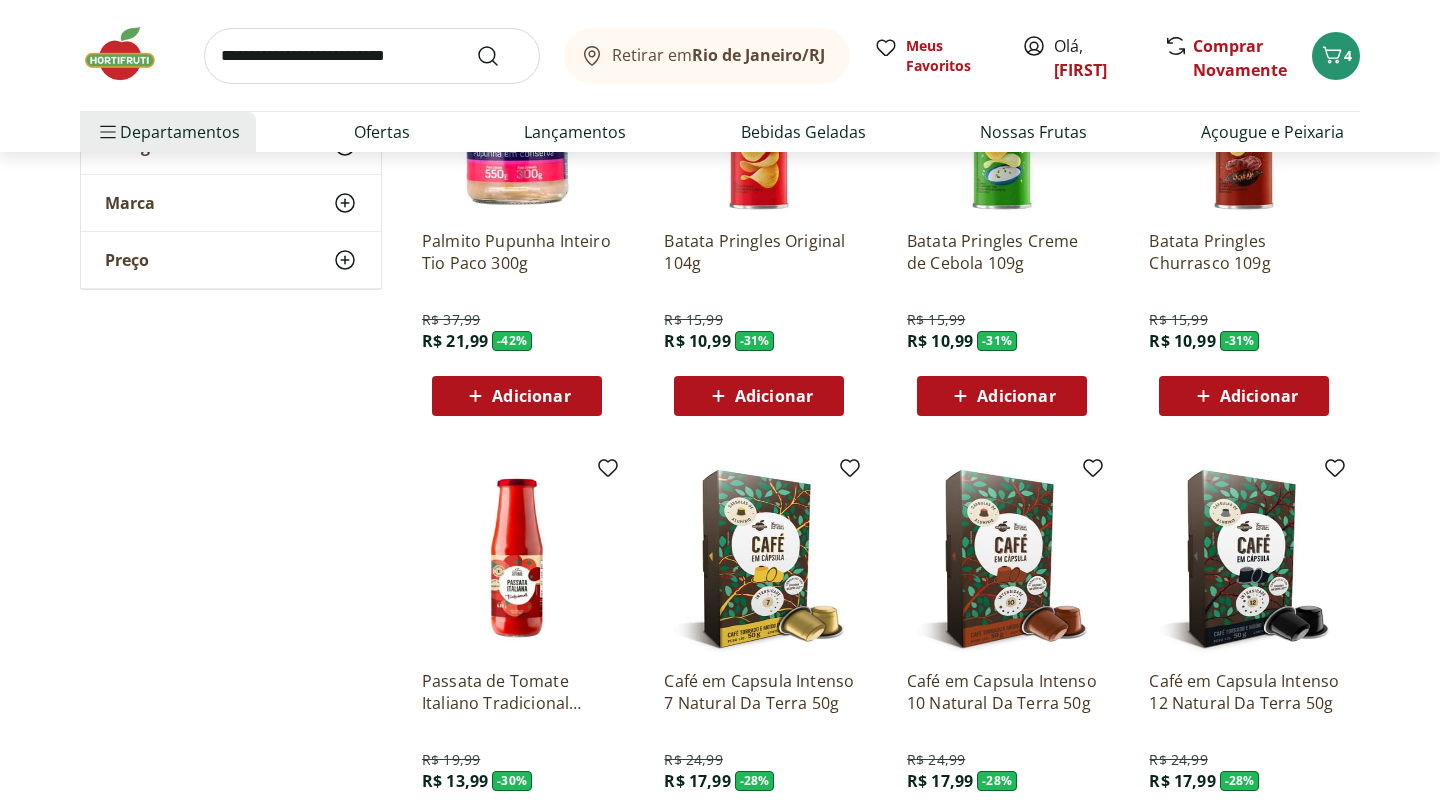 scroll, scrollTop: 25852, scrollLeft: 0, axis: vertical 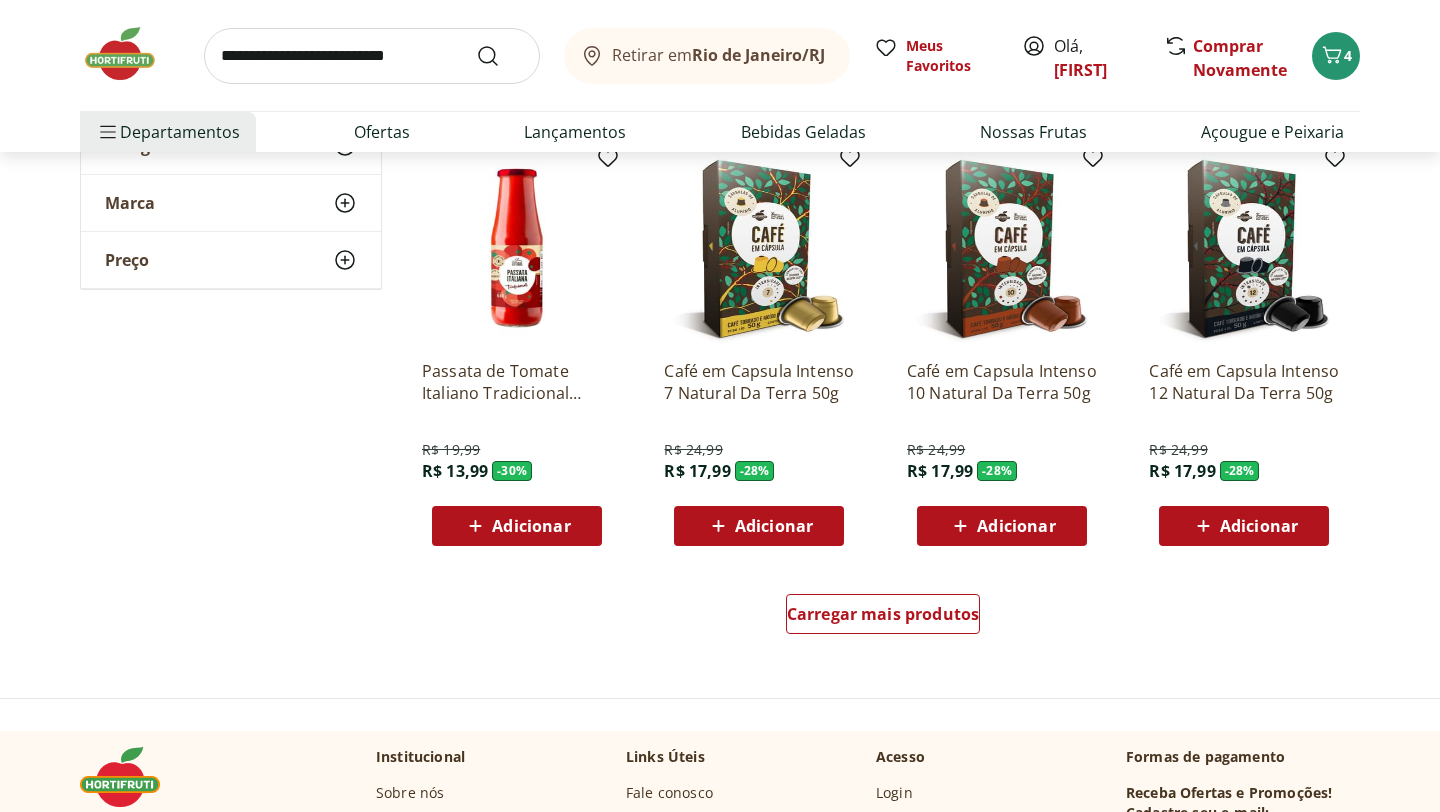 click on "Adicionar" at bounding box center [531, 526] 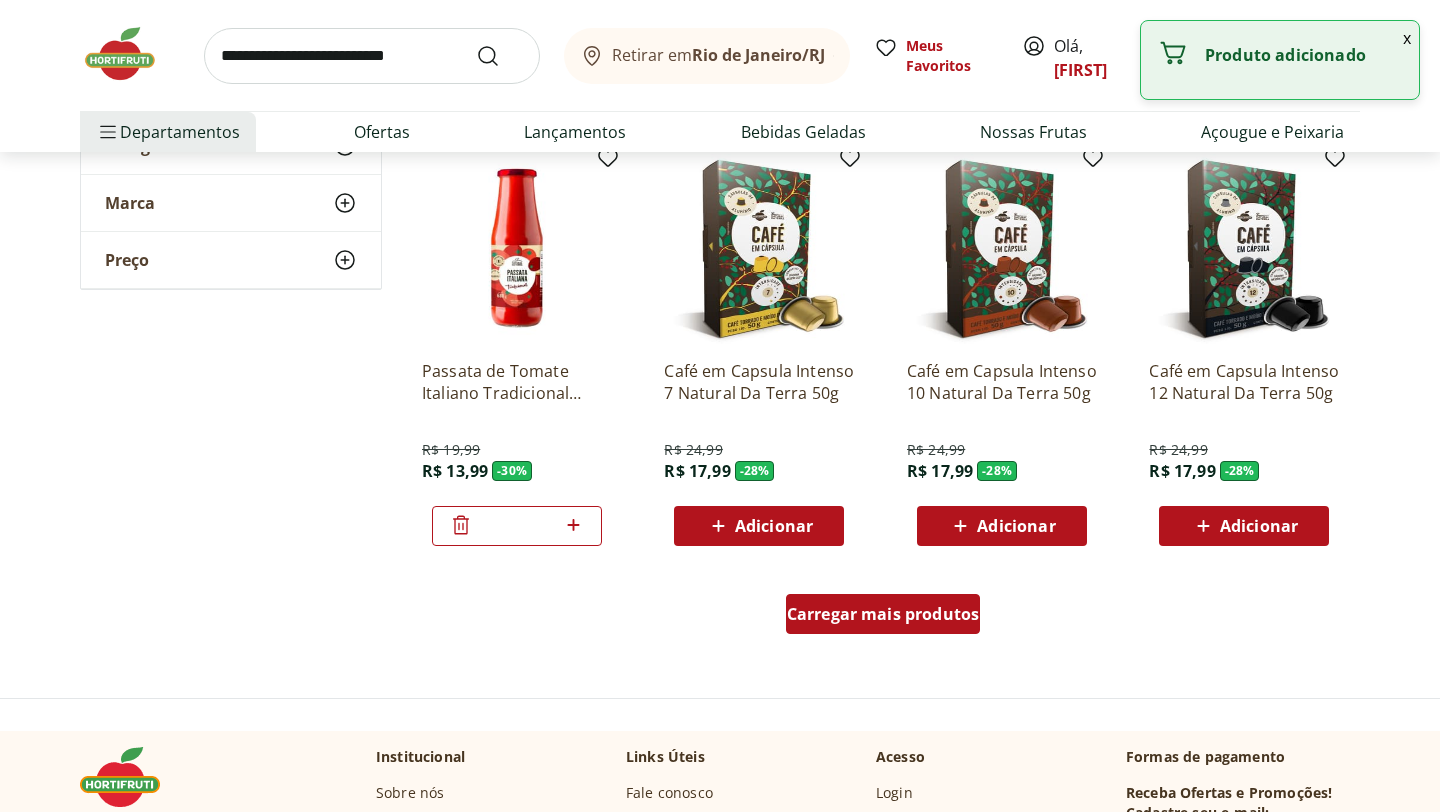 click on "Carregar mais produtos" at bounding box center [883, 614] 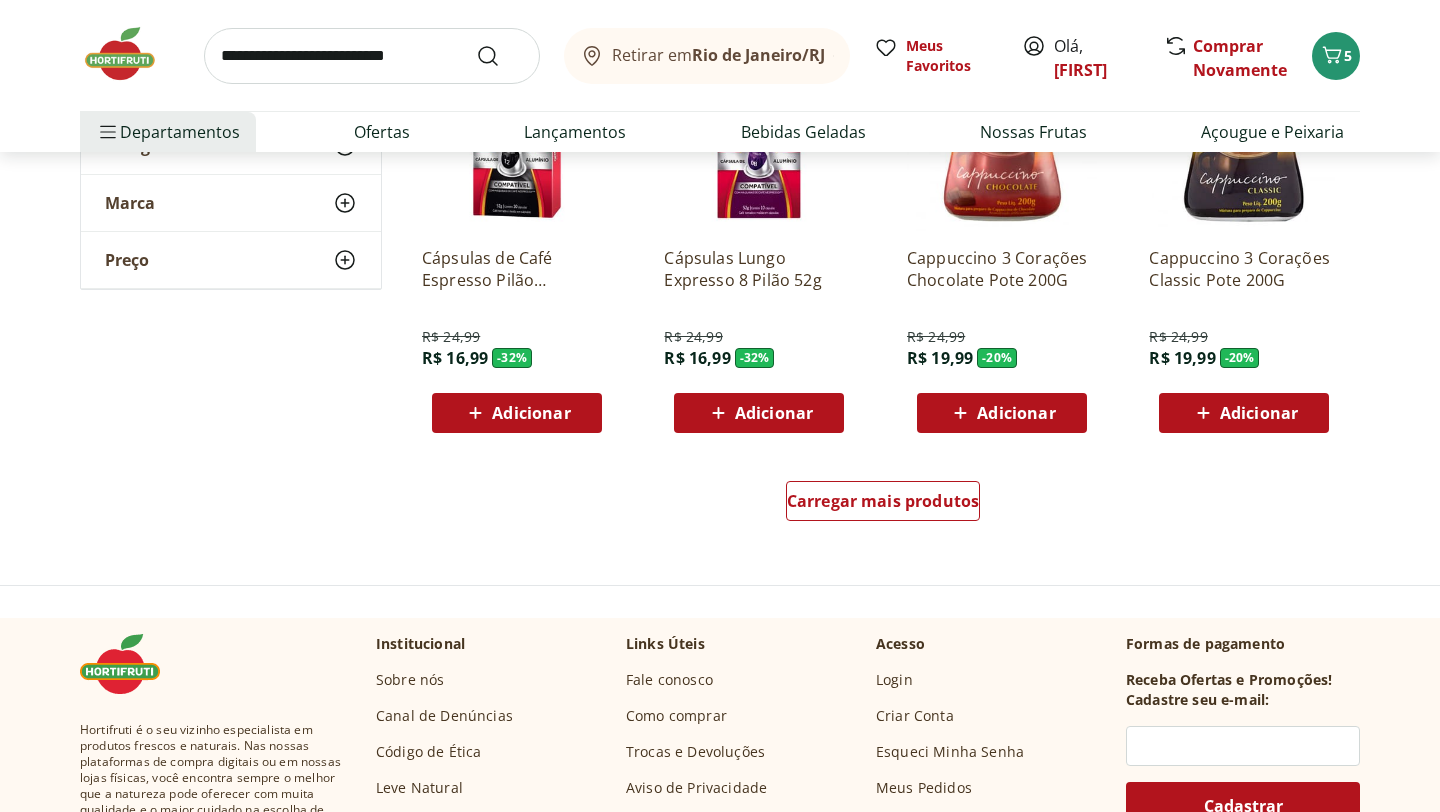 scroll, scrollTop: 27266, scrollLeft: 0, axis: vertical 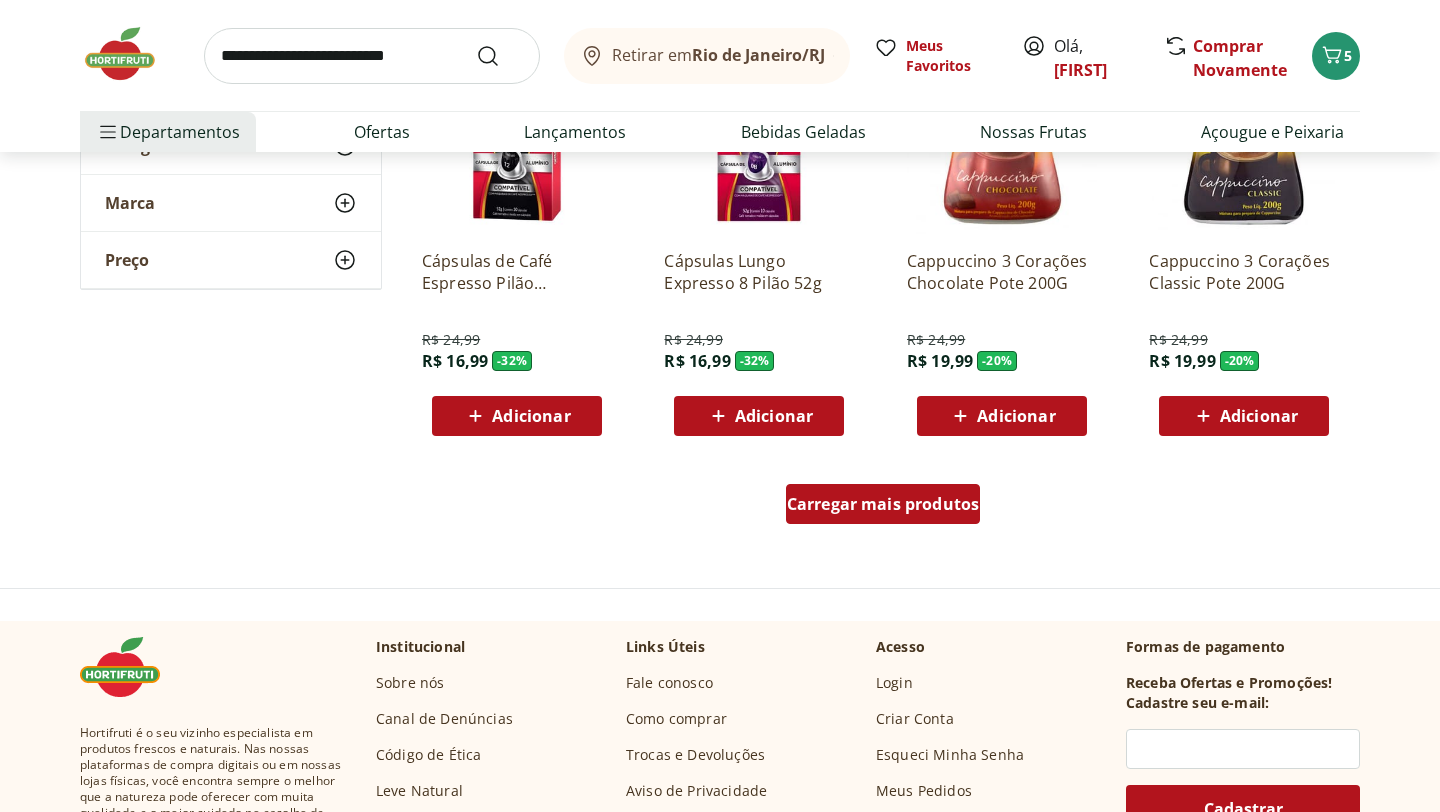 click on "Carregar mais produtos" at bounding box center [883, 504] 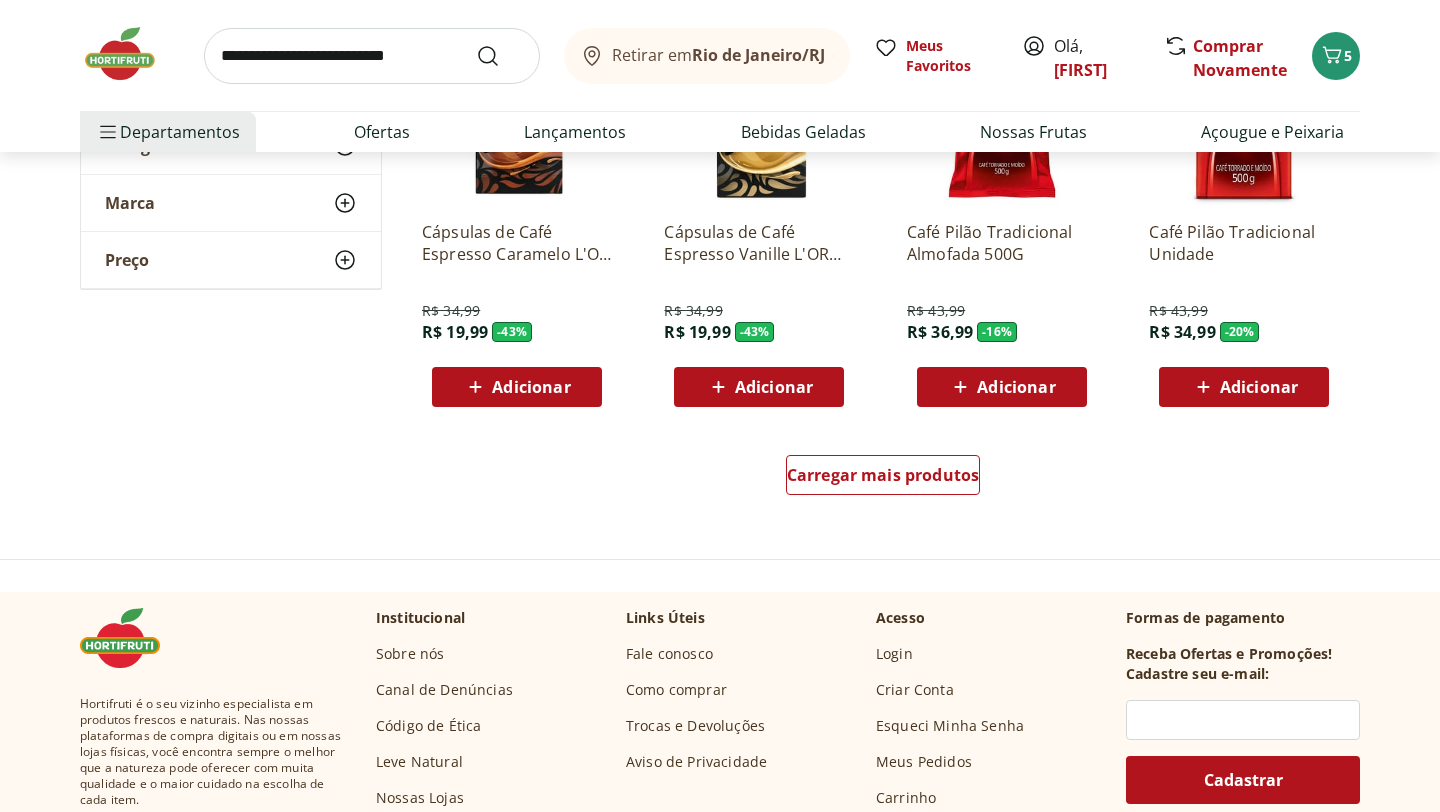 scroll, scrollTop: 28650, scrollLeft: 0, axis: vertical 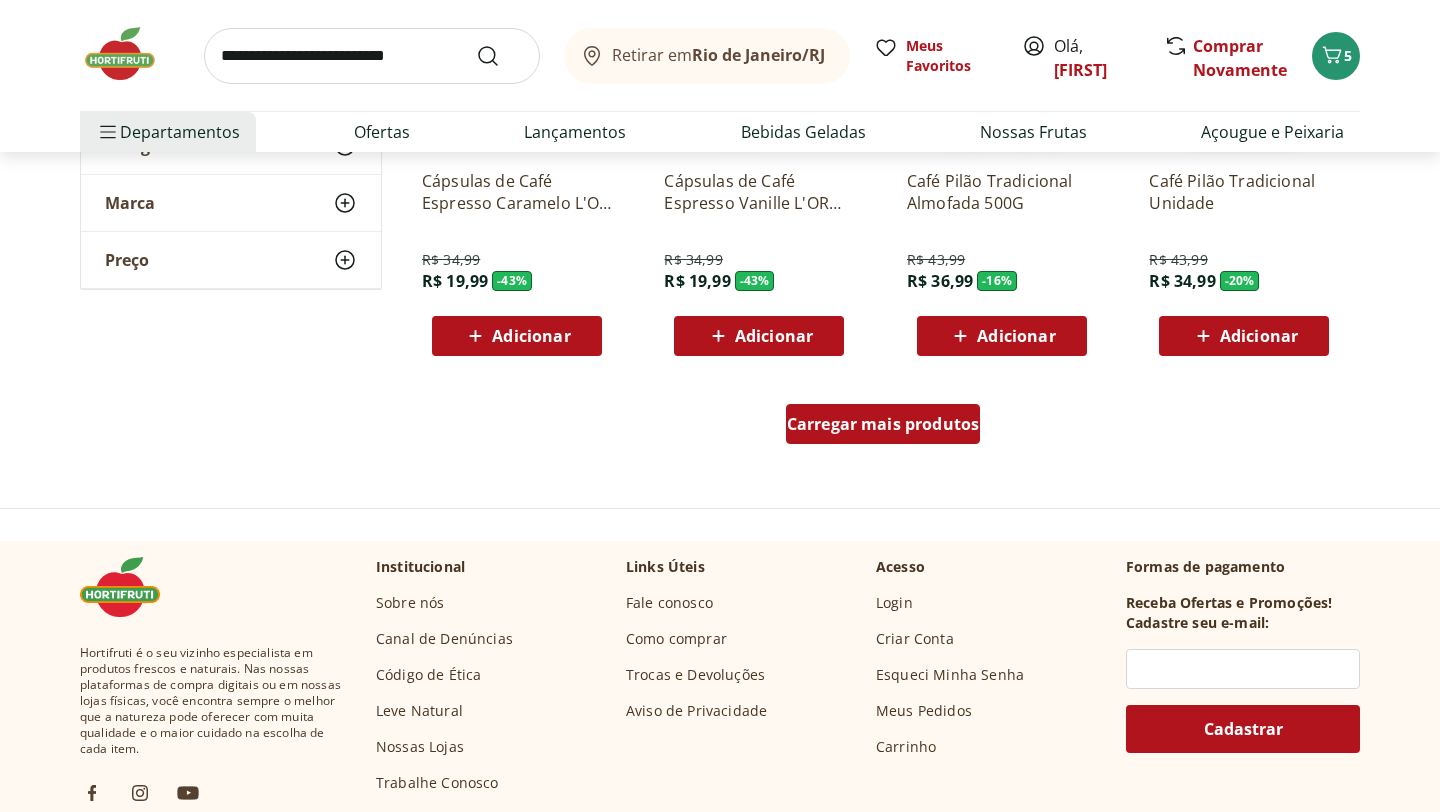click on "Carregar mais produtos" at bounding box center [883, 424] 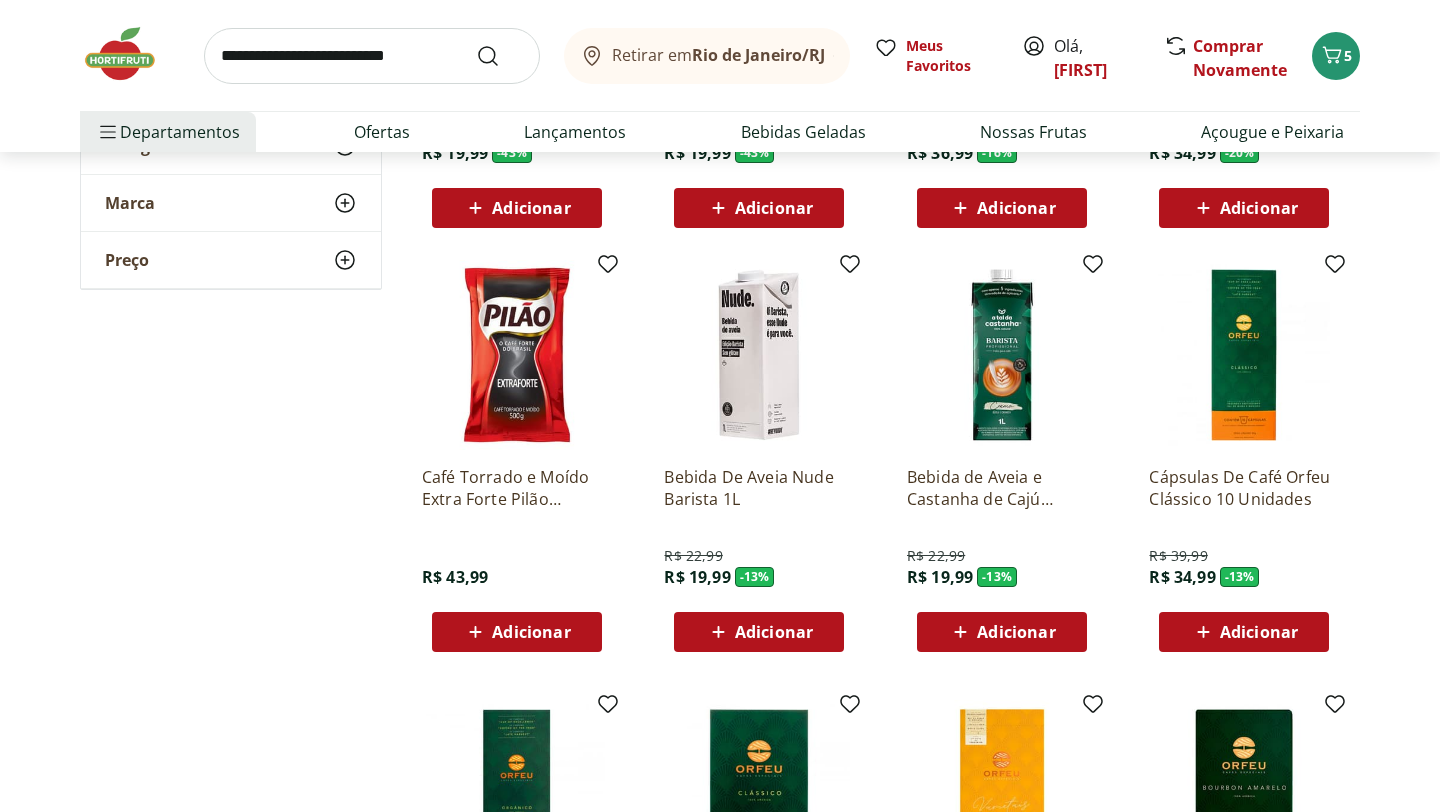 scroll, scrollTop: 28782, scrollLeft: 0, axis: vertical 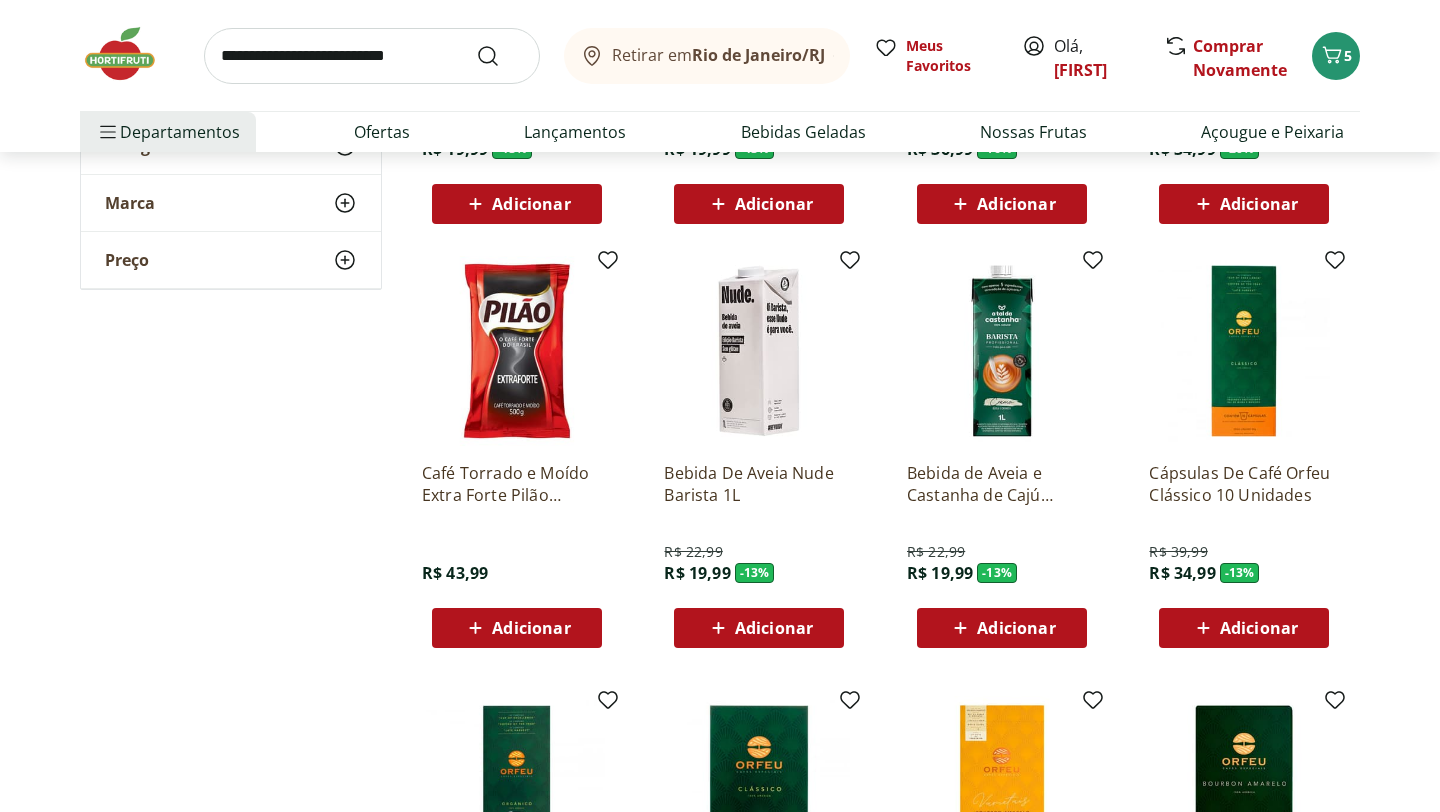 click on "Adicionar" at bounding box center [774, 628] 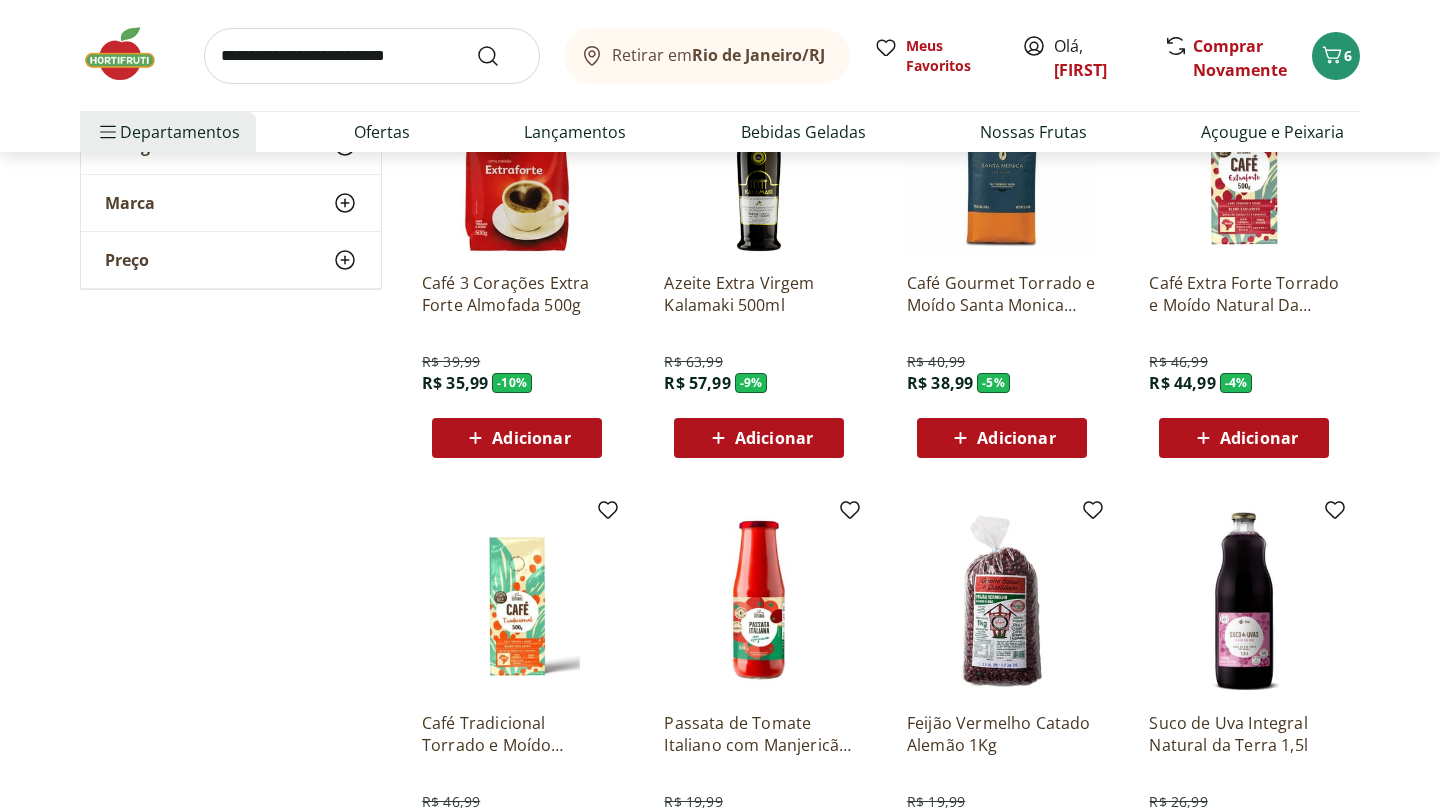 scroll, scrollTop: 0, scrollLeft: 0, axis: both 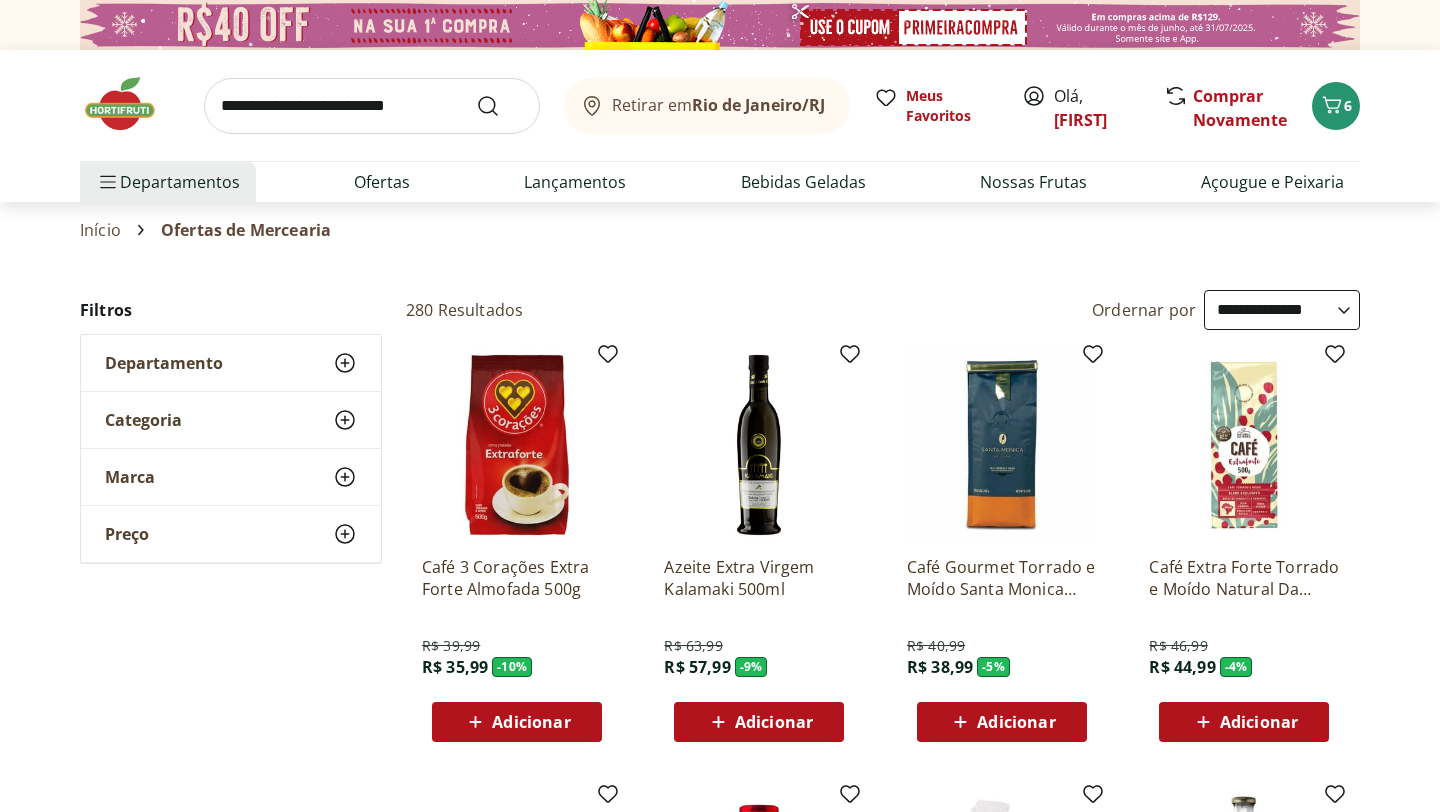 click on "Departamento" at bounding box center [231, 363] 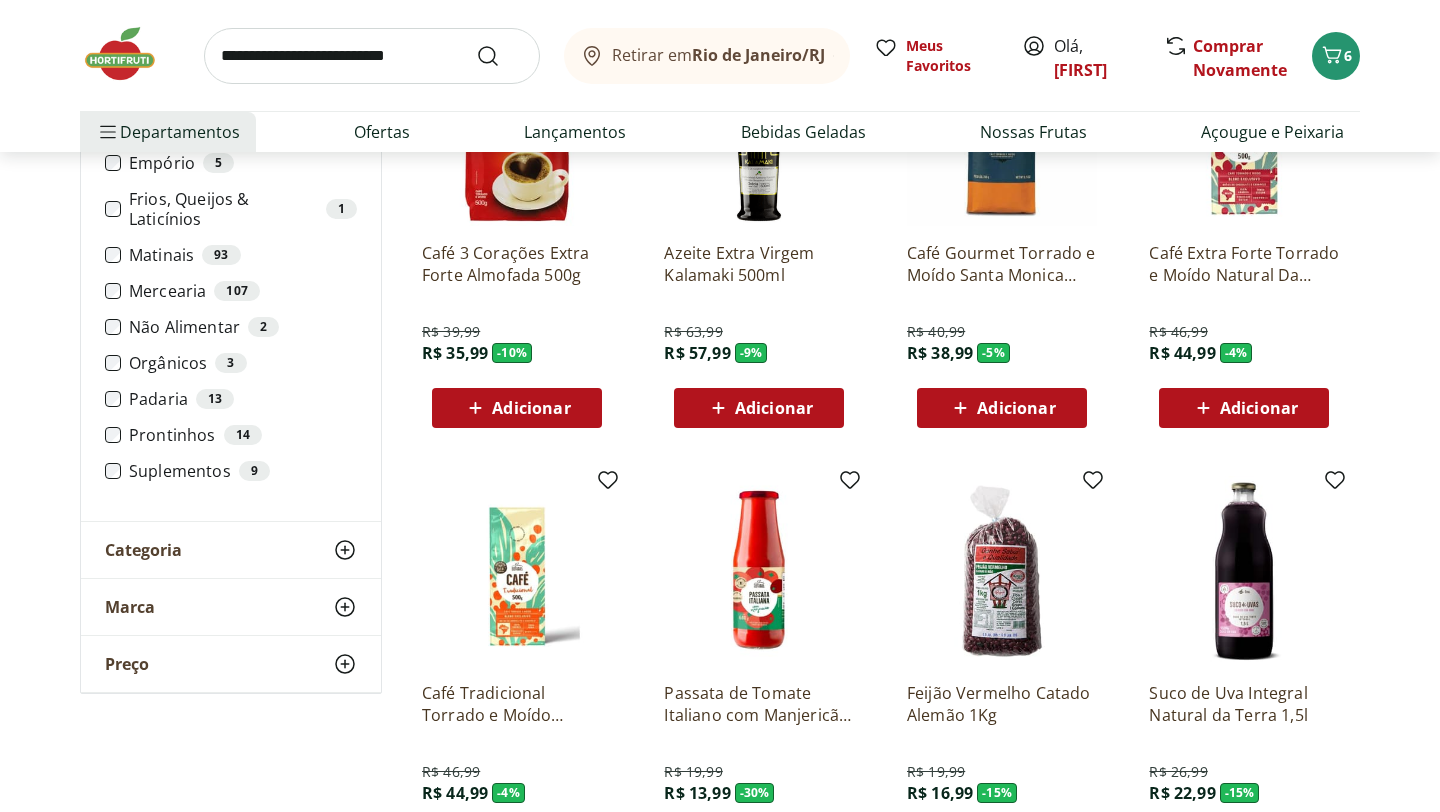 scroll, scrollTop: 328, scrollLeft: 0, axis: vertical 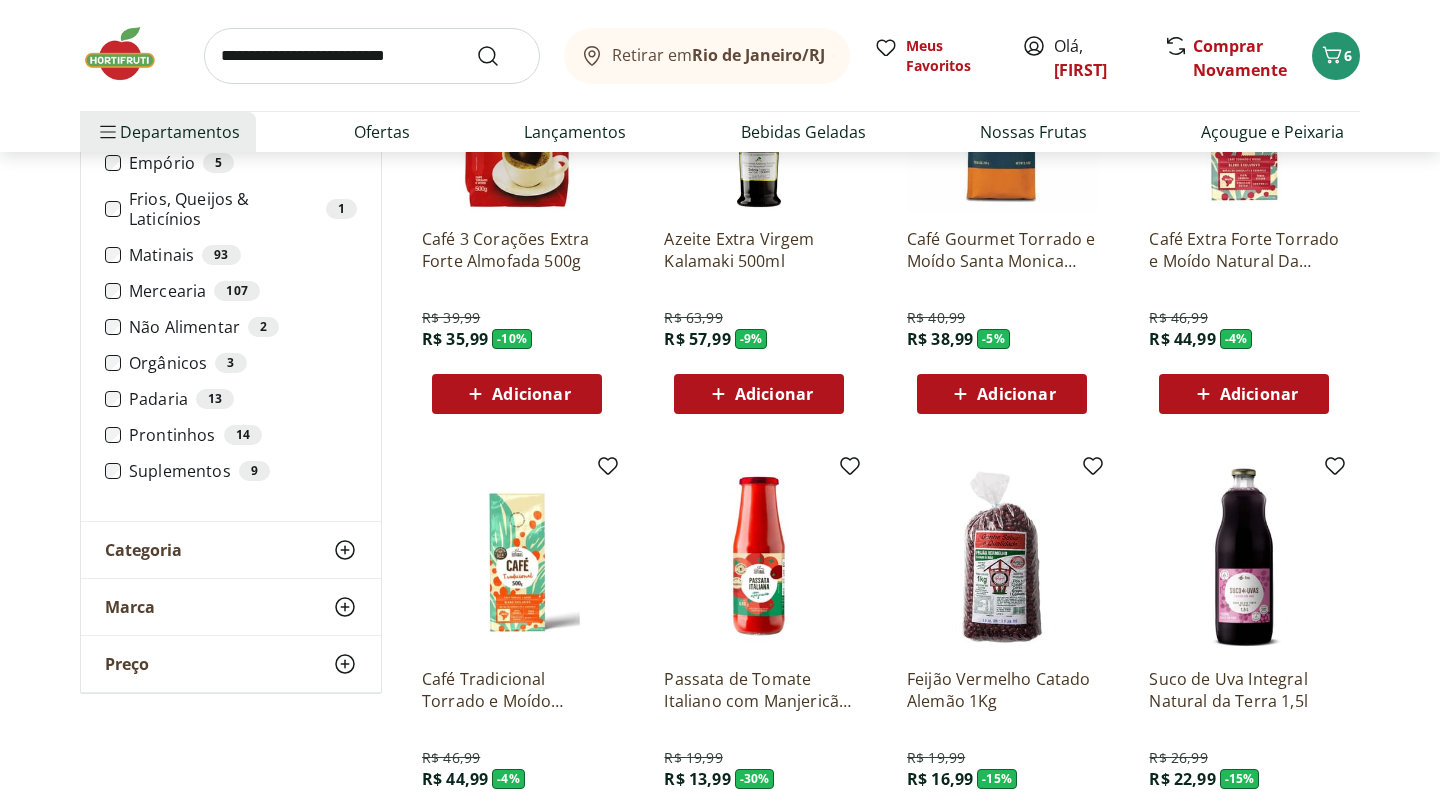 click on "Categoria" at bounding box center [231, 550] 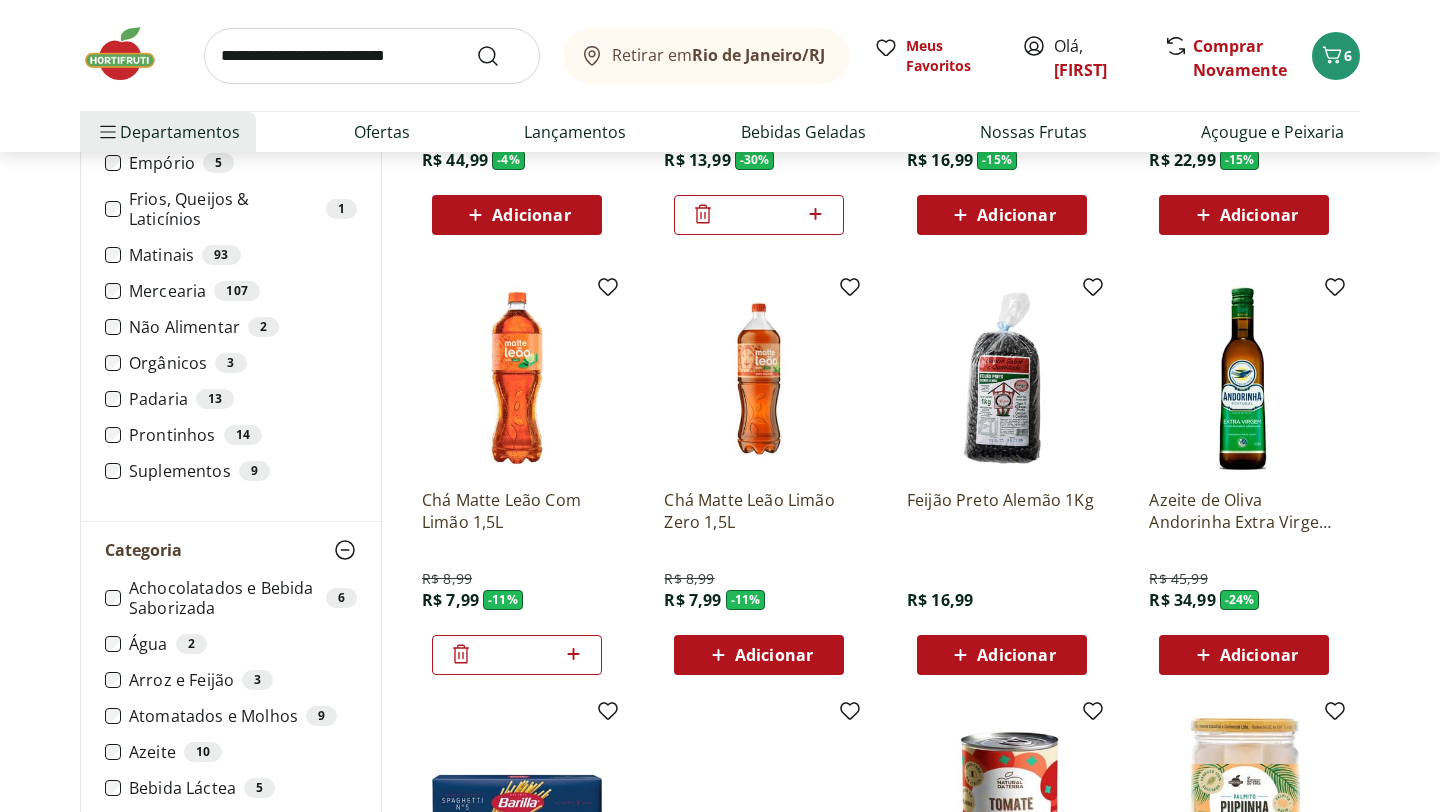 scroll, scrollTop: 950, scrollLeft: 0, axis: vertical 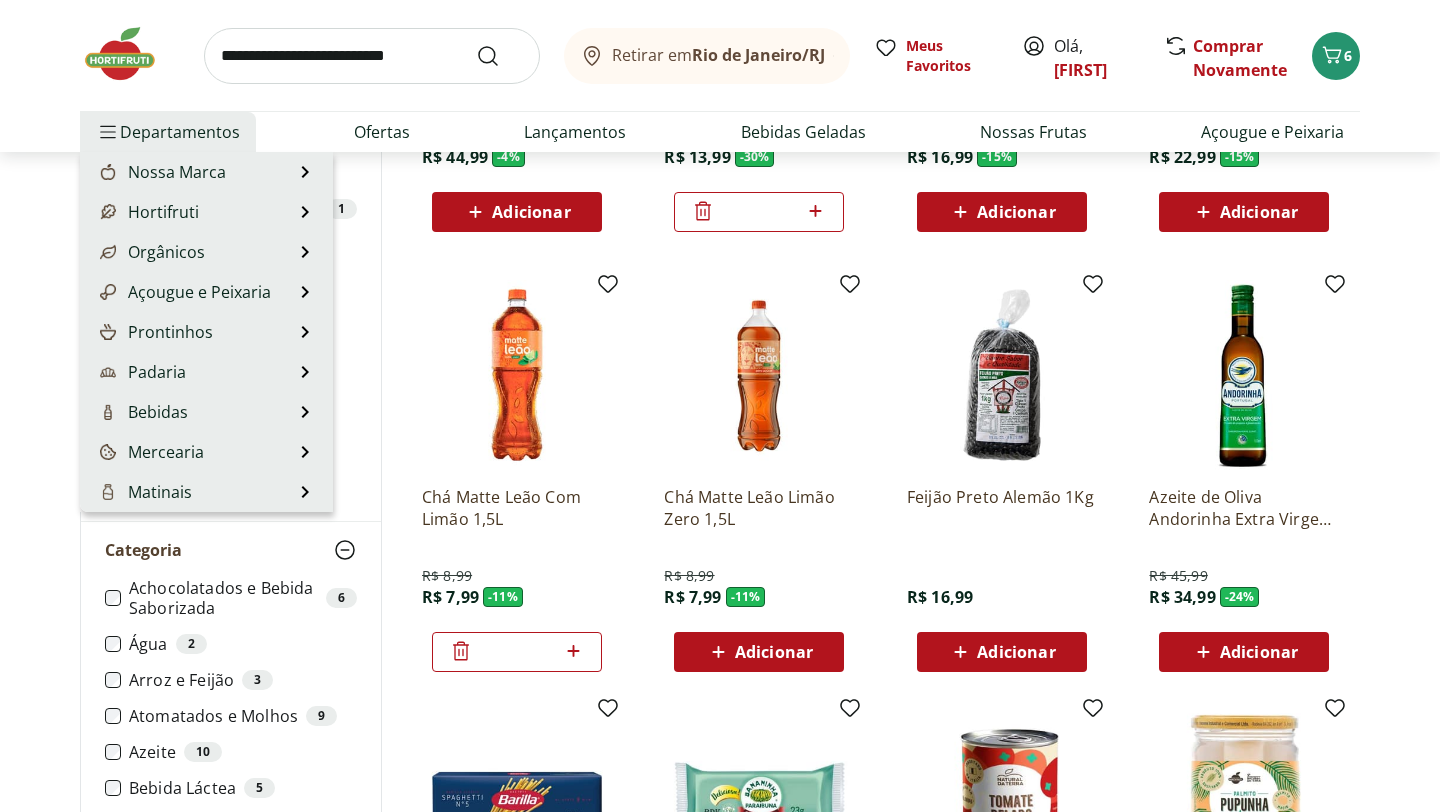 click on "Departamentos" at bounding box center [168, 132] 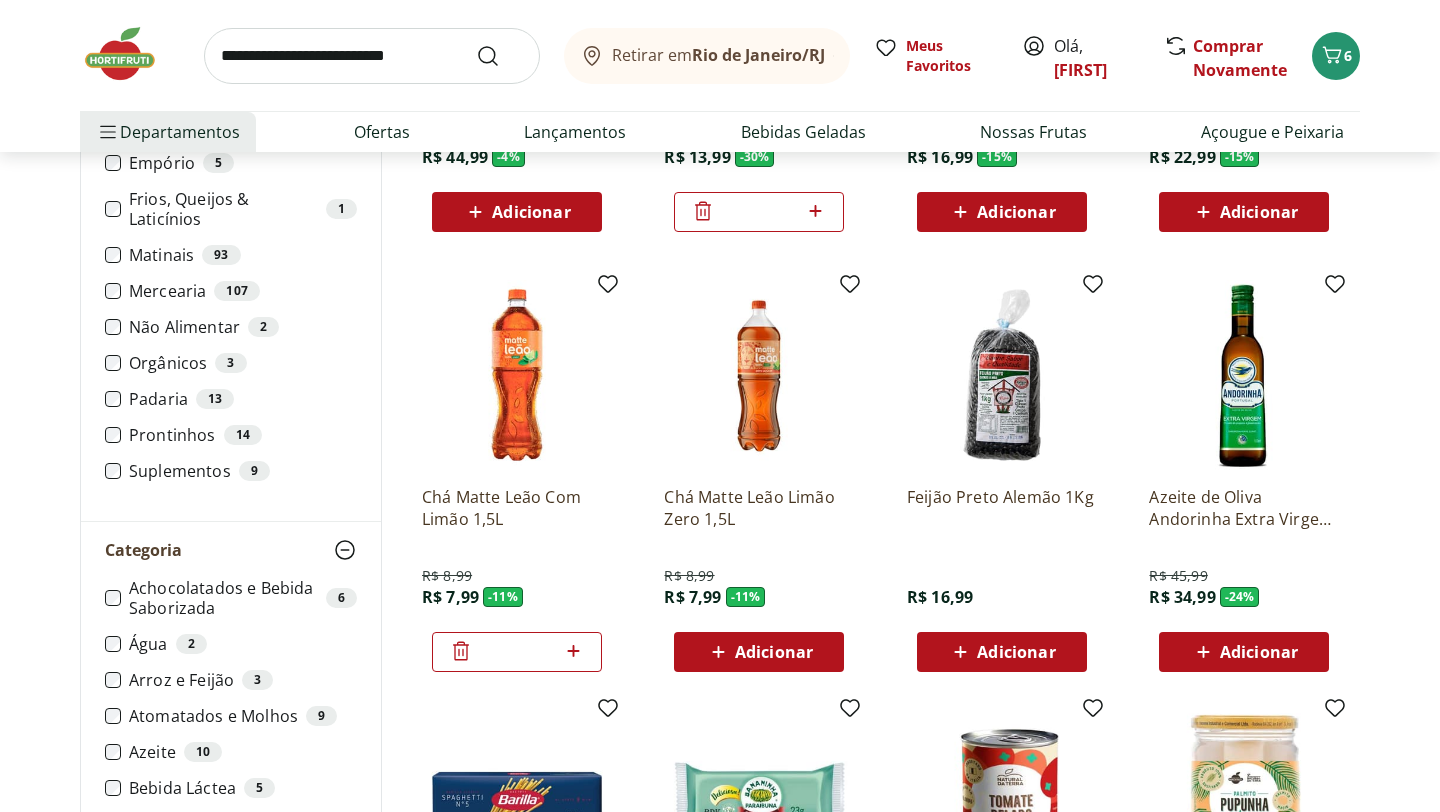 click at bounding box center (130, 54) 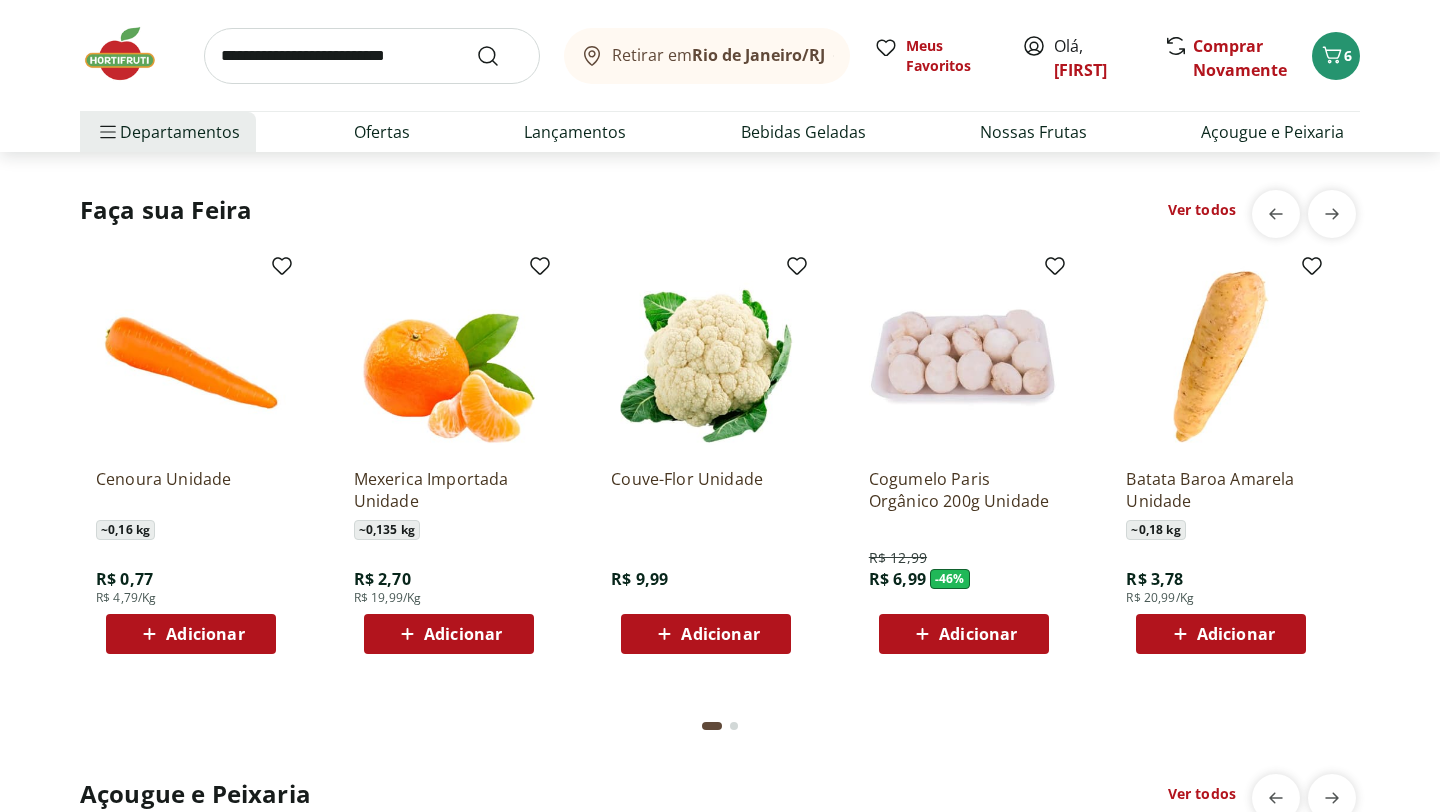 scroll, scrollTop: 2737, scrollLeft: 0, axis: vertical 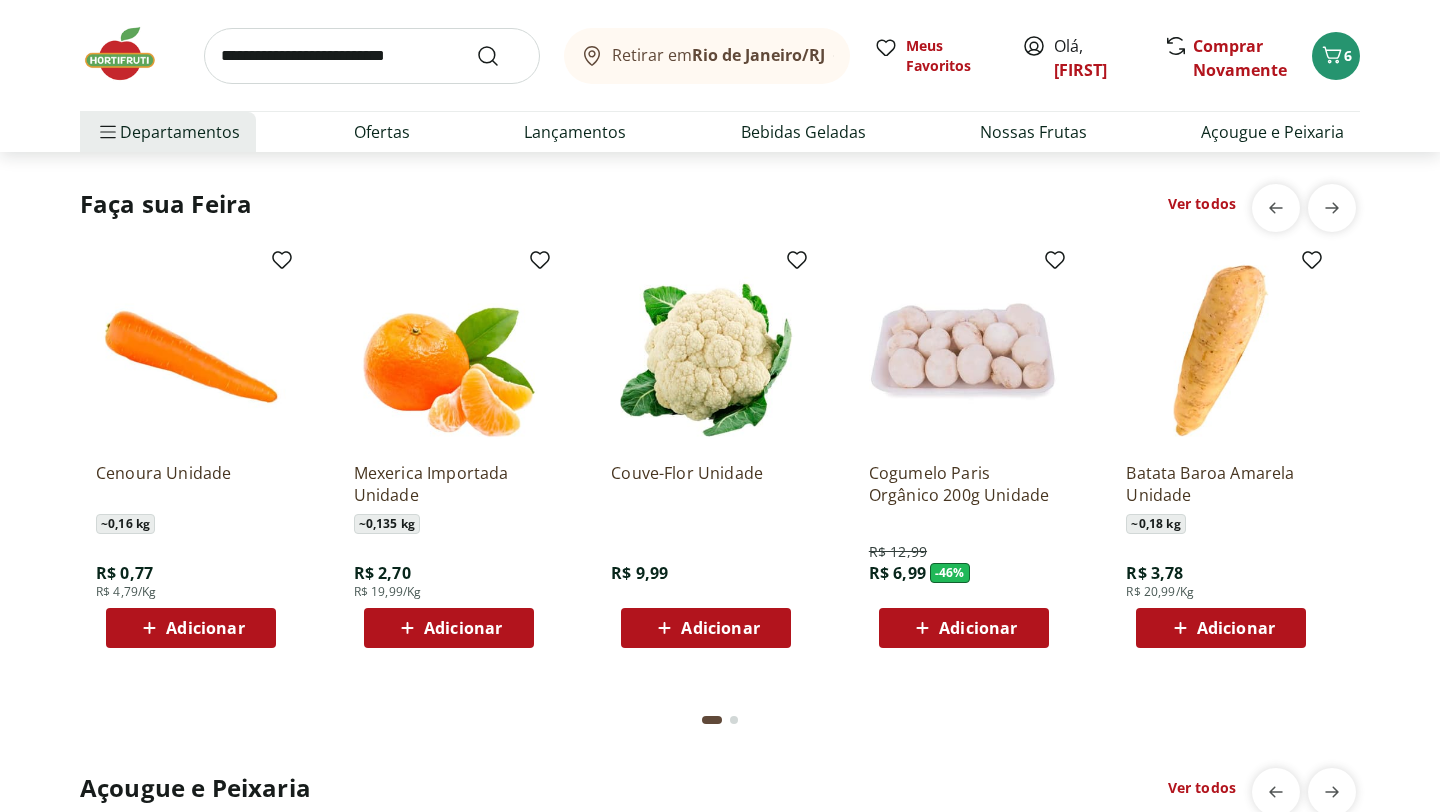 type on "*" 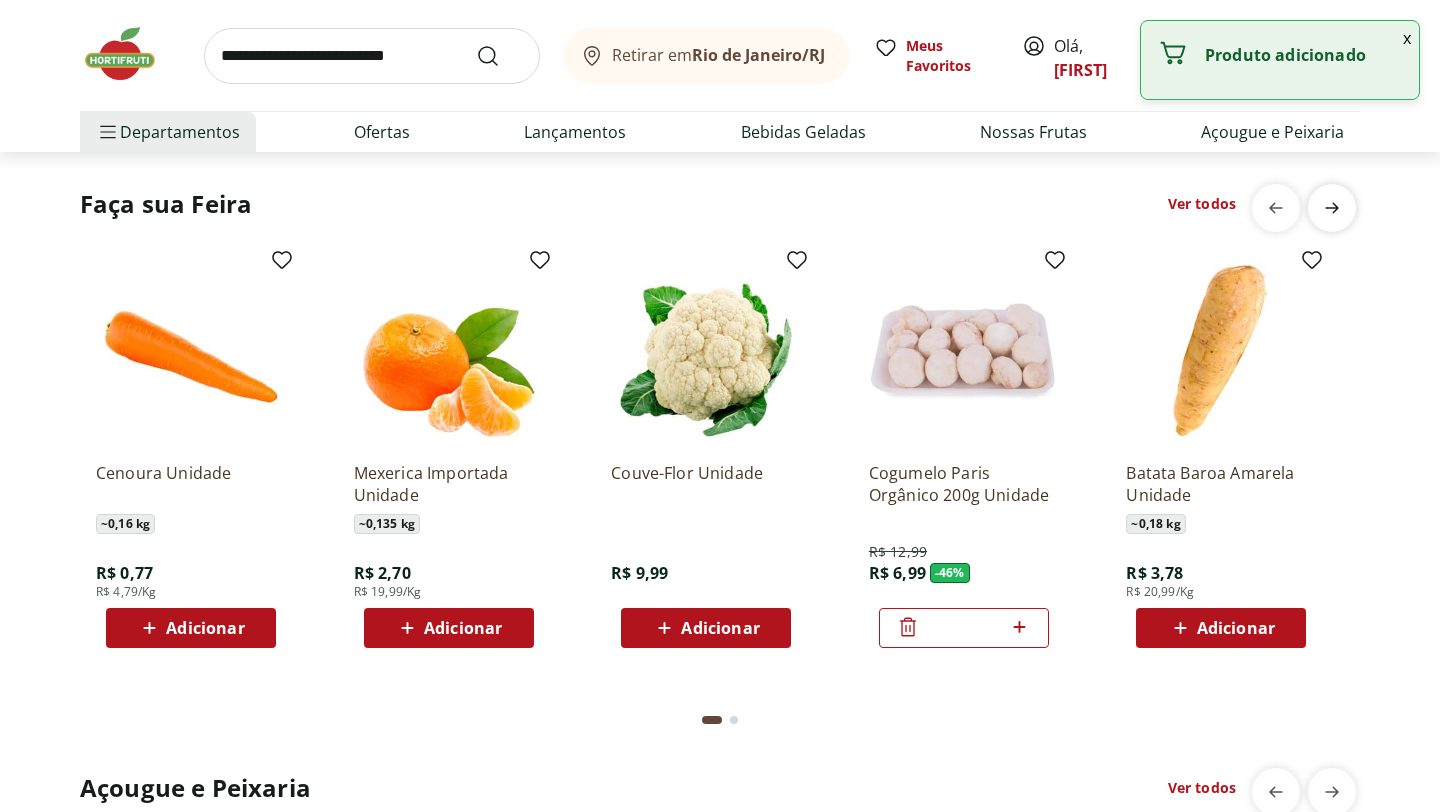 click 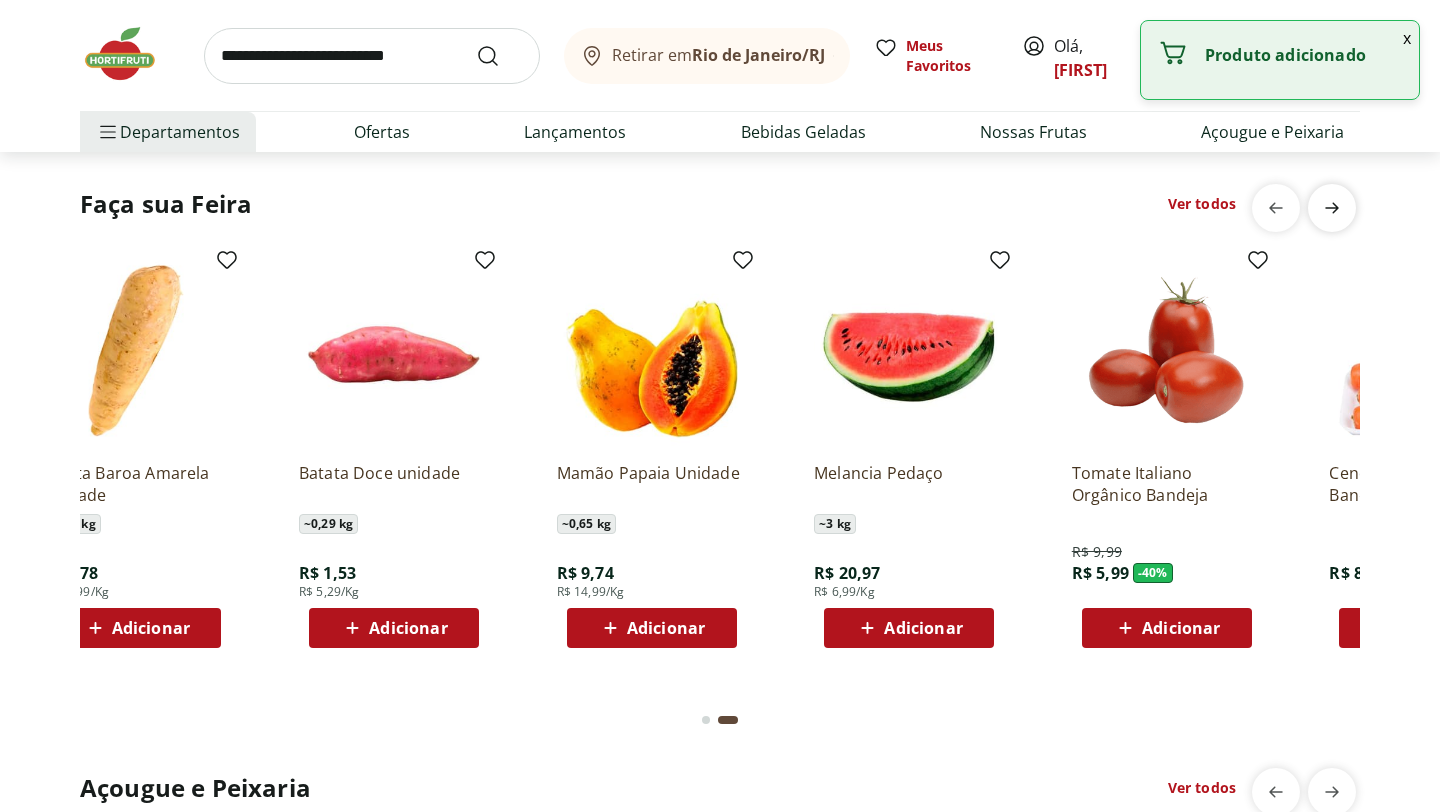 scroll, scrollTop: 0, scrollLeft: 1288, axis: horizontal 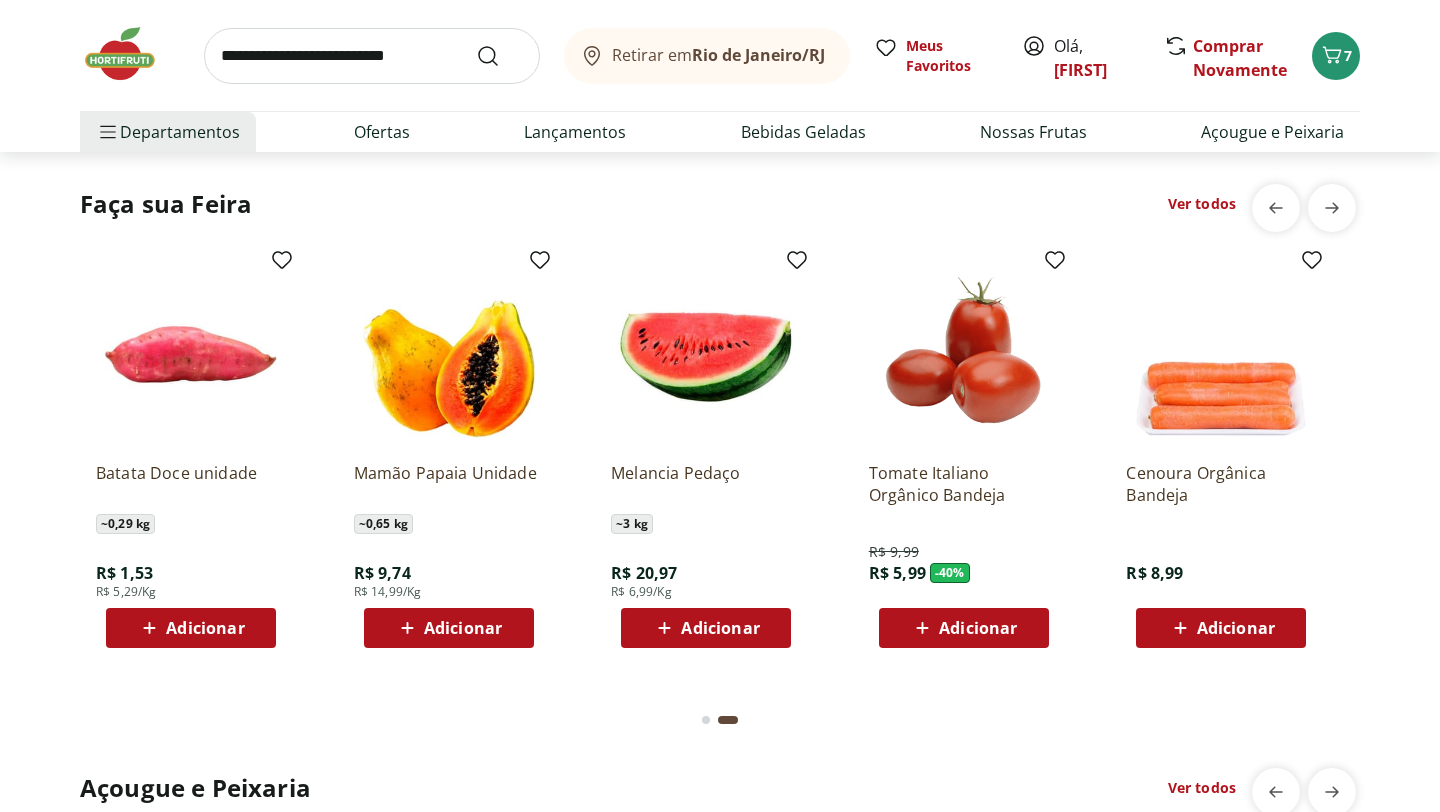 click on "Ver todos" at bounding box center (1202, 204) 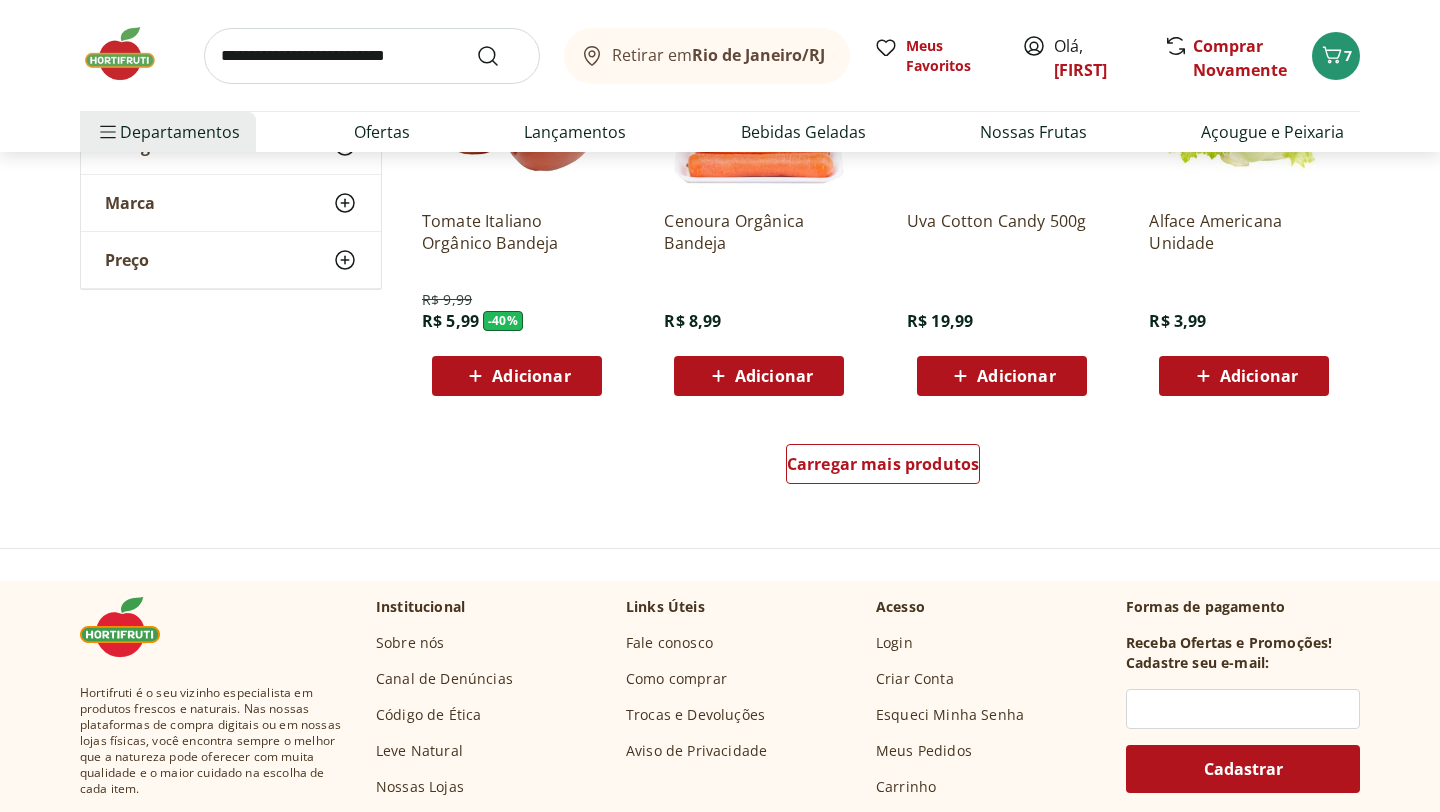 scroll, scrollTop: 1235, scrollLeft: 0, axis: vertical 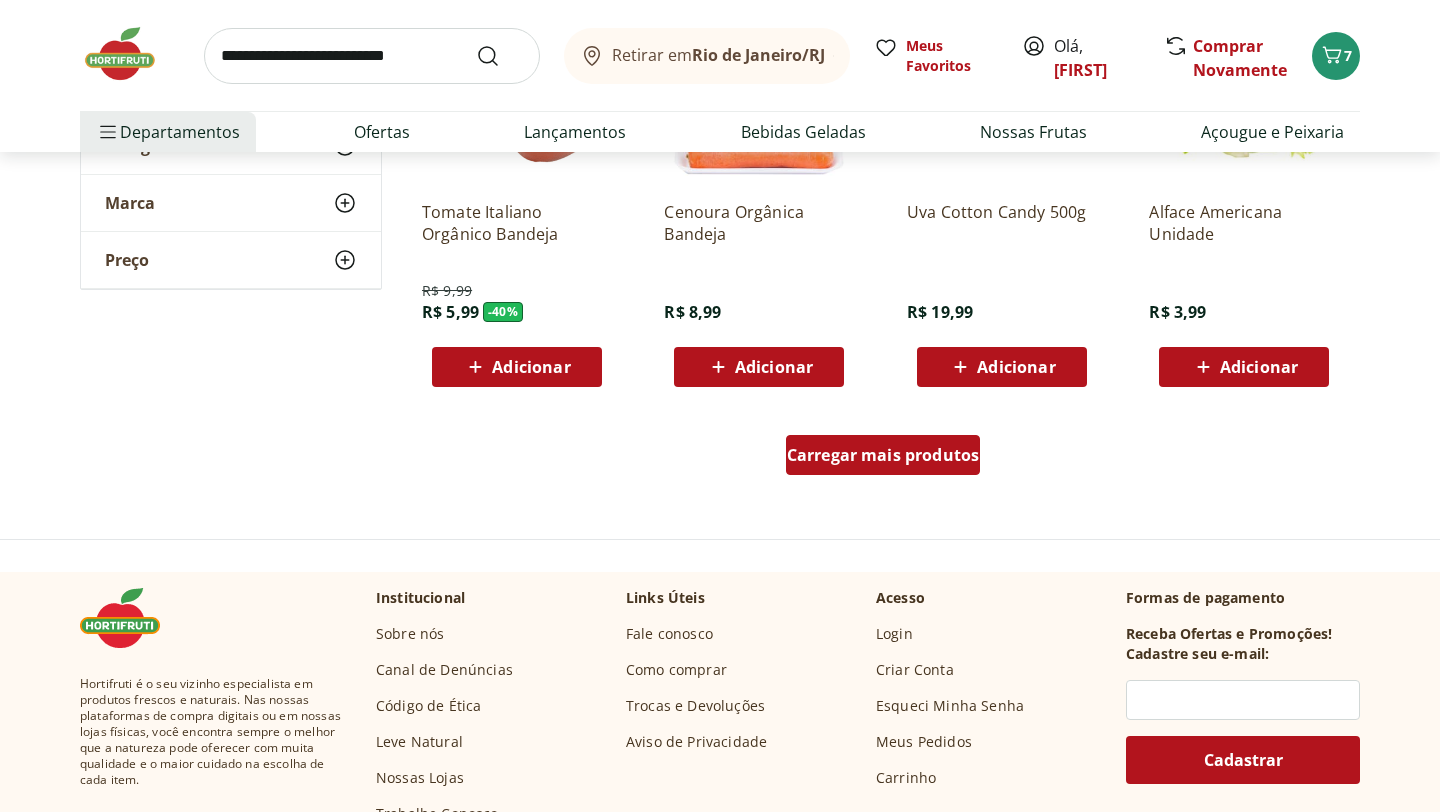click on "Carregar mais produtos" at bounding box center [883, 455] 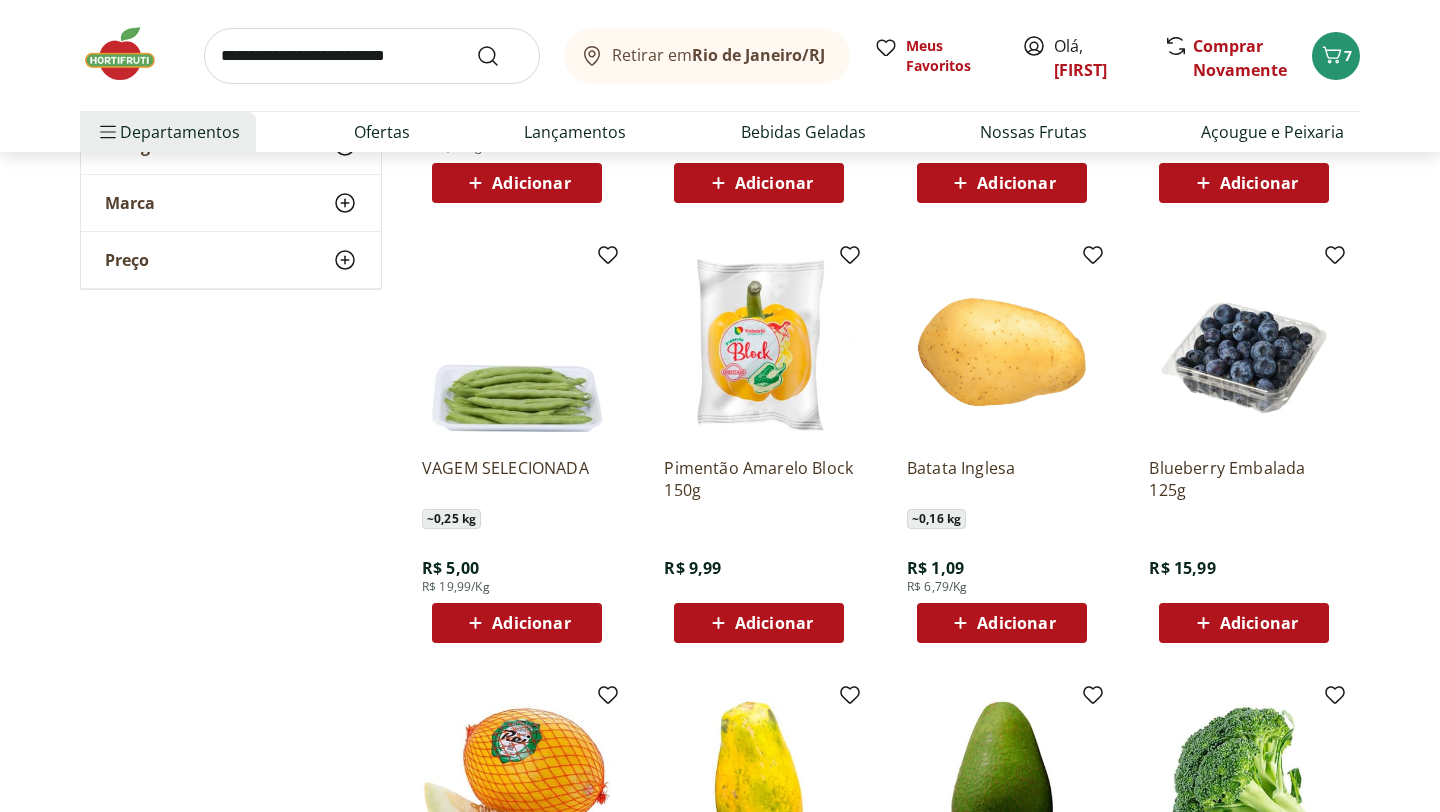 scroll, scrollTop: 2354, scrollLeft: 0, axis: vertical 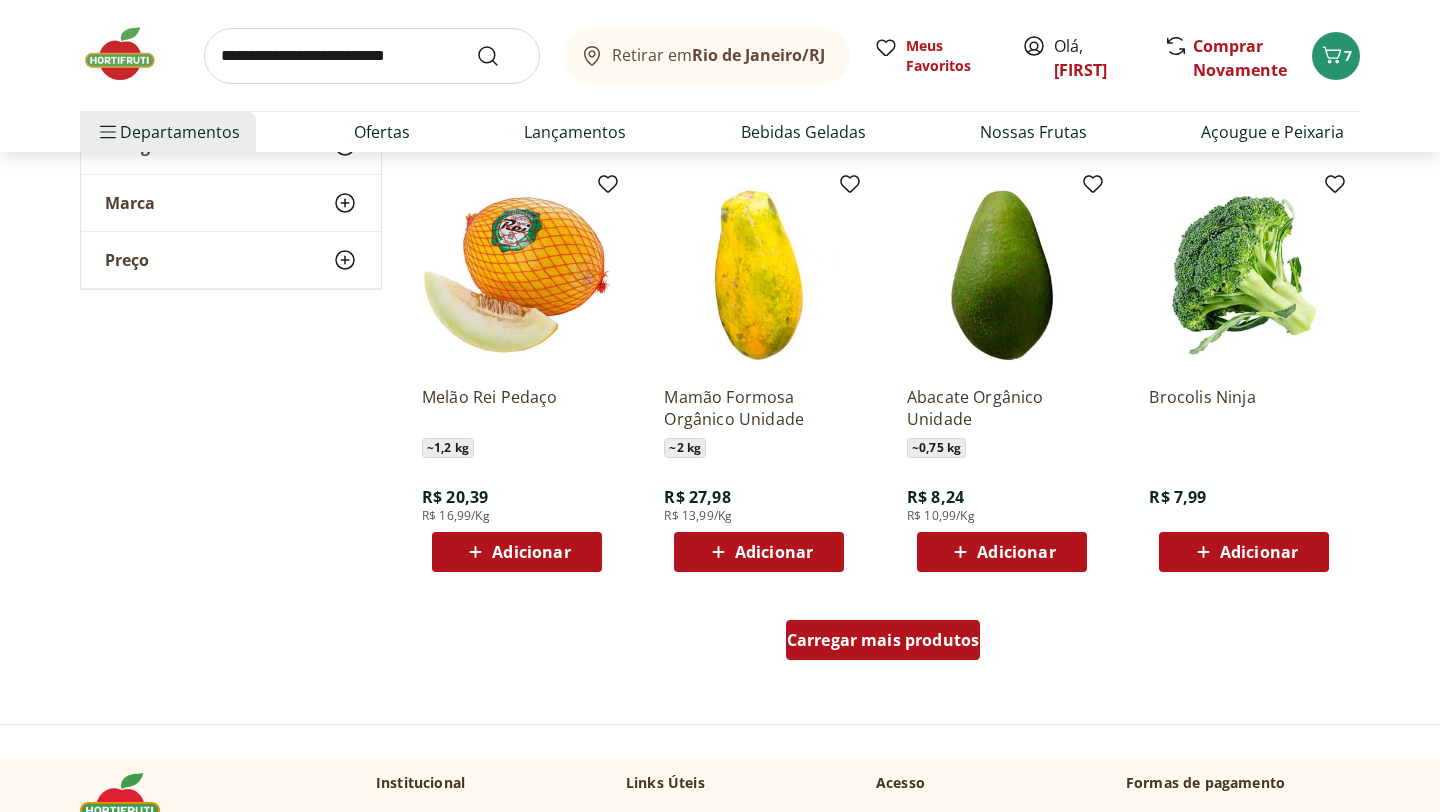 click on "Carregar mais produtos" at bounding box center (883, 640) 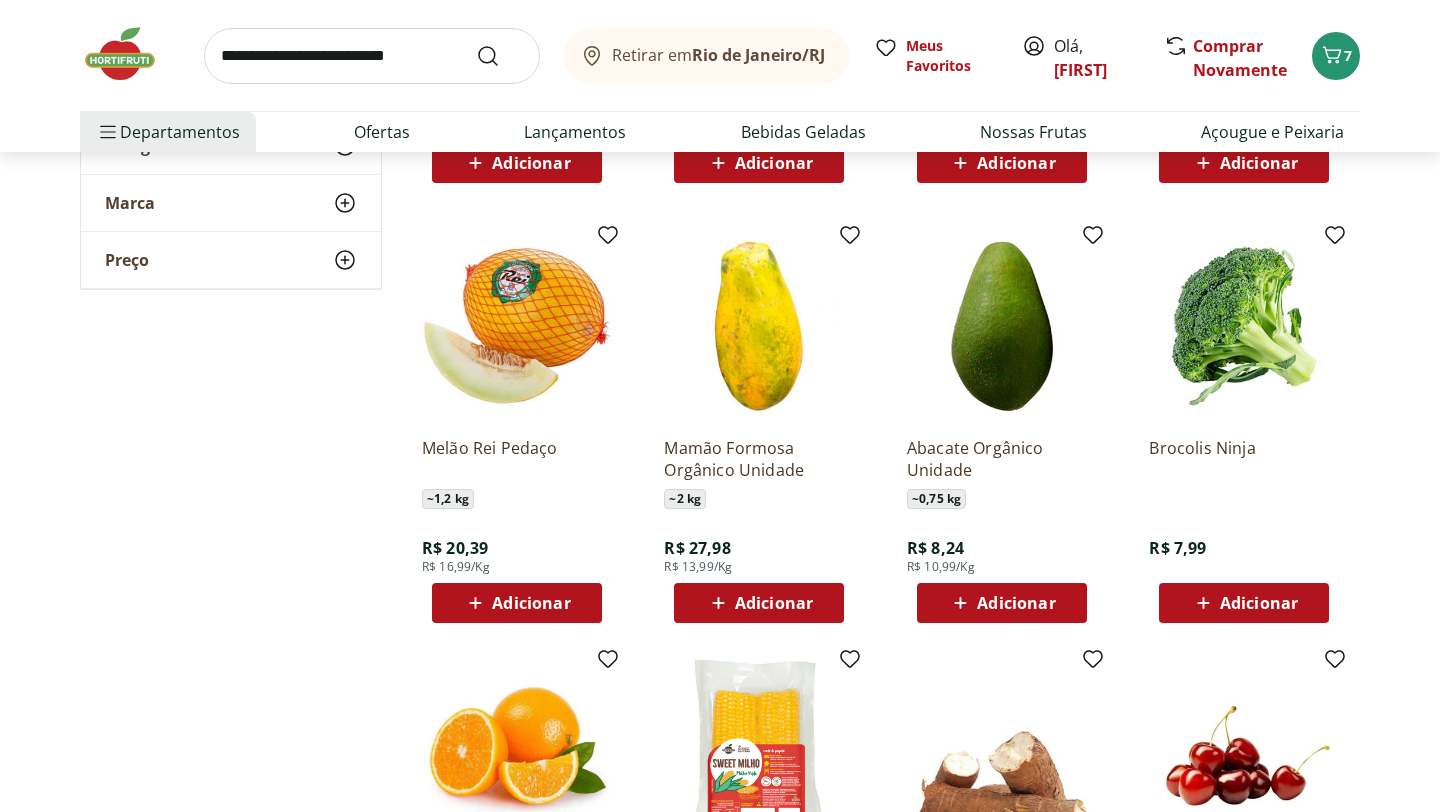 scroll, scrollTop: 2301, scrollLeft: 0, axis: vertical 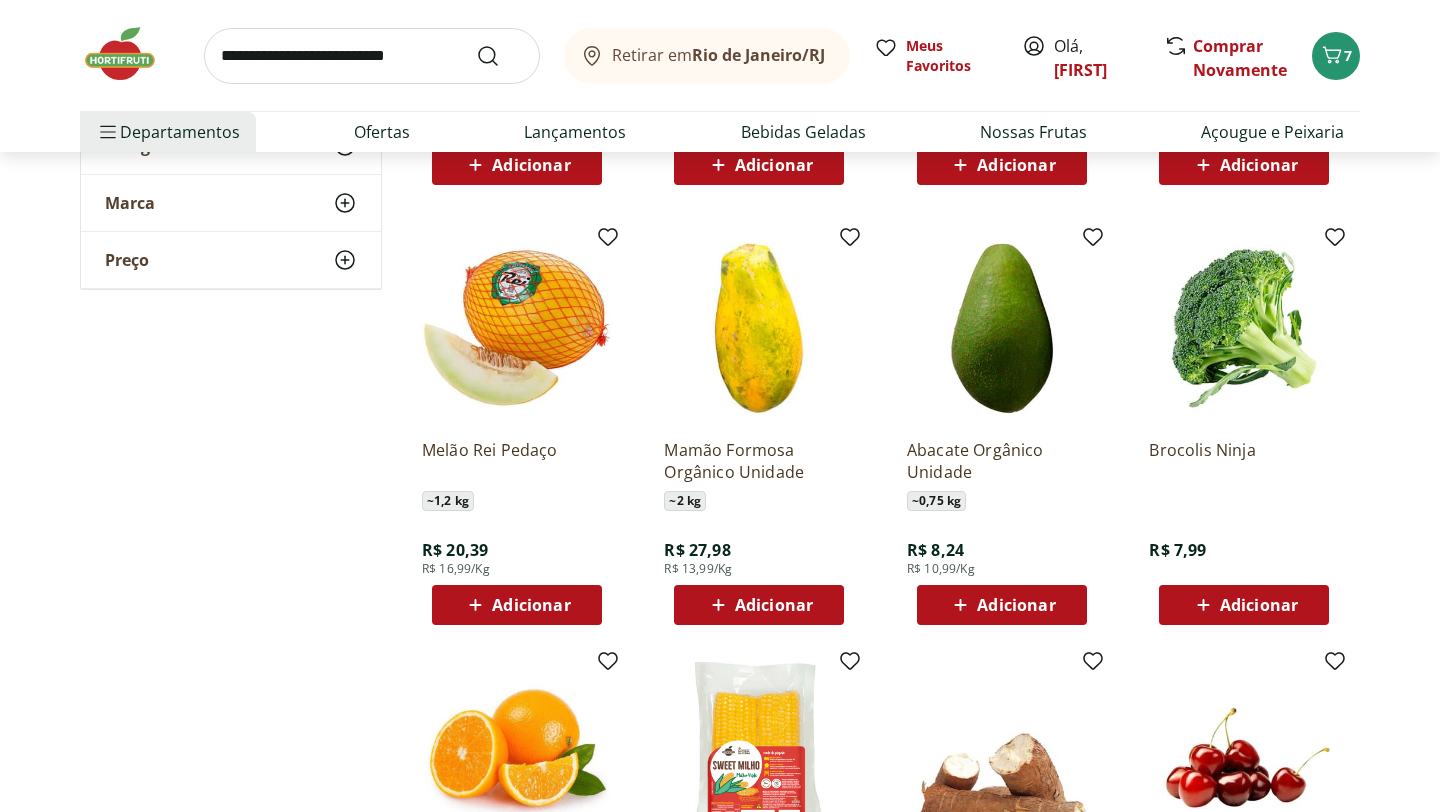 click on "Adicionar" at bounding box center [1244, 605] 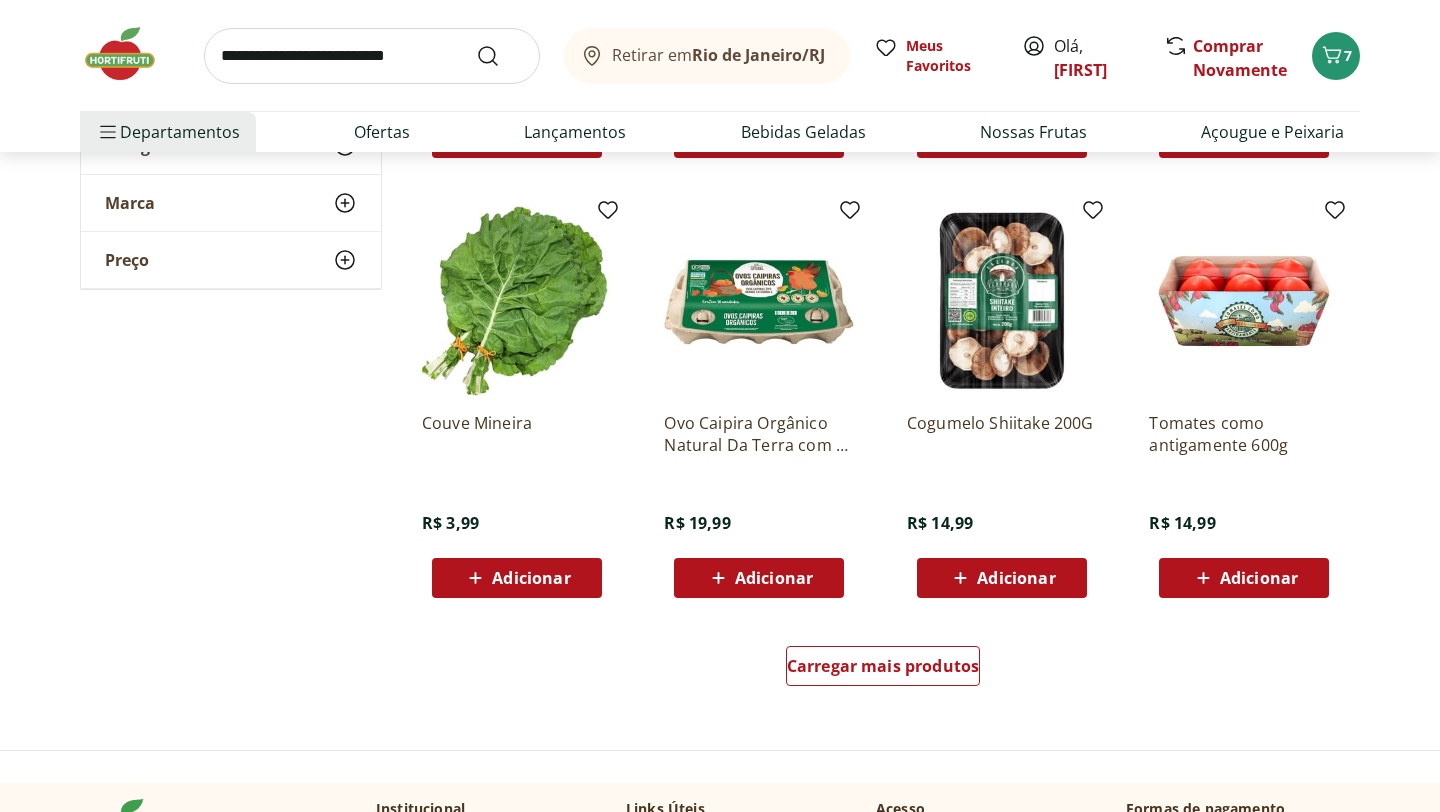 scroll, scrollTop: 3636, scrollLeft: 0, axis: vertical 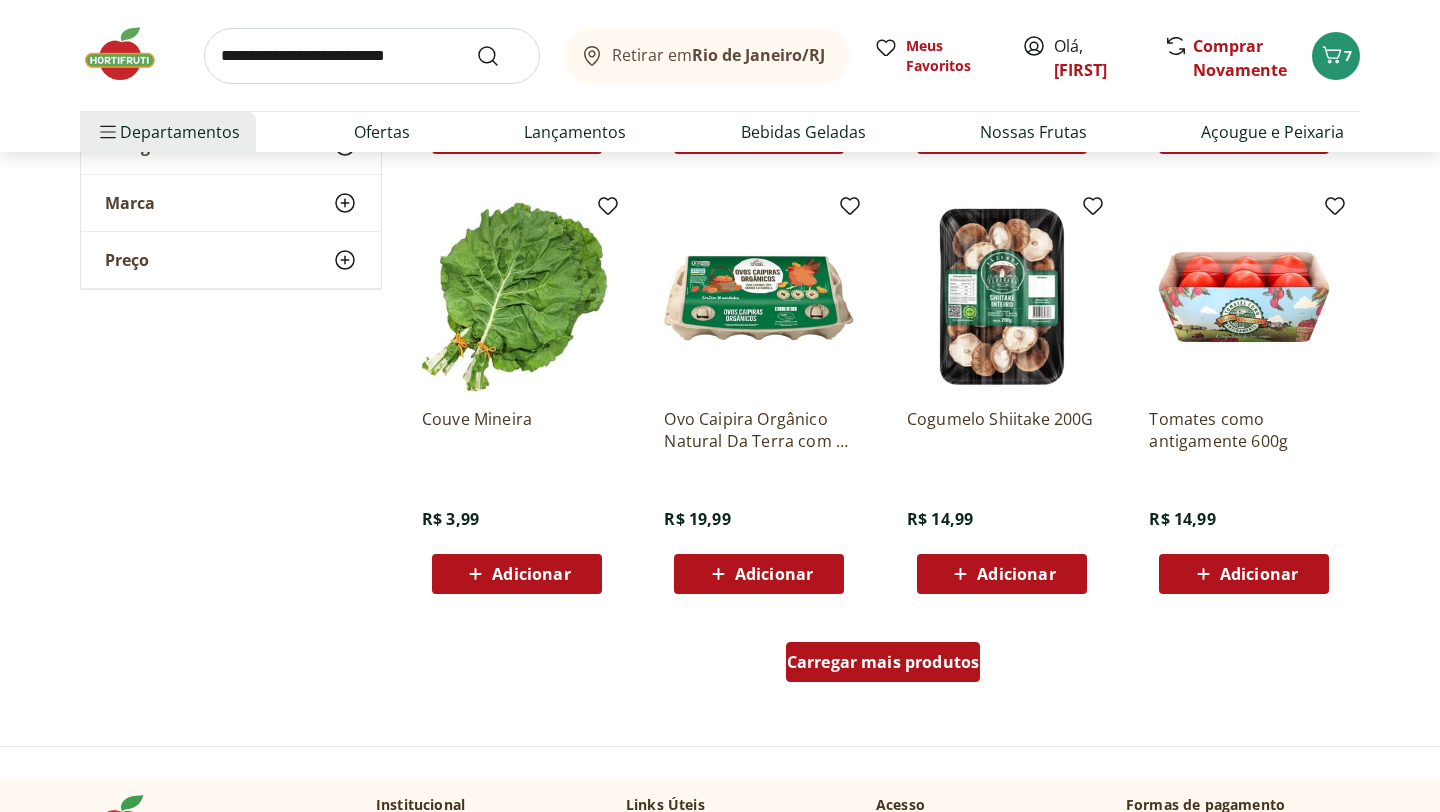 click on "Carregar mais produtos" at bounding box center [883, 662] 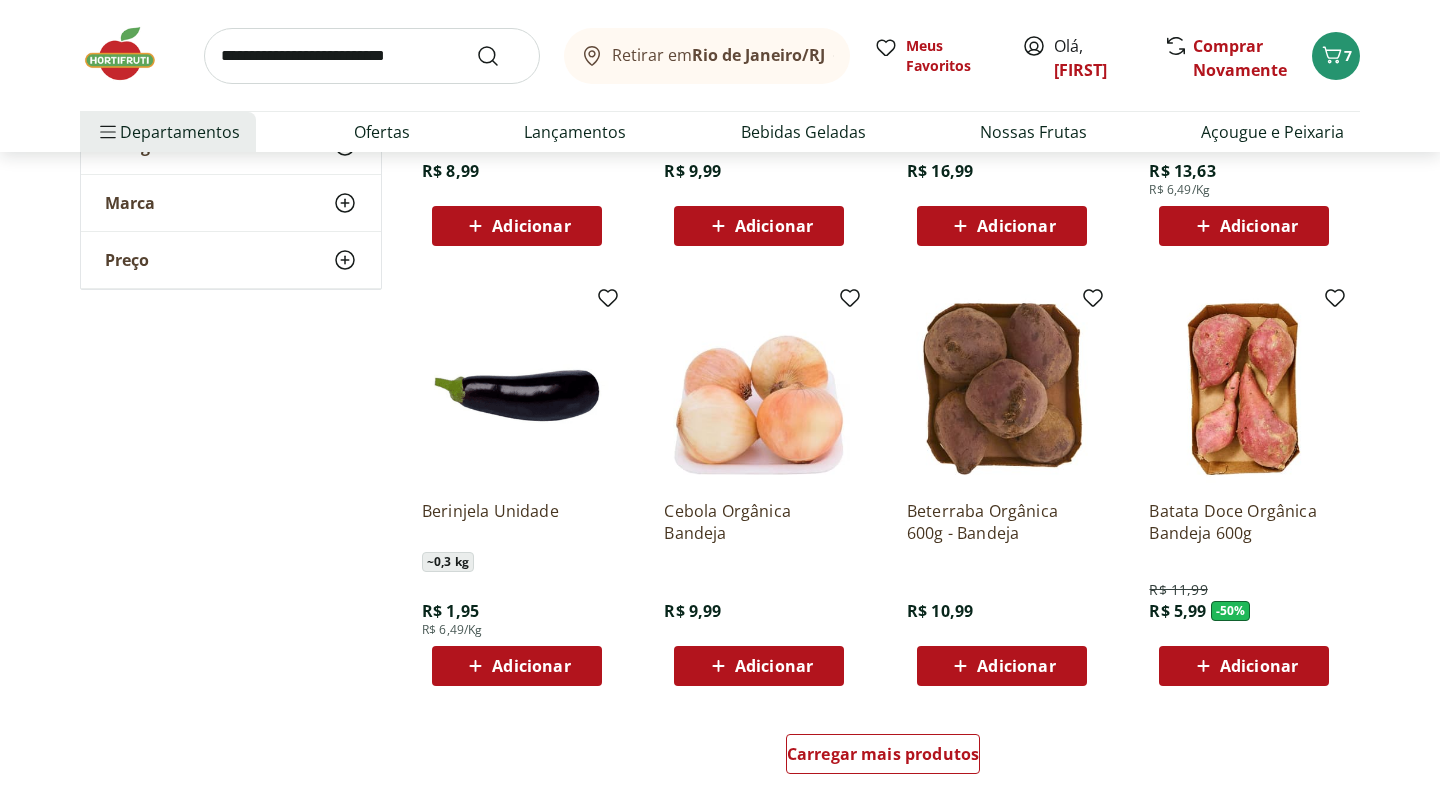 scroll, scrollTop: 4850, scrollLeft: 0, axis: vertical 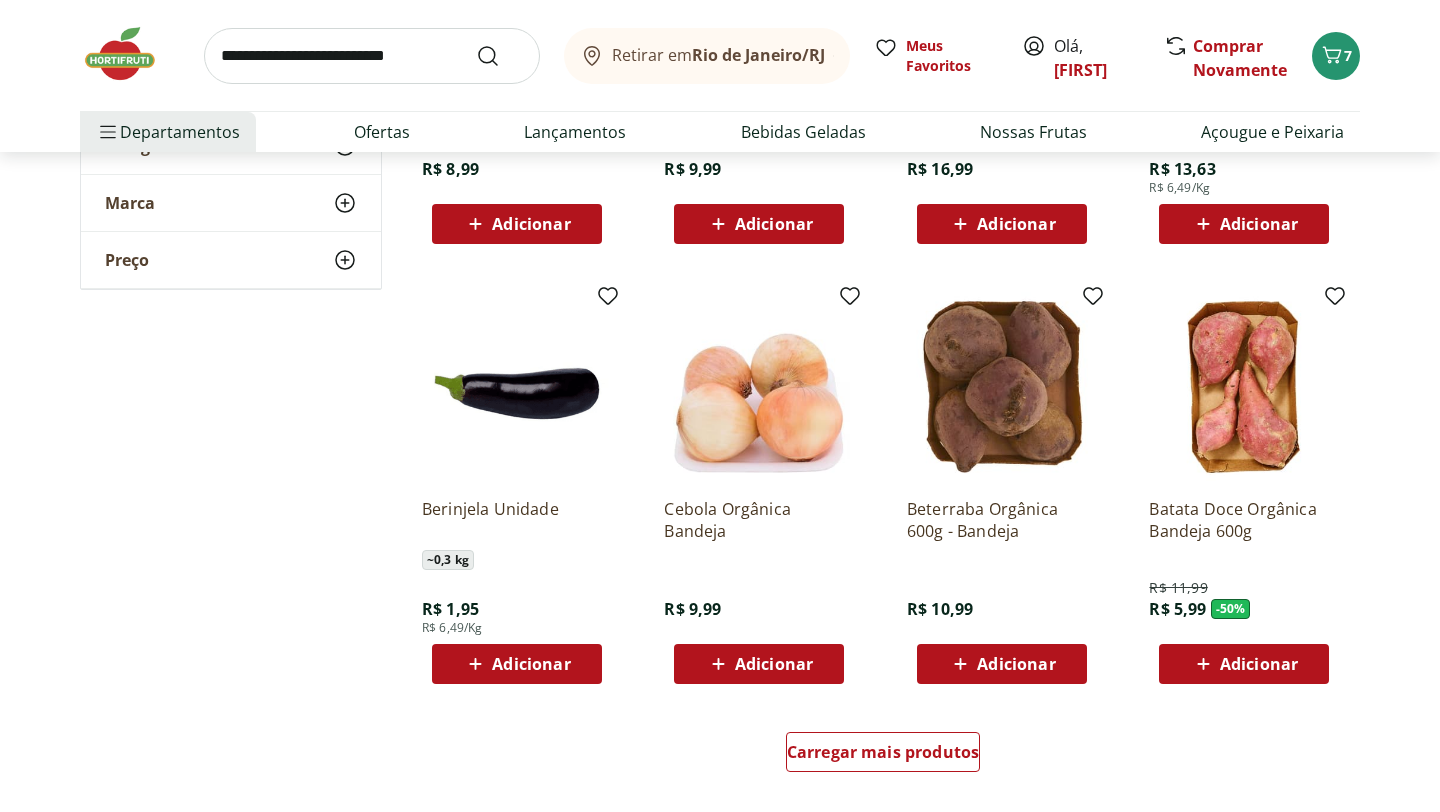 click on "**********" at bounding box center (720, -1878) 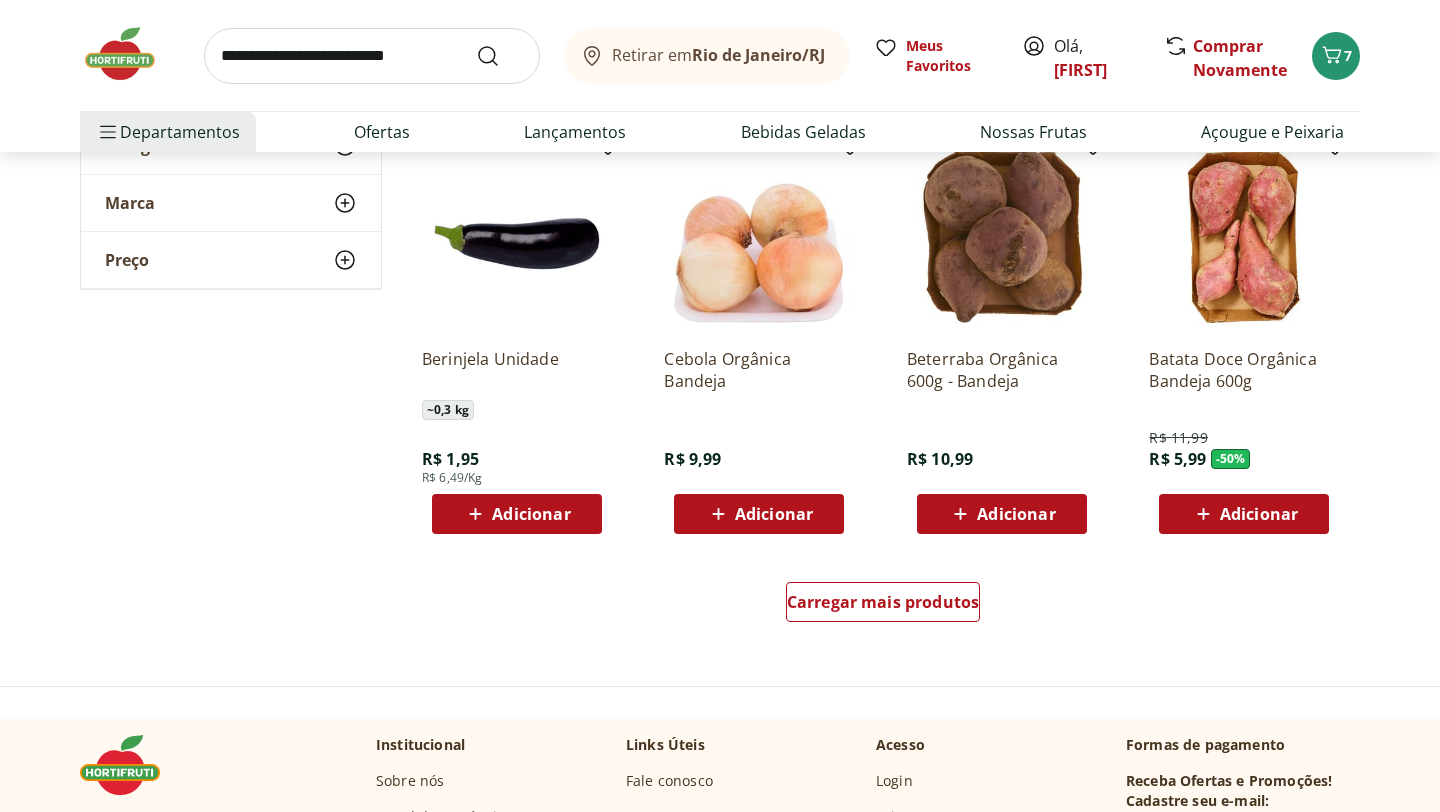 scroll, scrollTop: 5024, scrollLeft: 0, axis: vertical 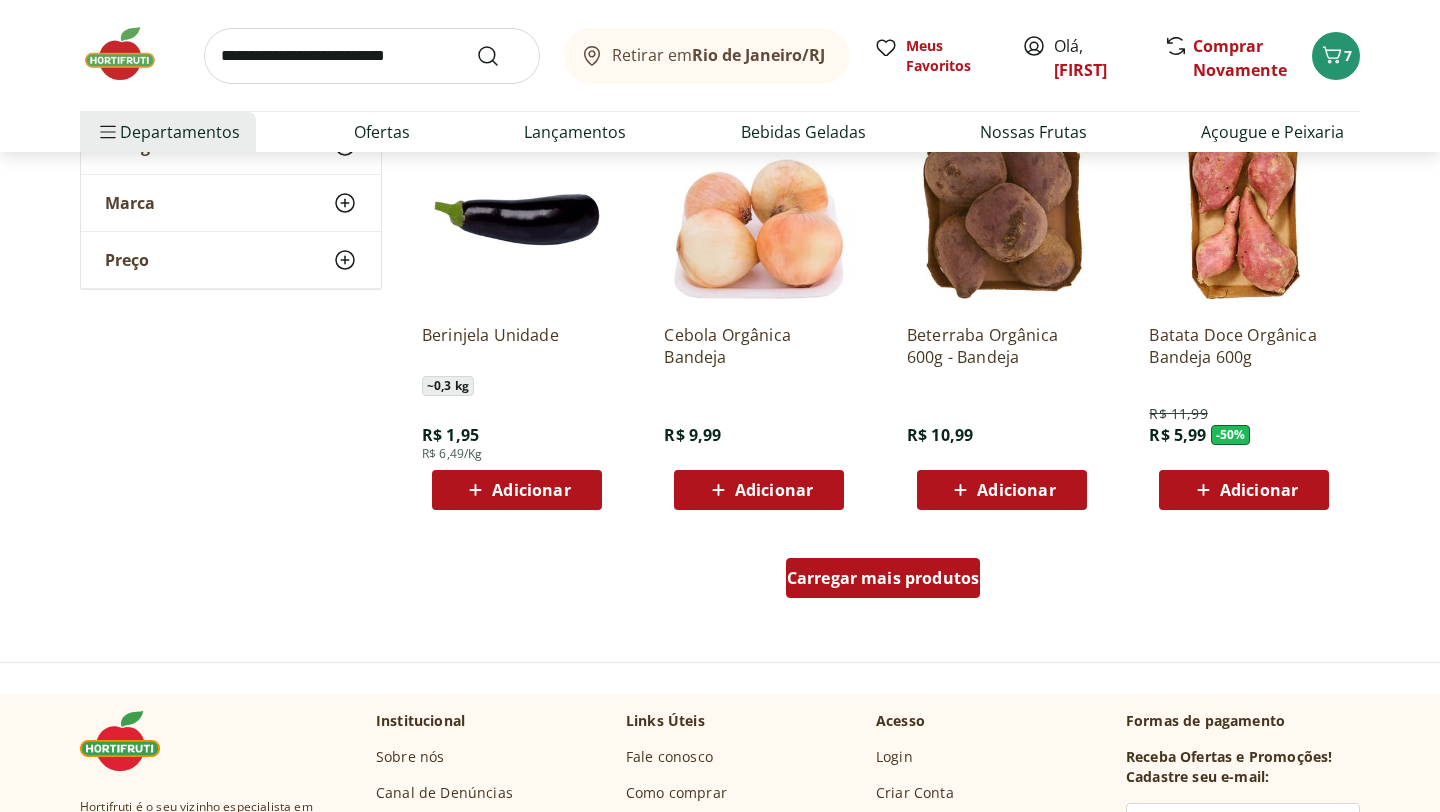 click on "Carregar mais produtos" at bounding box center [883, 578] 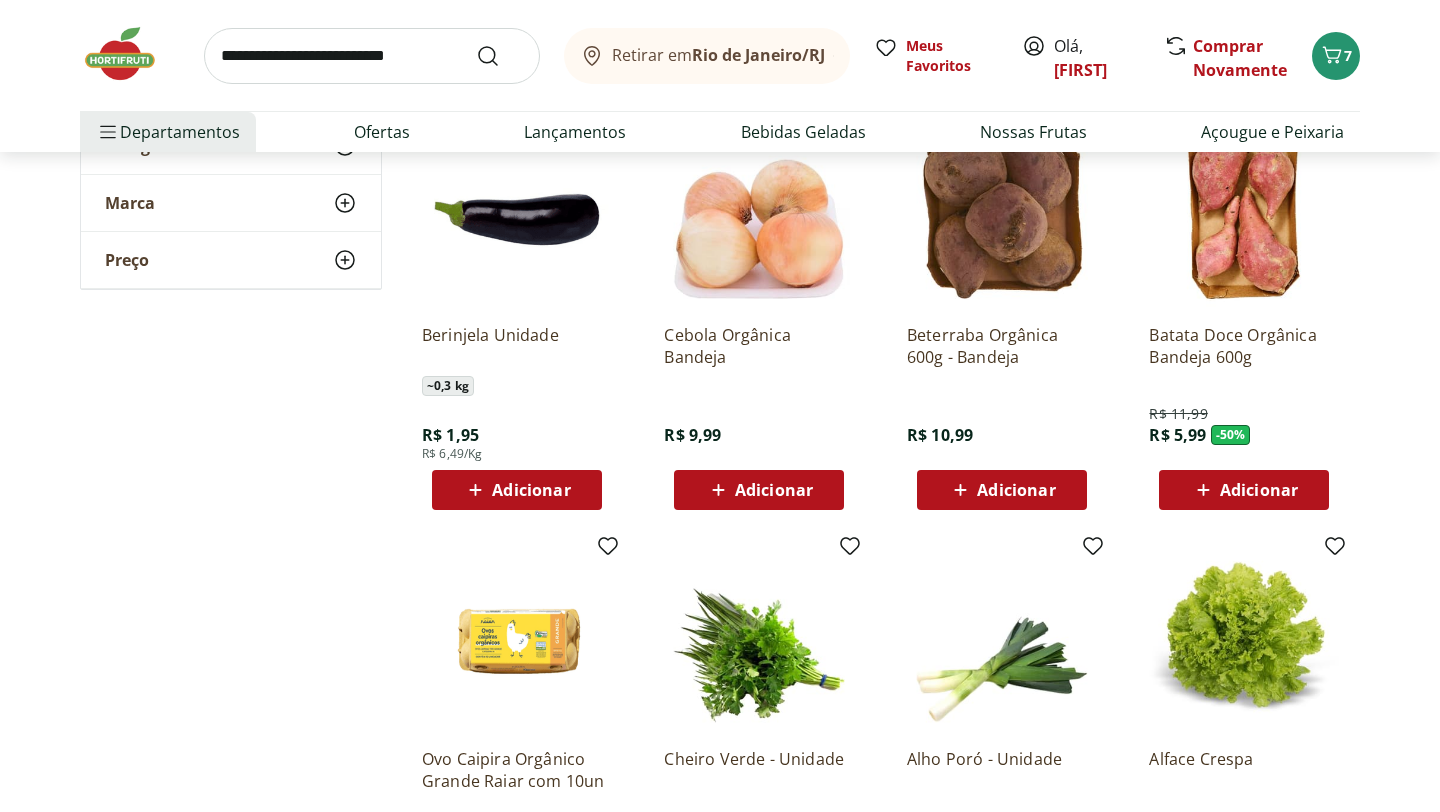 click on "**********" at bounding box center [720, -1400] 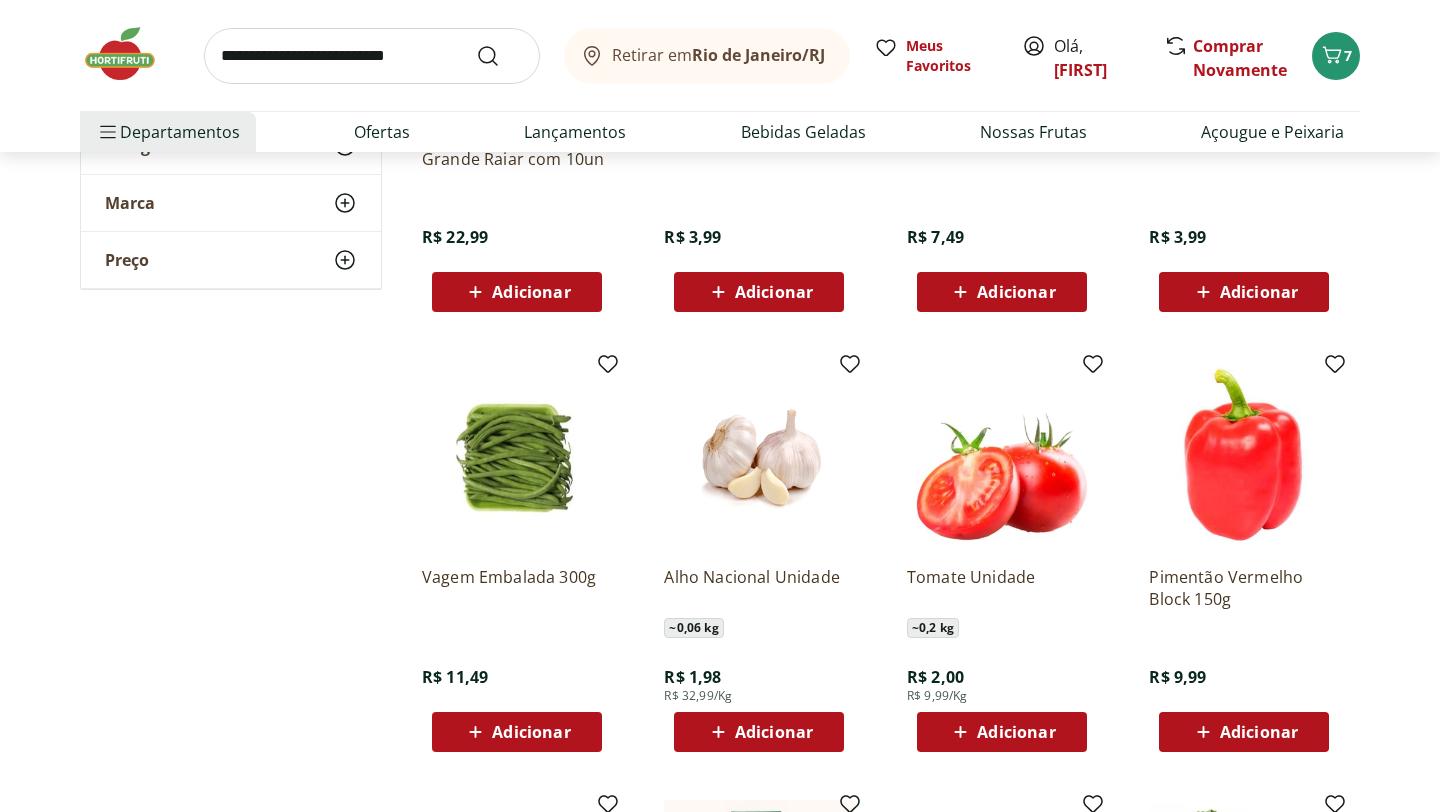 scroll, scrollTop: 5648, scrollLeft: 0, axis: vertical 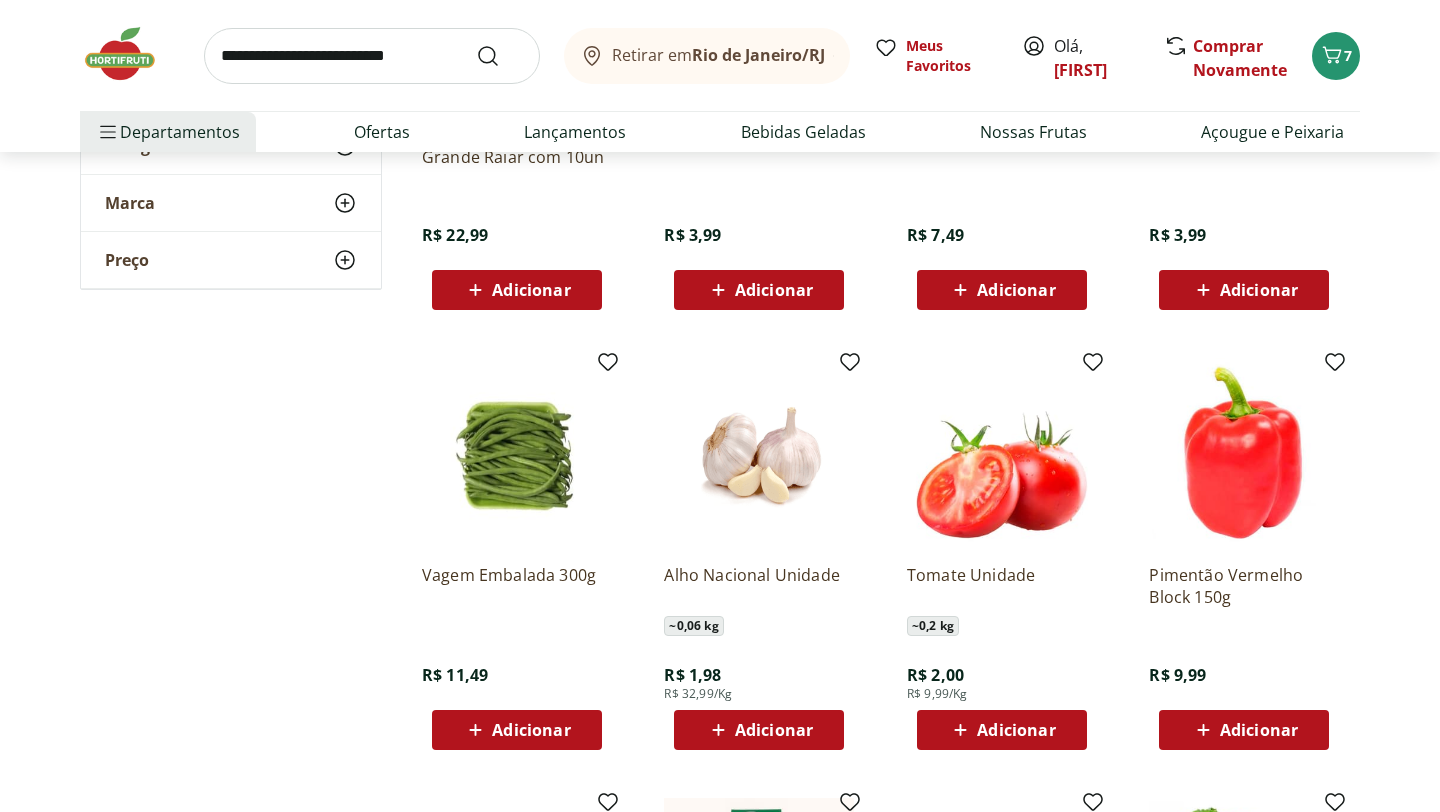click on "Adicionar" at bounding box center (1259, 730) 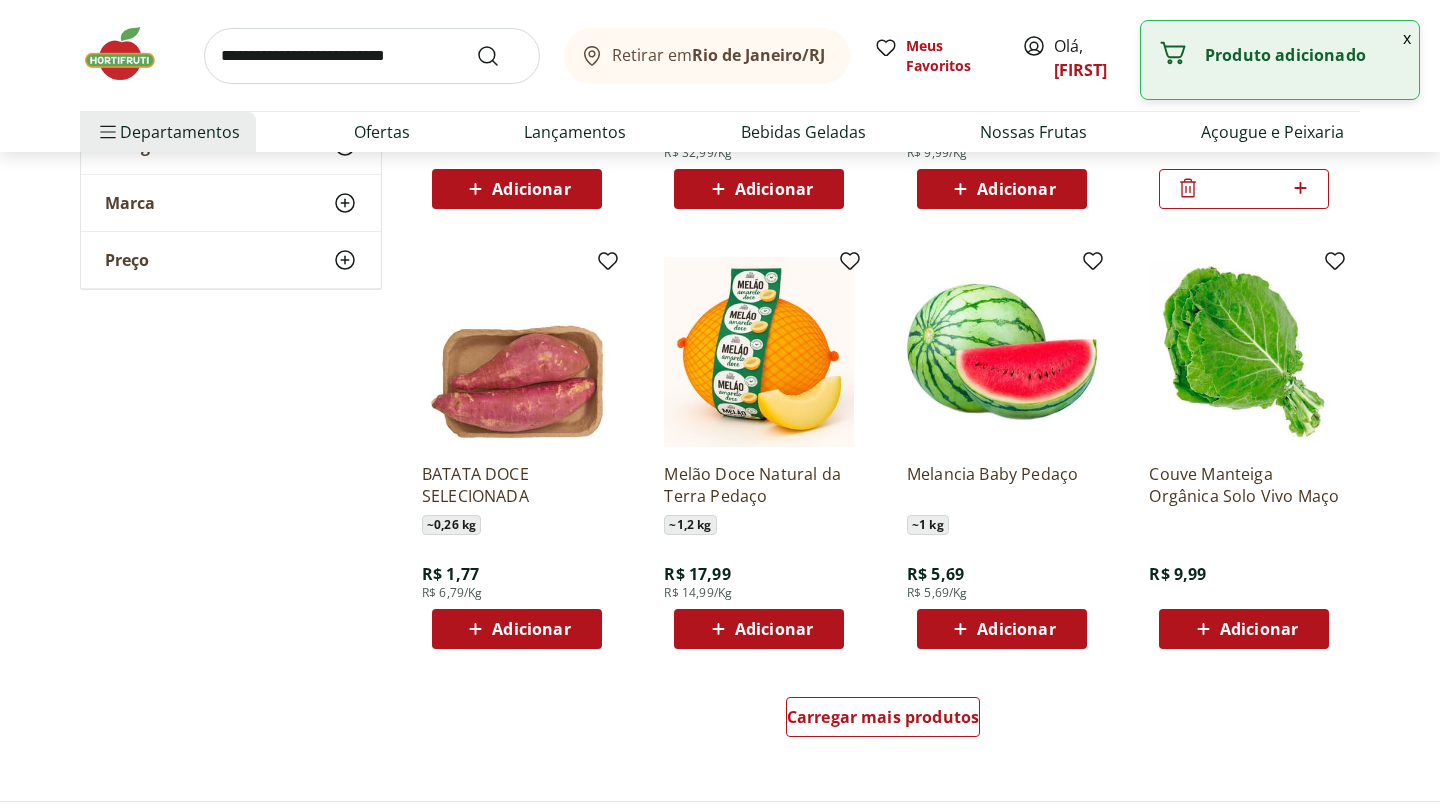 scroll, scrollTop: 6188, scrollLeft: 0, axis: vertical 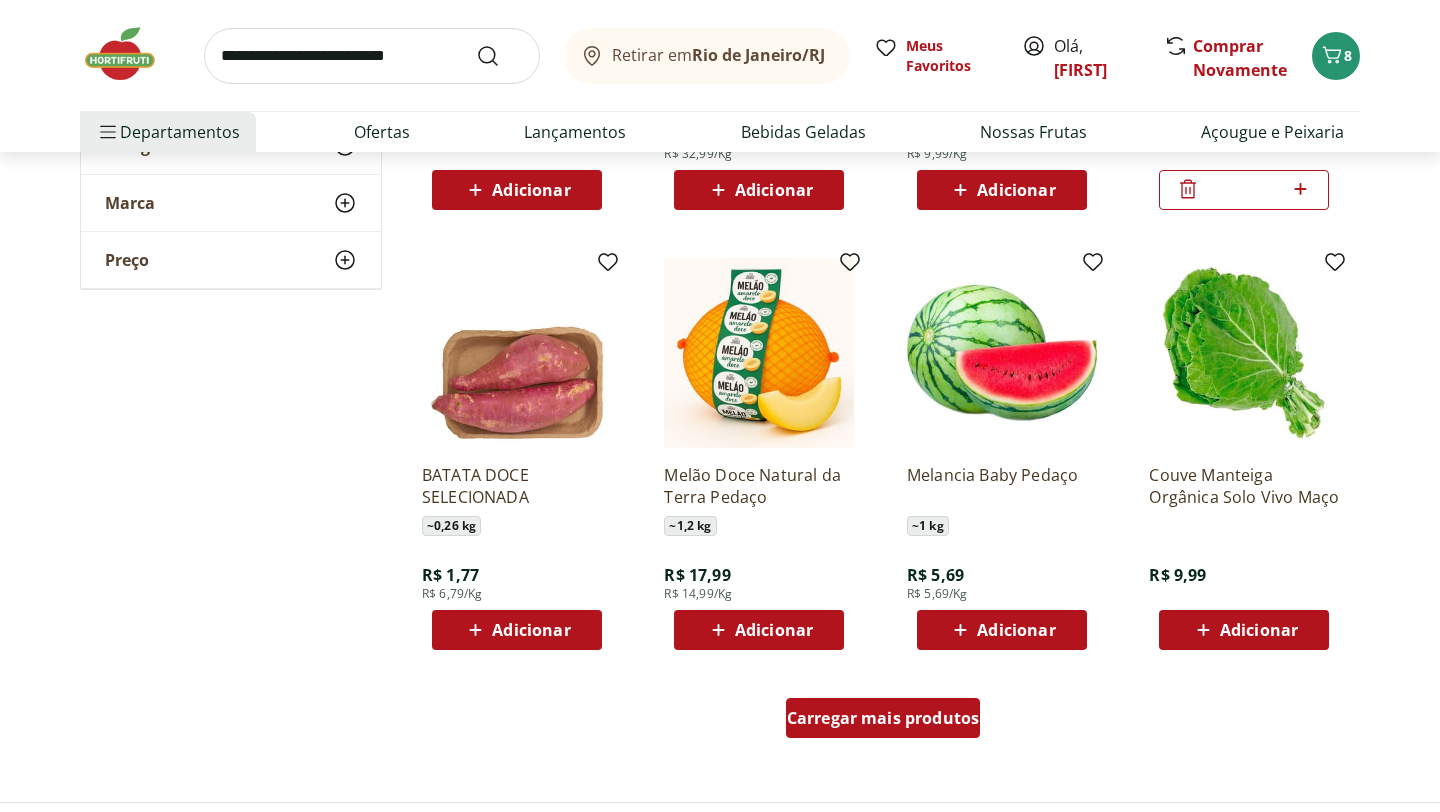 click on "Carregar mais produtos" at bounding box center (883, 718) 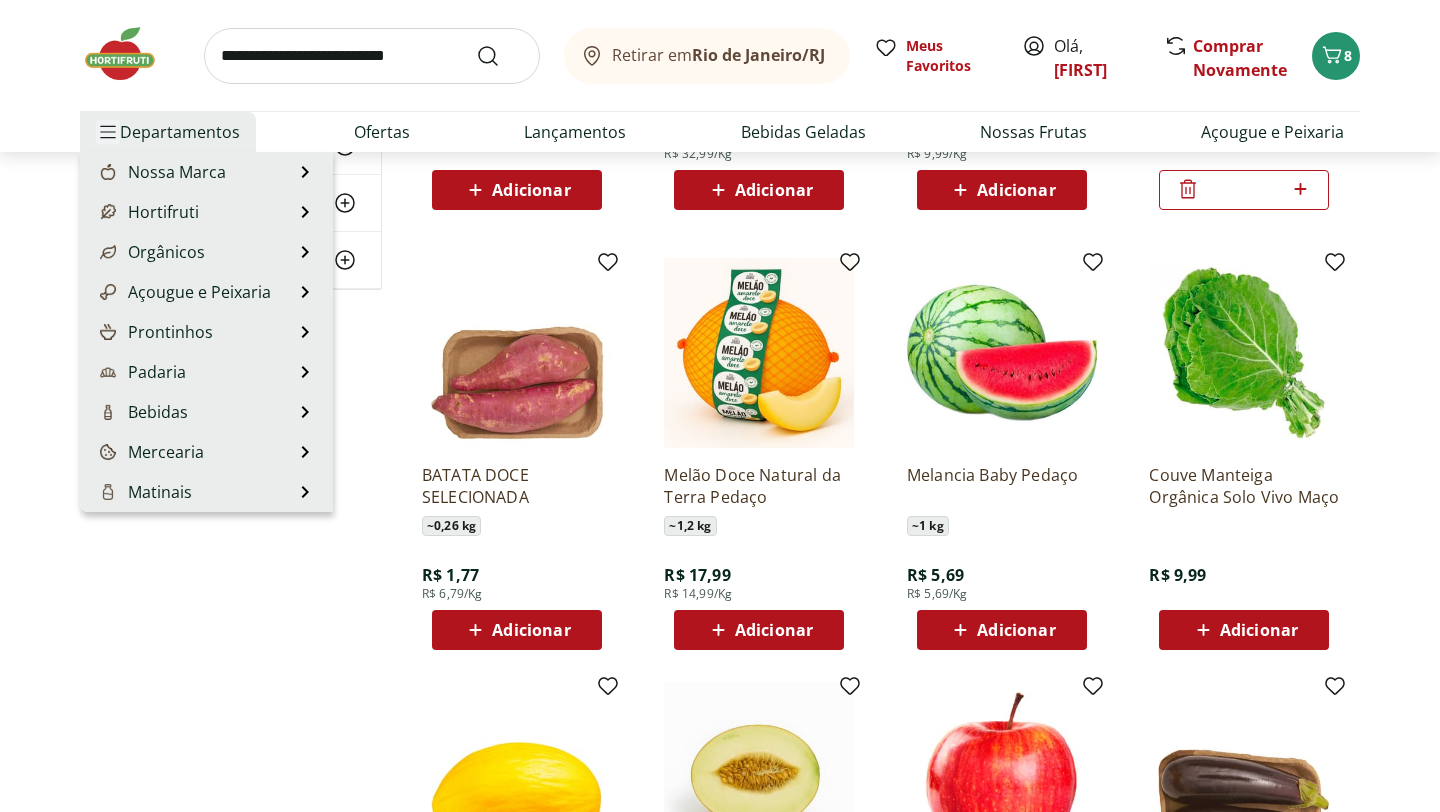 click 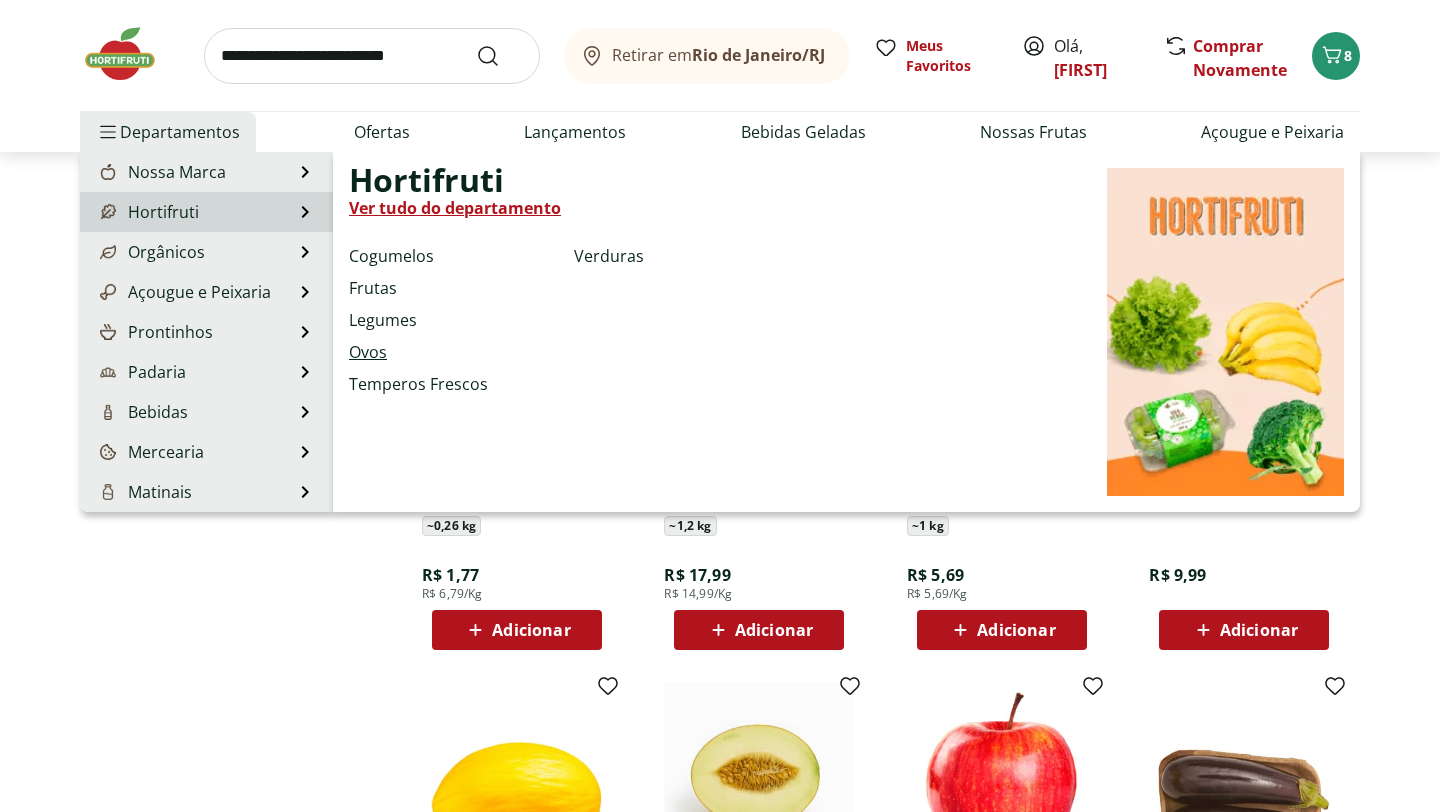 click on "Ovos" at bounding box center (368, 352) 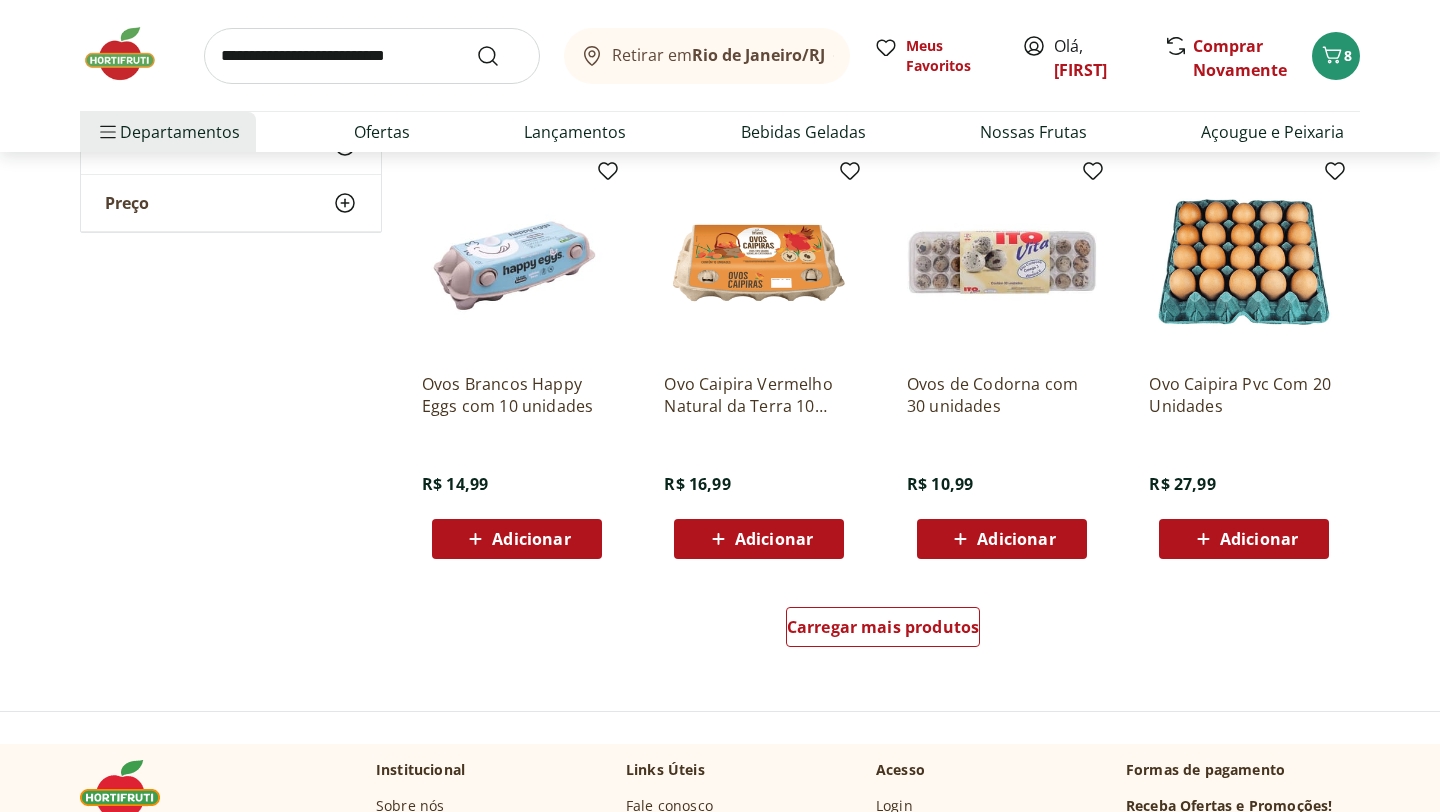 scroll, scrollTop: 1065, scrollLeft: 0, axis: vertical 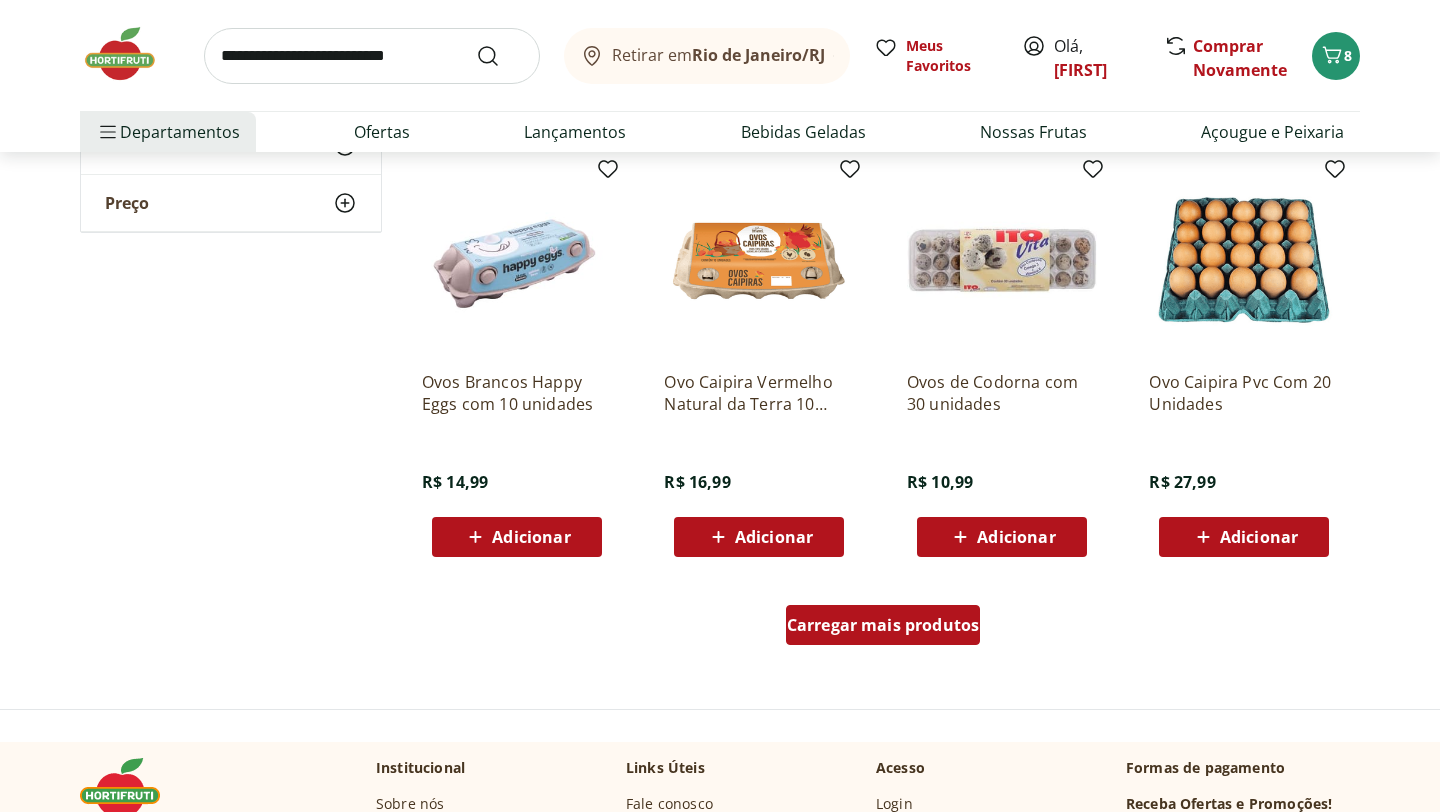 click on "Carregar mais produtos" at bounding box center [883, 625] 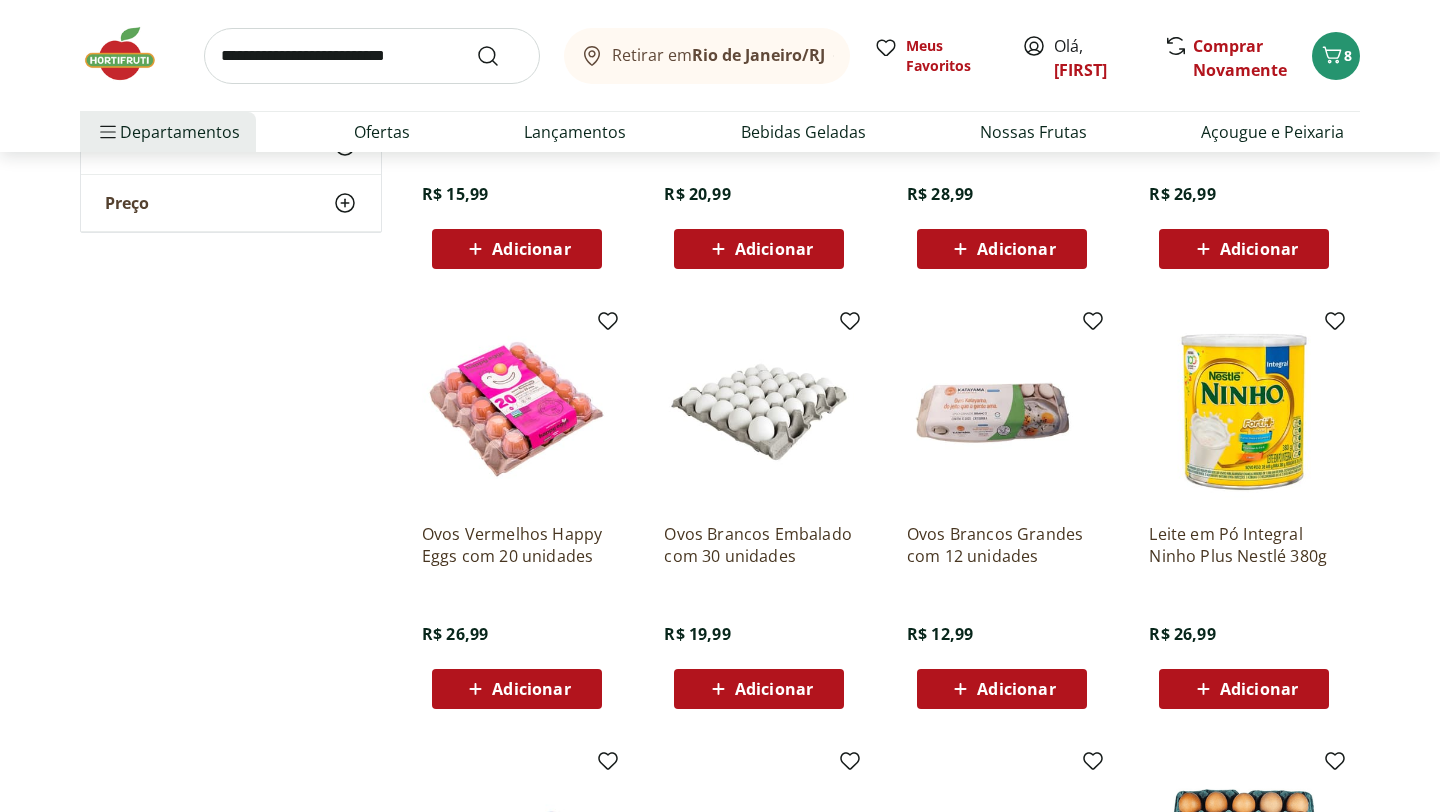 scroll, scrollTop: 476, scrollLeft: 0, axis: vertical 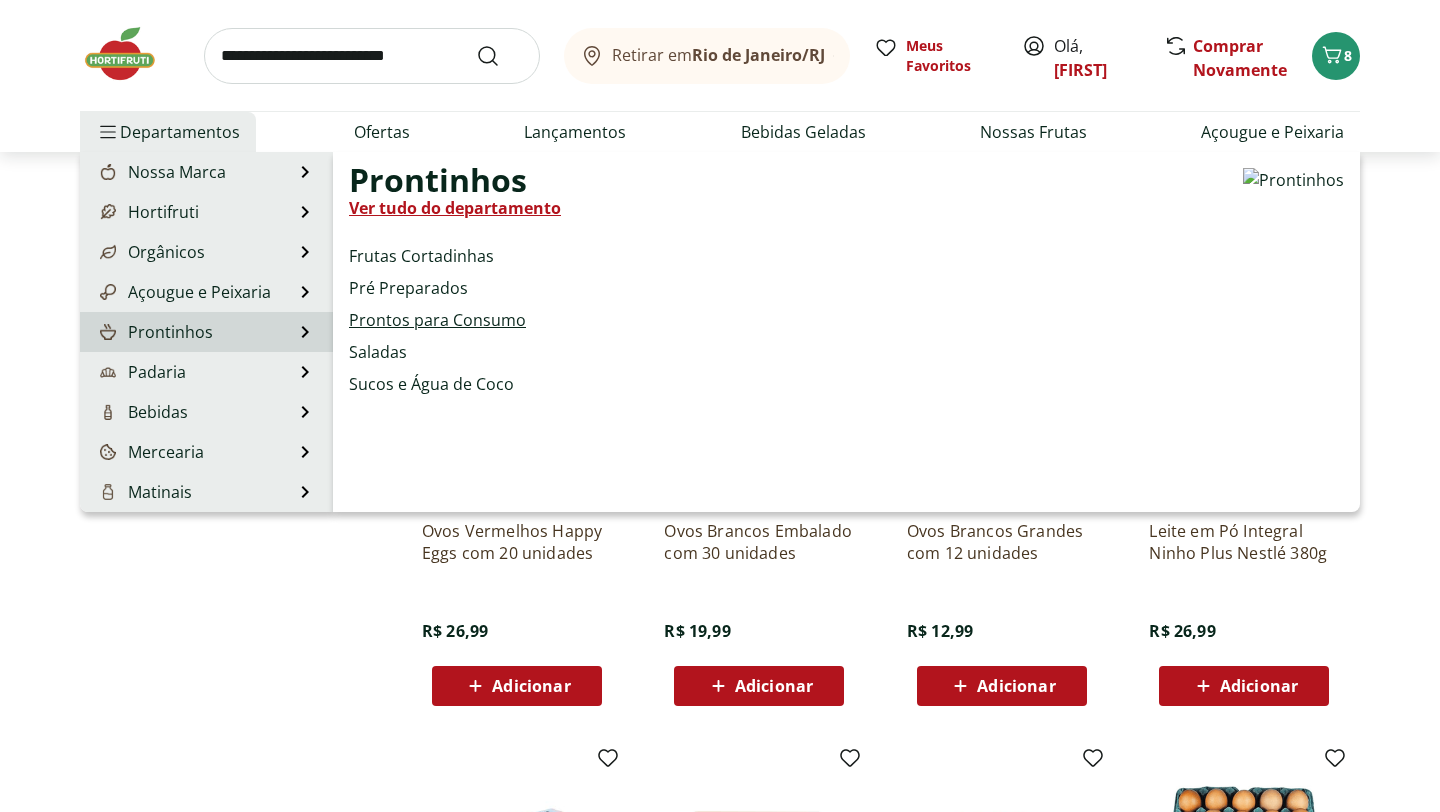 click on "Prontos para Consumo" at bounding box center [437, 320] 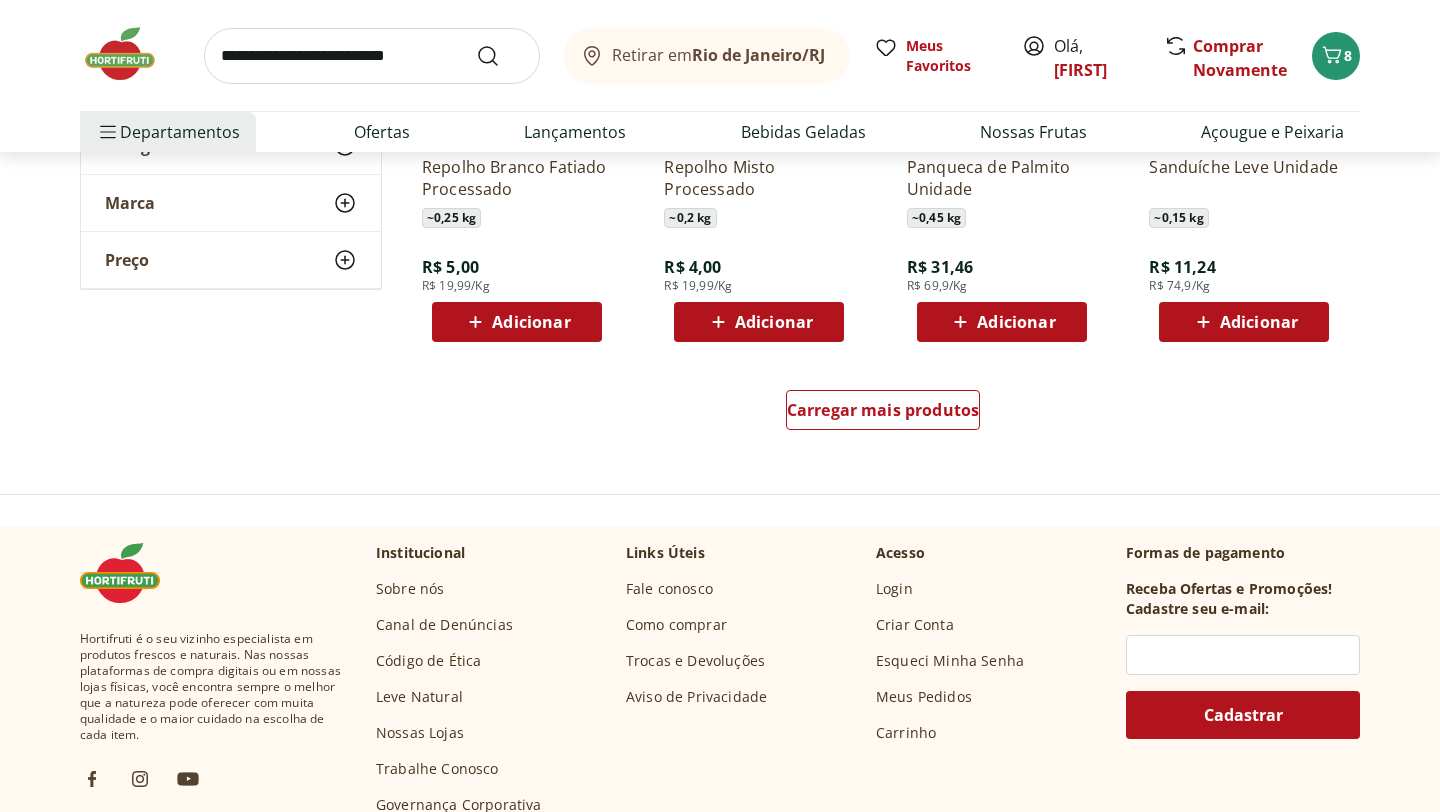 scroll, scrollTop: 1406, scrollLeft: 0, axis: vertical 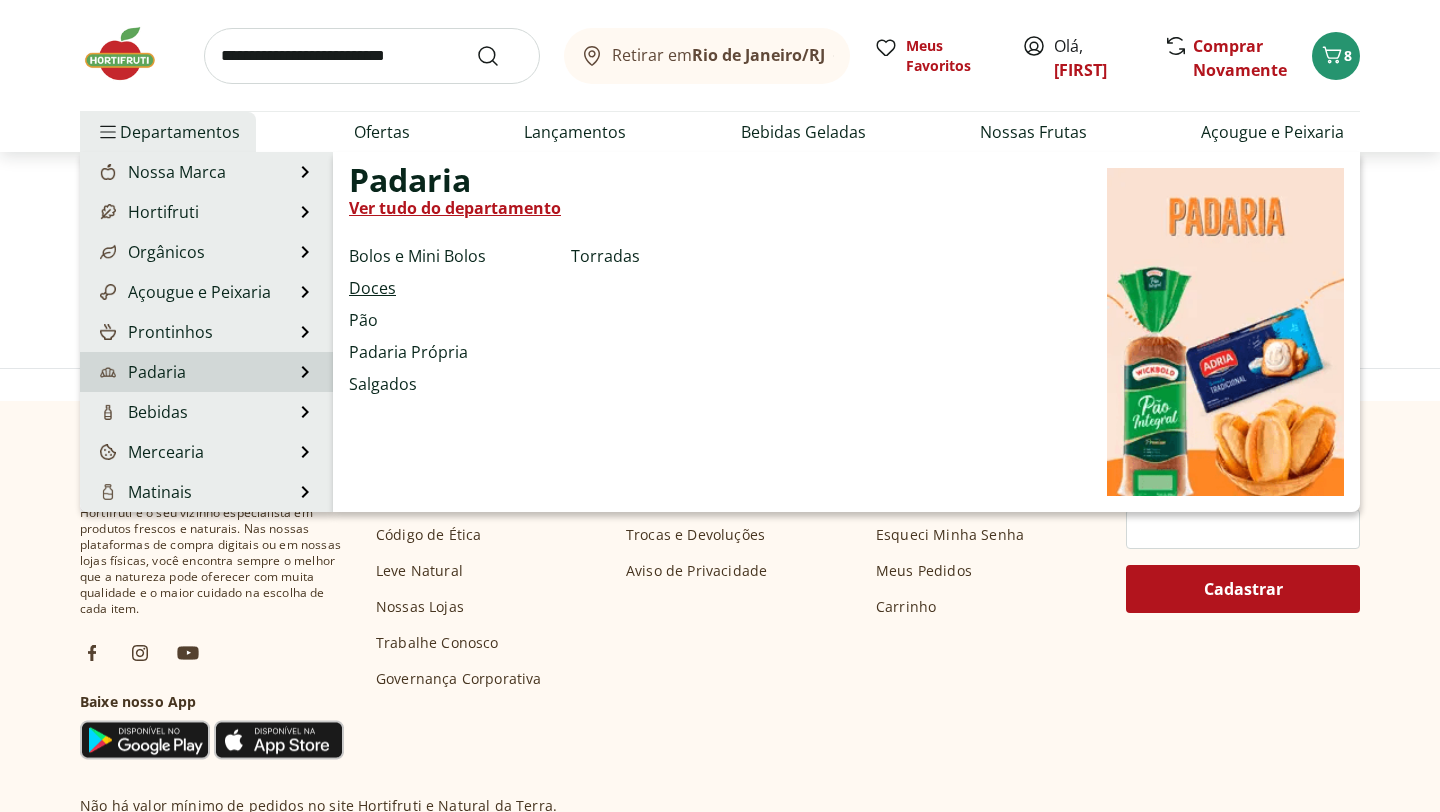 click on "Doces" at bounding box center (372, 288) 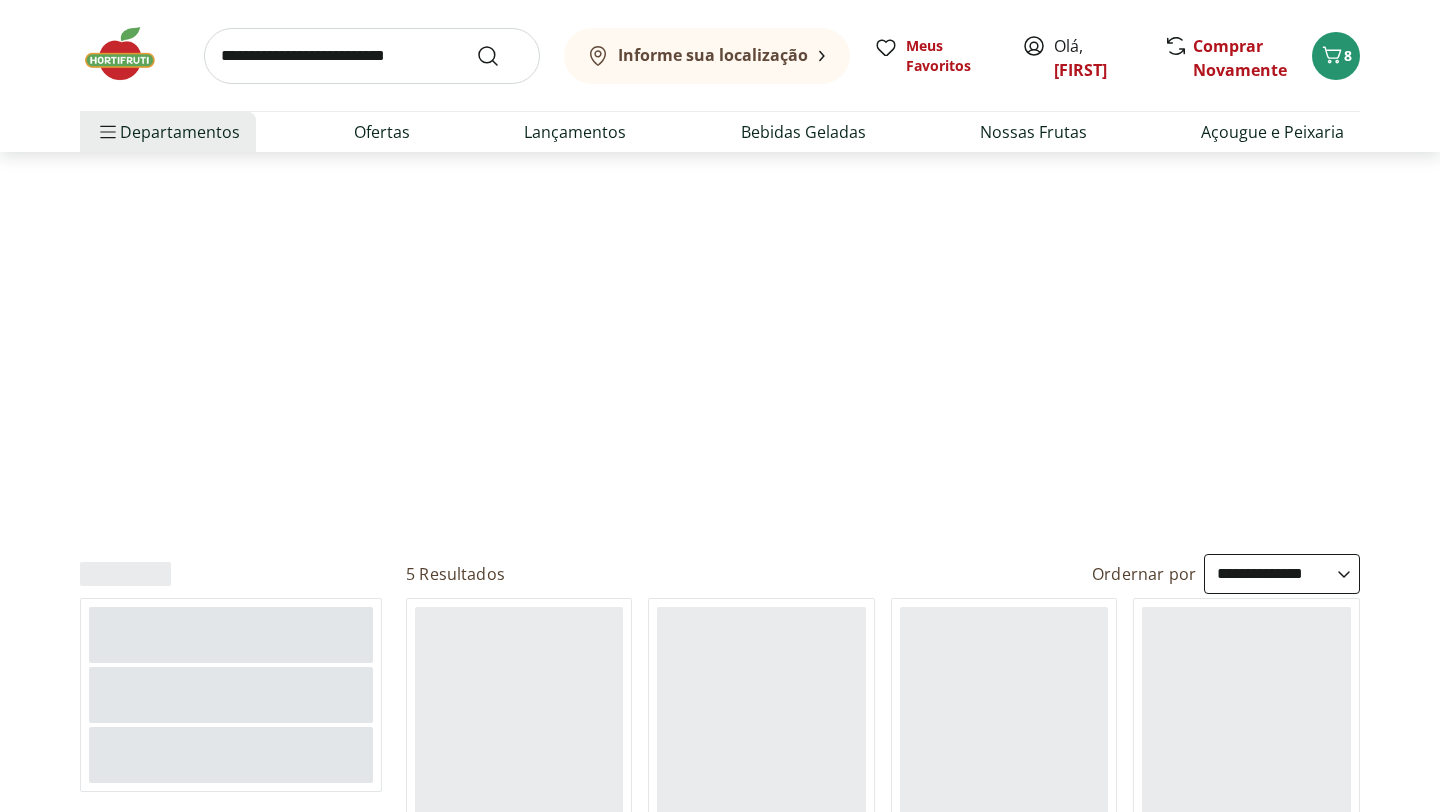 scroll, scrollTop: 0, scrollLeft: 0, axis: both 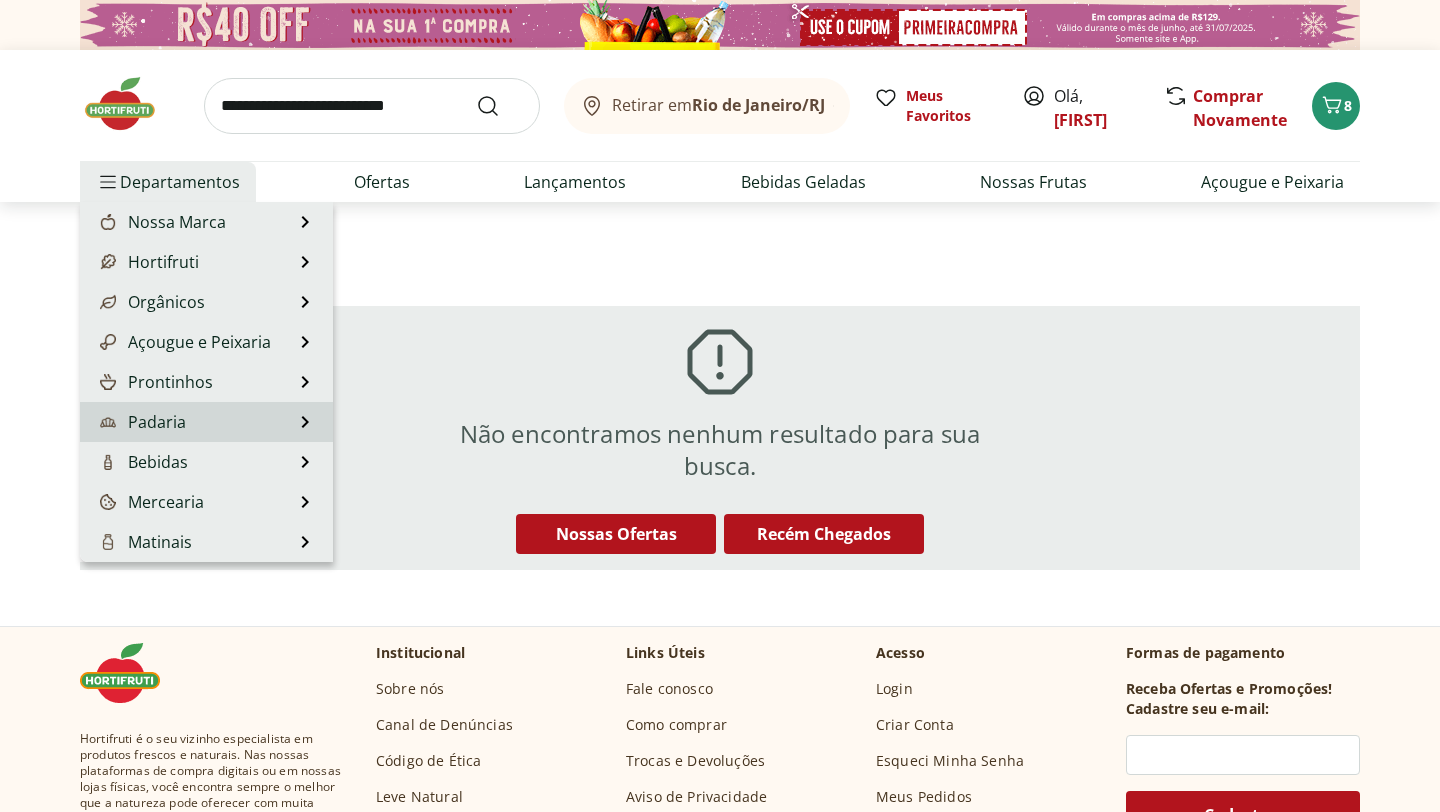 click on "Padaria Padaria Ver tudo do departamento Bolos e Mini Bolos Doces Pão Padaria Própria Salgados Torradas" at bounding box center (206, 422) 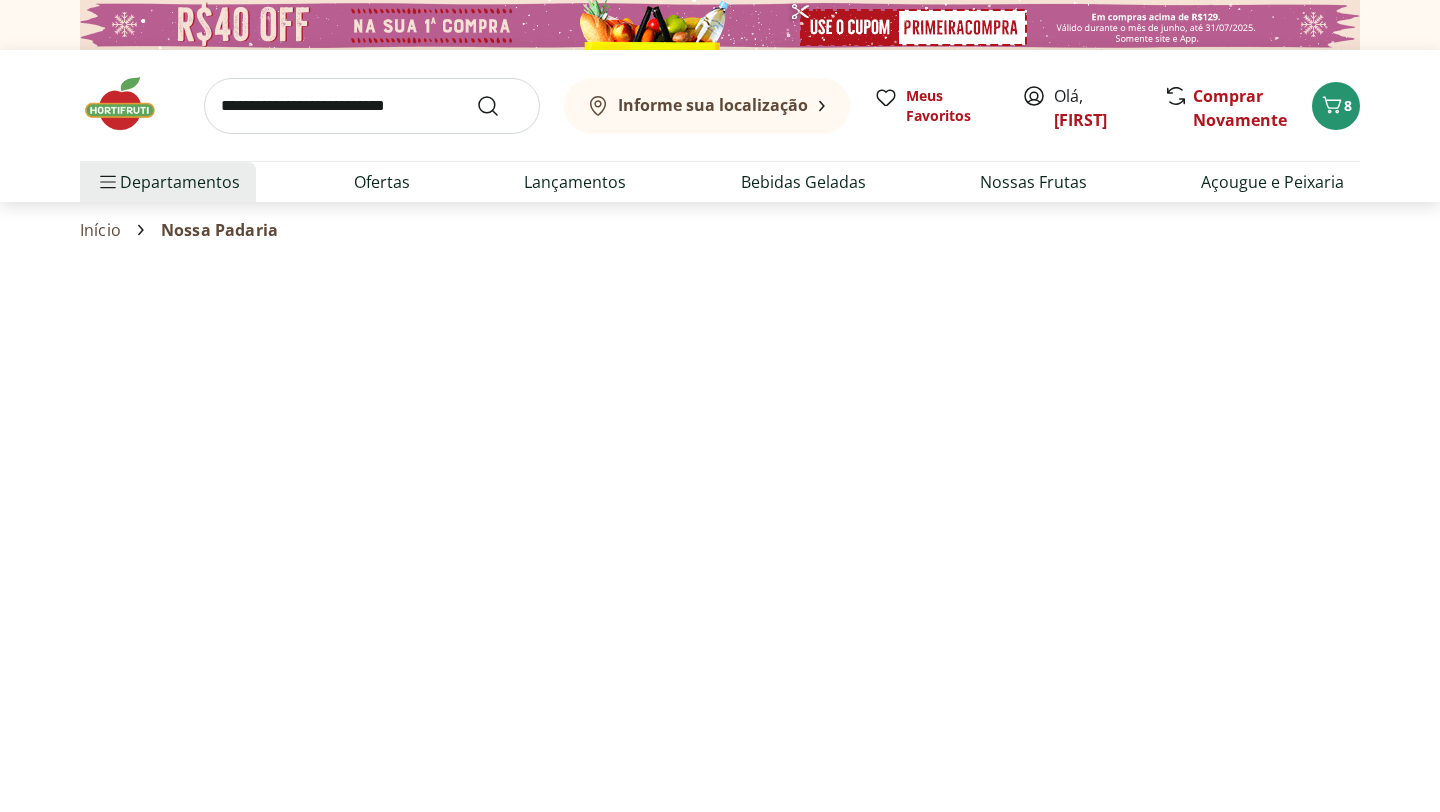 select on "**********" 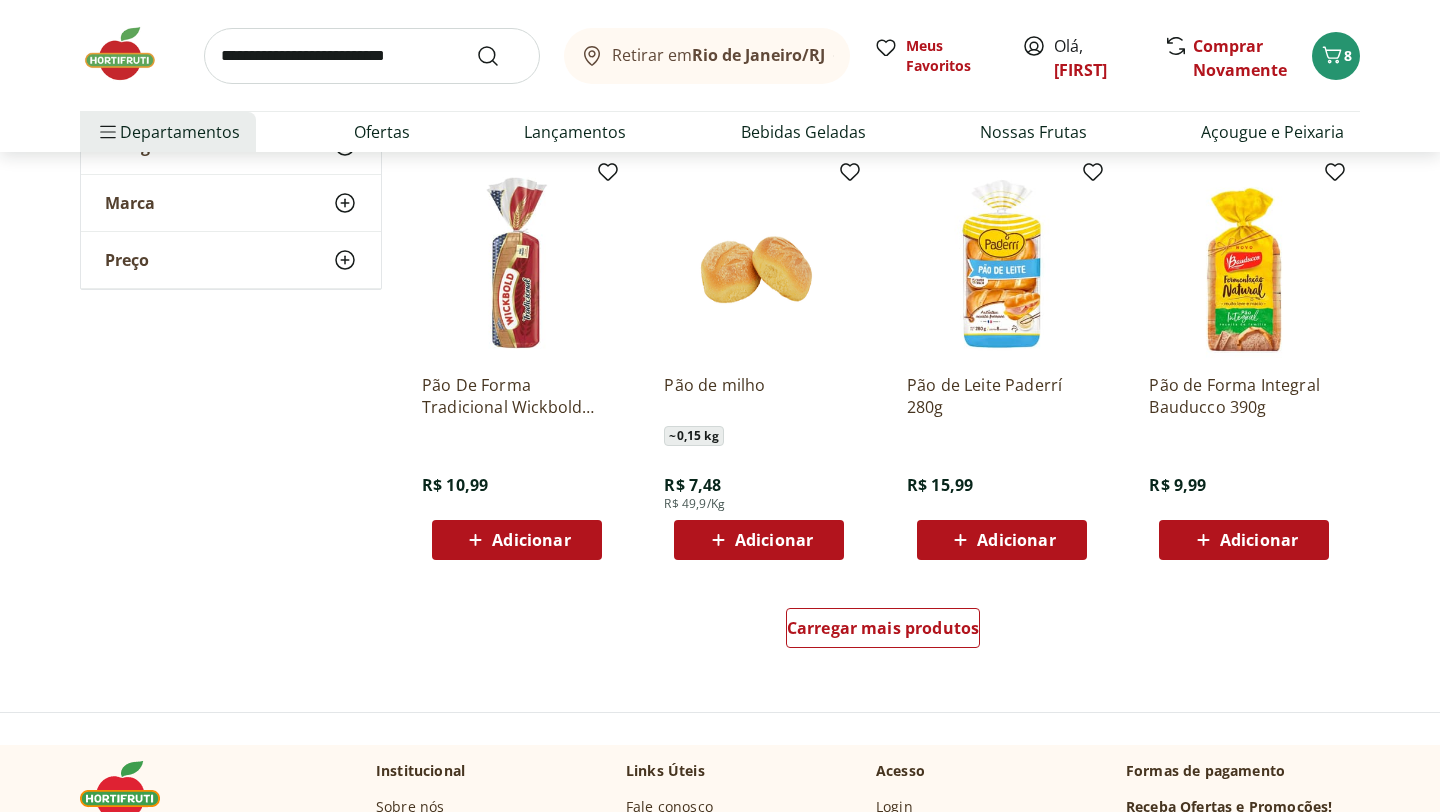 scroll, scrollTop: 1070, scrollLeft: 0, axis: vertical 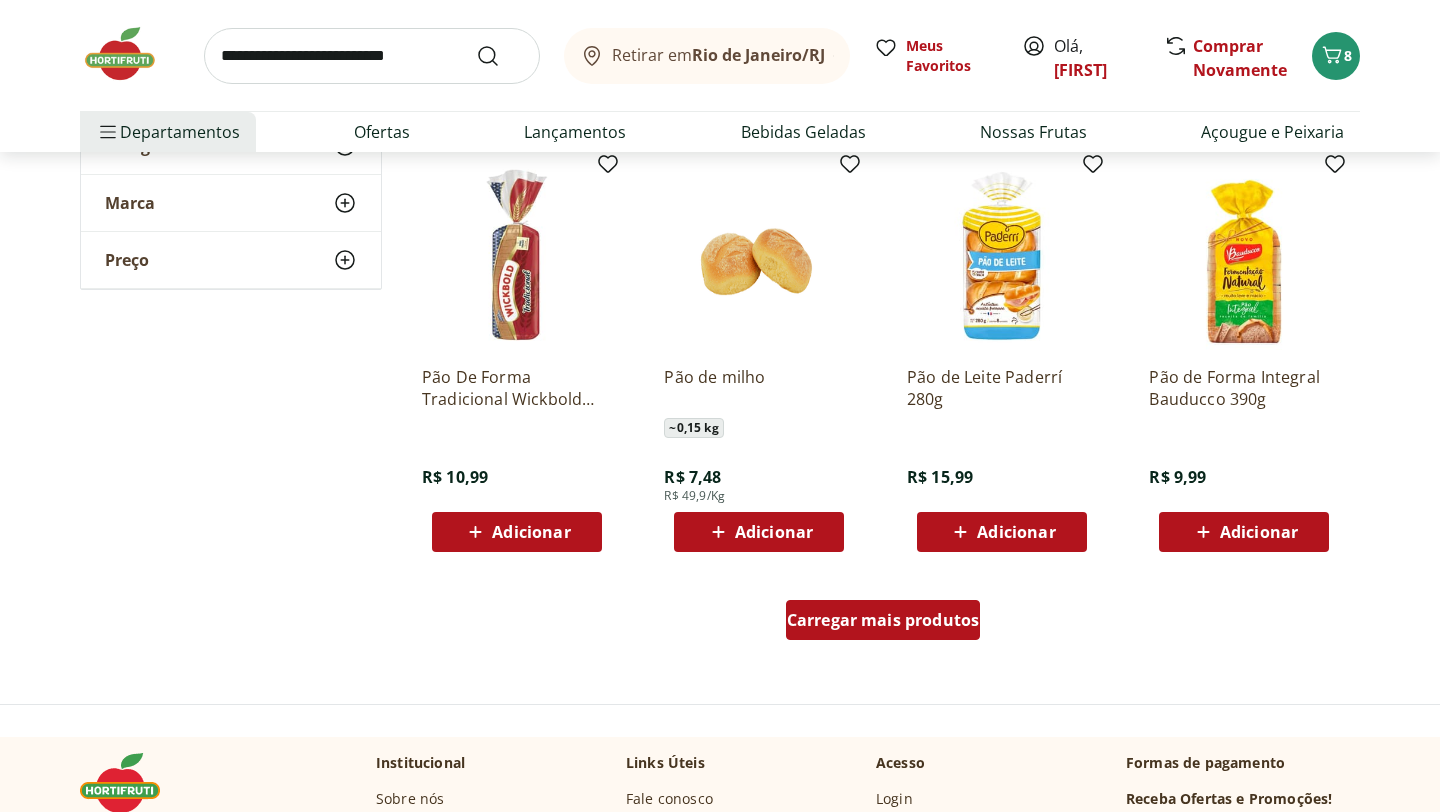 click on "Carregar mais produtos" at bounding box center [883, 620] 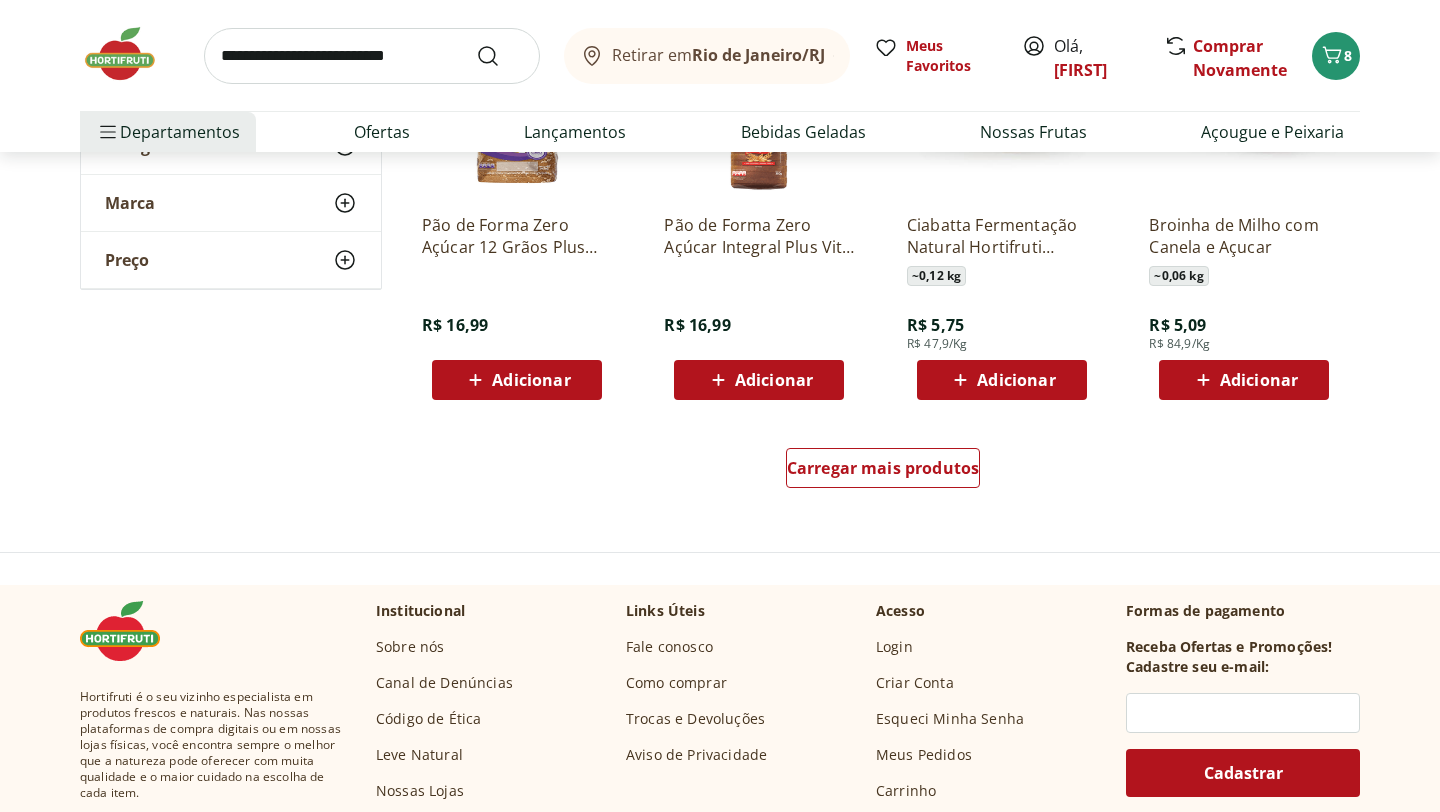 scroll, scrollTop: 2525, scrollLeft: 0, axis: vertical 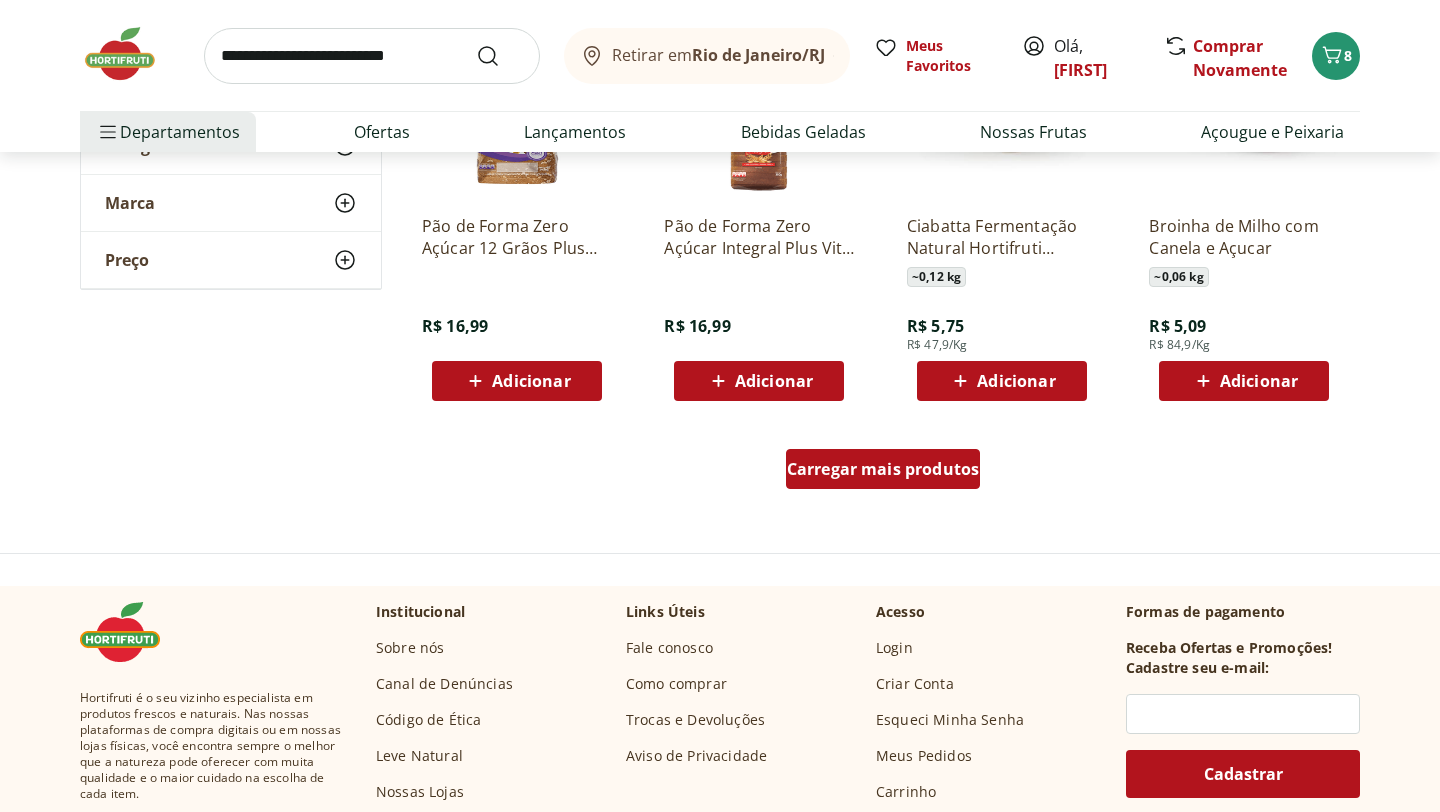 click on "Carregar mais produtos" at bounding box center (883, 469) 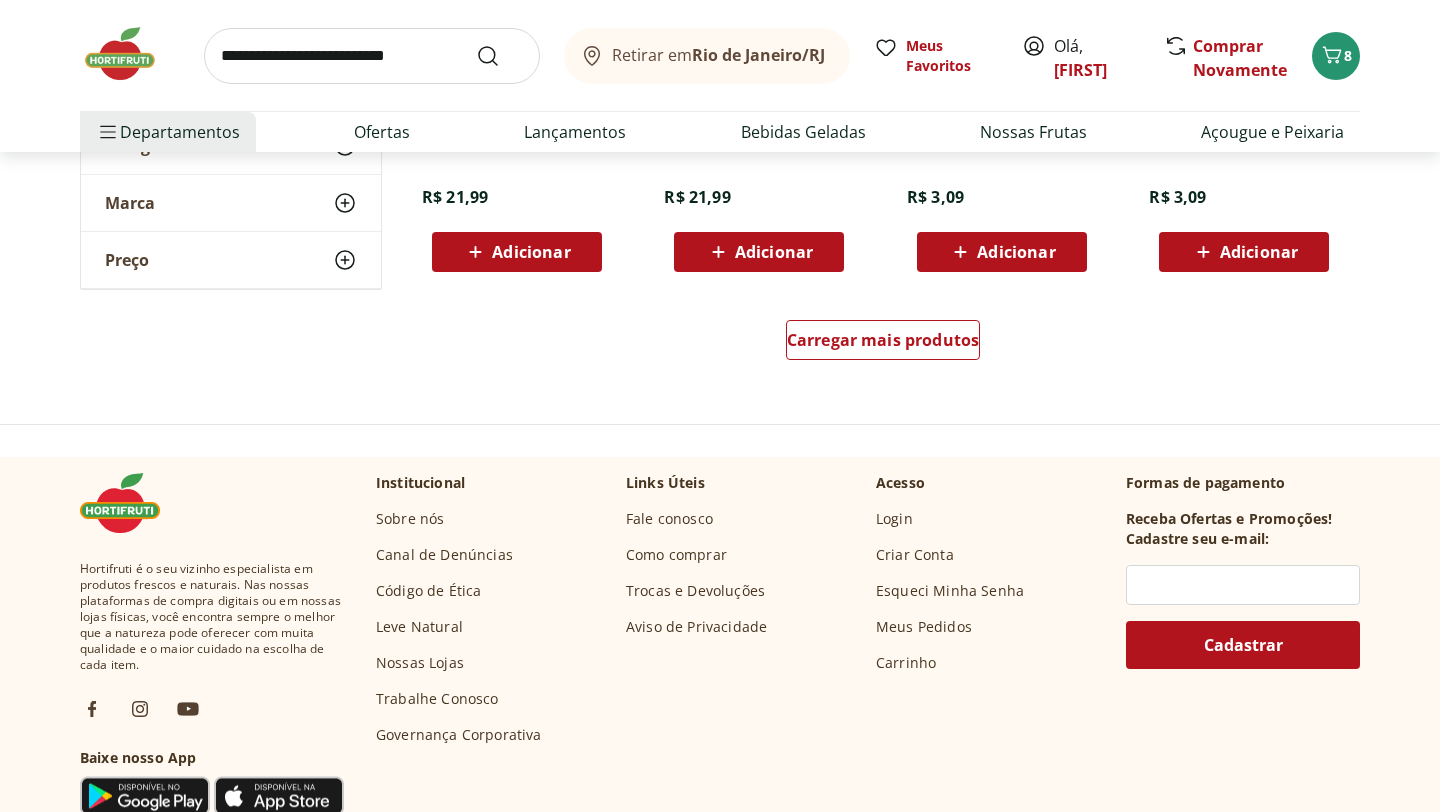 scroll, scrollTop: 3960, scrollLeft: 0, axis: vertical 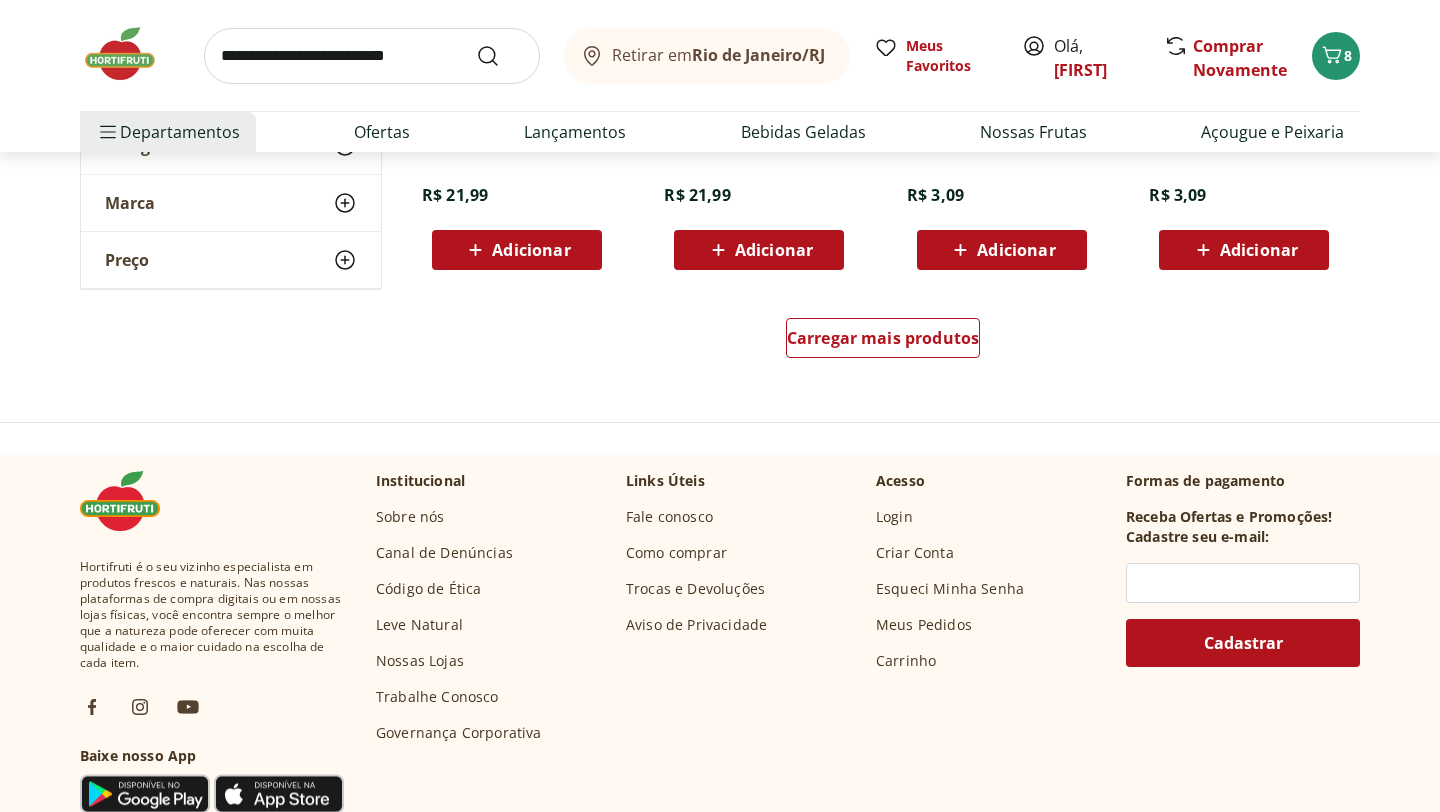 click on "Carregar mais produtos" at bounding box center (883, 342) 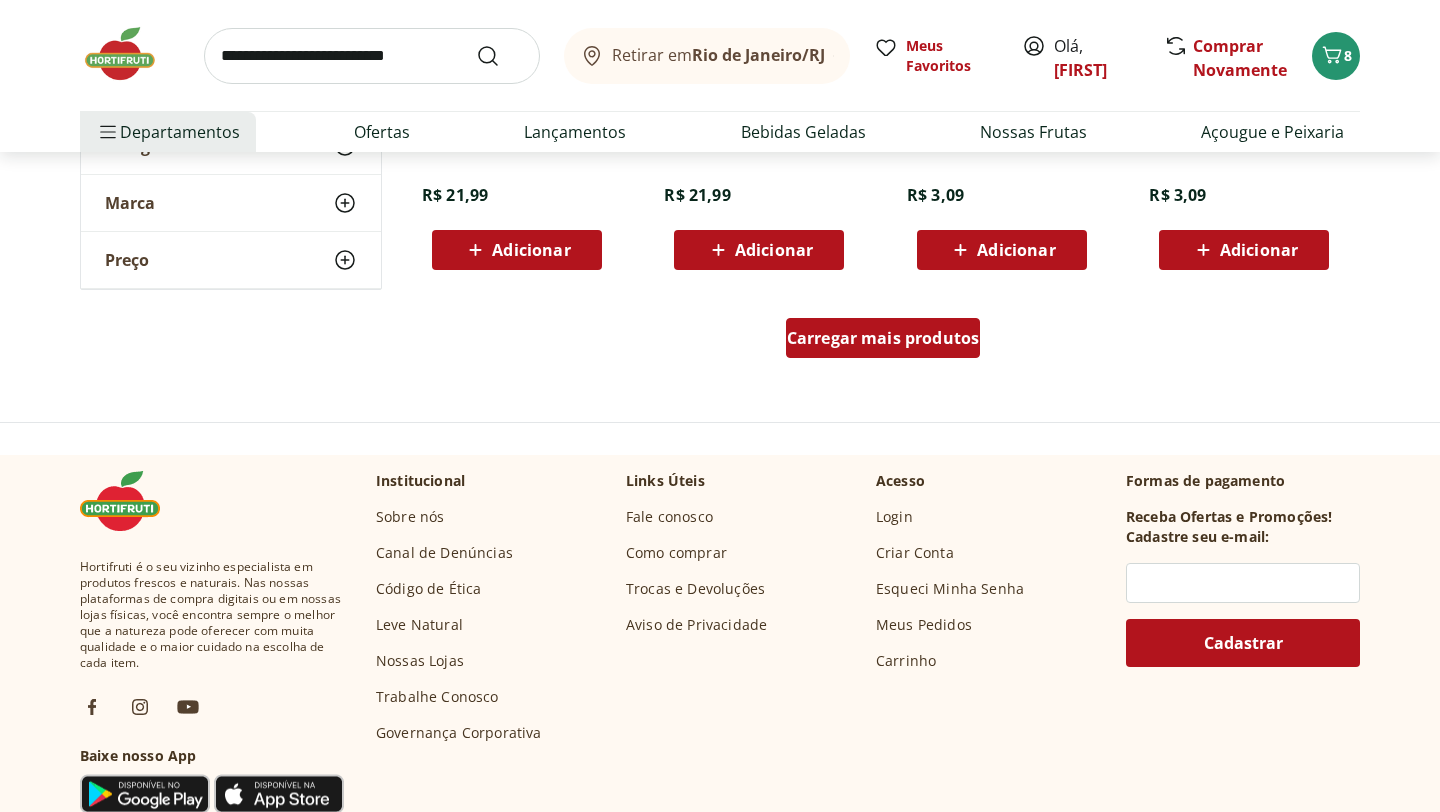 click on "Carregar mais produtos" at bounding box center (883, 338) 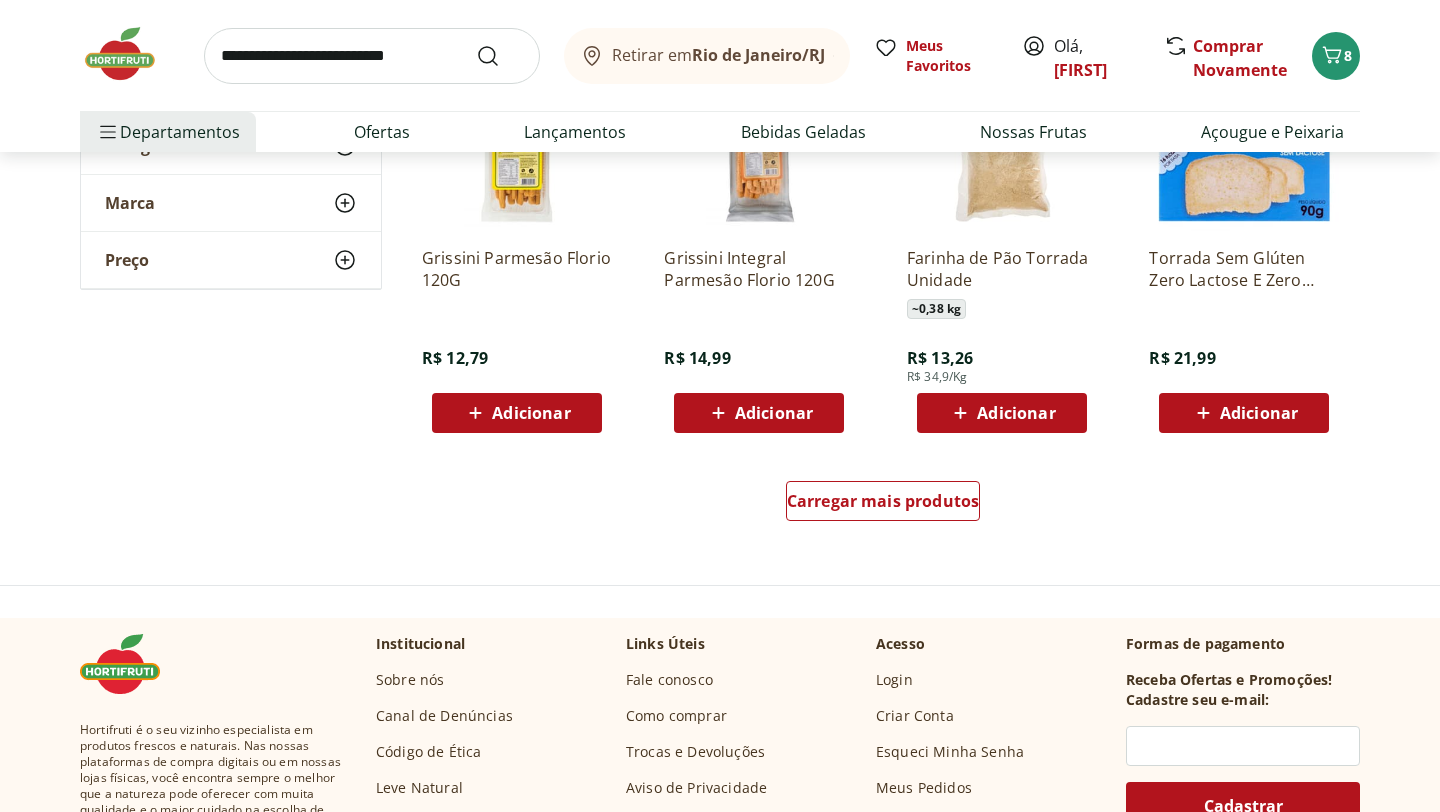 scroll, scrollTop: 5103, scrollLeft: 0, axis: vertical 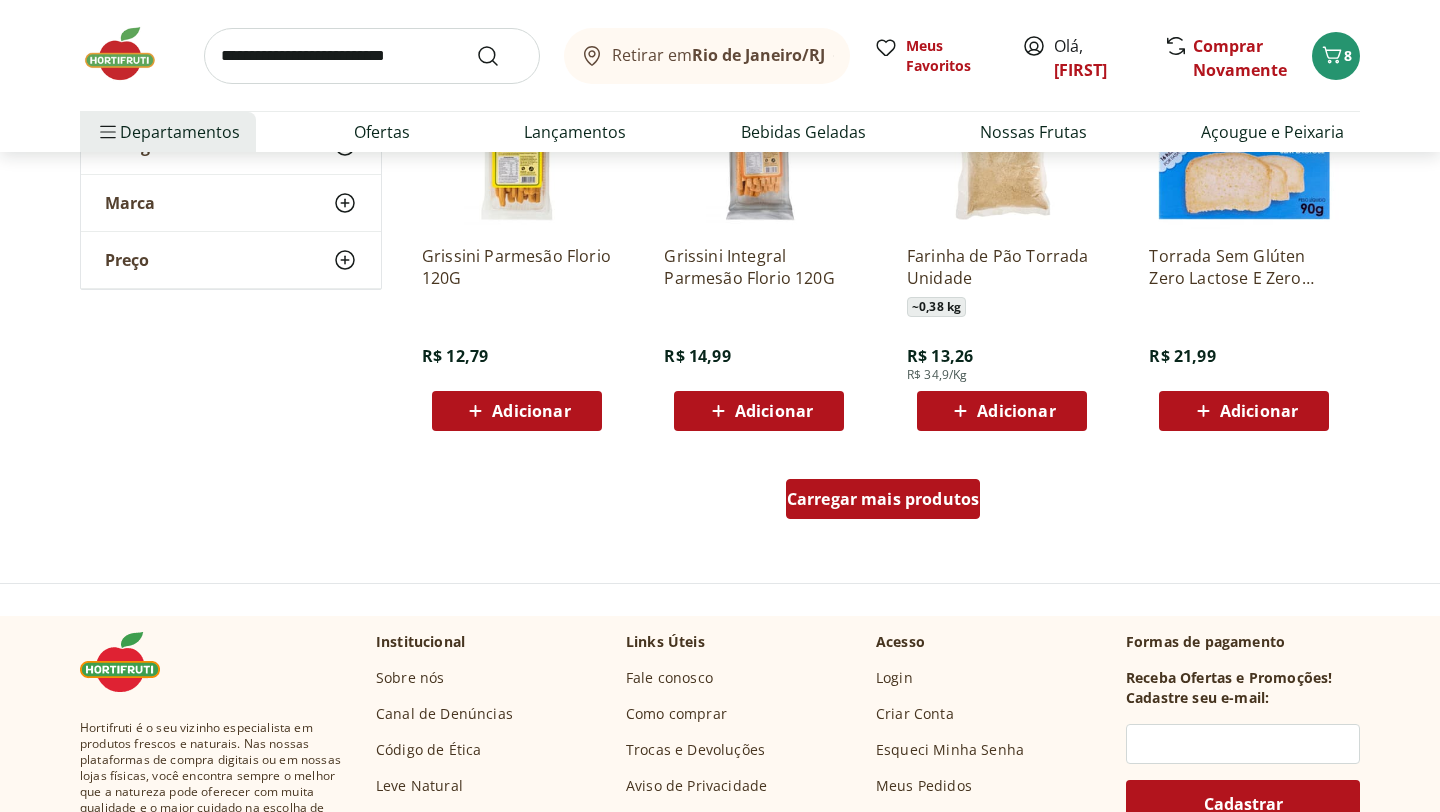 click on "Carregar mais produtos" at bounding box center (883, 499) 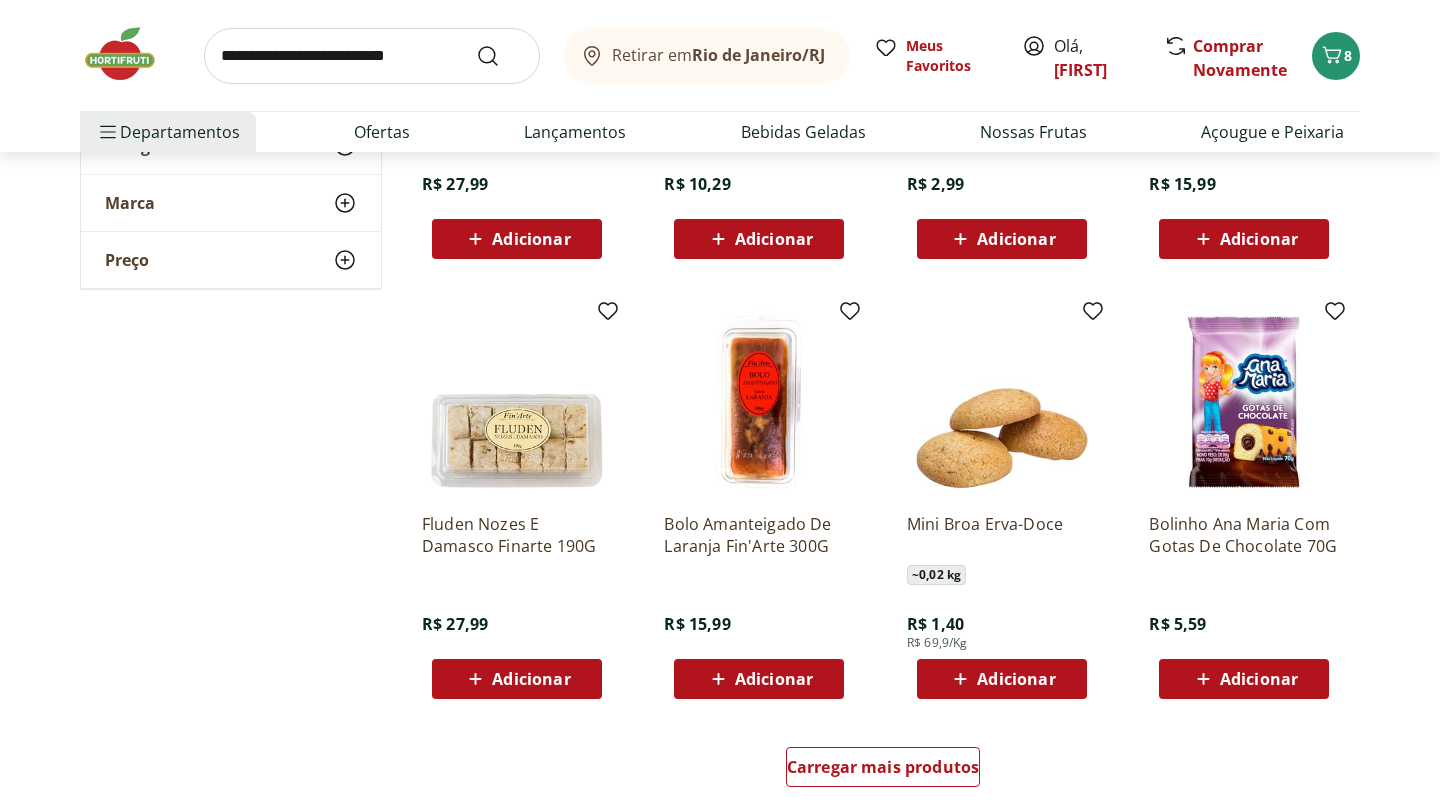 scroll, scrollTop: 6291, scrollLeft: 0, axis: vertical 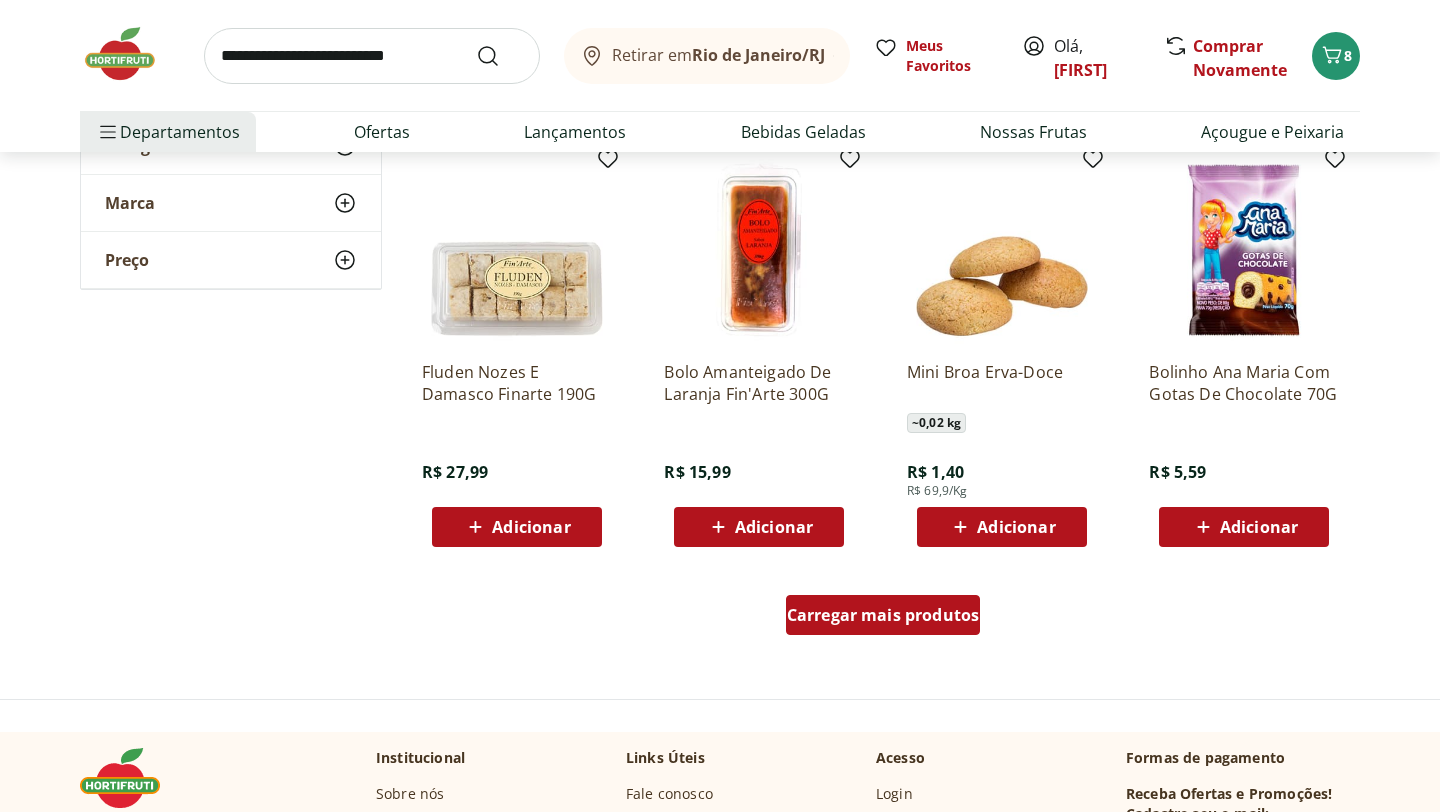 click on "Carregar mais produtos" at bounding box center [883, 615] 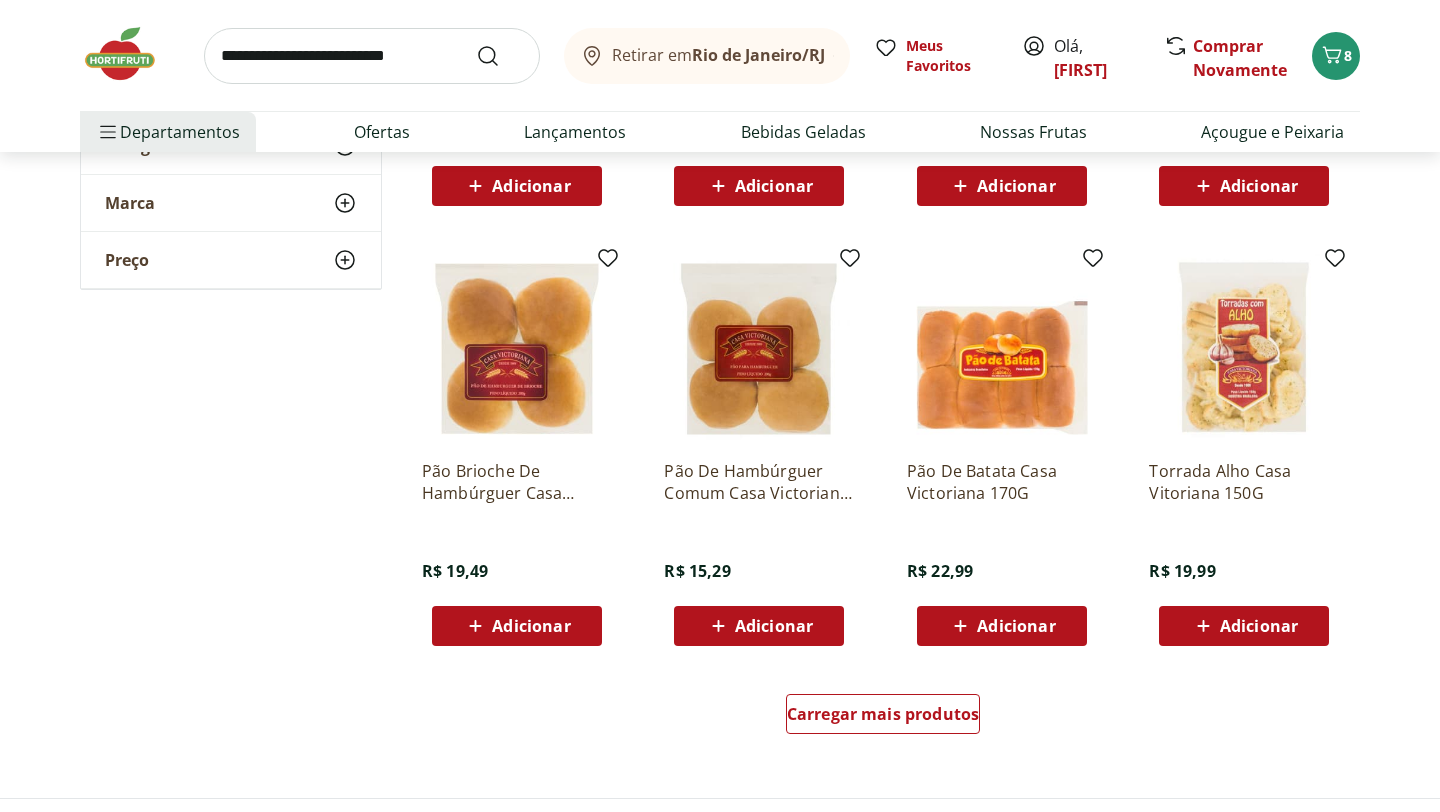 scroll, scrollTop: 7507, scrollLeft: 0, axis: vertical 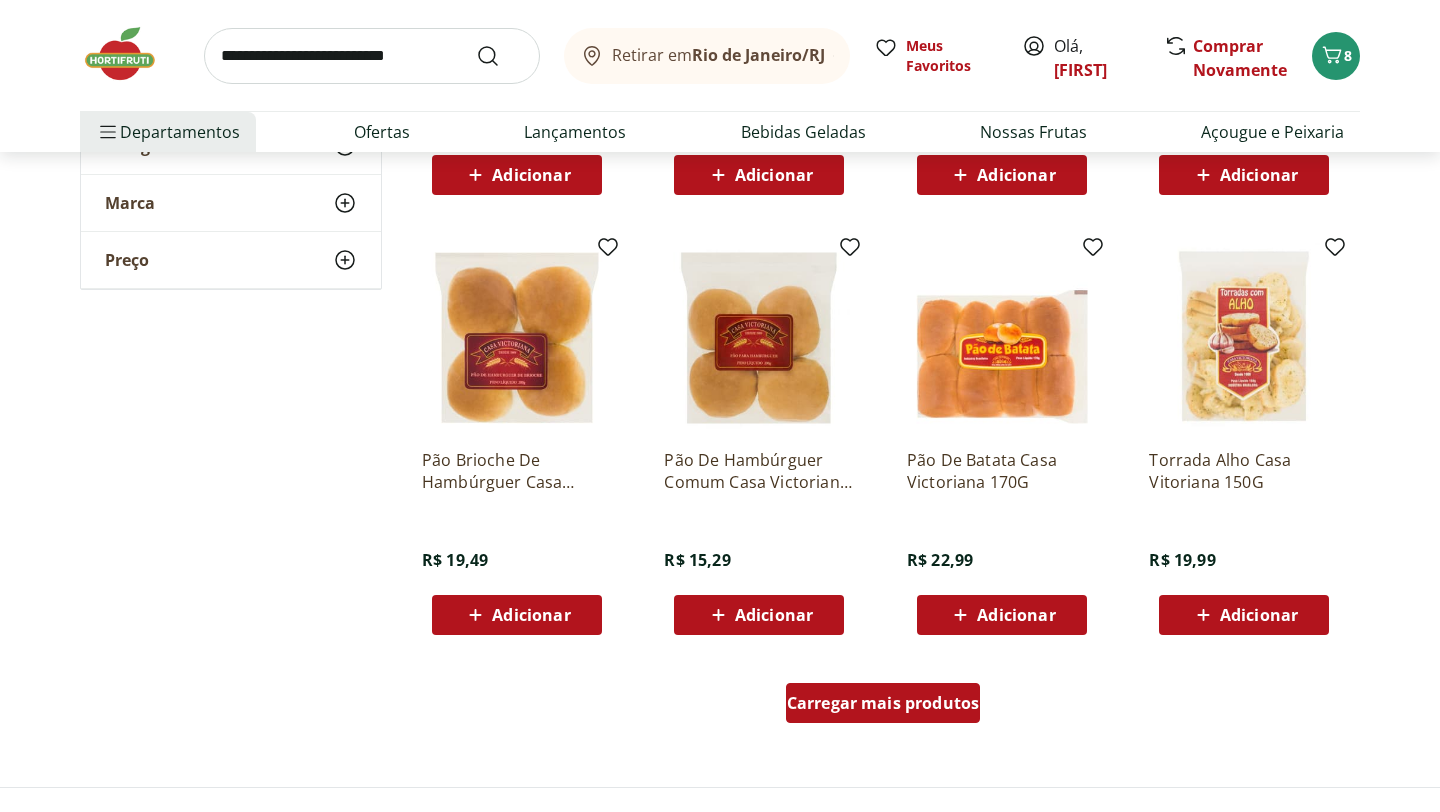 click on "Carregar mais produtos" at bounding box center (883, 703) 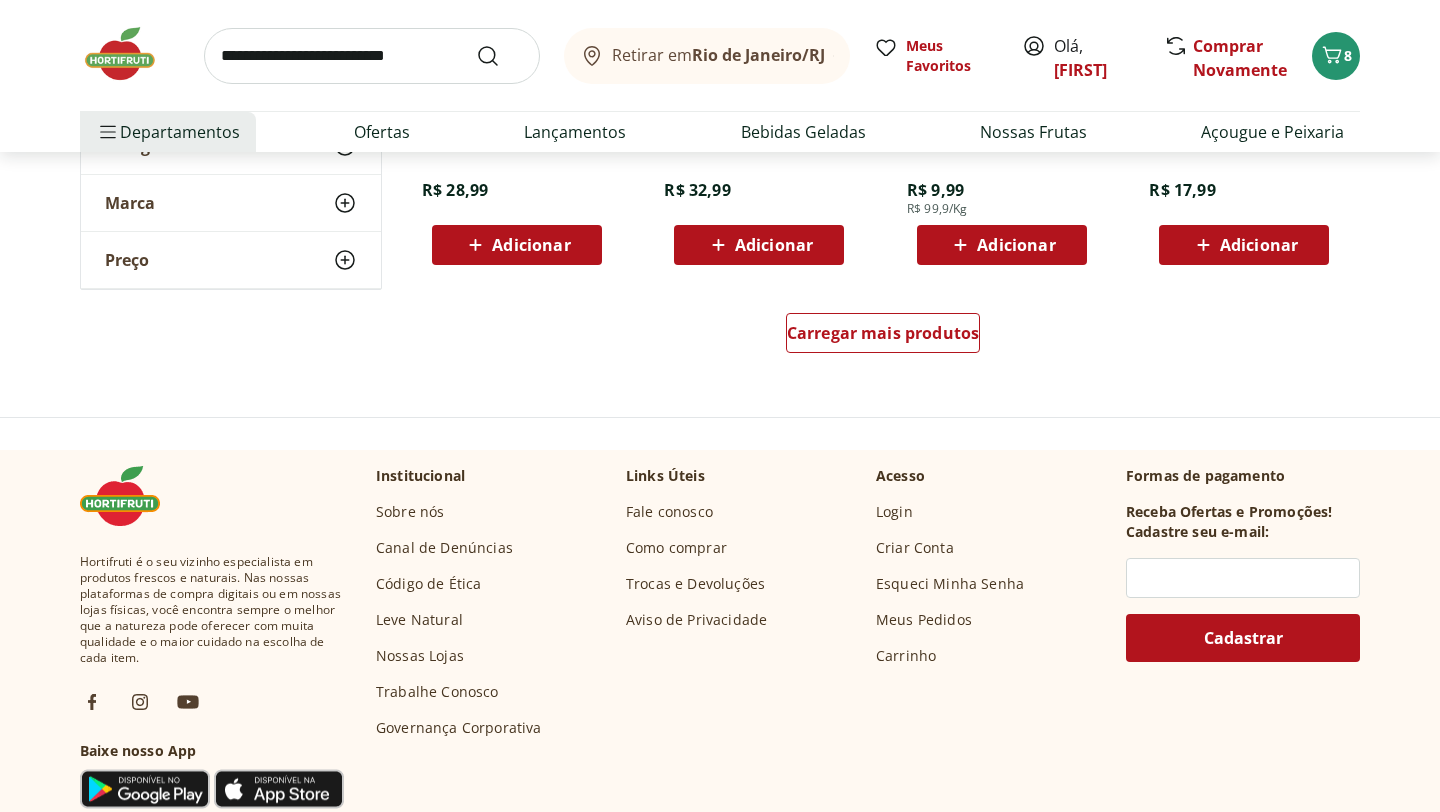 scroll, scrollTop: 9182, scrollLeft: 0, axis: vertical 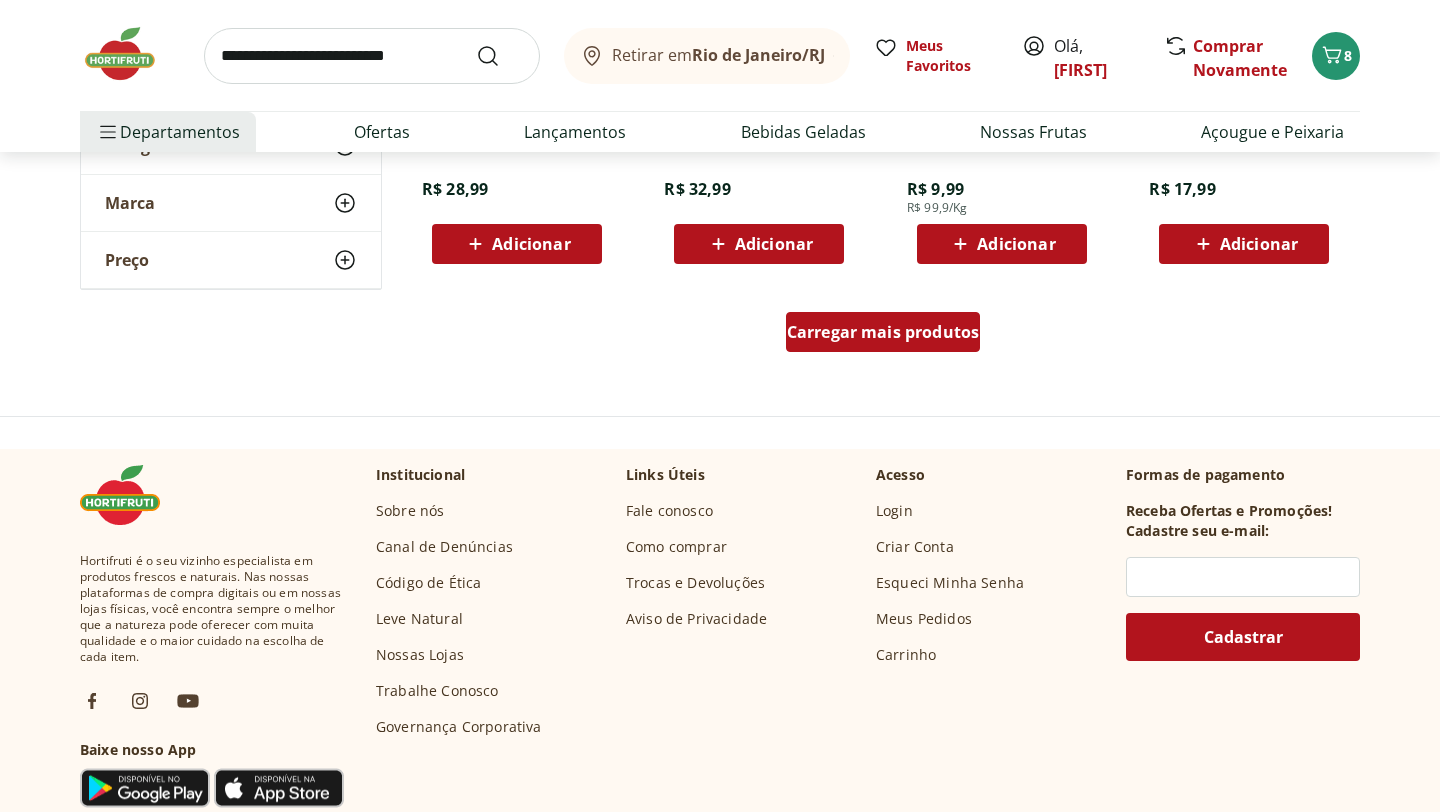 click on "Carregar mais produtos" at bounding box center (883, 332) 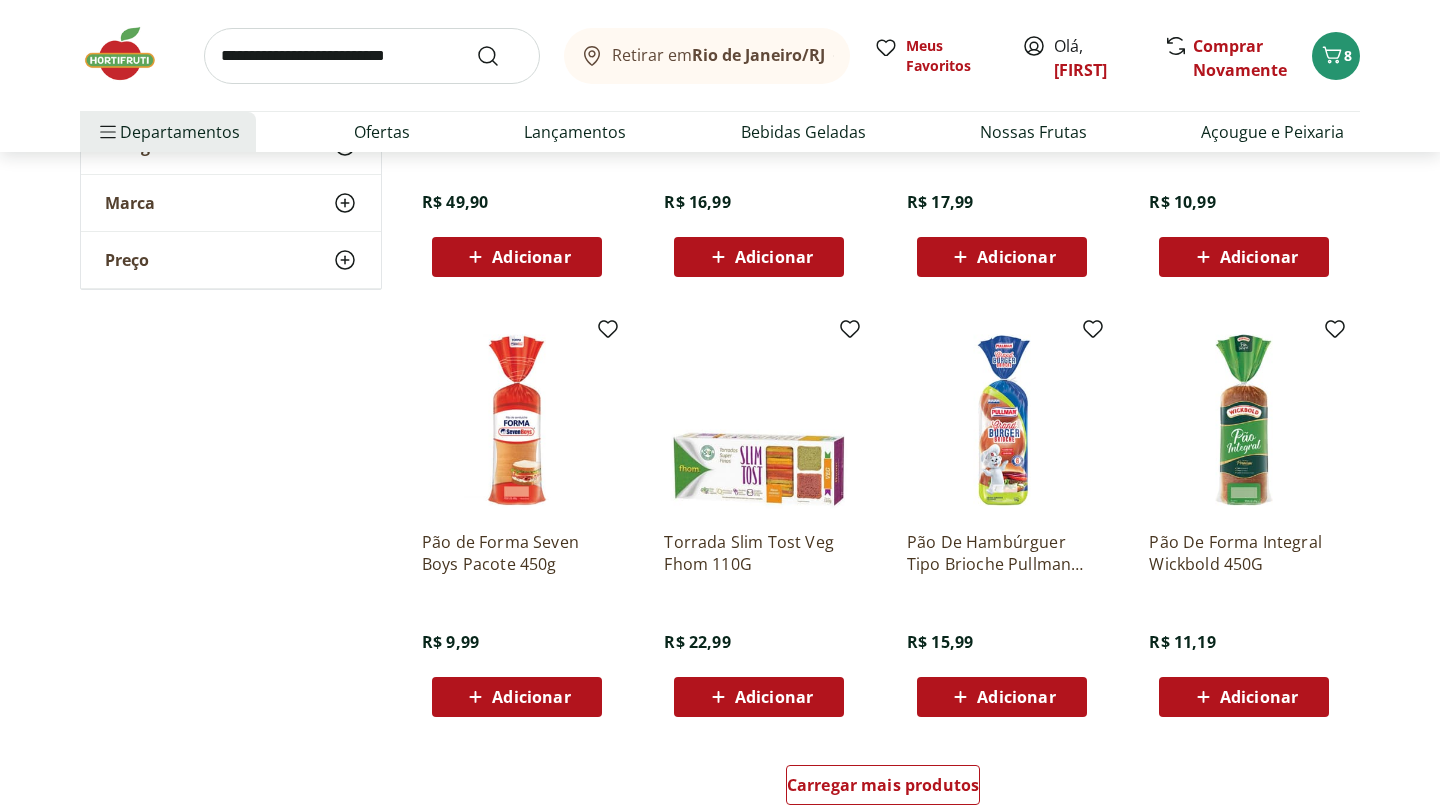 scroll, scrollTop: 10075, scrollLeft: 0, axis: vertical 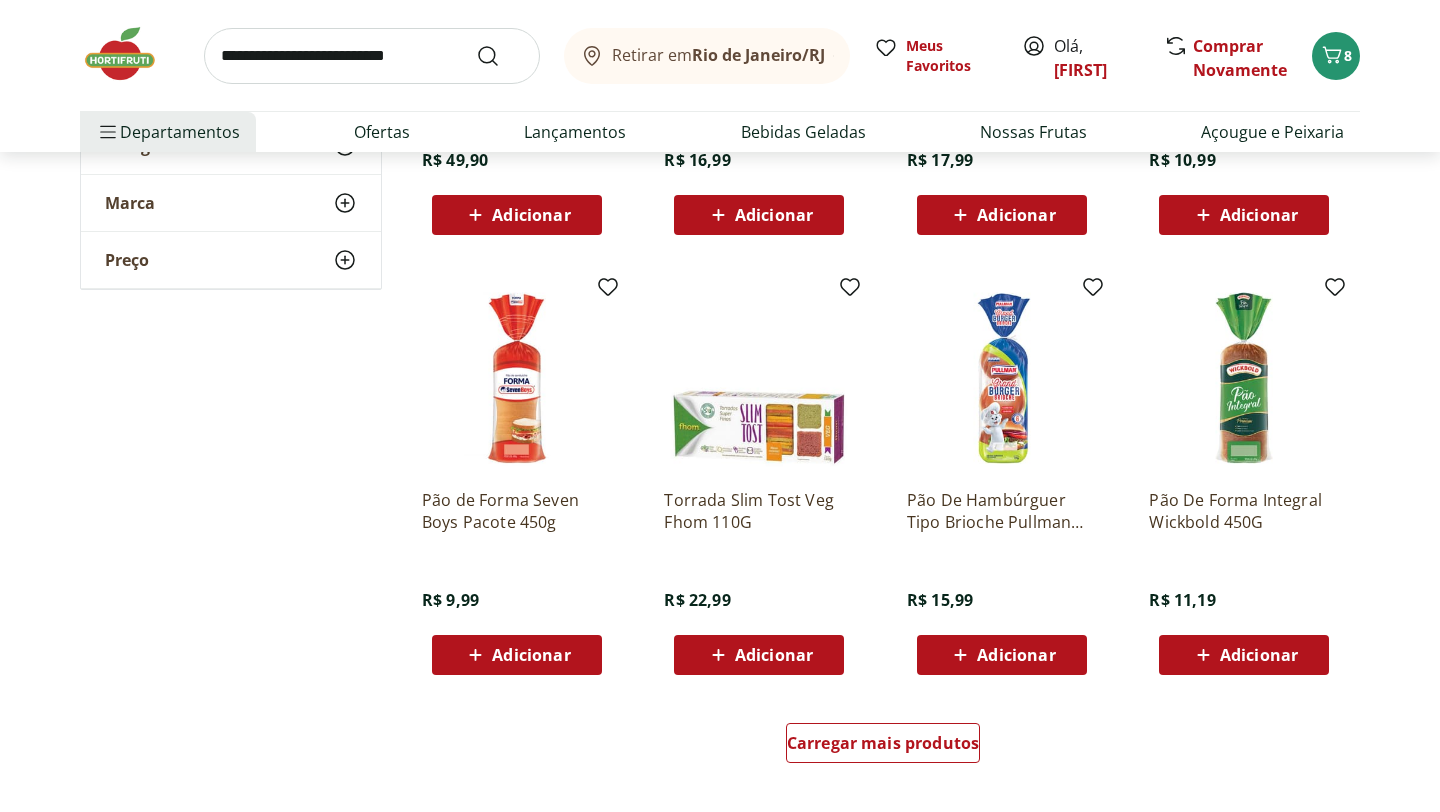 click on "Adicionar" at bounding box center (531, 655) 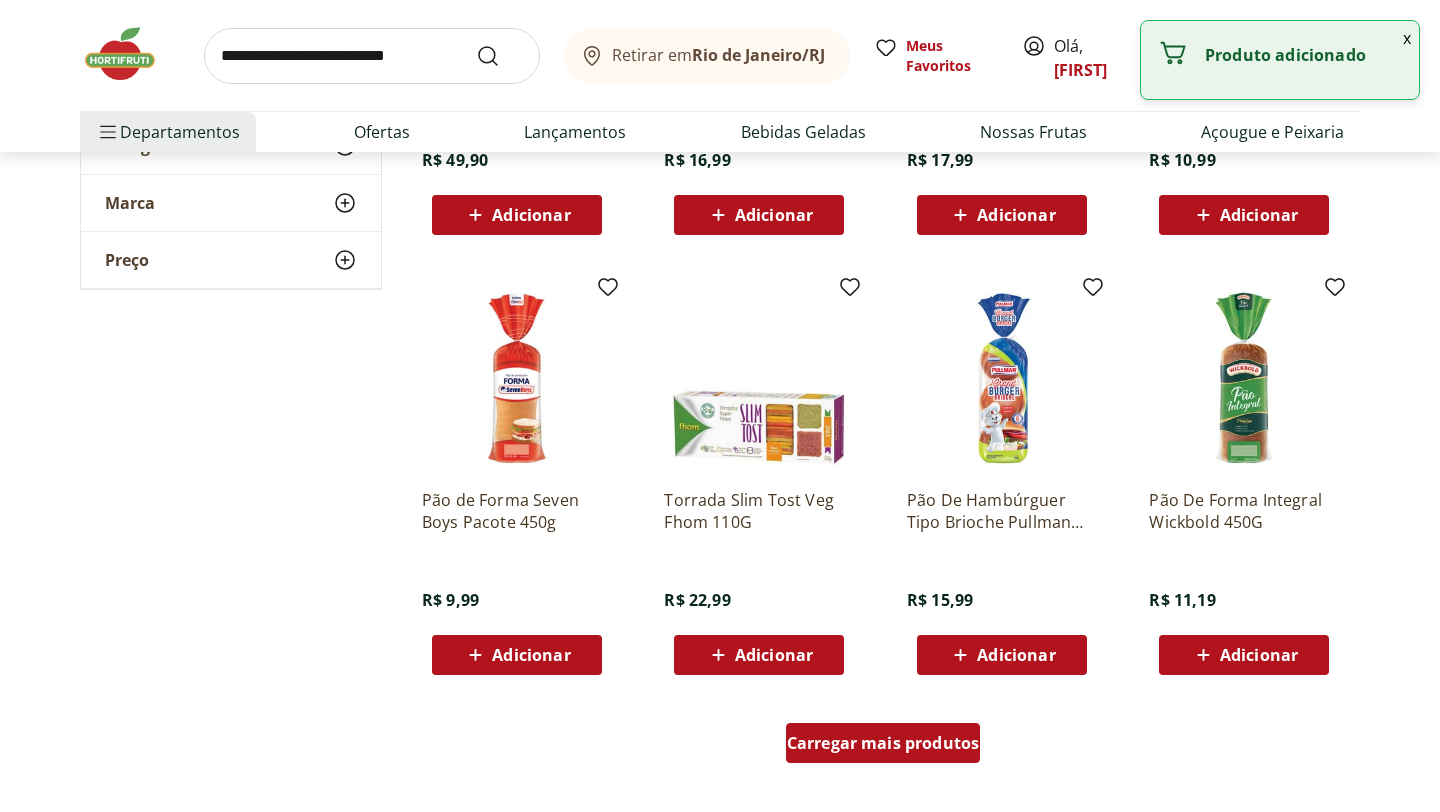 click on "Carregar mais produtos" at bounding box center [883, 743] 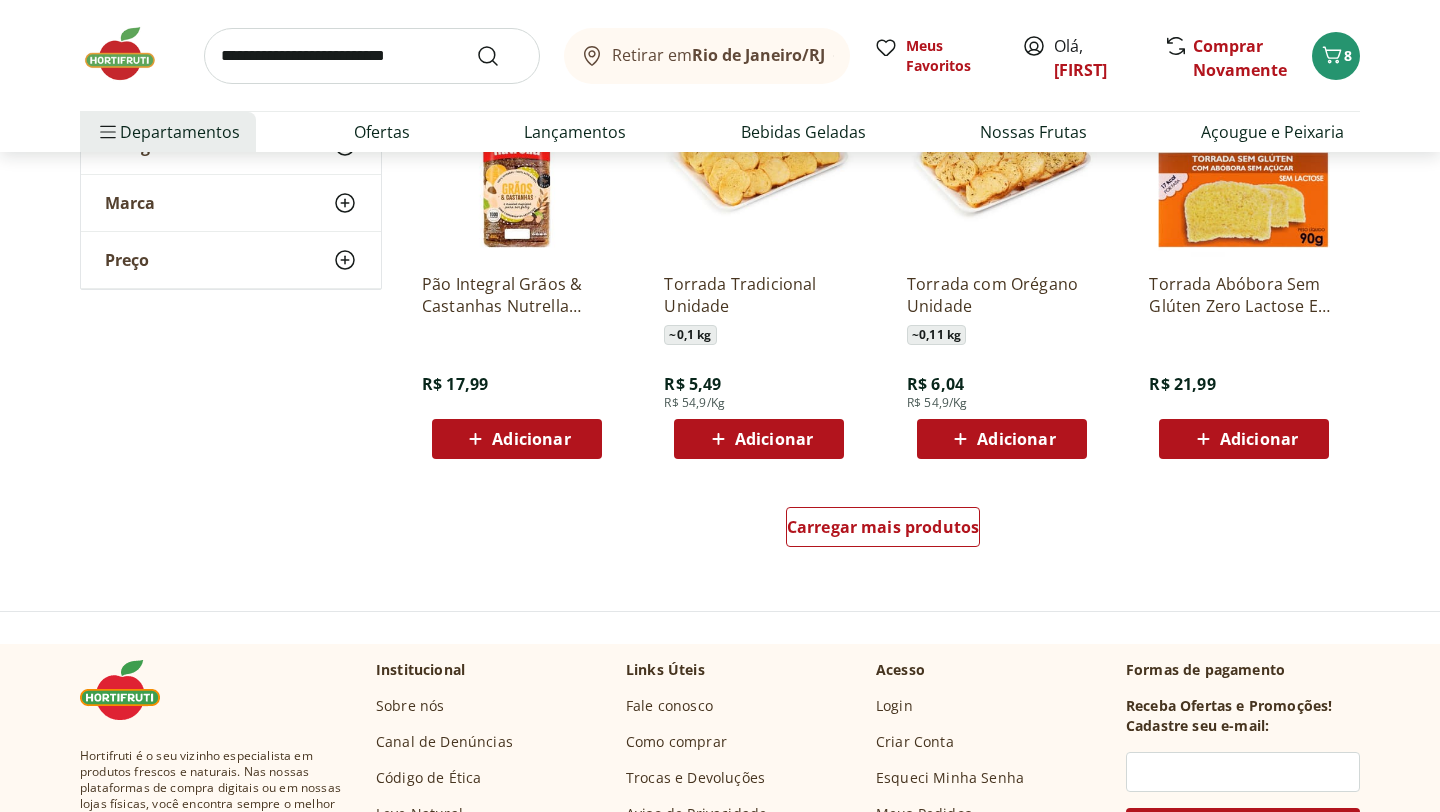 scroll, scrollTop: 11601, scrollLeft: 0, axis: vertical 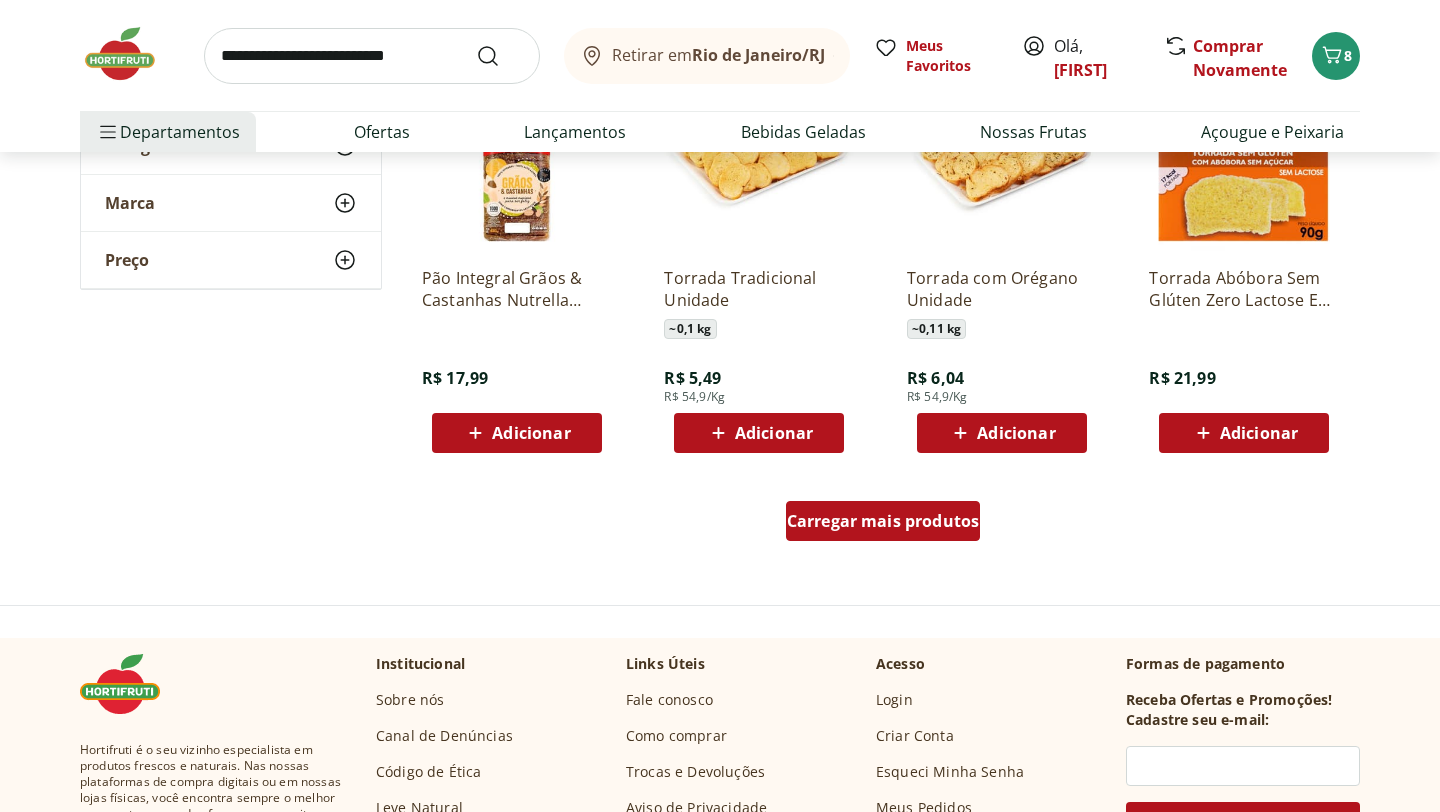 click on "Carregar mais produtos" at bounding box center (883, 521) 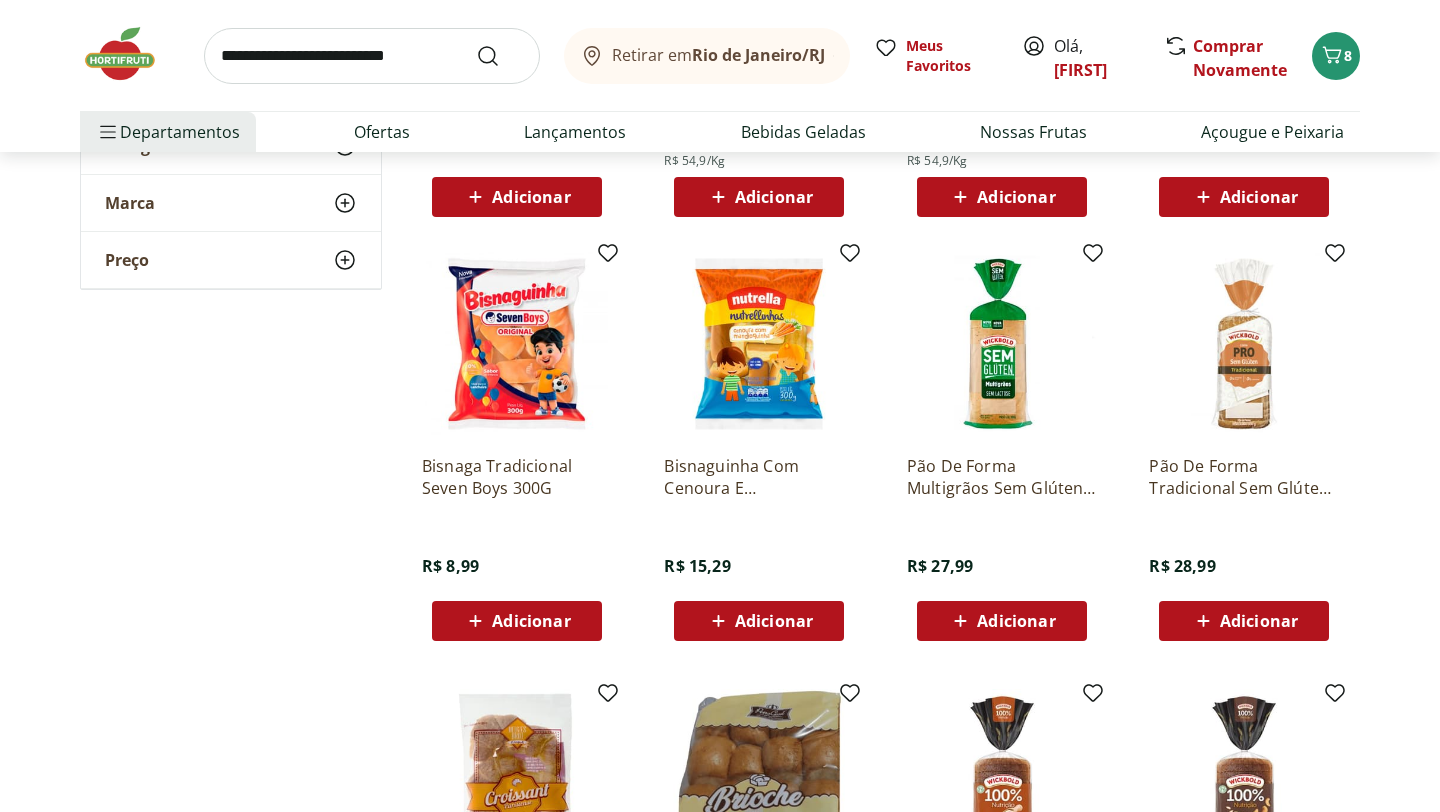 scroll, scrollTop: 11827, scrollLeft: 0, axis: vertical 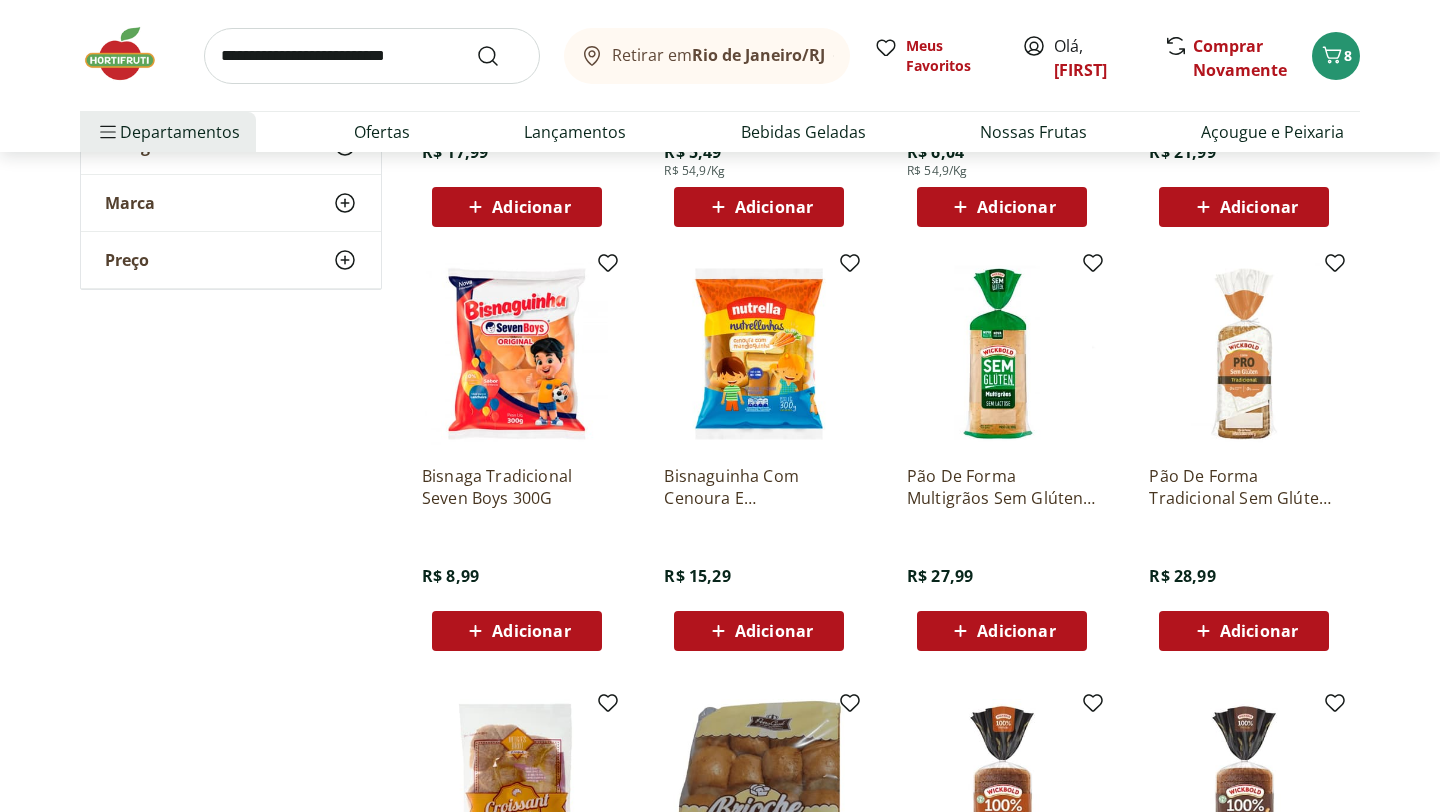 click on "Adicionar" at bounding box center (531, 631) 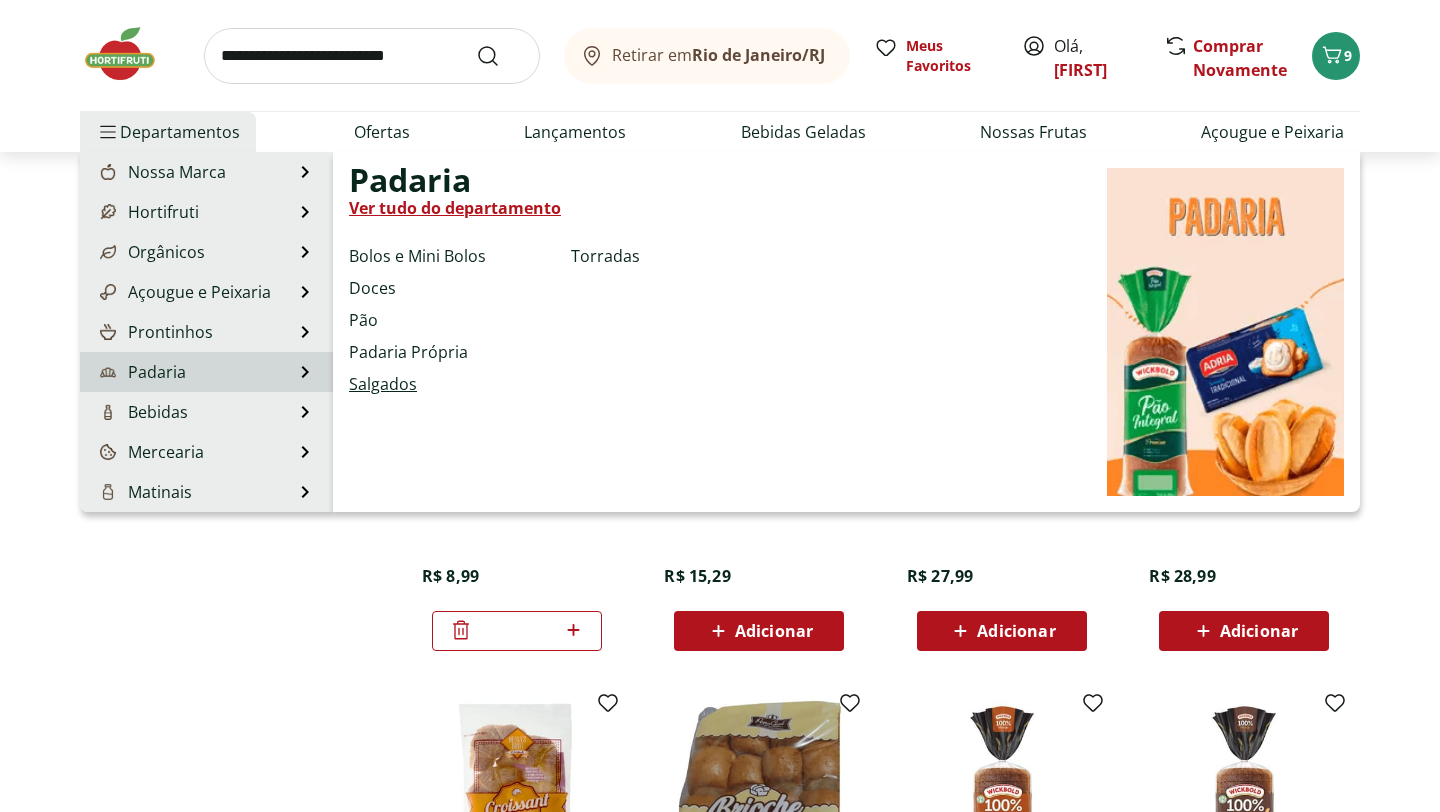 click on "Salgados" at bounding box center (383, 384) 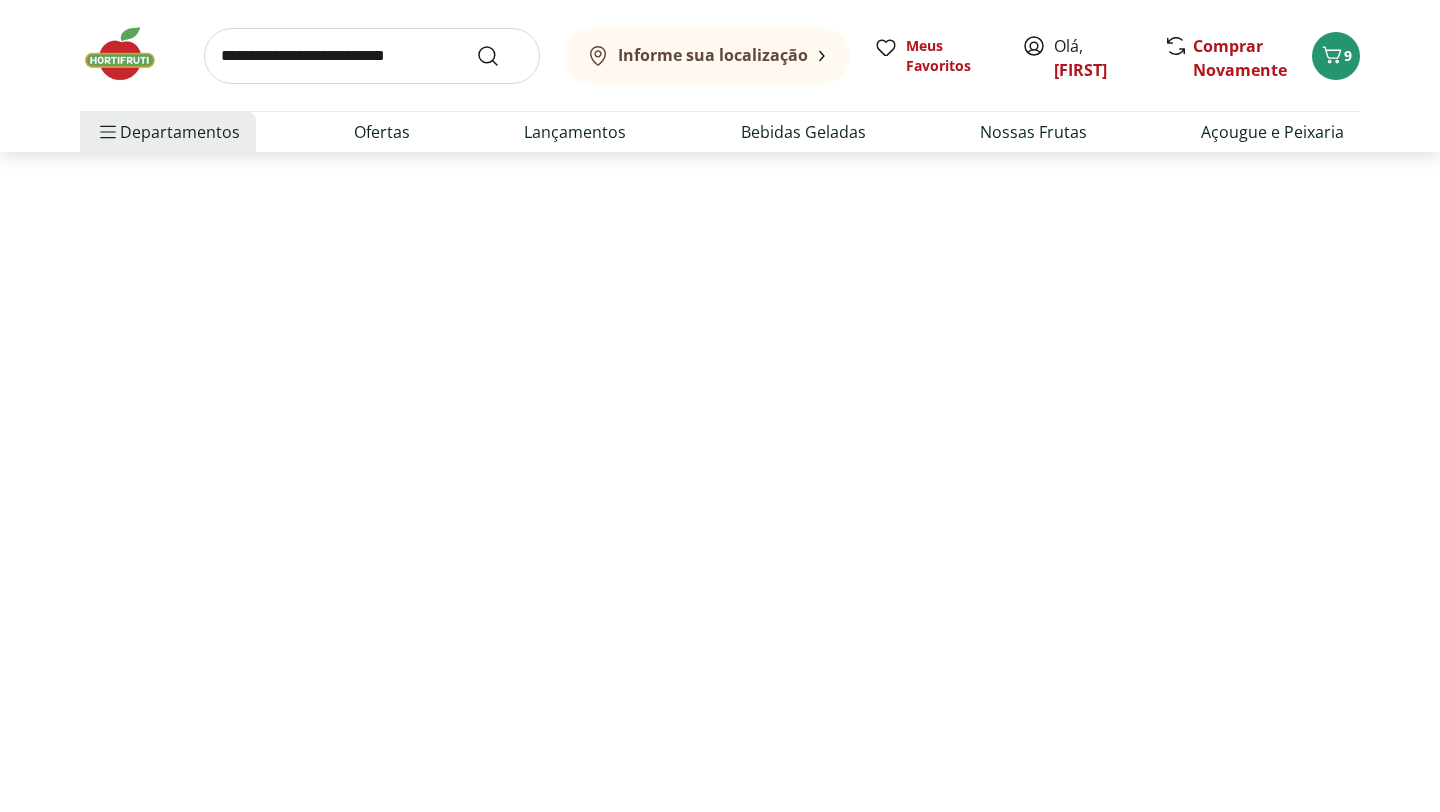 scroll, scrollTop: 0, scrollLeft: 0, axis: both 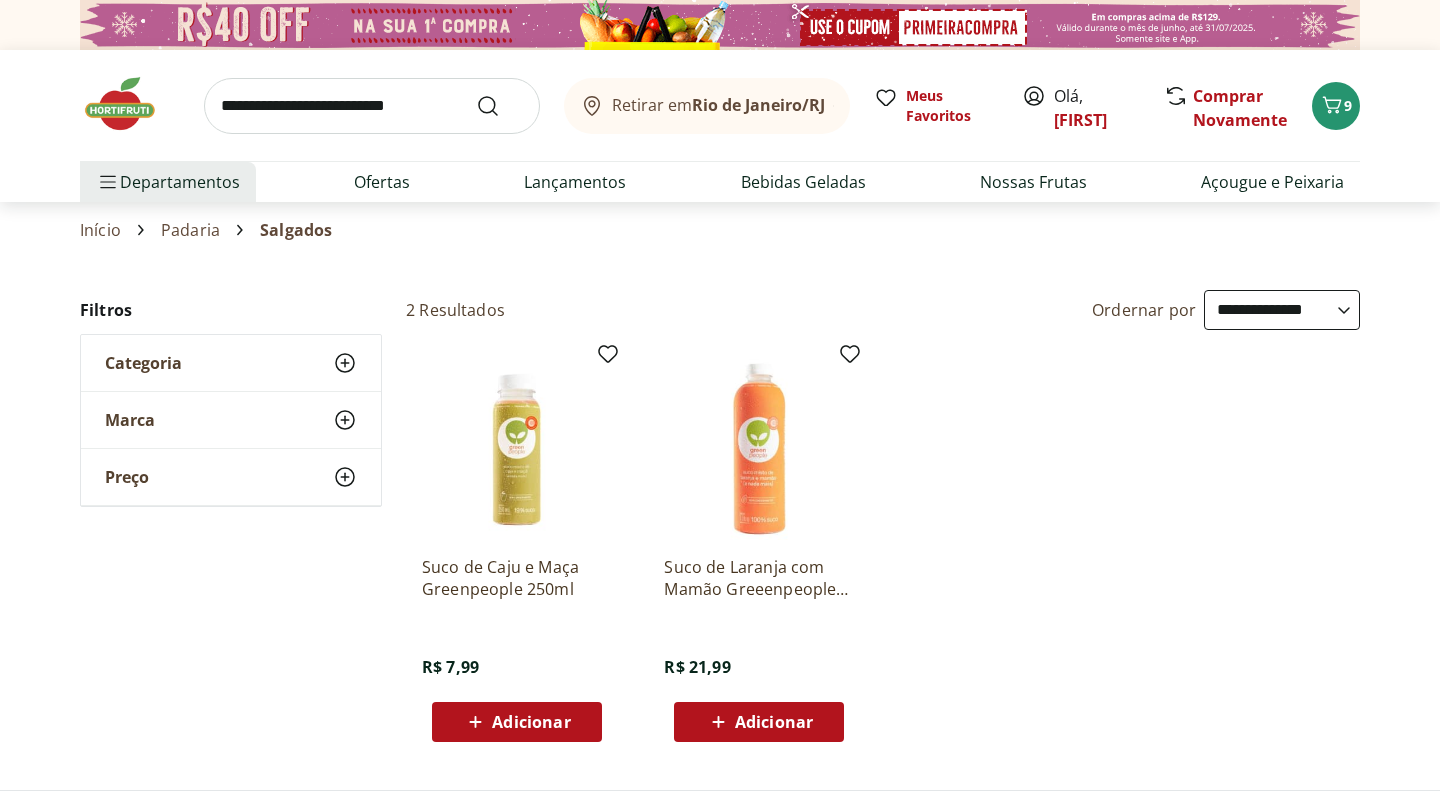 select on "**********" 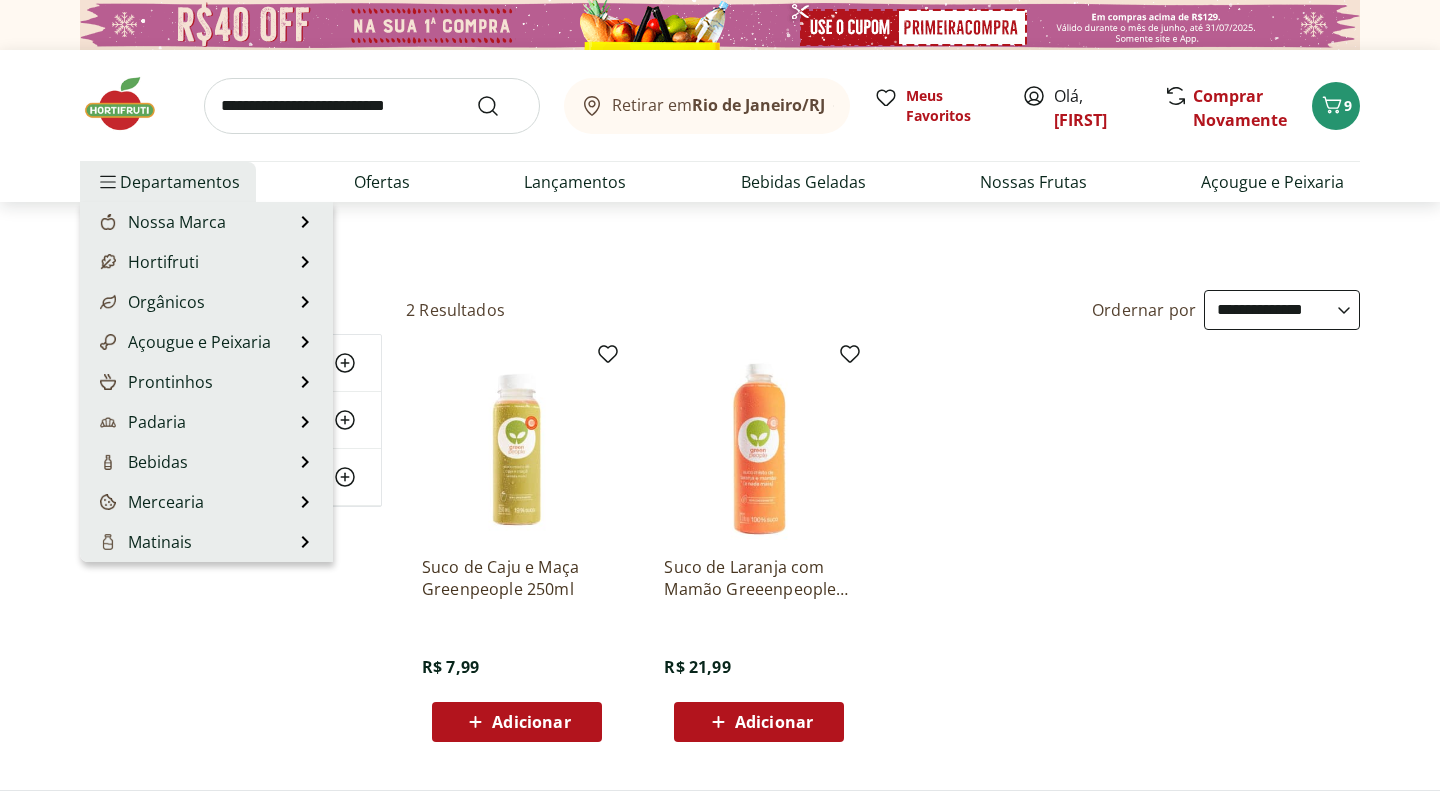 scroll, scrollTop: 0, scrollLeft: 0, axis: both 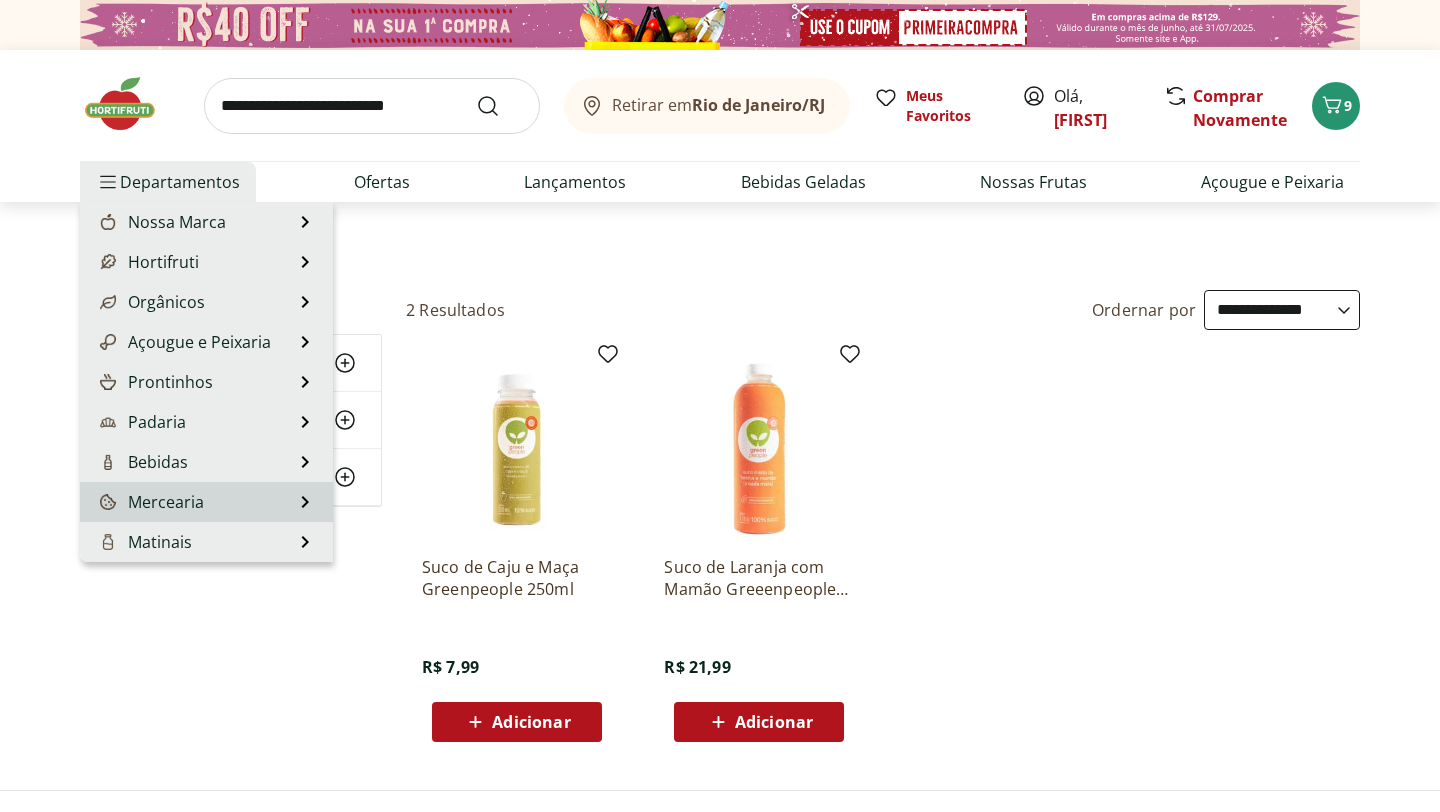 click on "Mercearia Mercearia Ver tudo do departamento Arroz e Feijão Atomatados e Molhos Azeite Biscoitos e Snacks Bomboniere Cereais Saudáveis Culinária Doce Doces e Sobremesas Enlatados e Conservas Grãos e Farináceos Massas Nutrição Infantil Óleo e Vinagre Temperos e Condimentos" at bounding box center (206, 502) 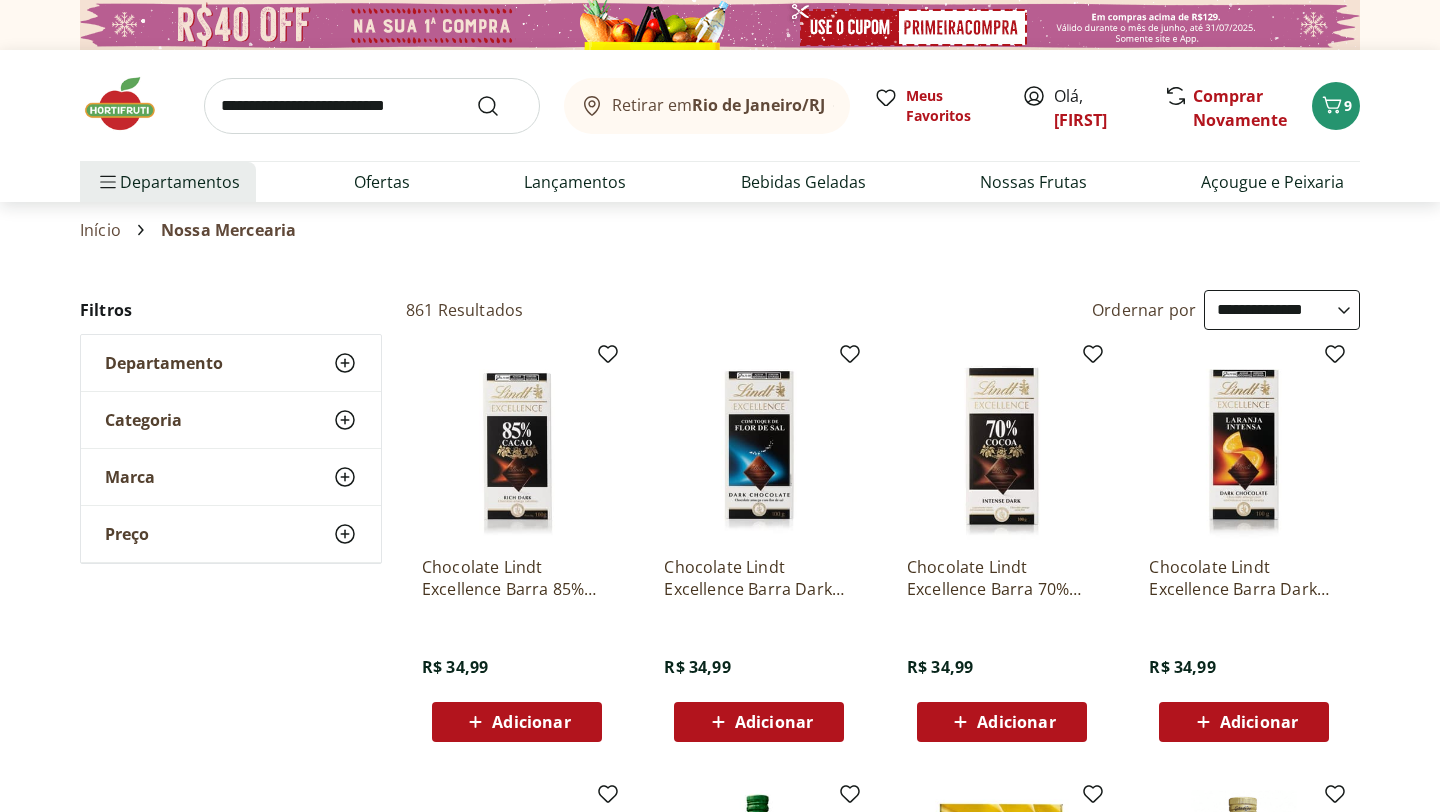 click on "Departamento" at bounding box center (164, 363) 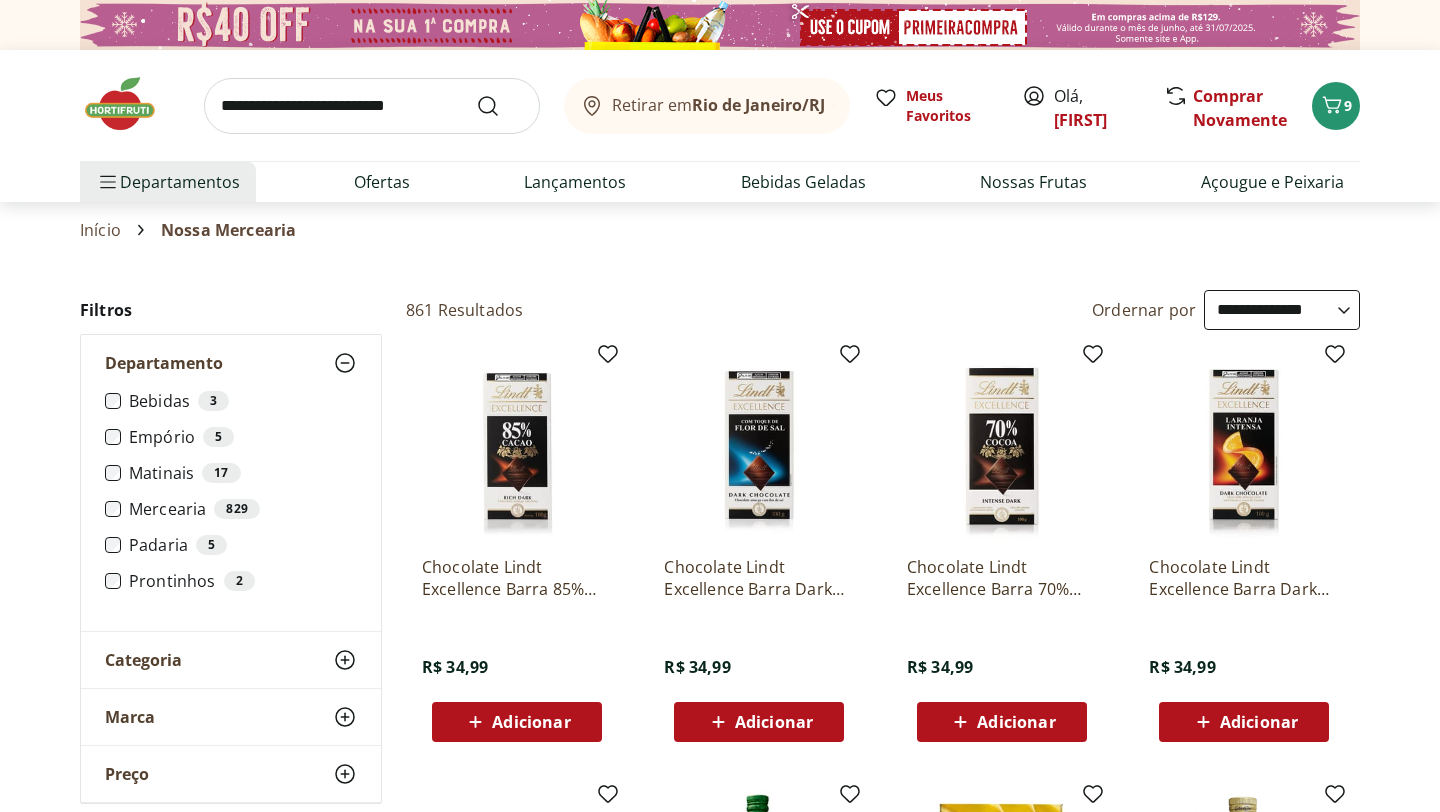 click on "Matinais   17" at bounding box center (243, 473) 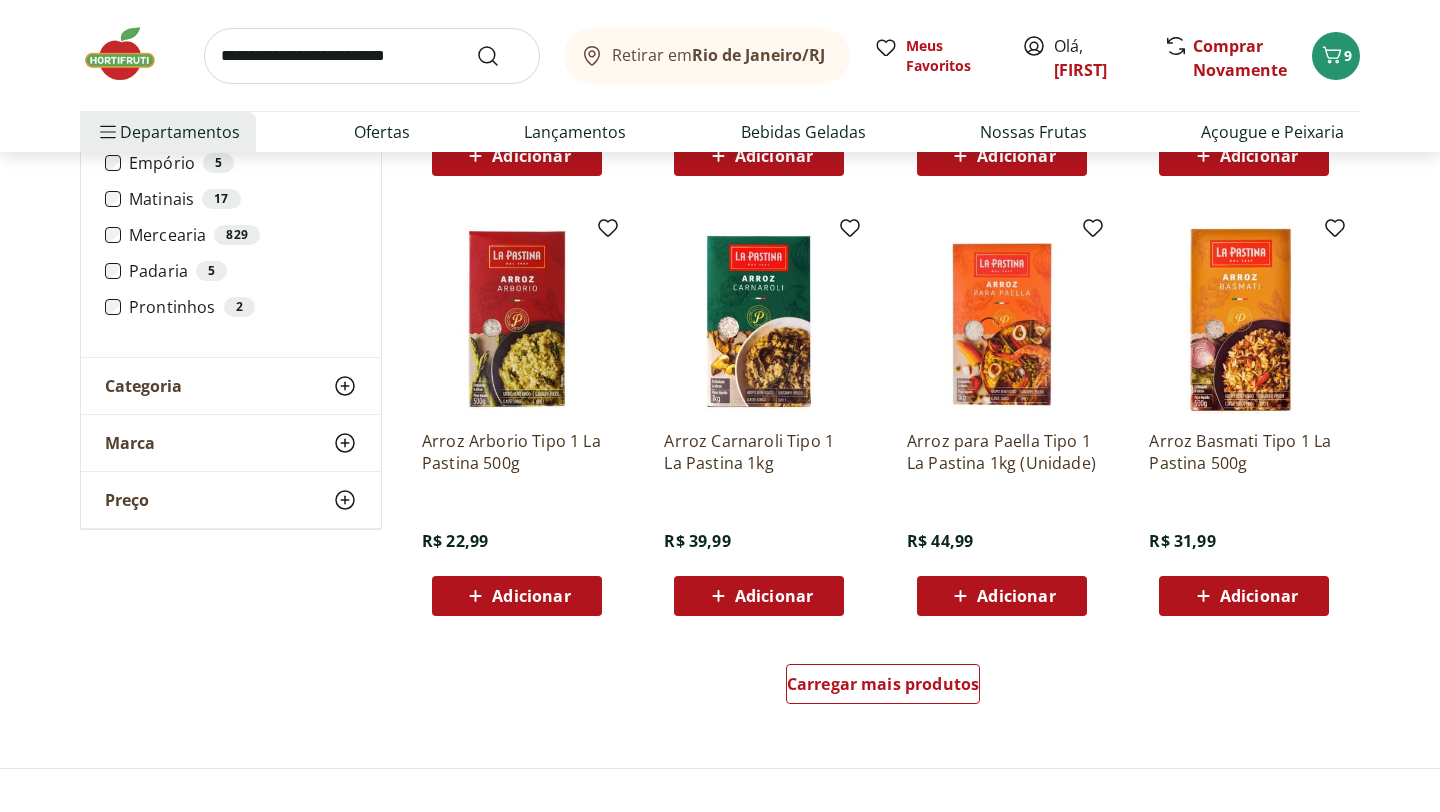 scroll, scrollTop: 1029, scrollLeft: 0, axis: vertical 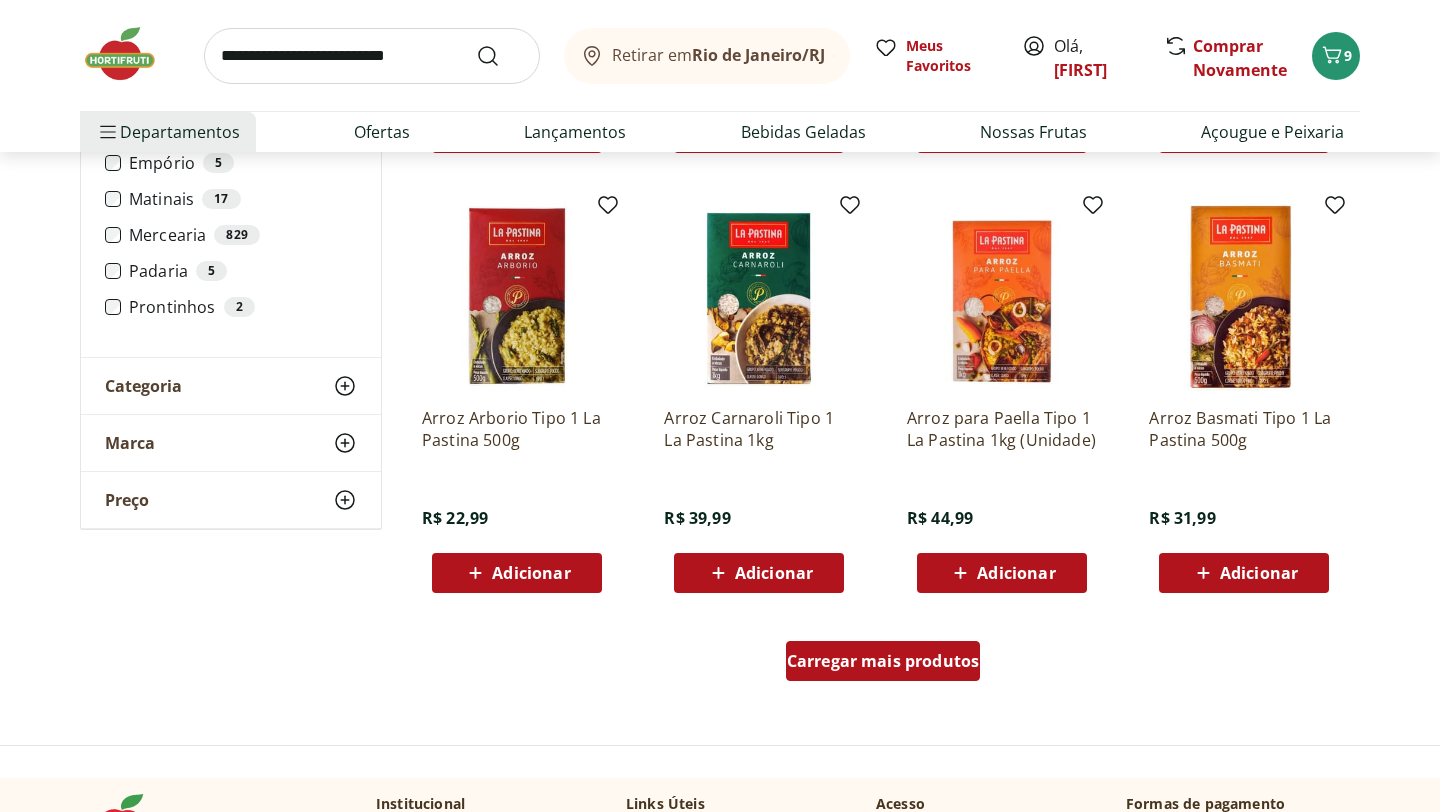 click on "Carregar mais produtos" at bounding box center (883, 661) 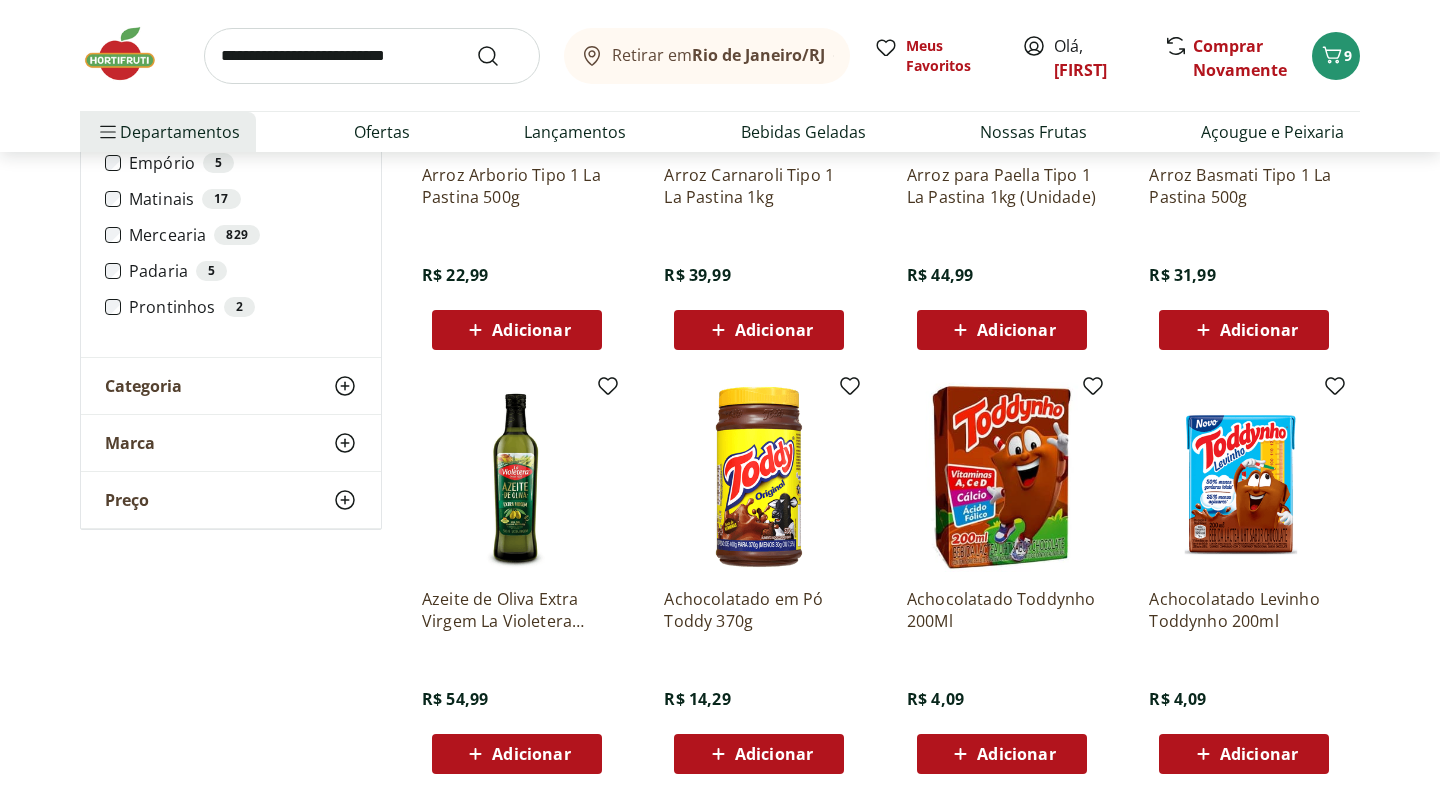 scroll, scrollTop: 1273, scrollLeft: 0, axis: vertical 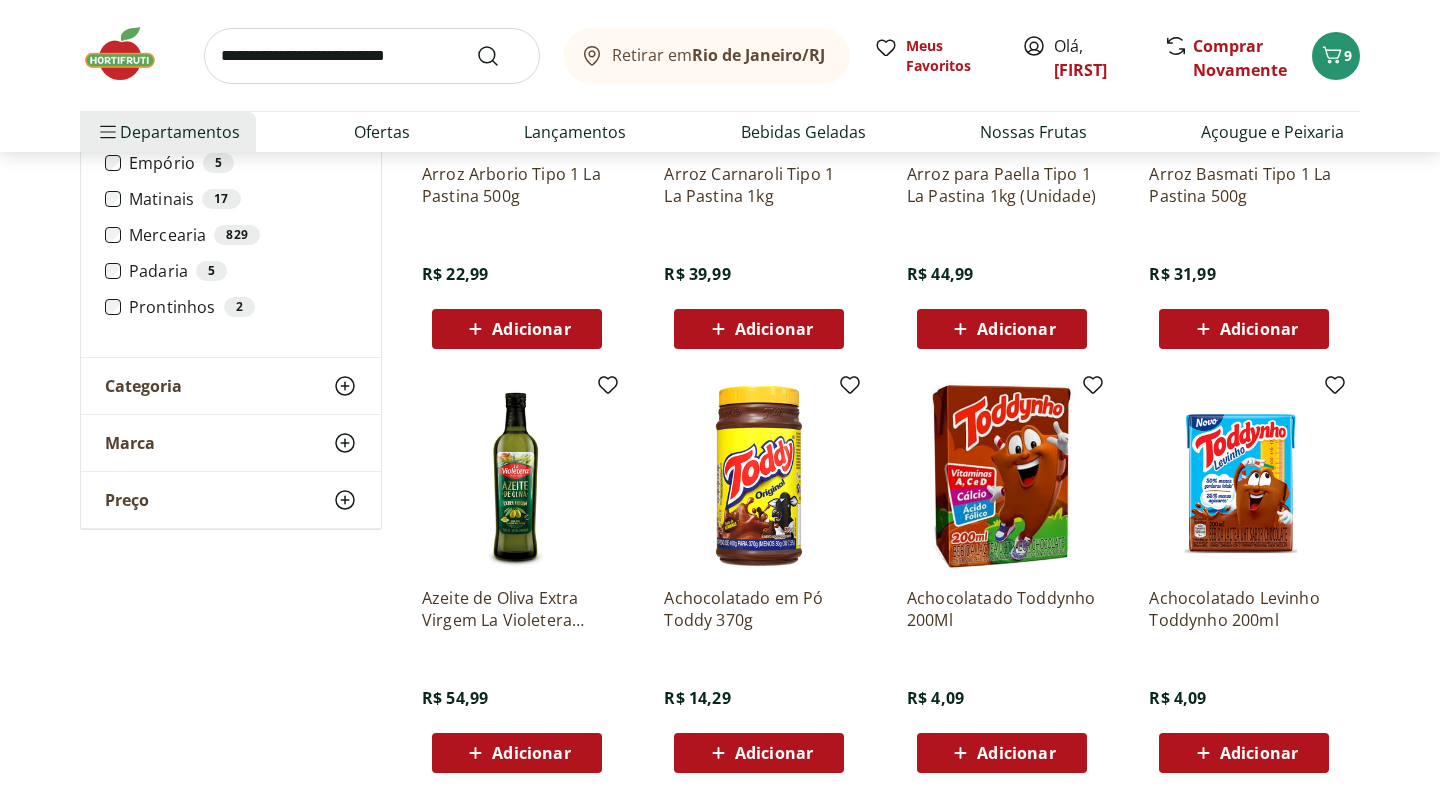 click on "Adicionar" at bounding box center [1002, 753] 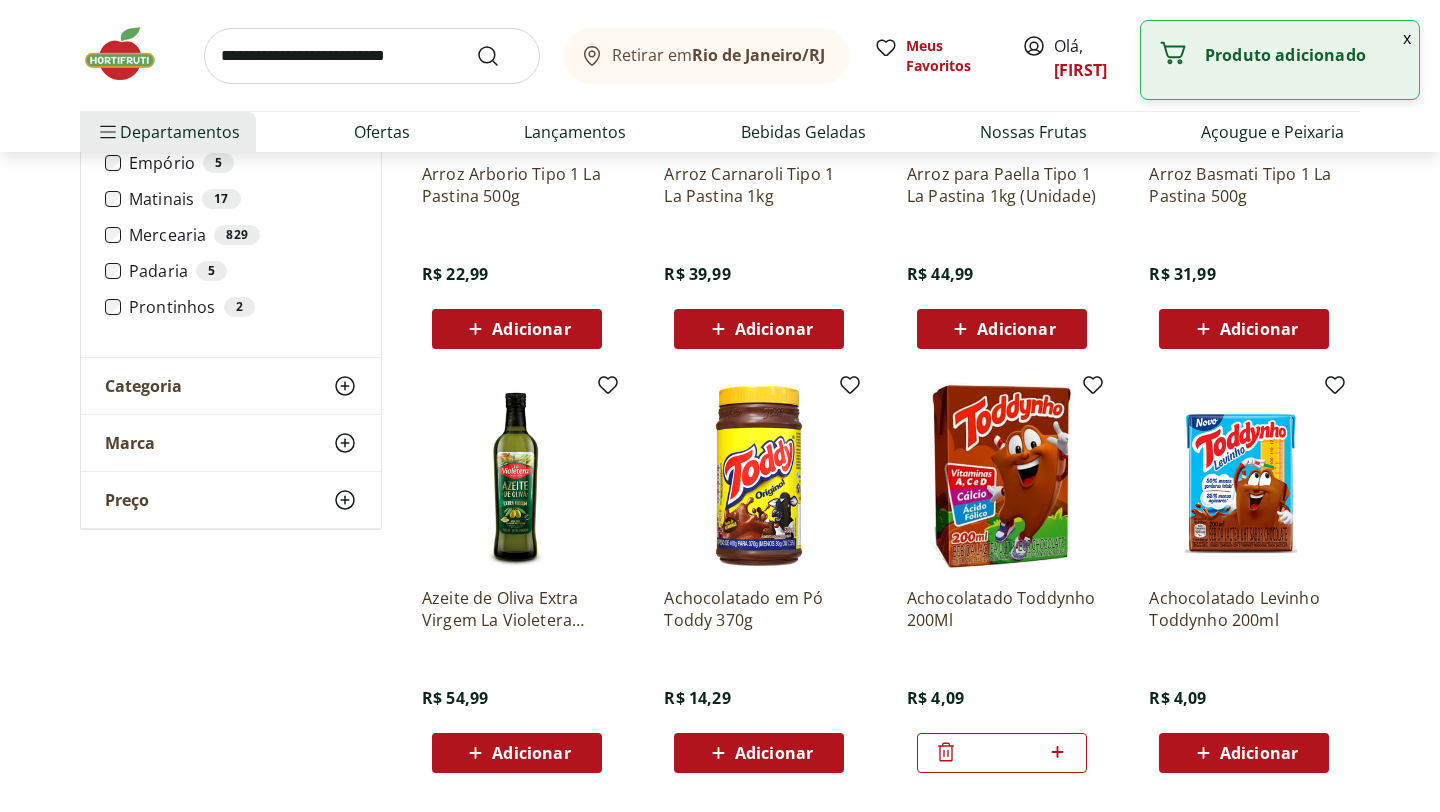 click at bounding box center (1058, 753) 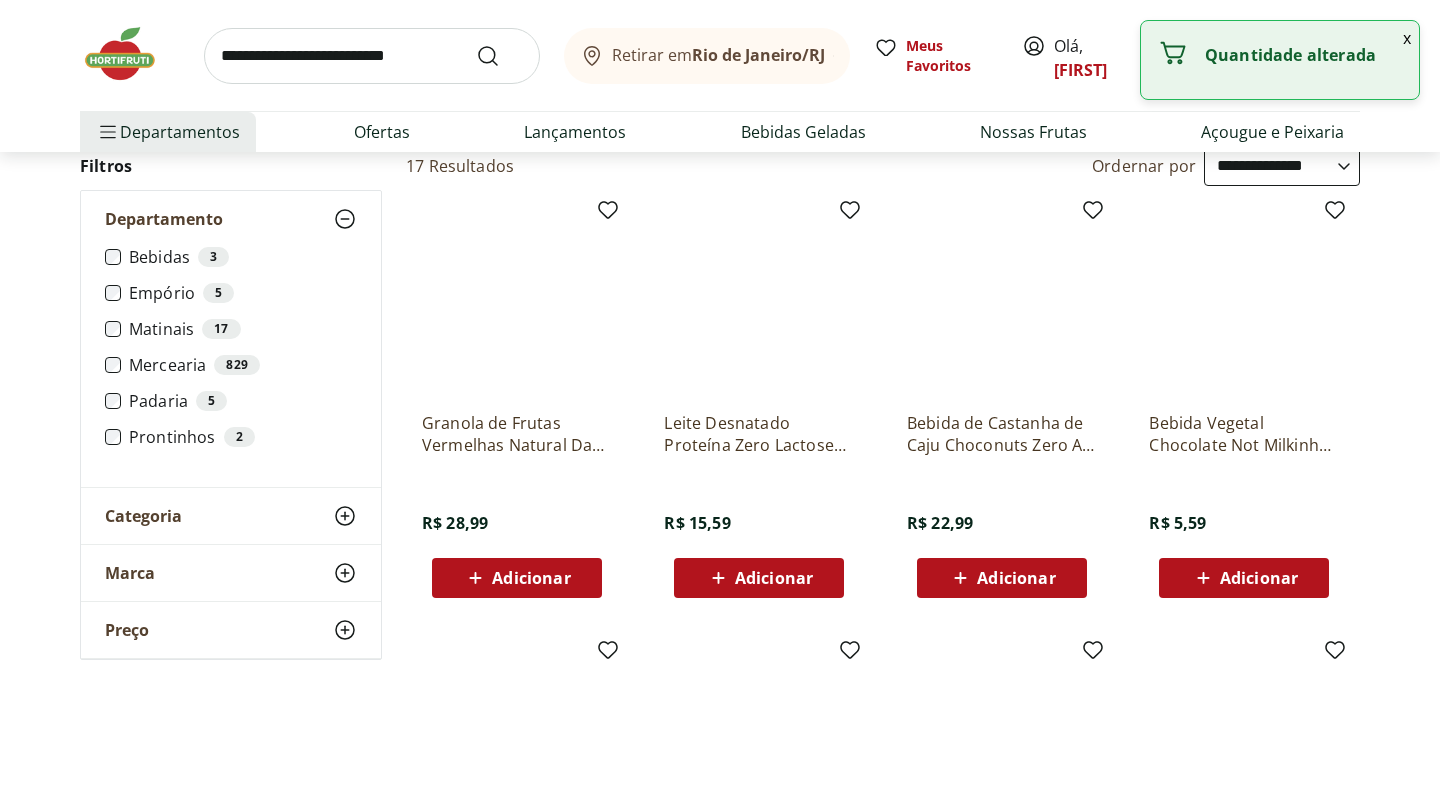 scroll, scrollTop: 0, scrollLeft: 0, axis: both 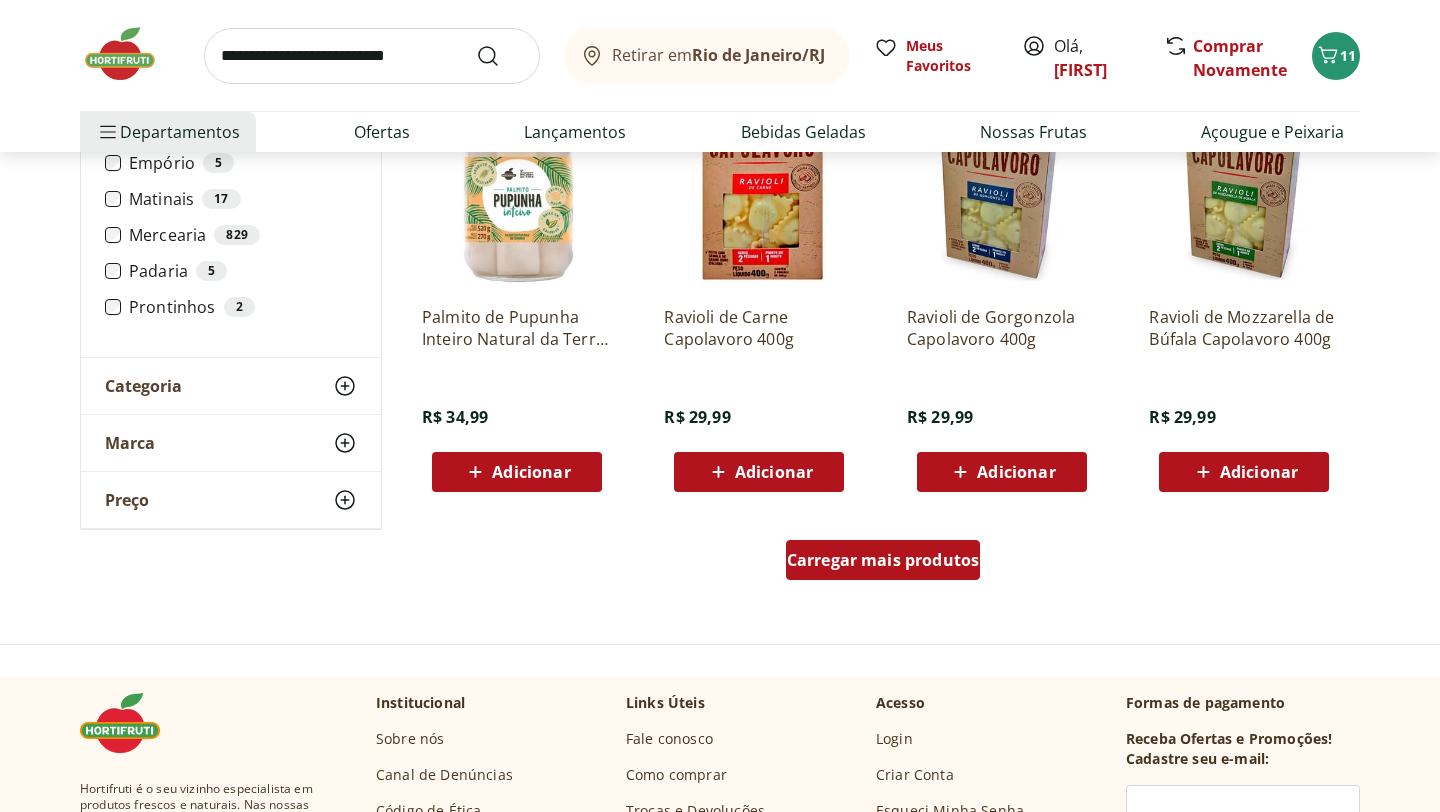 click on "Carregar mais produtos" at bounding box center (883, 560) 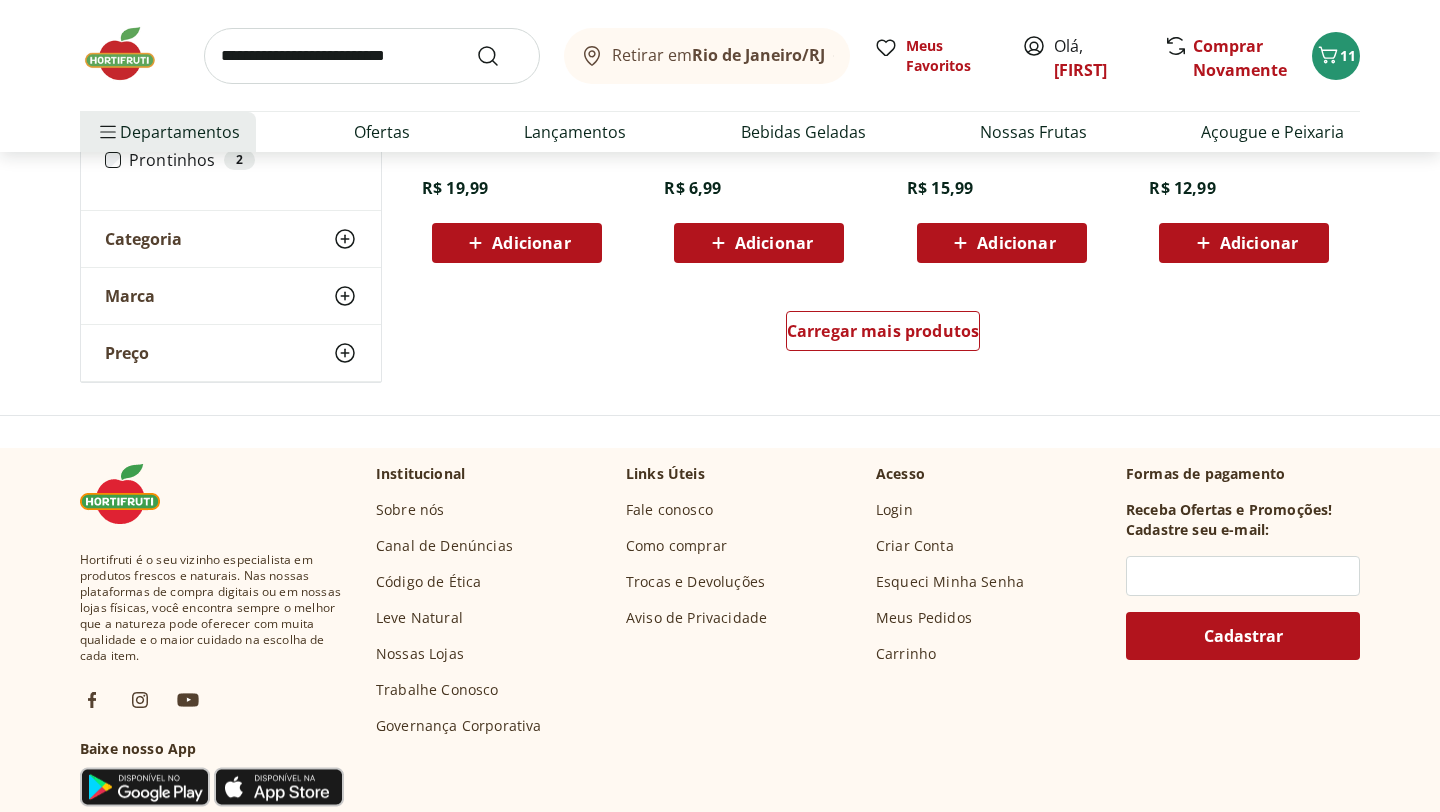 scroll, scrollTop: 2664, scrollLeft: 0, axis: vertical 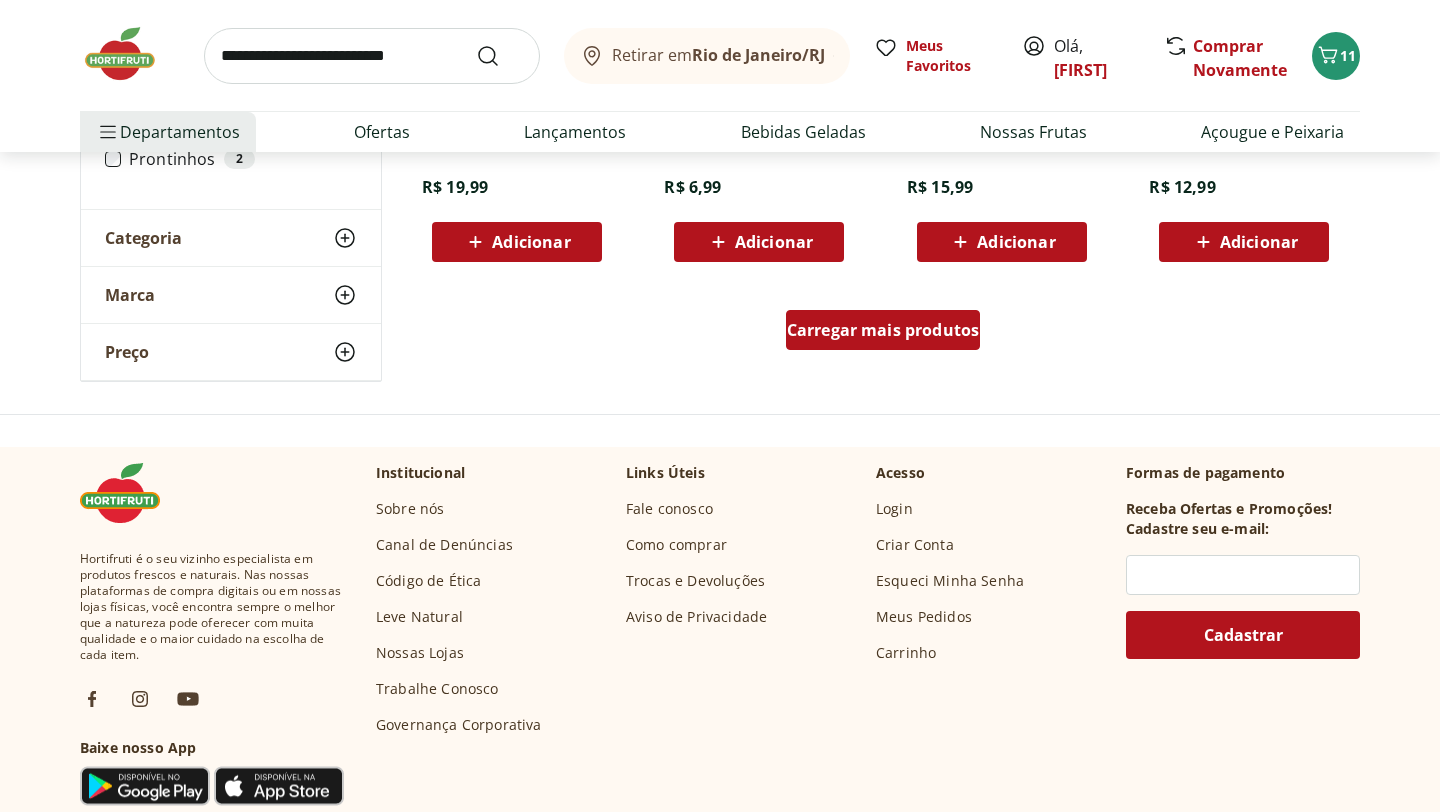 click on "Carregar mais produtos" at bounding box center (883, 334) 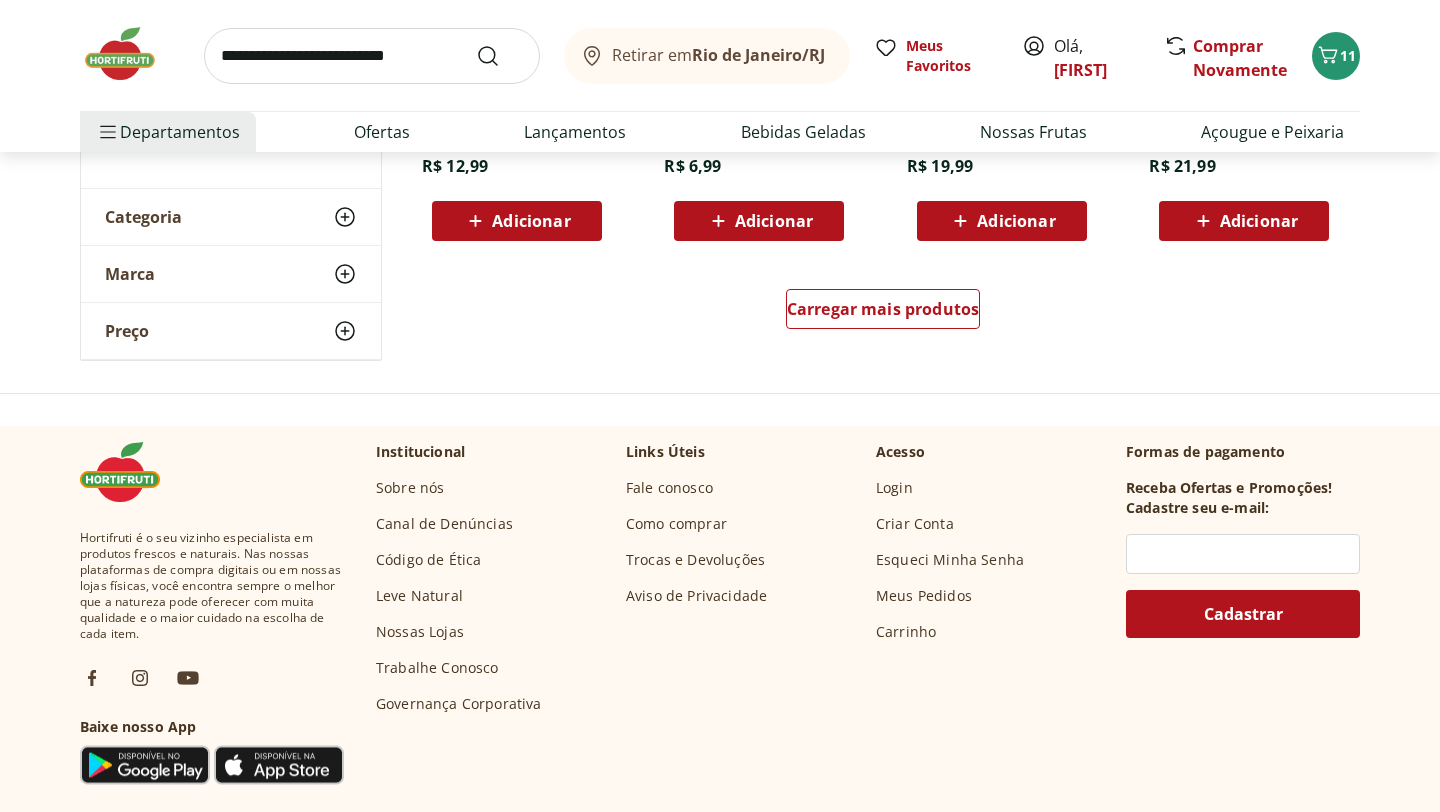 scroll, scrollTop: 3997, scrollLeft: 0, axis: vertical 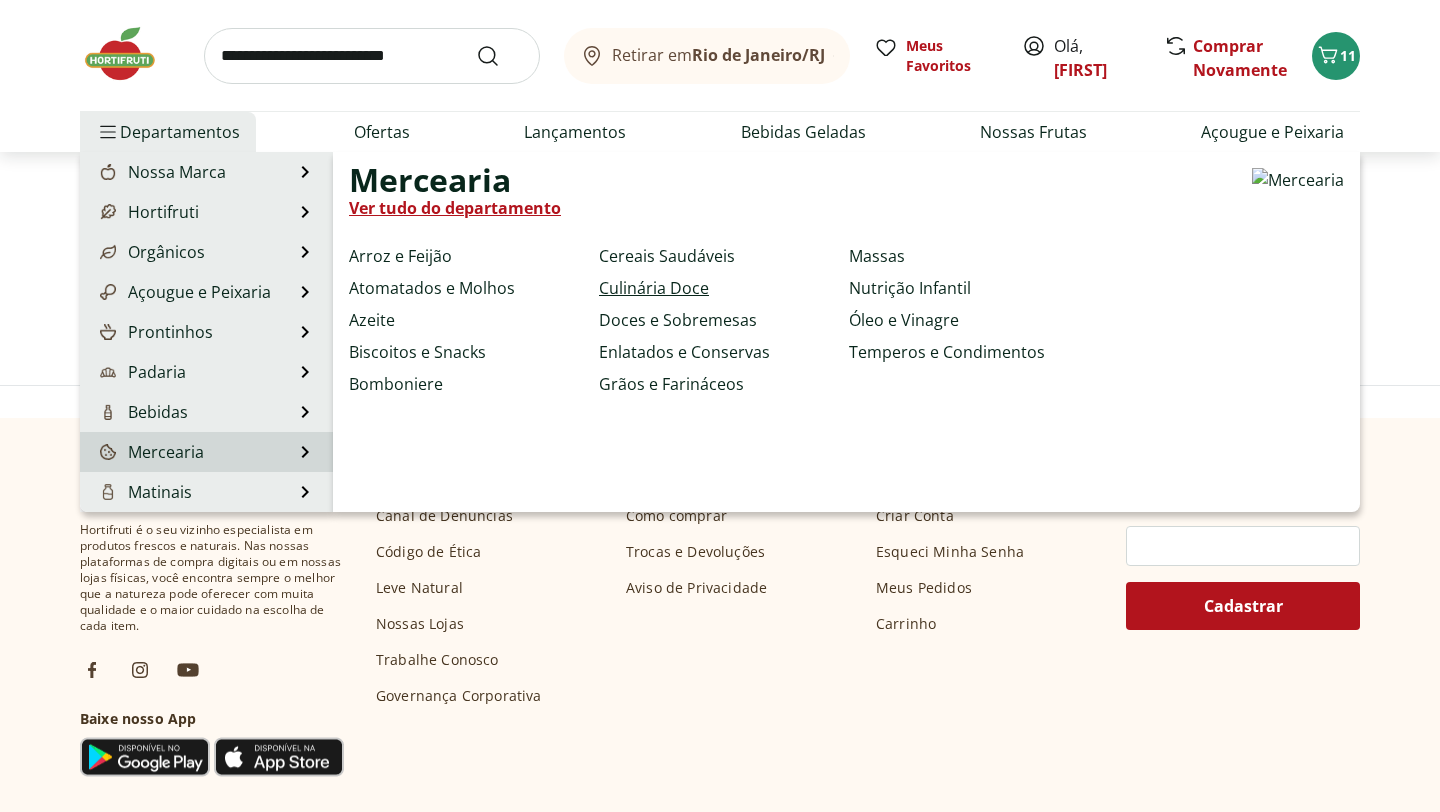 click on "Culinária Doce" at bounding box center (654, 288) 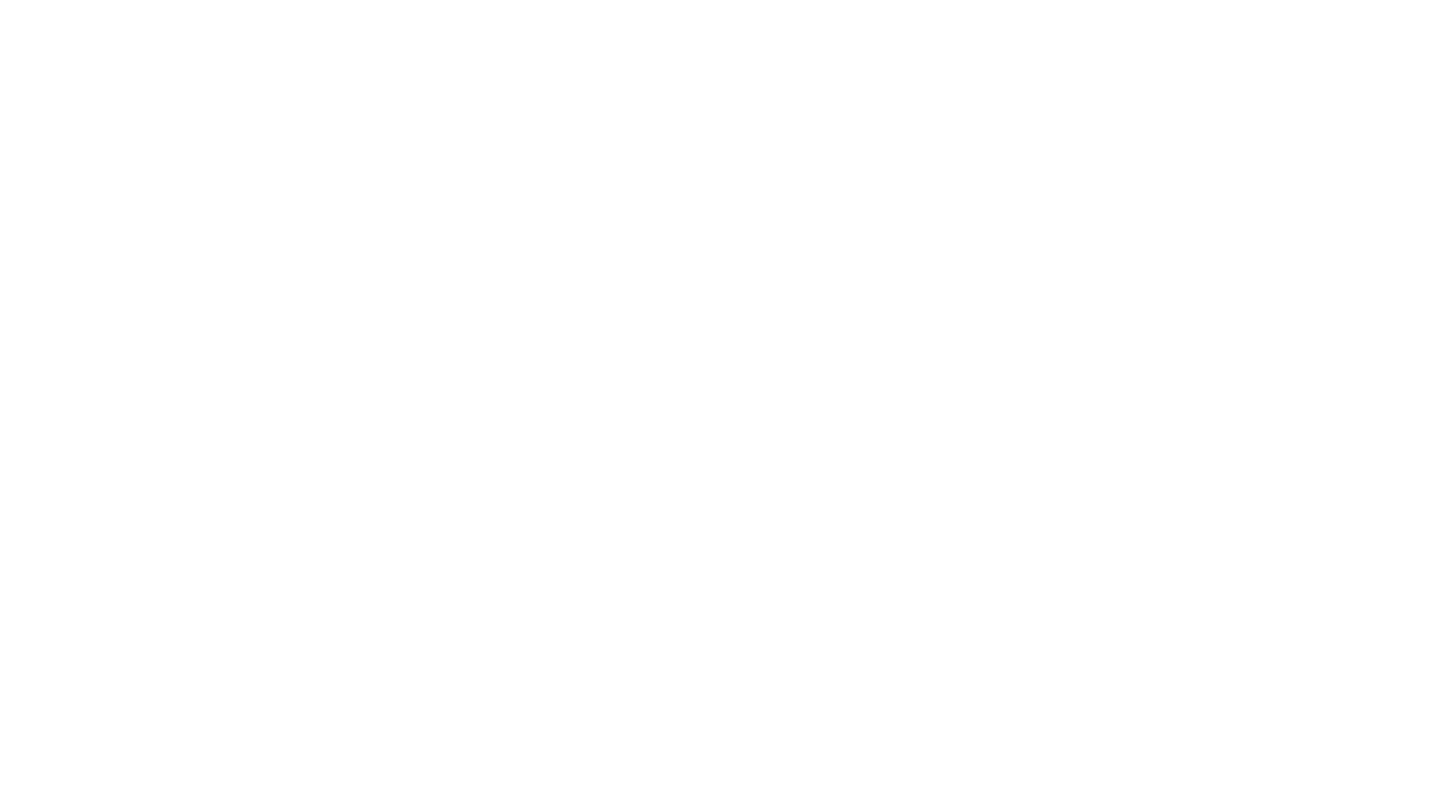 scroll, scrollTop: 0, scrollLeft: 0, axis: both 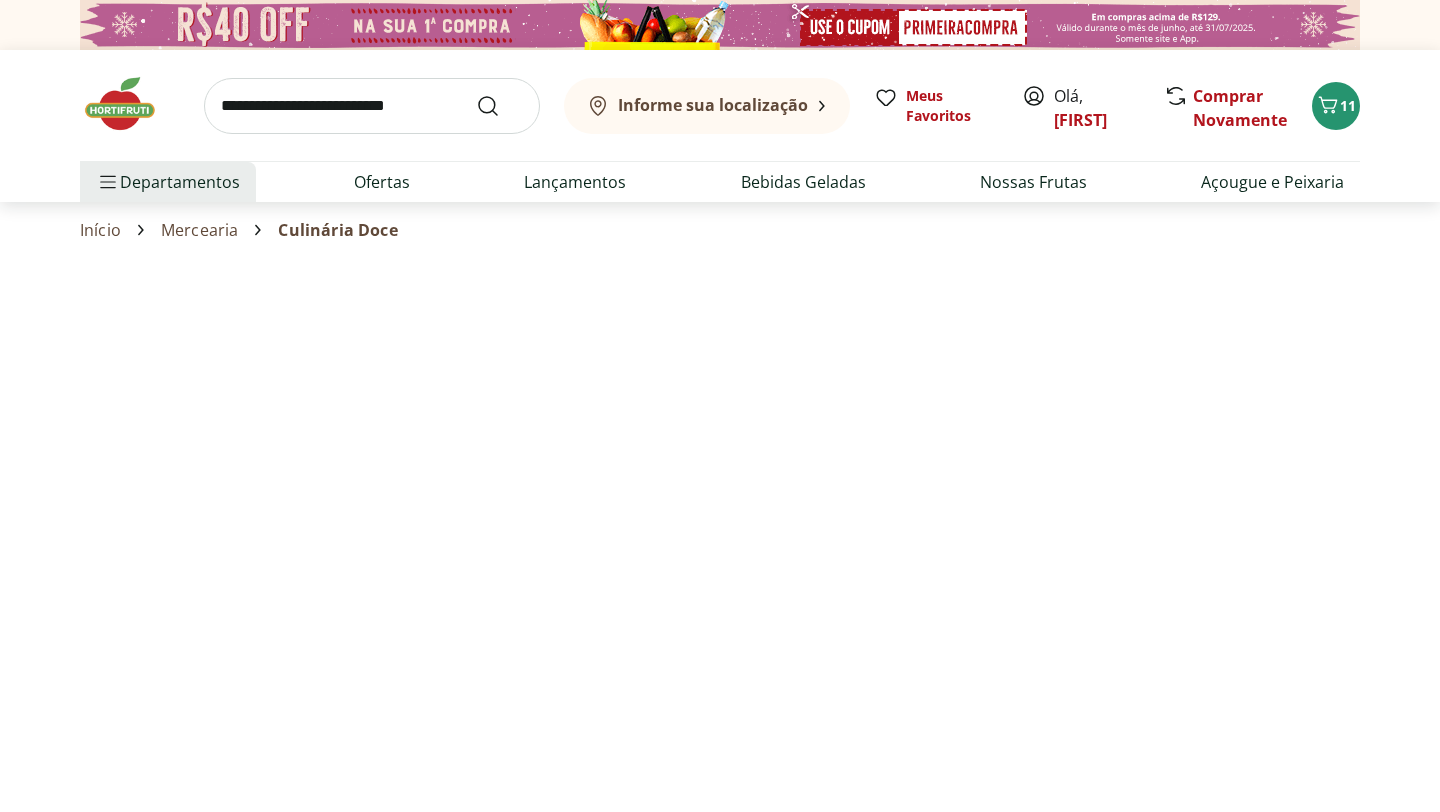 select on "**********" 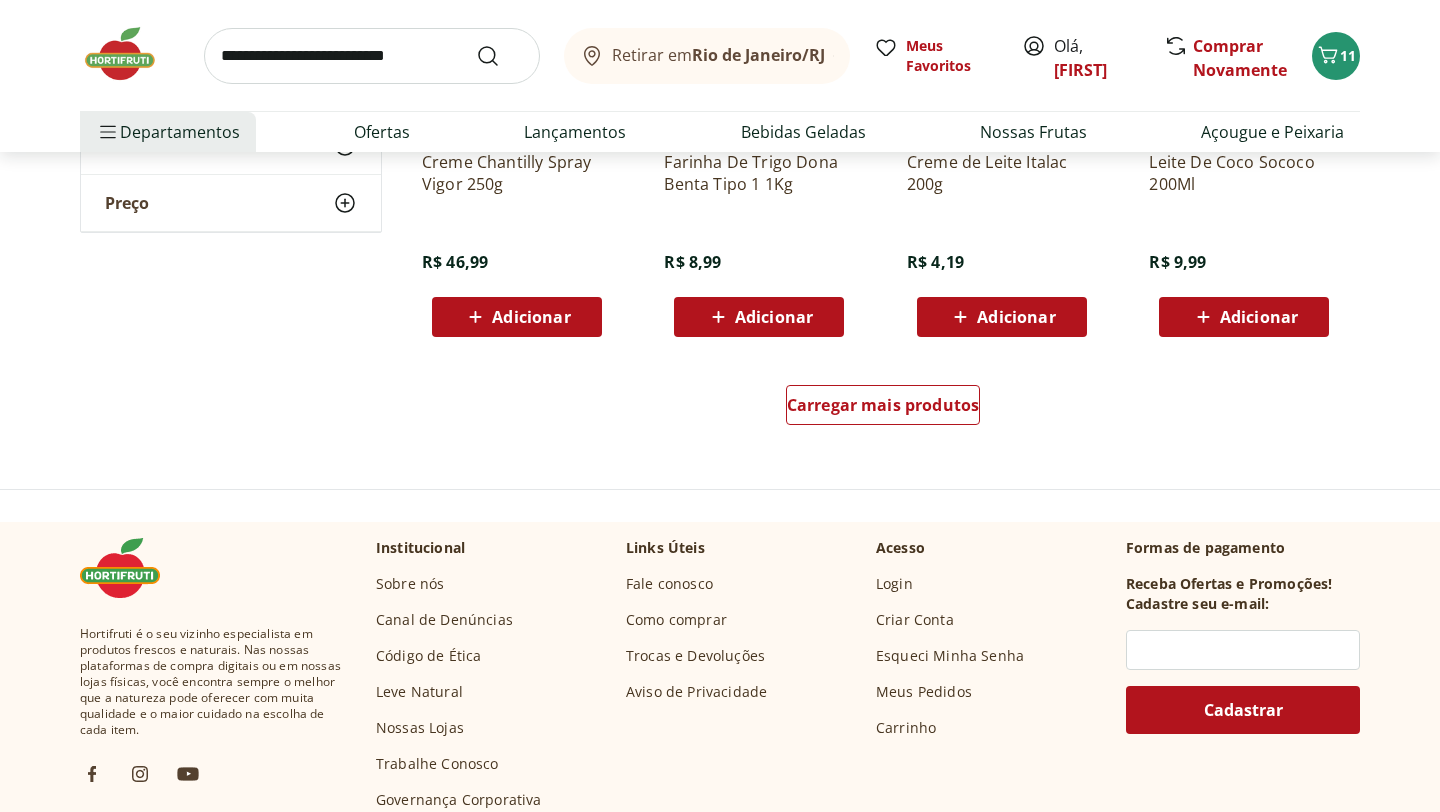 scroll, scrollTop: 1334, scrollLeft: 0, axis: vertical 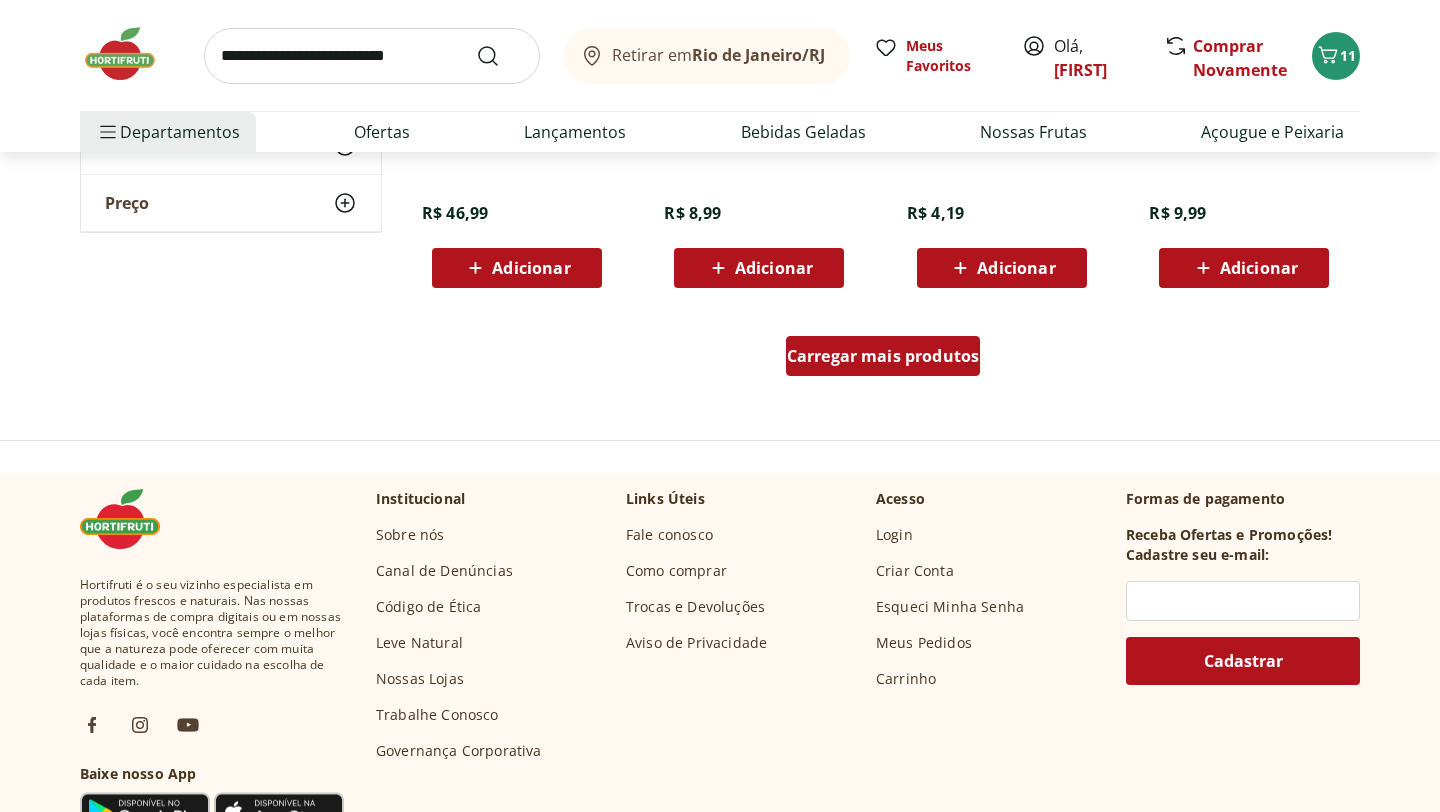 click on "Carregar mais produtos" at bounding box center (883, 356) 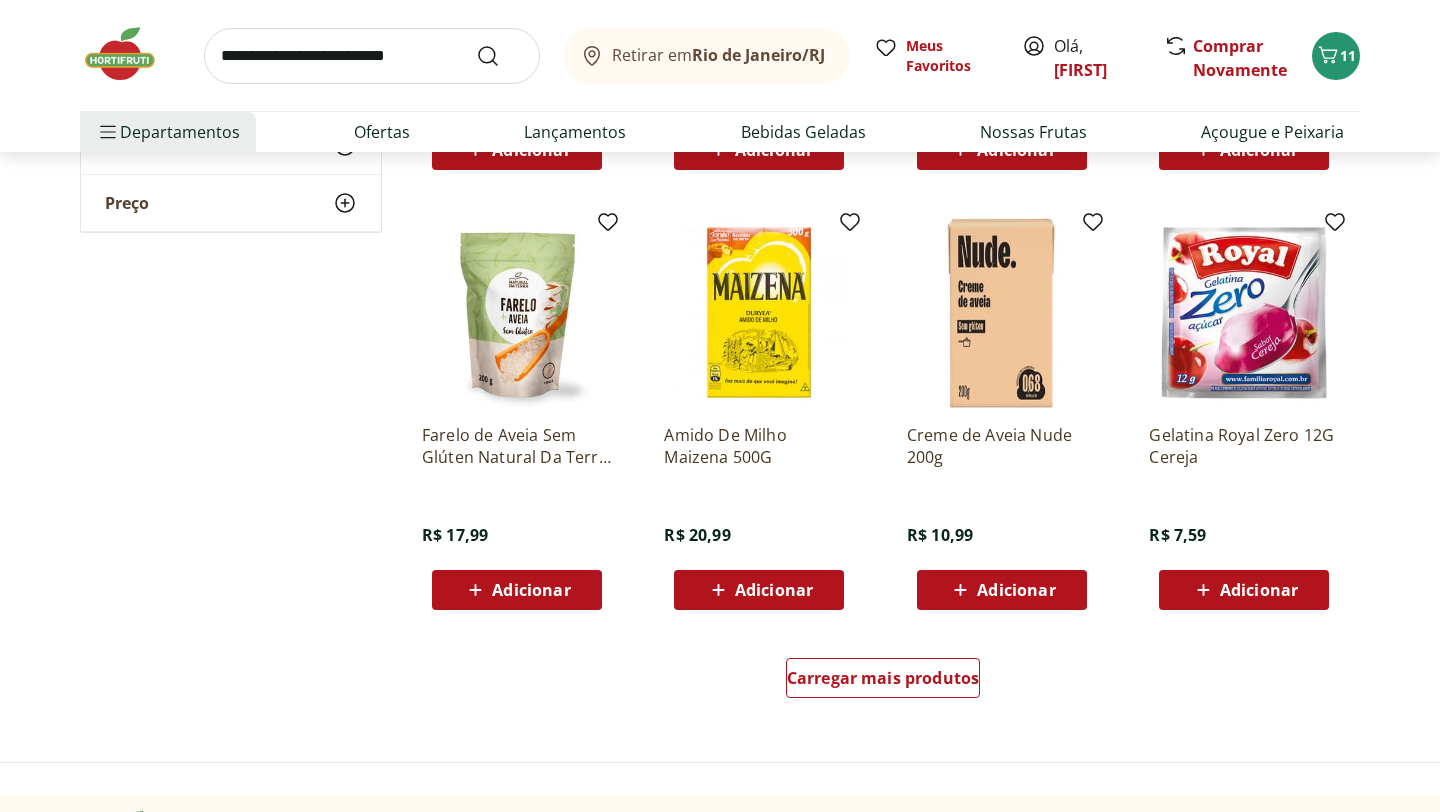 scroll, scrollTop: 2349, scrollLeft: 0, axis: vertical 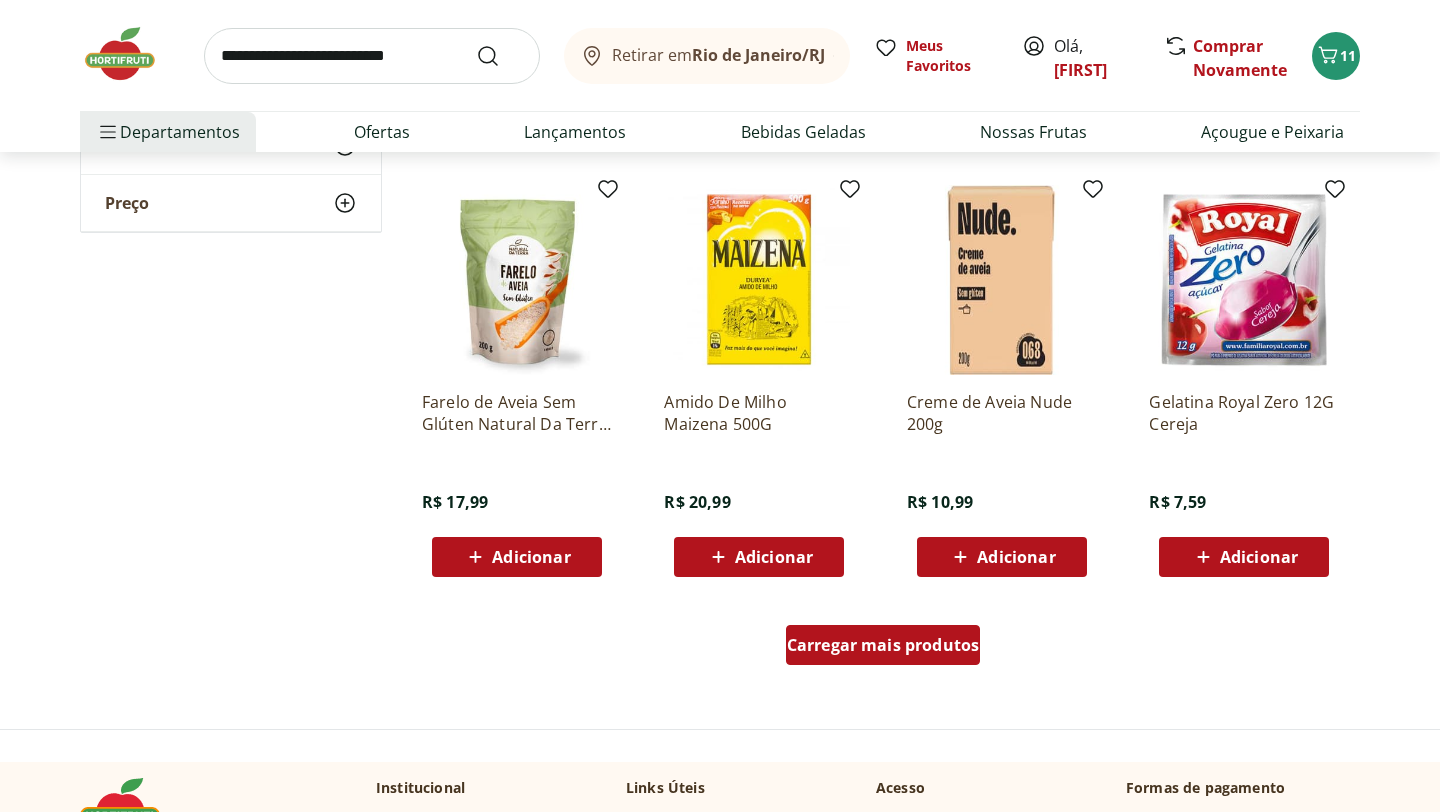 click on "Carregar mais produtos" at bounding box center [883, 645] 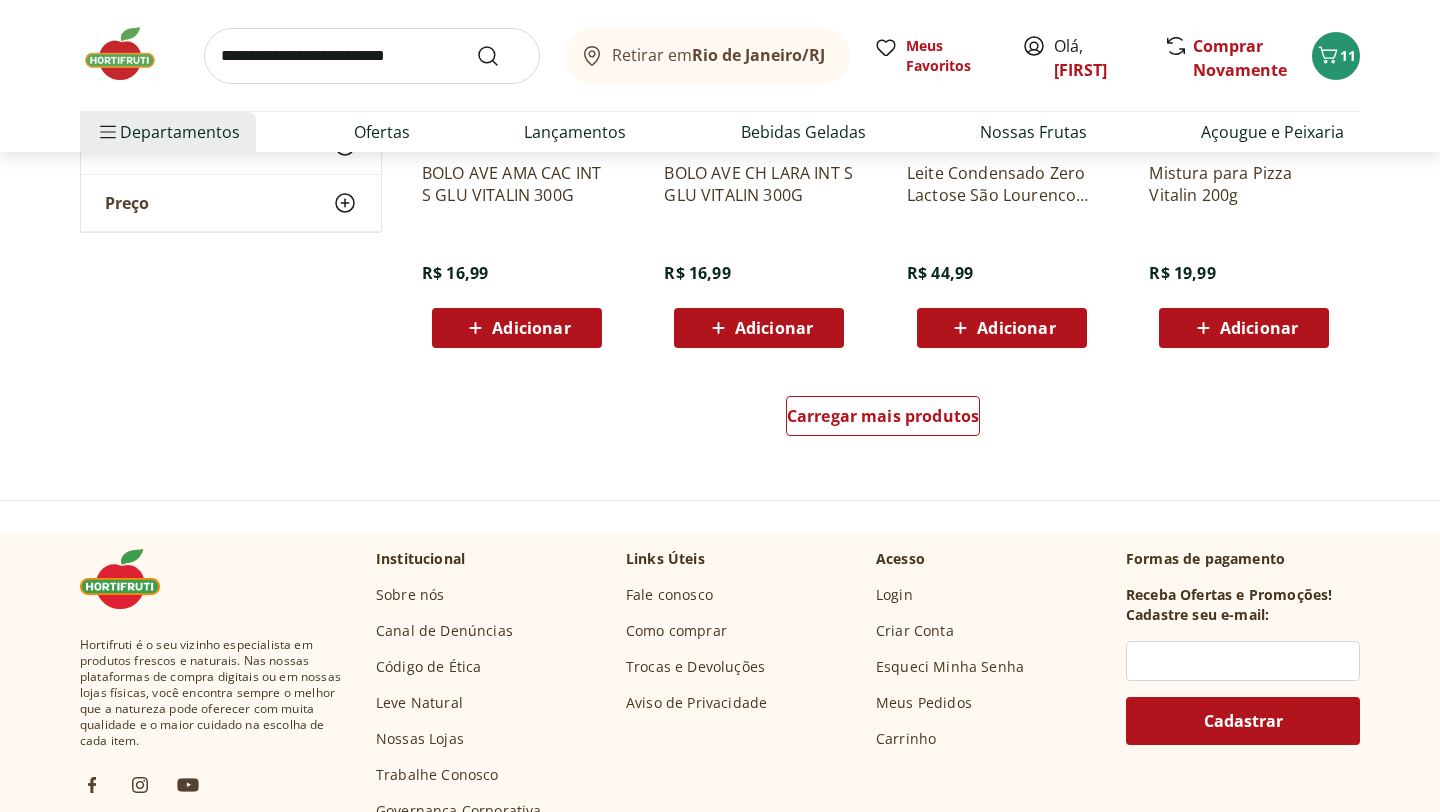 scroll, scrollTop: 3927, scrollLeft: 0, axis: vertical 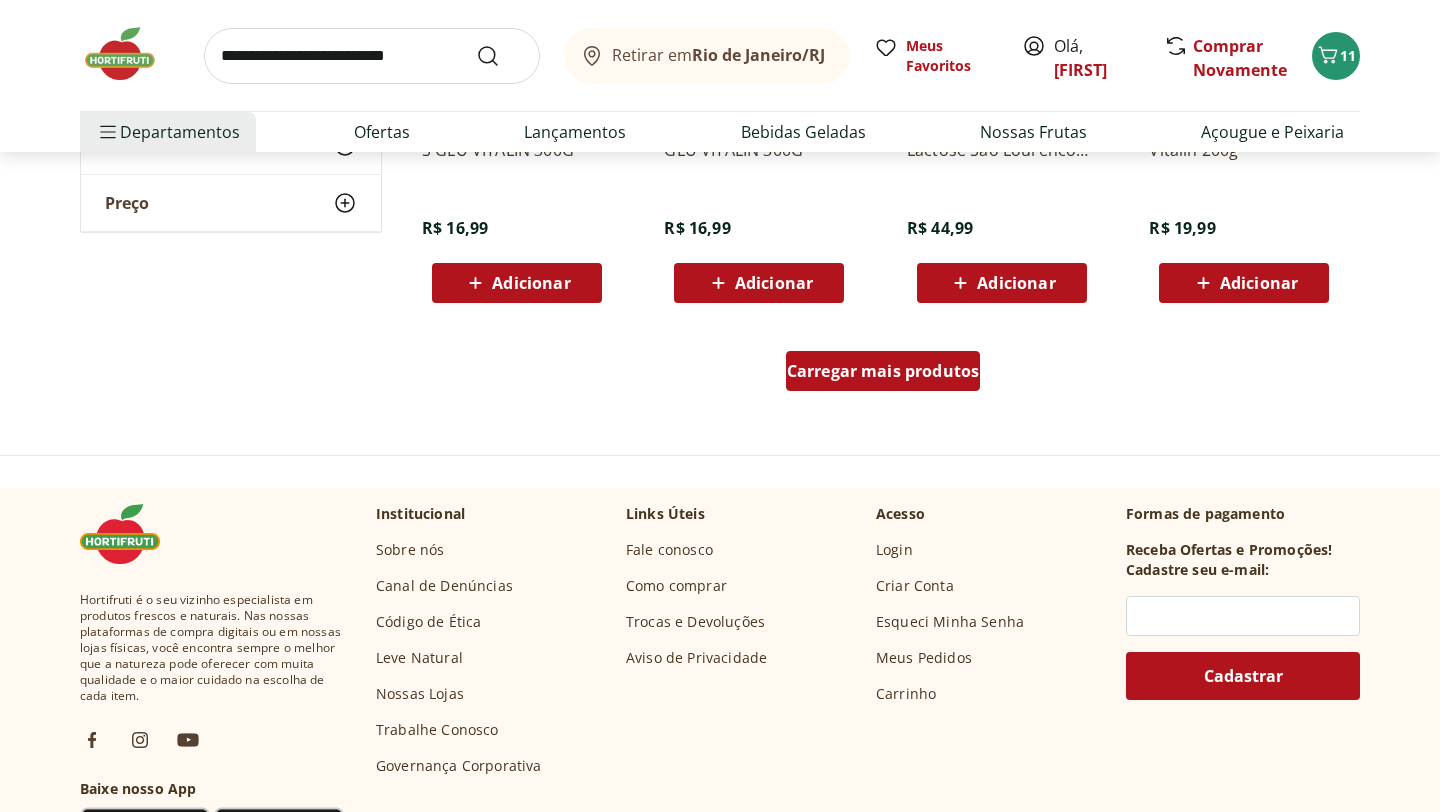 click on "Carregar mais produtos" at bounding box center [883, 371] 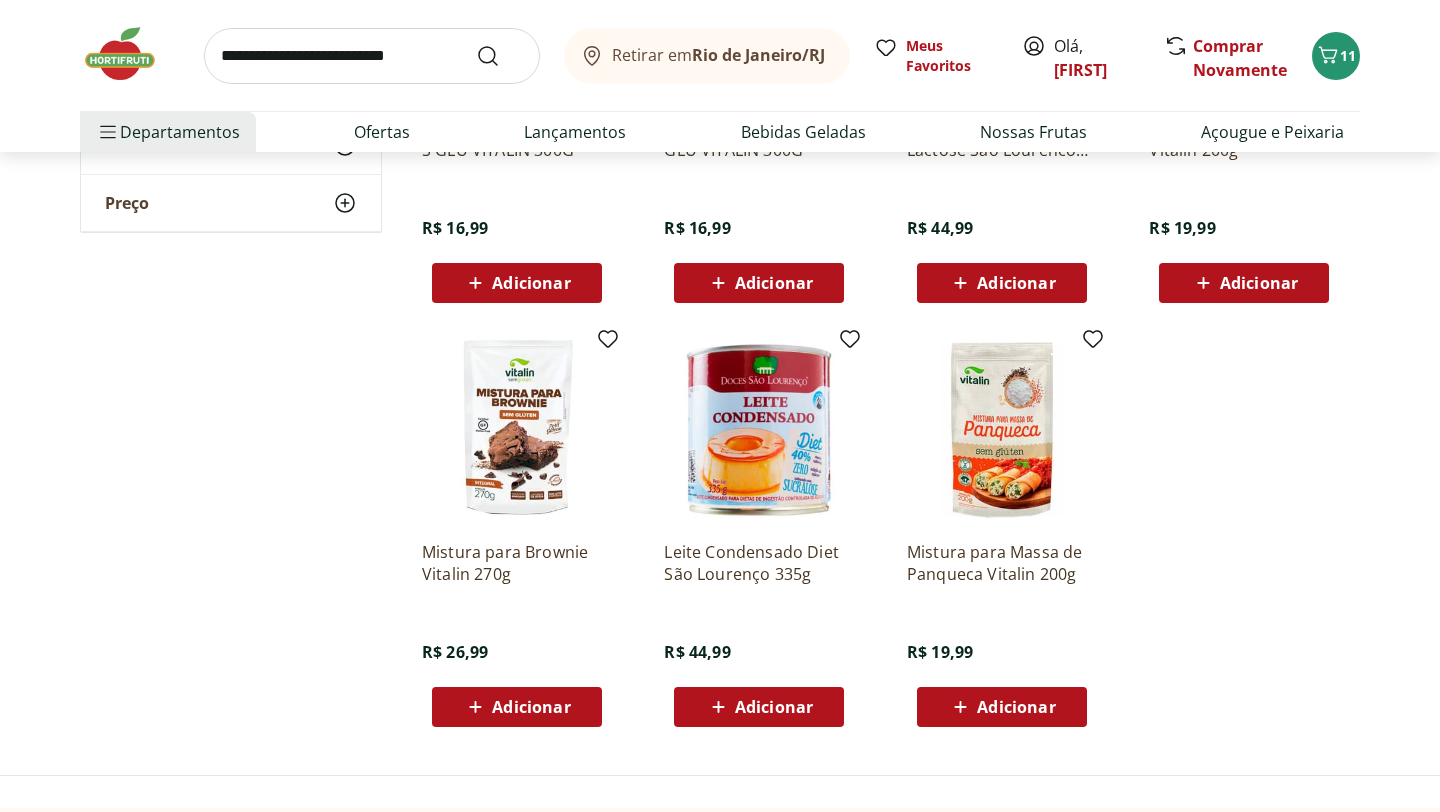 click at bounding box center (372, 56) 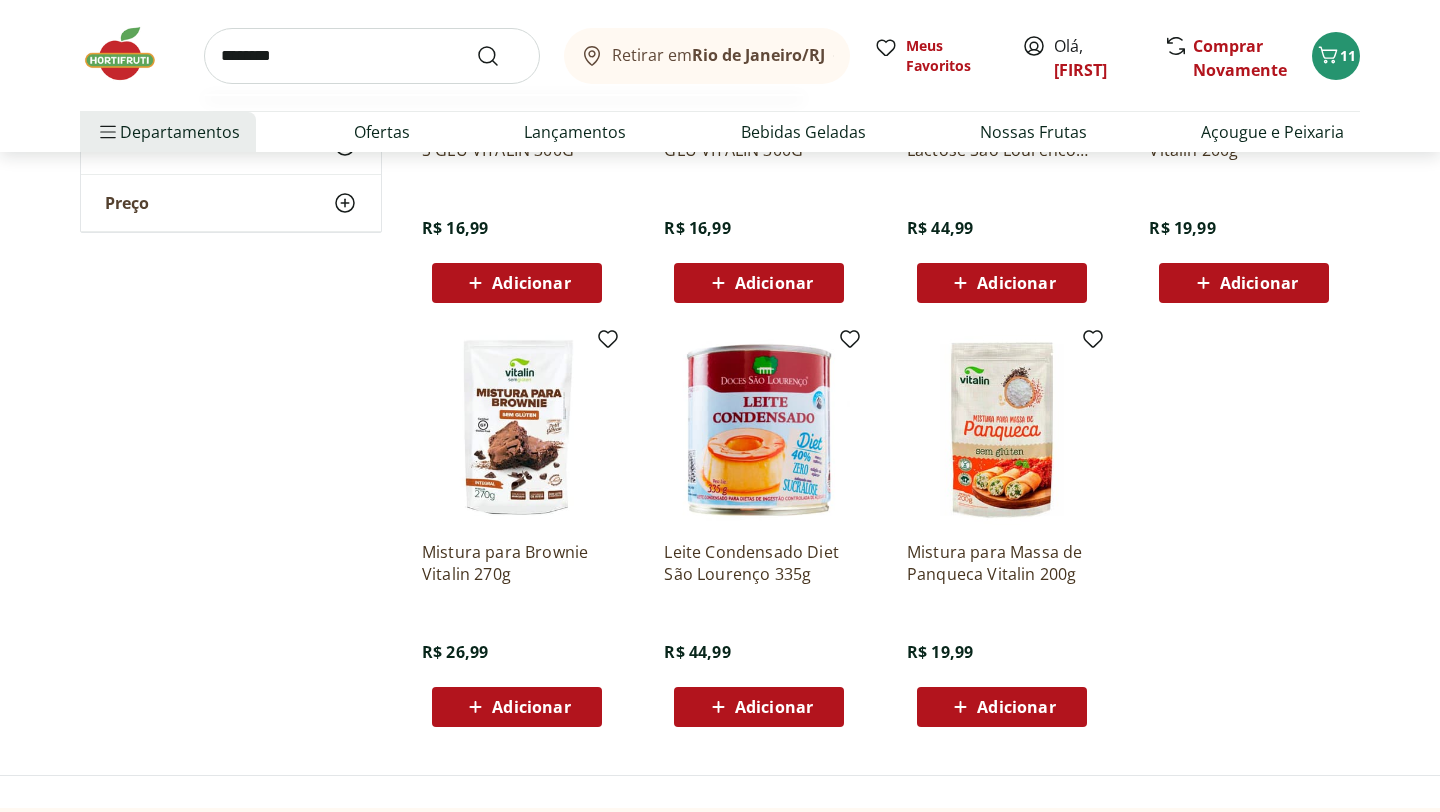 type on "********" 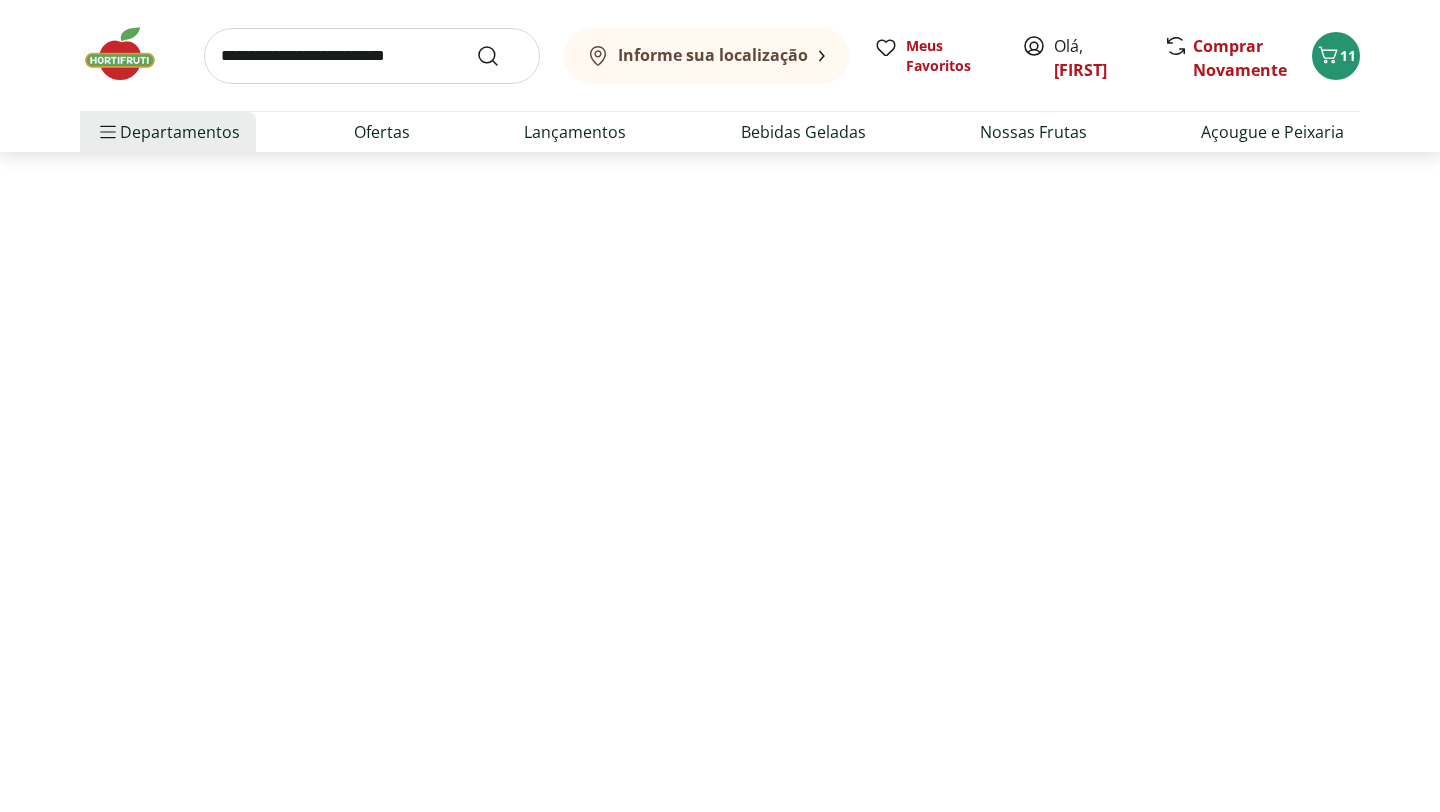 scroll, scrollTop: 0, scrollLeft: 0, axis: both 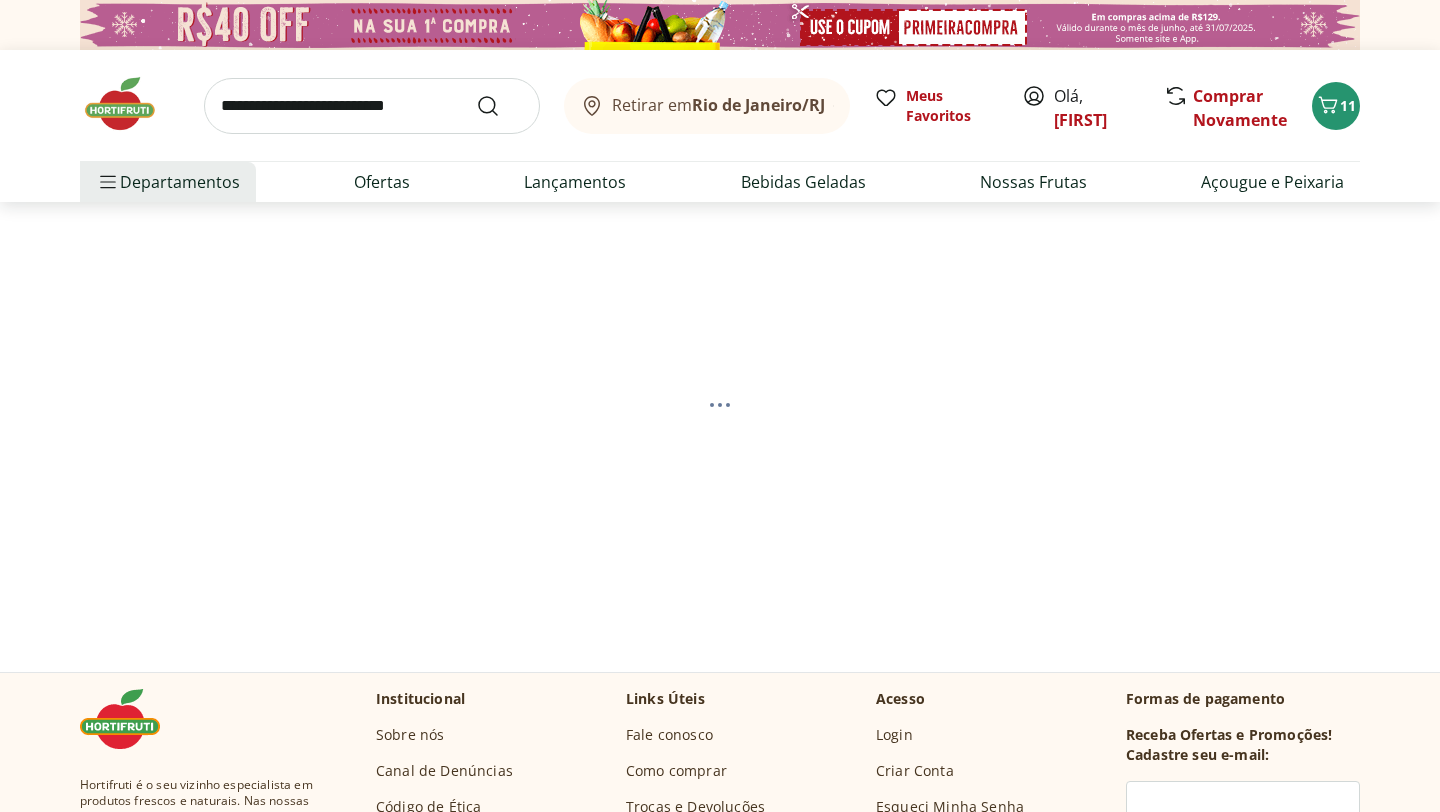 select on "**********" 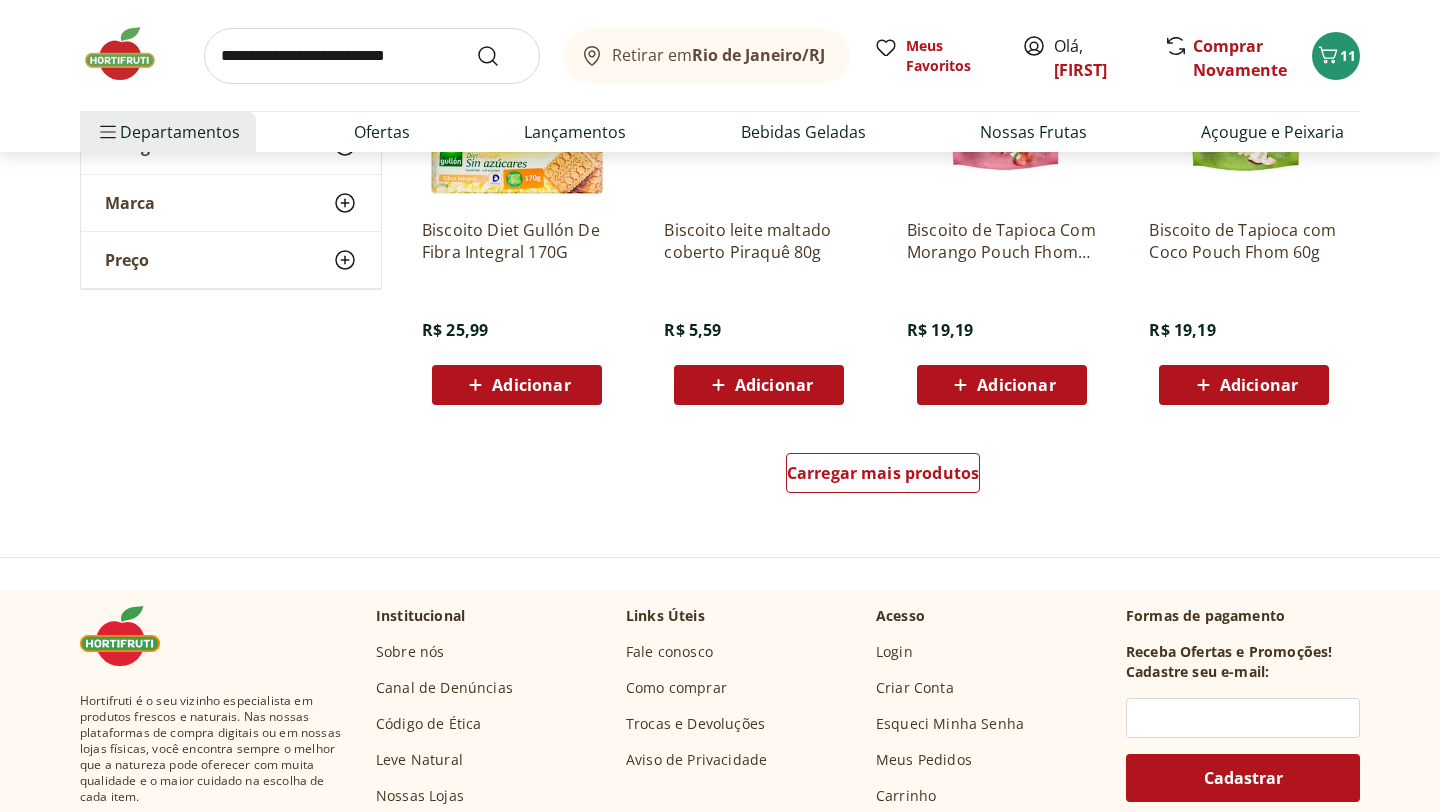scroll, scrollTop: 1288, scrollLeft: 0, axis: vertical 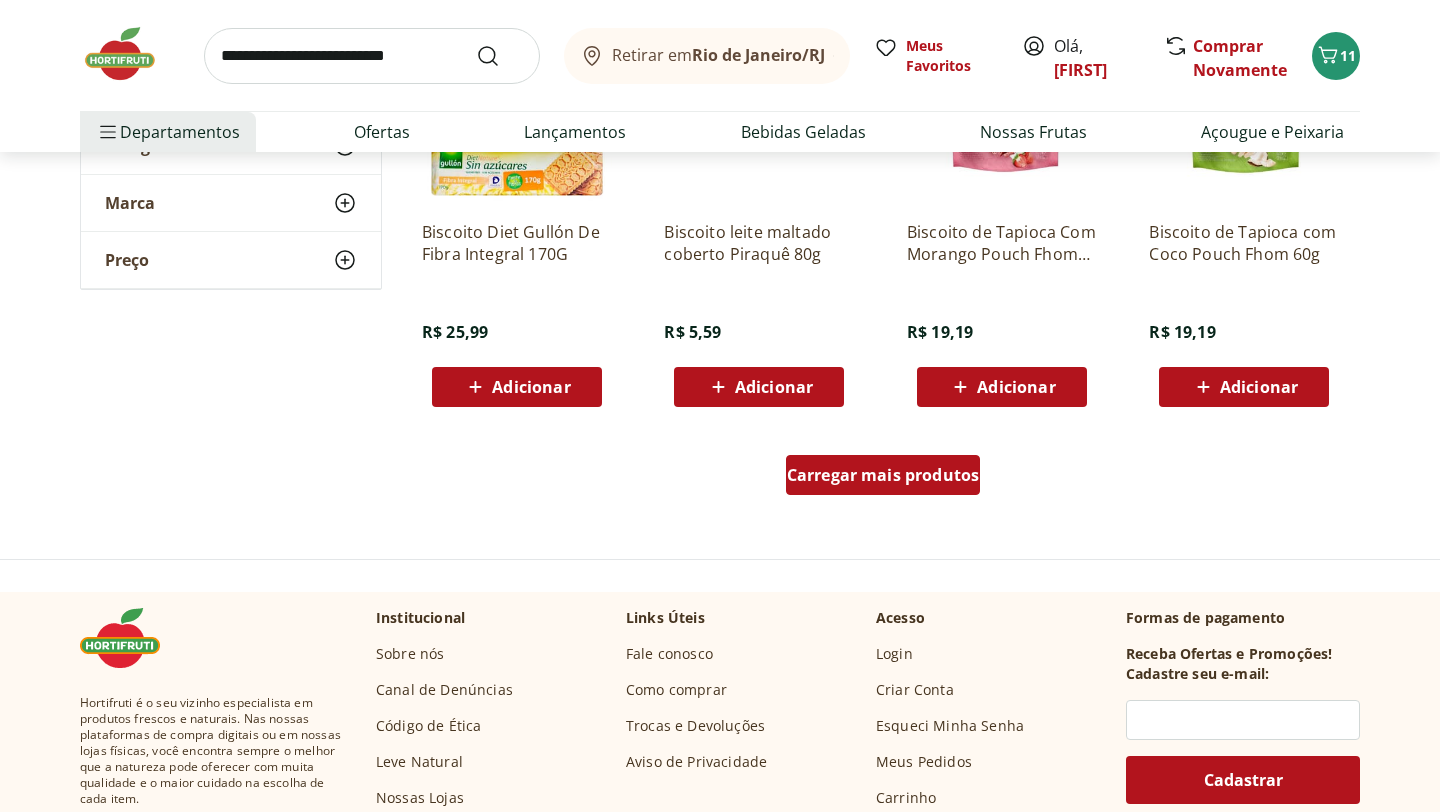 click on "Carregar mais produtos" at bounding box center (883, 475) 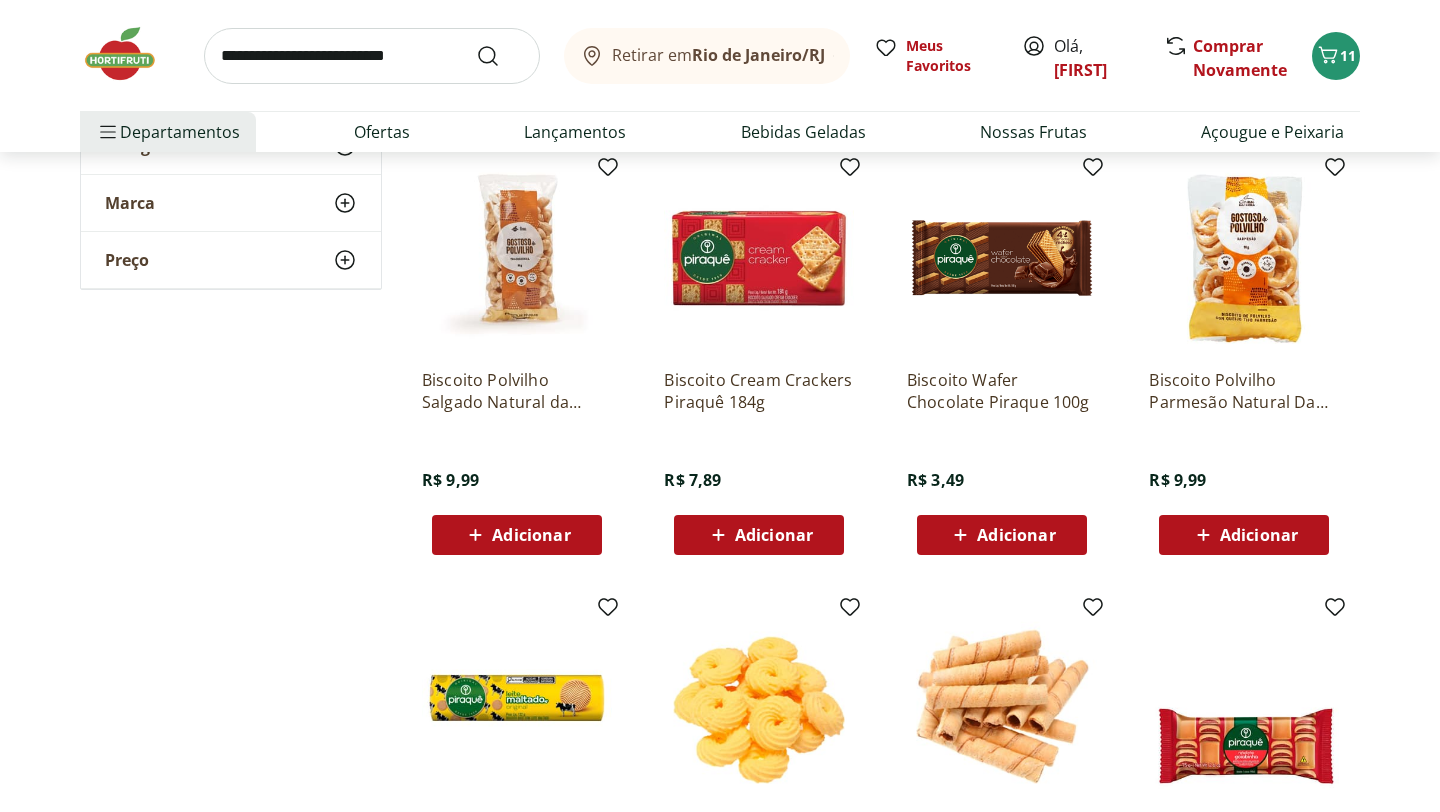 scroll, scrollTop: 1567, scrollLeft: 0, axis: vertical 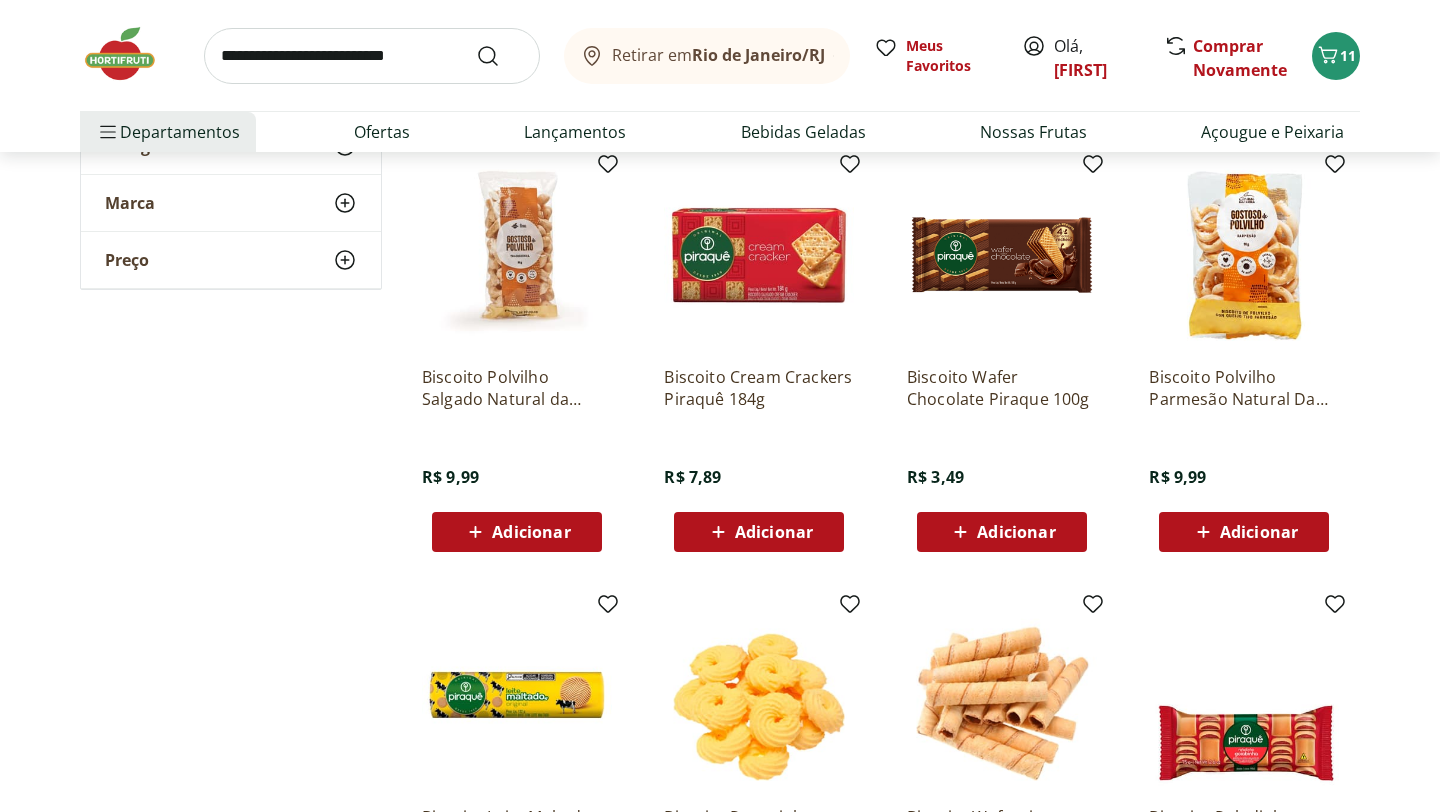 click on "Adicionar" at bounding box center [1002, 532] 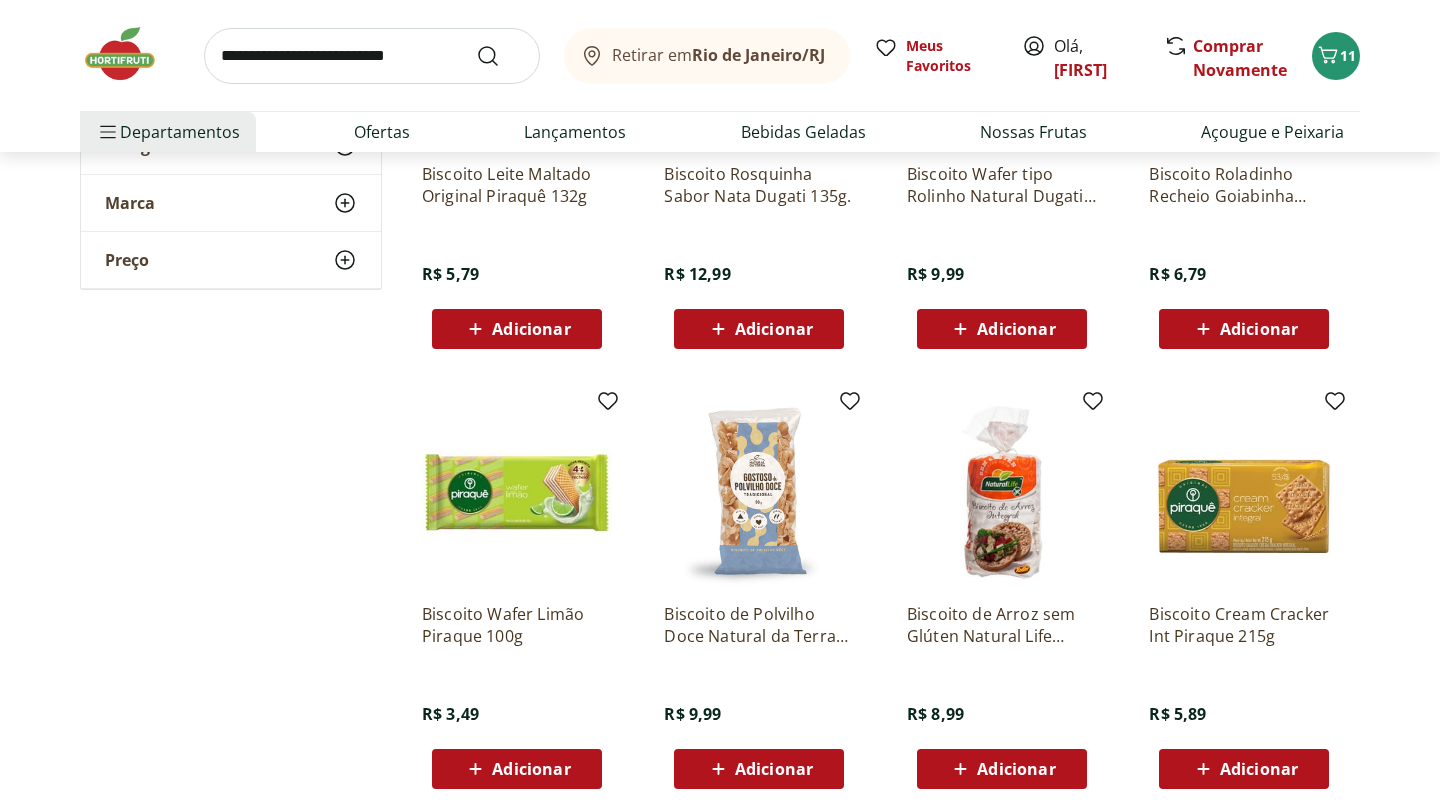 scroll, scrollTop: 2226, scrollLeft: 0, axis: vertical 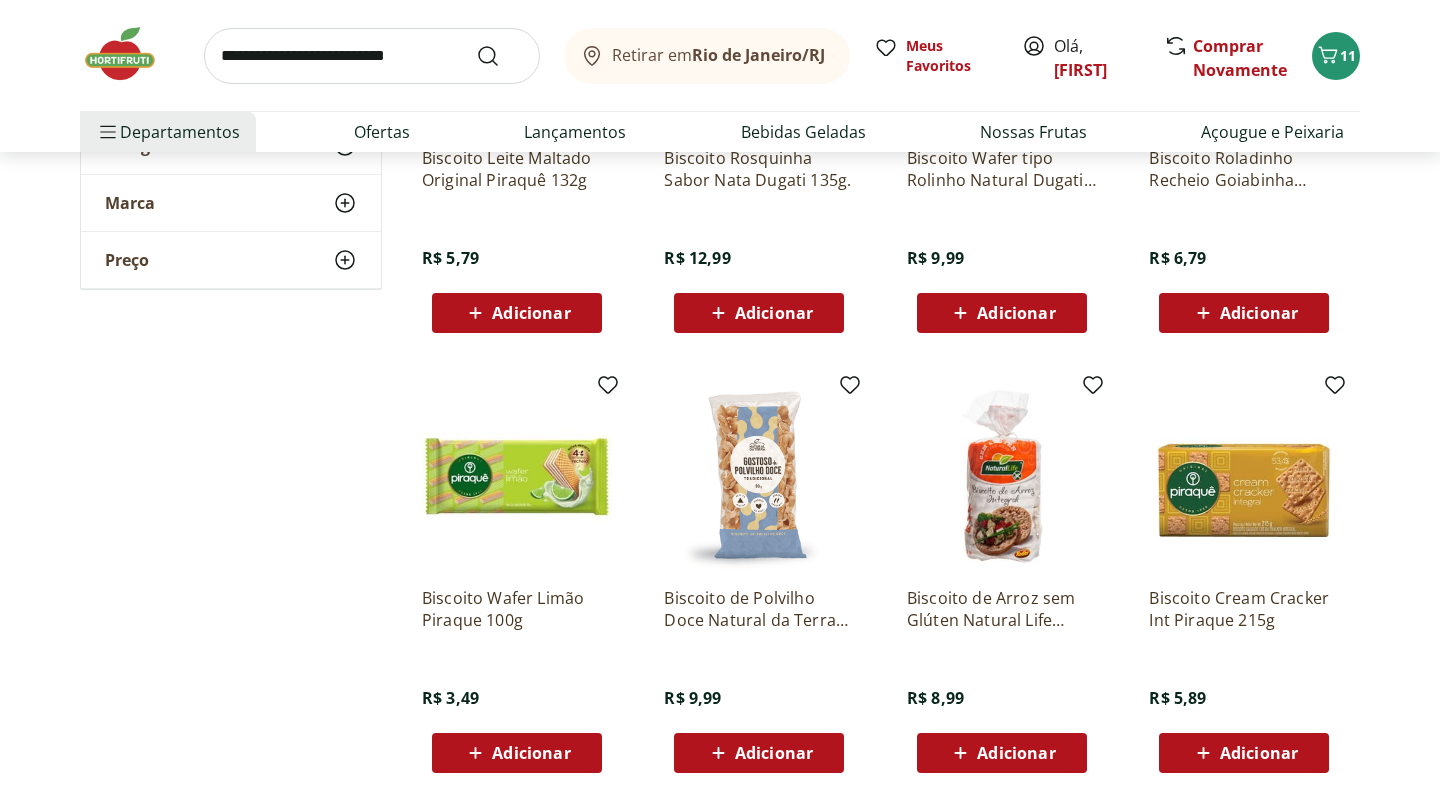 click on "Adicionar" at bounding box center [531, 753] 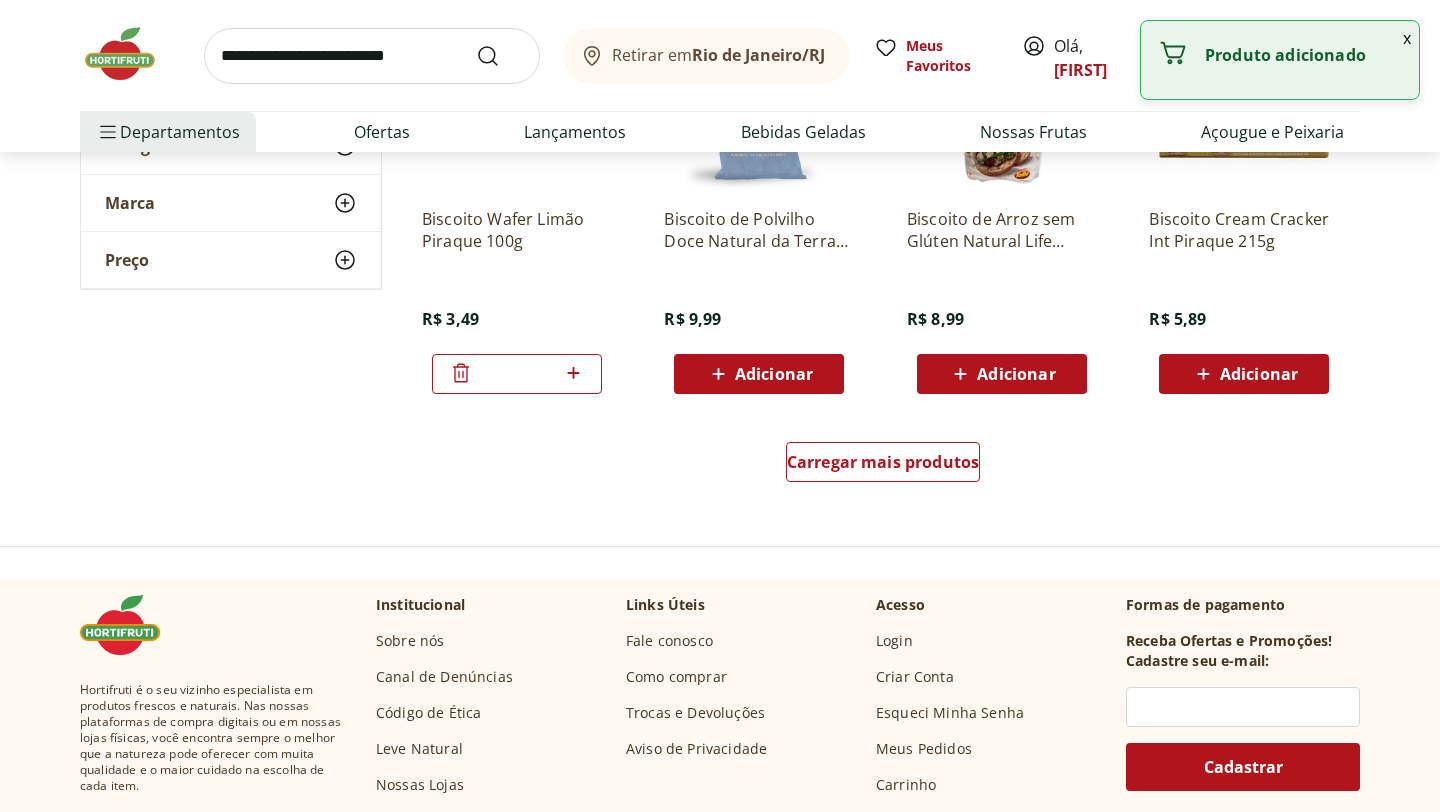 scroll, scrollTop: 2607, scrollLeft: 0, axis: vertical 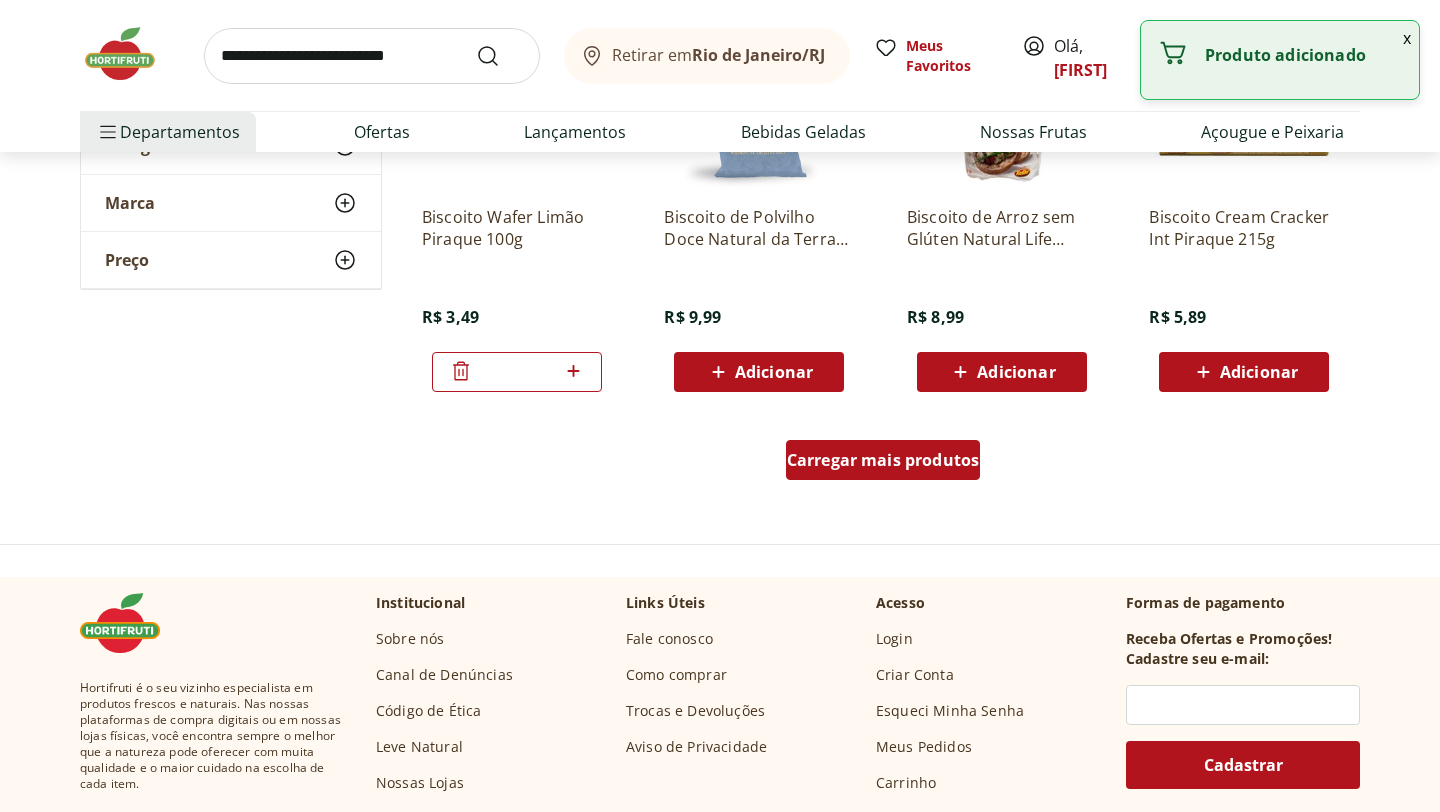 click on "Carregar mais produtos" at bounding box center [883, 460] 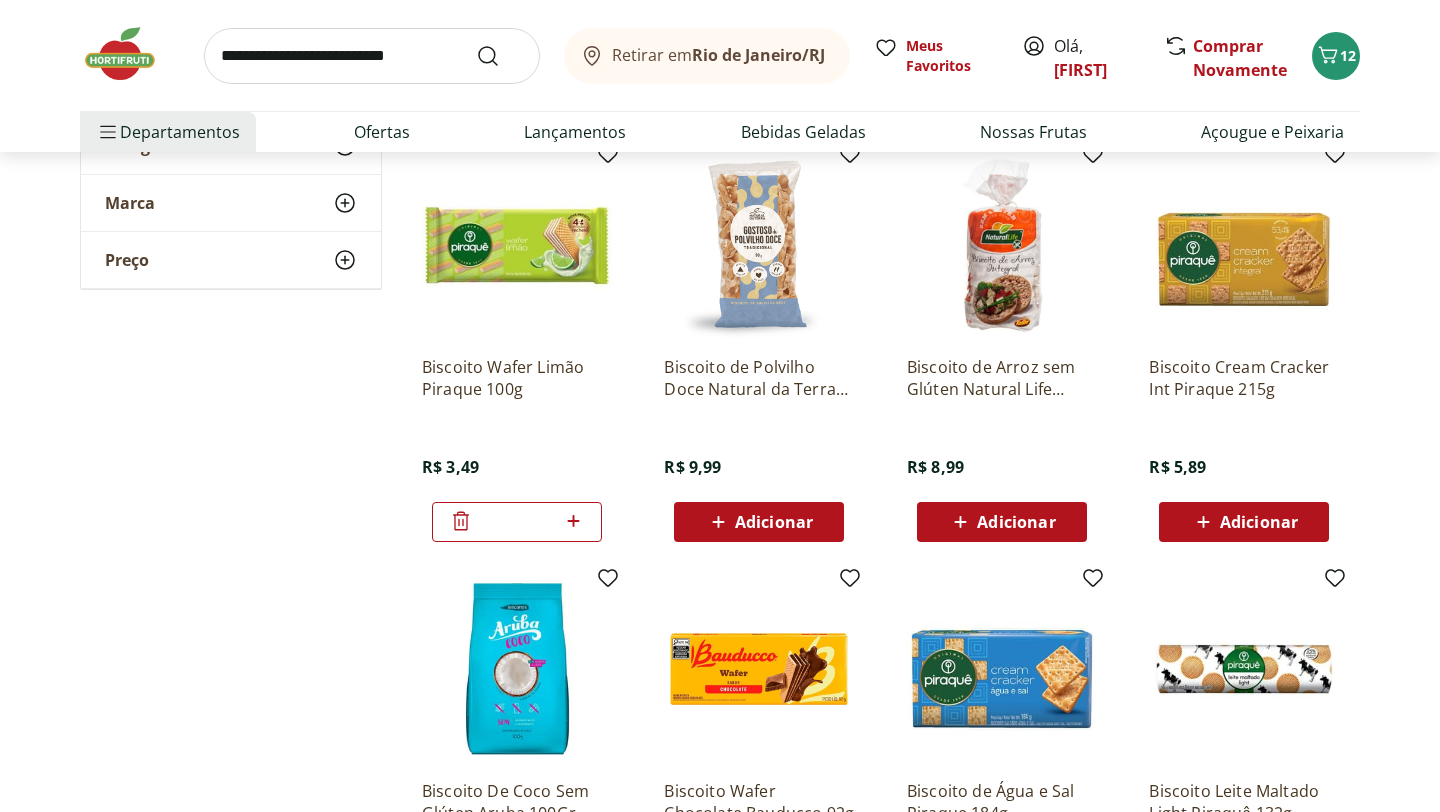 scroll, scrollTop: 2436, scrollLeft: 0, axis: vertical 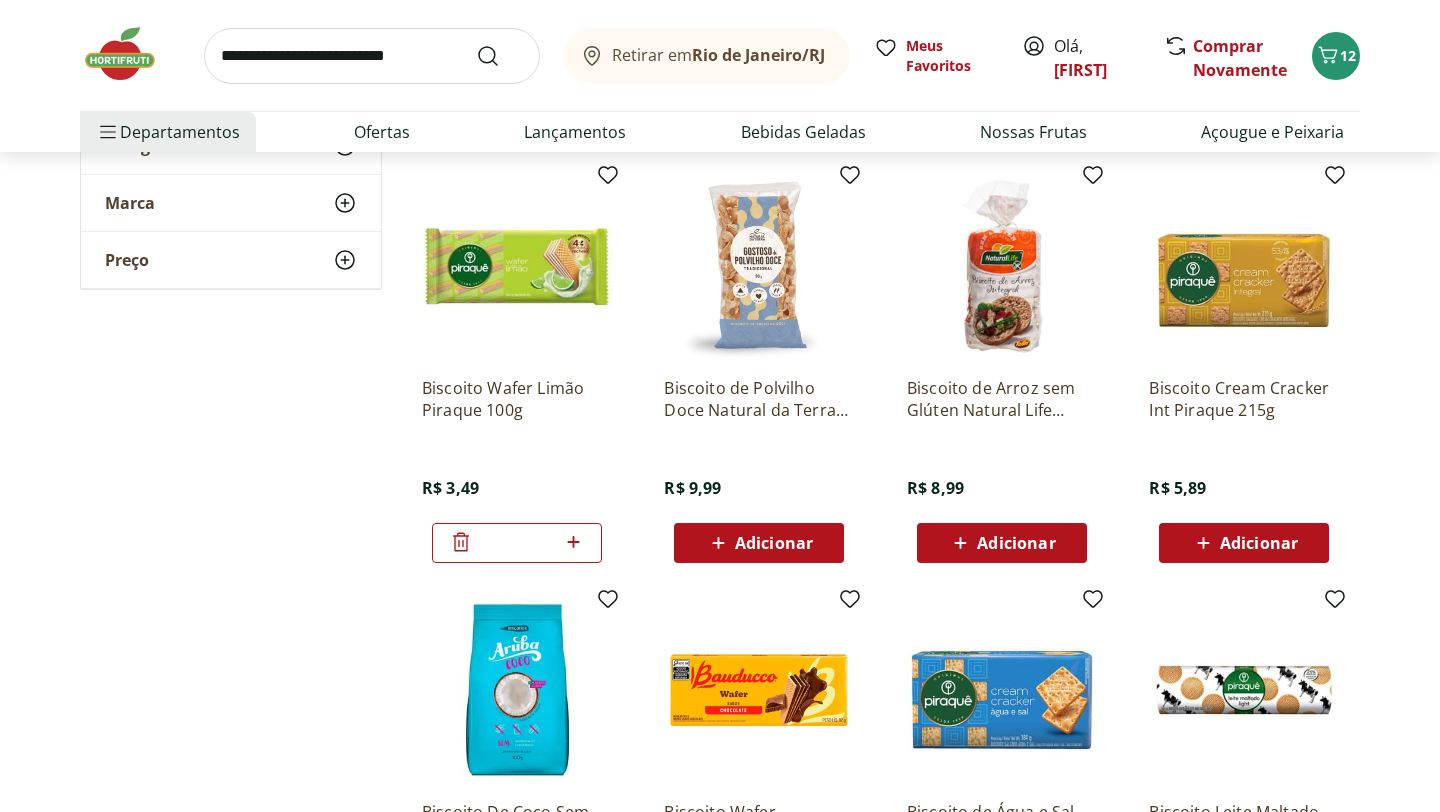 click 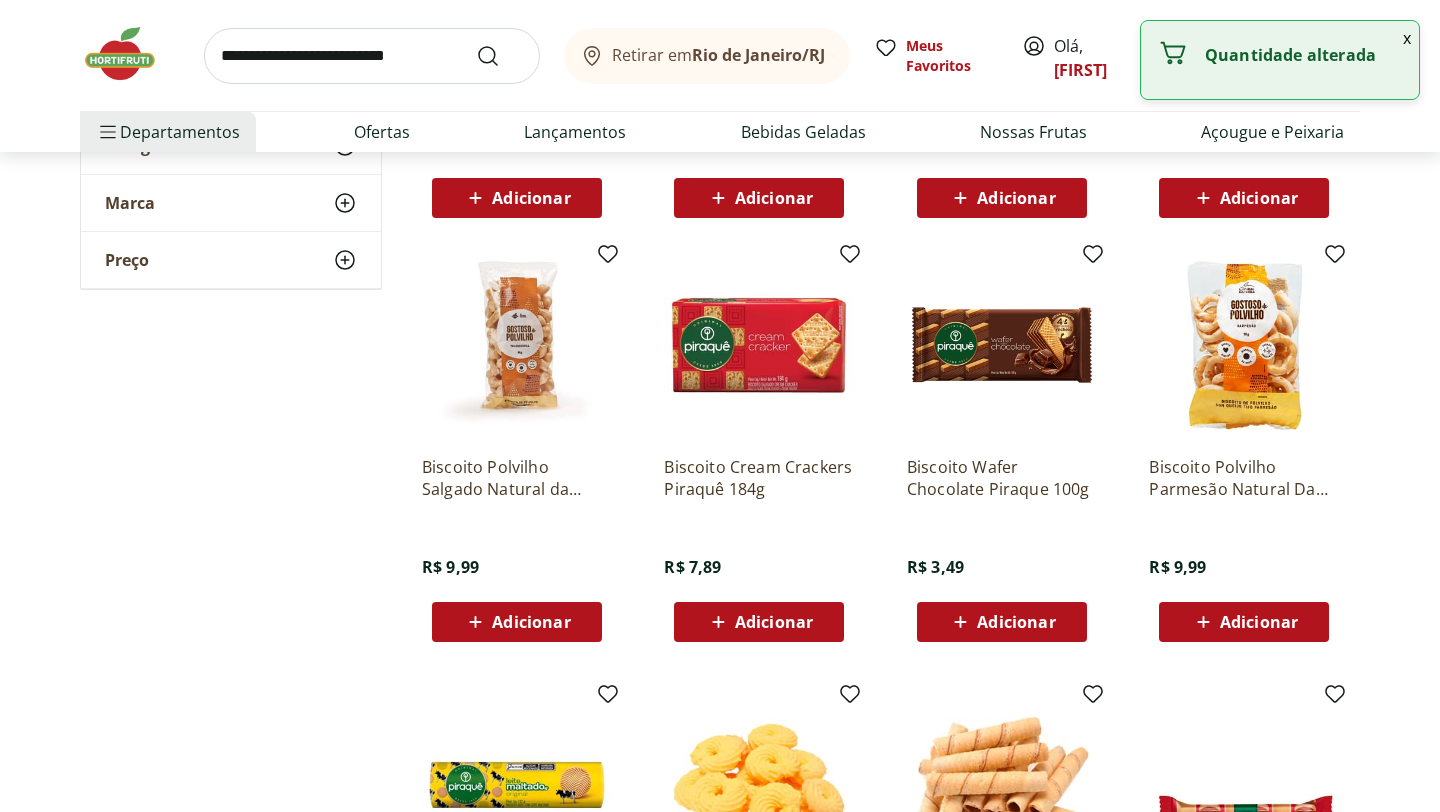 scroll, scrollTop: 1414, scrollLeft: 0, axis: vertical 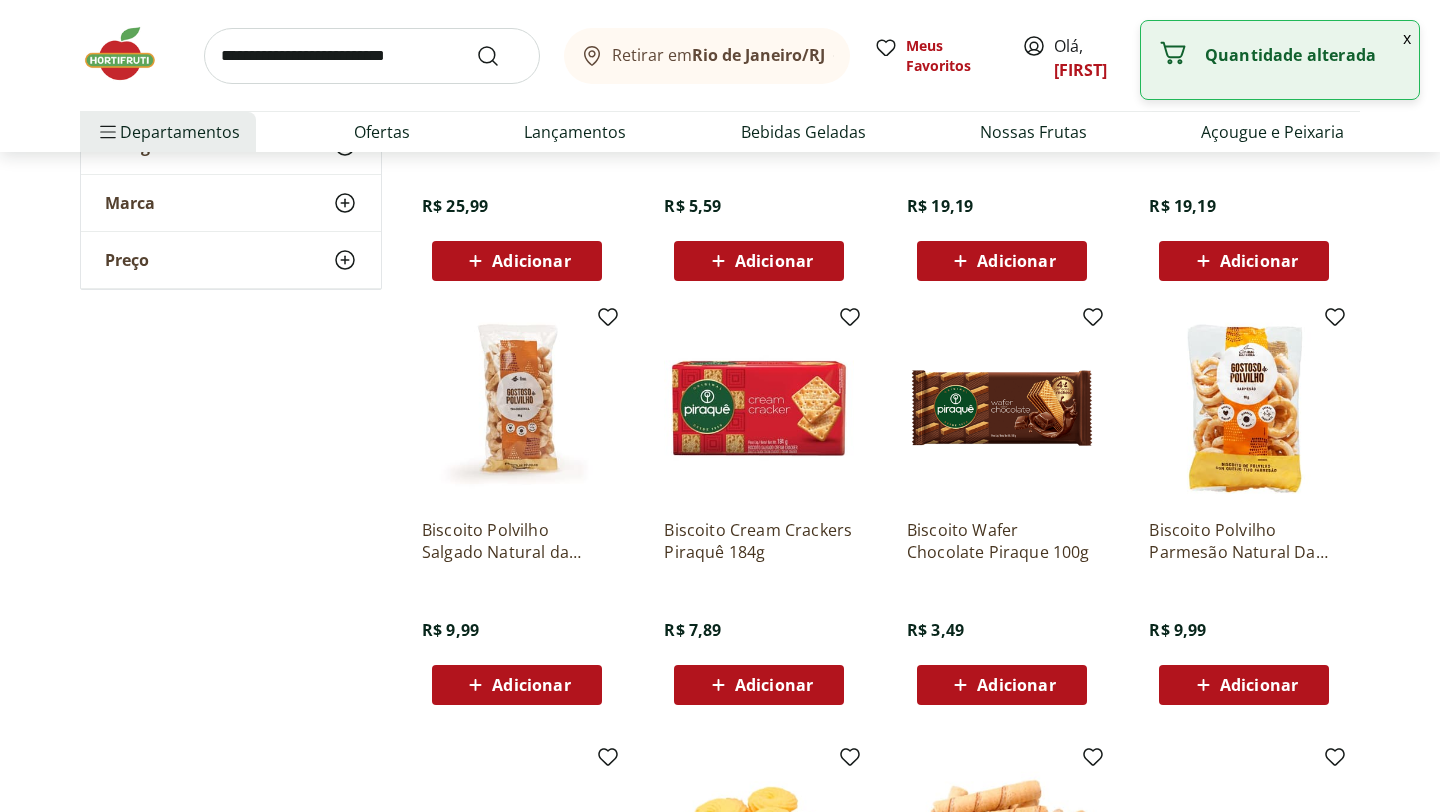 type on "*" 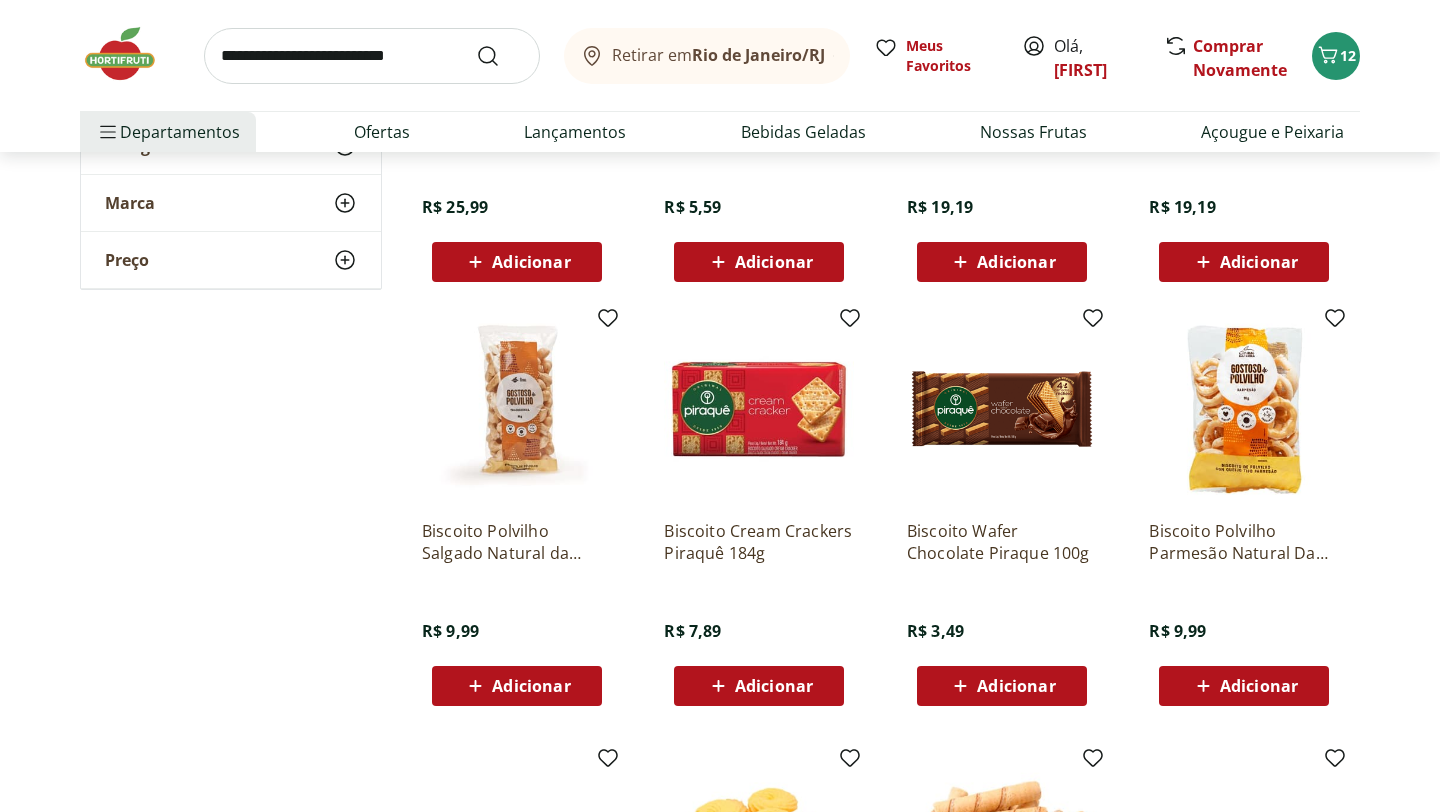 scroll, scrollTop: 1412, scrollLeft: 0, axis: vertical 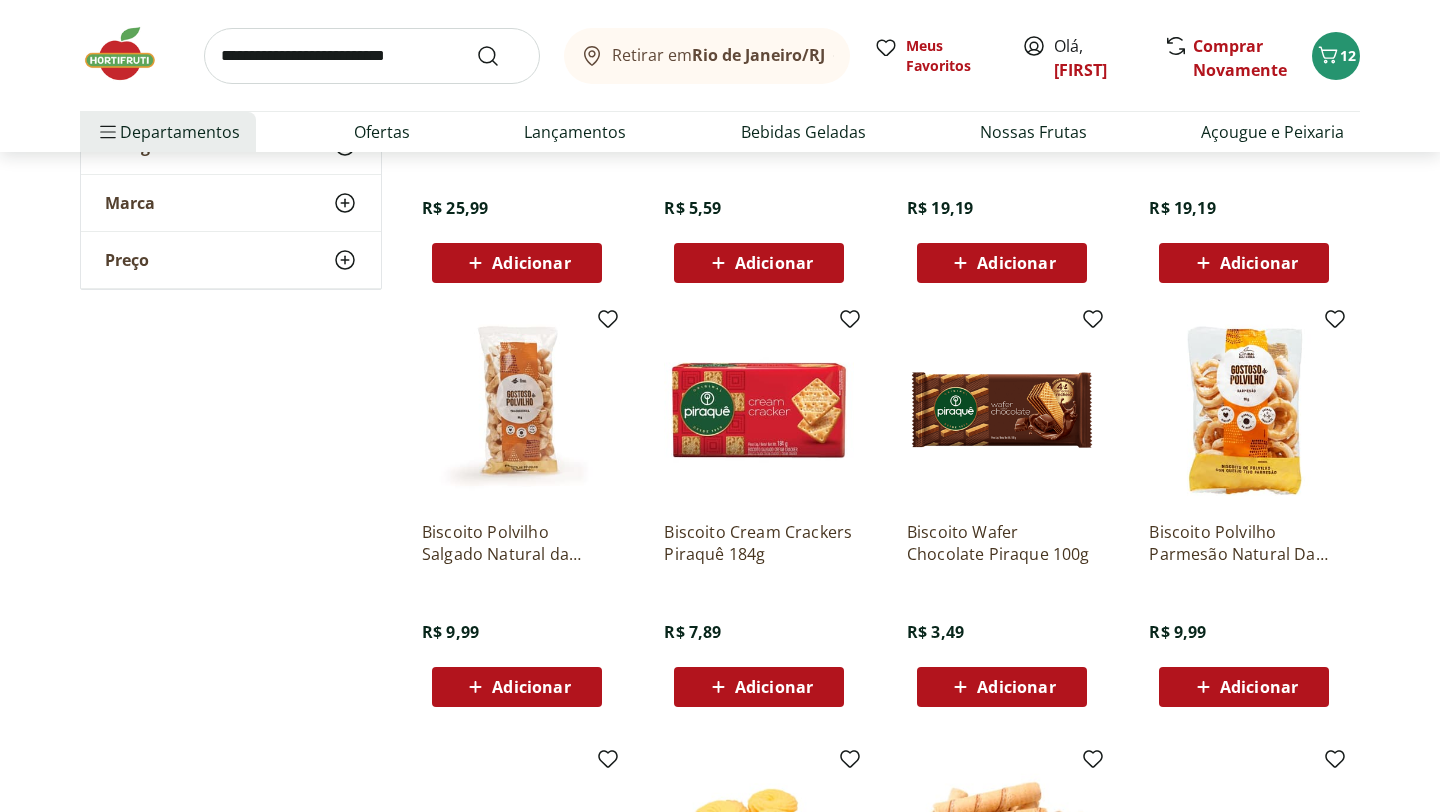 click on "Adicionar" at bounding box center [1002, 687] 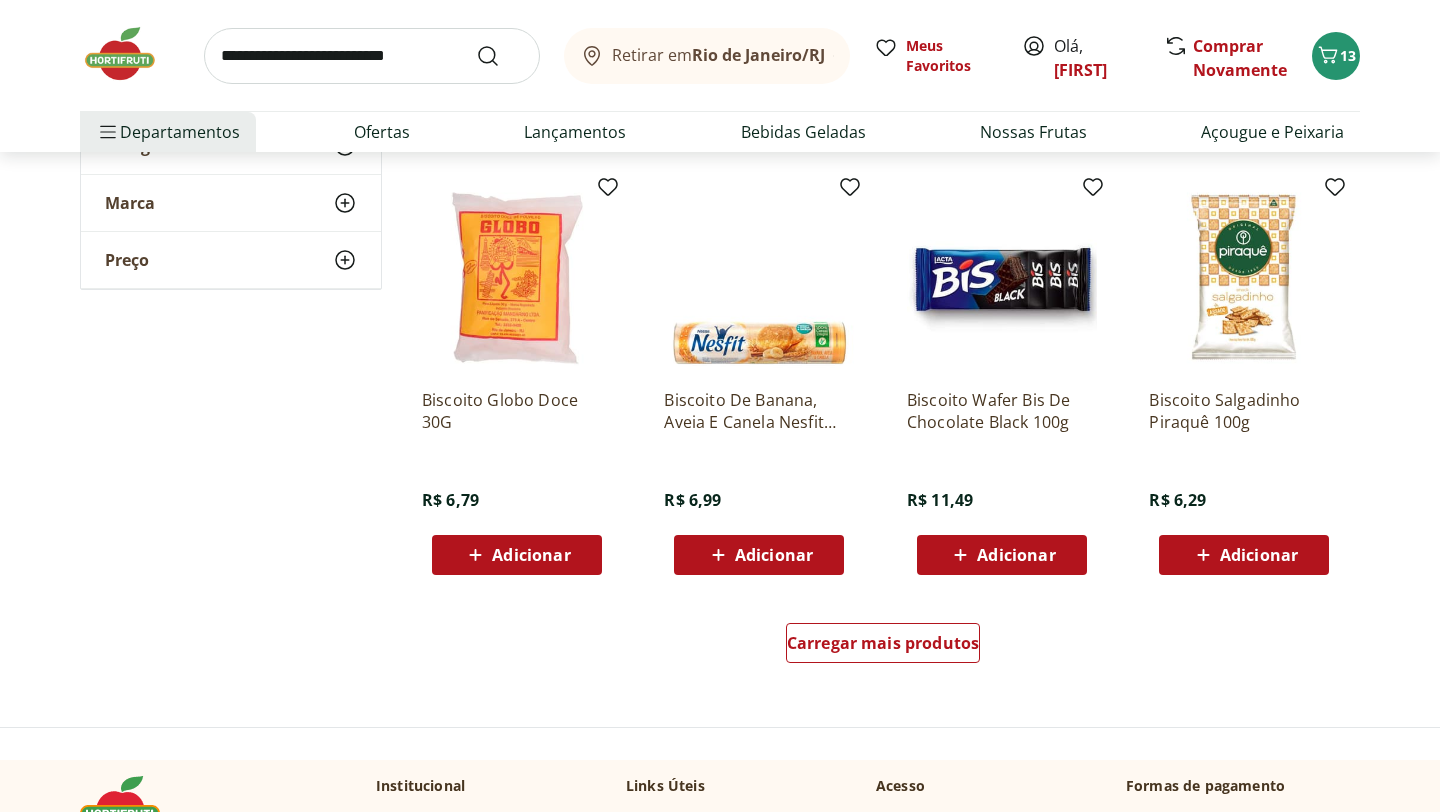 scroll, scrollTop: 3783, scrollLeft: 0, axis: vertical 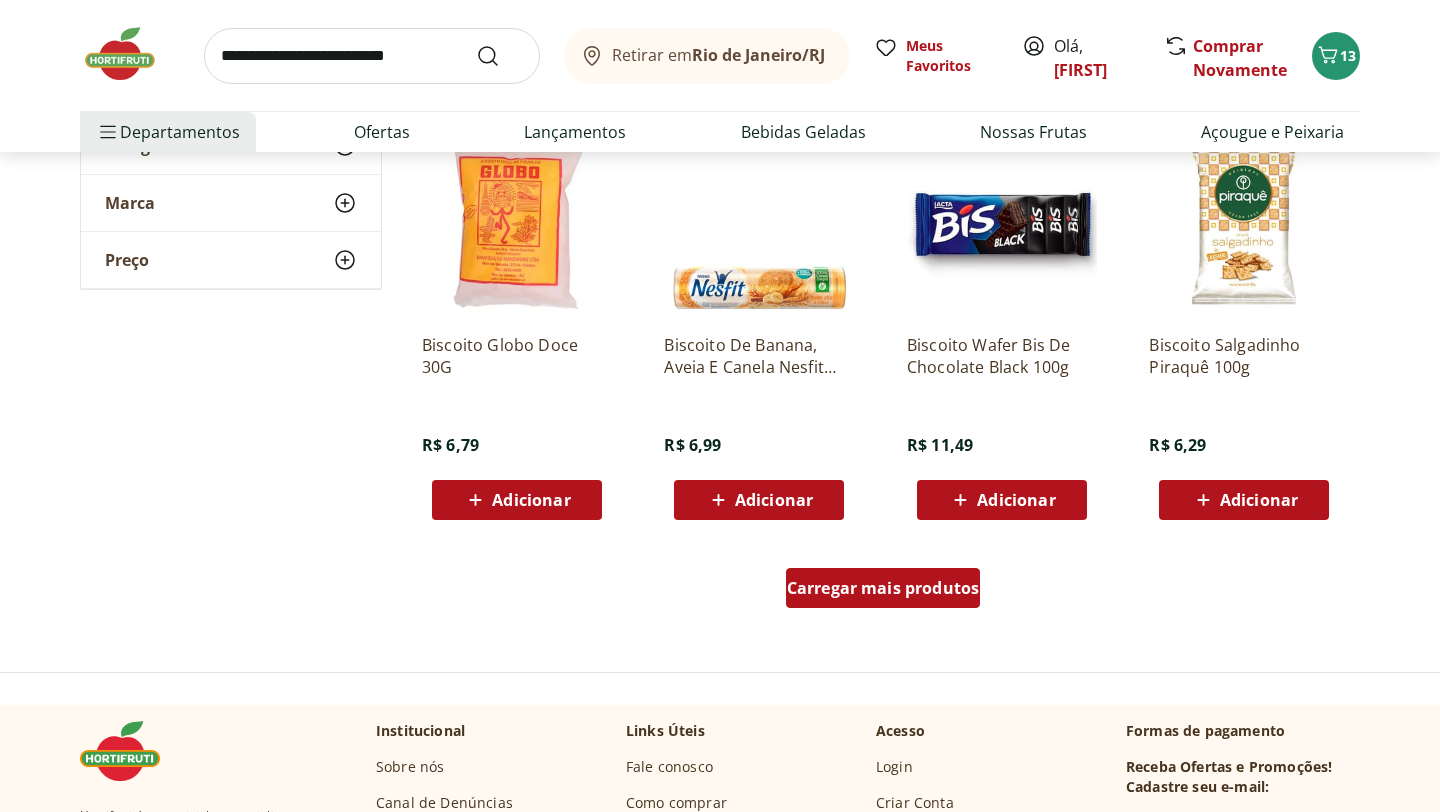 click on "Carregar mais produtos" at bounding box center [883, 588] 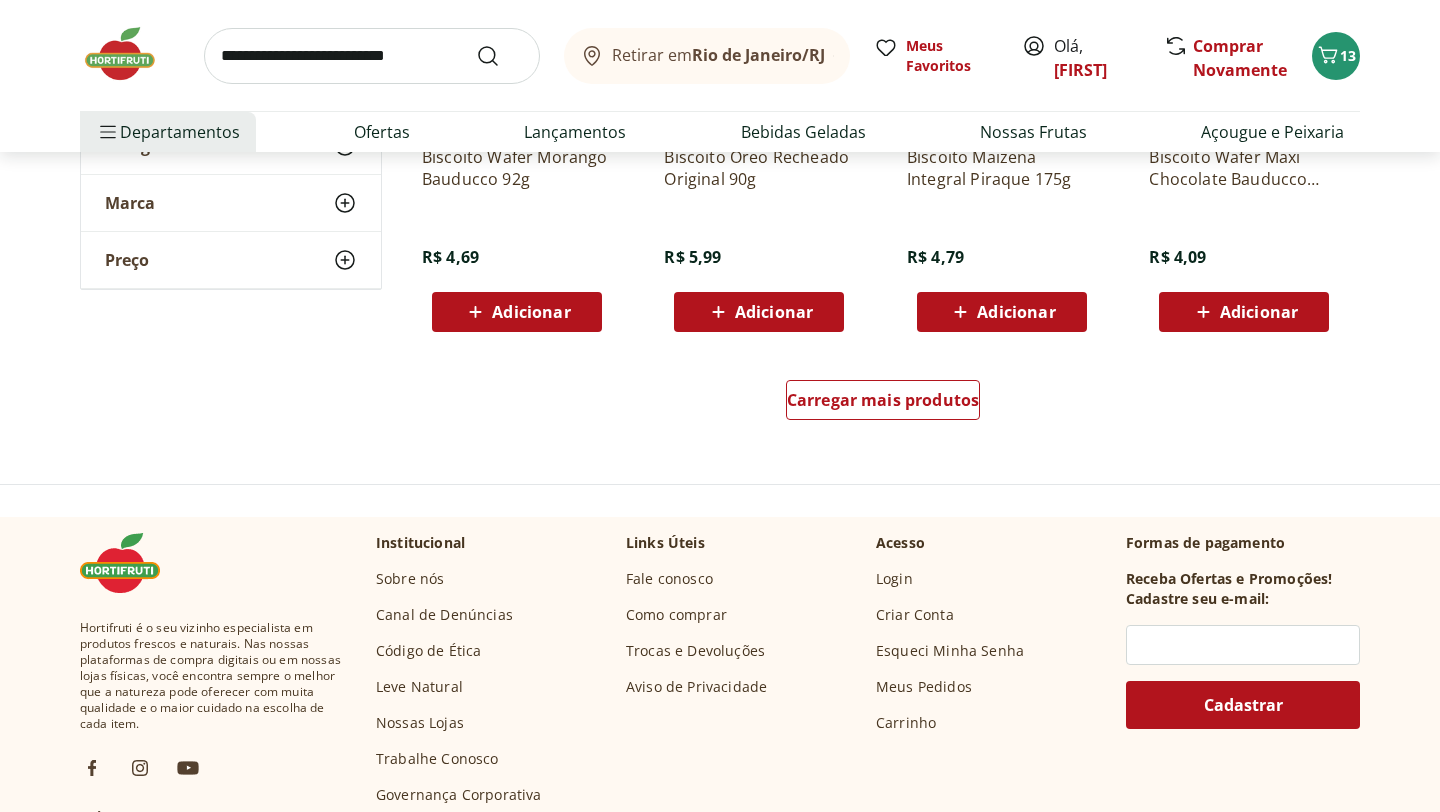 scroll, scrollTop: 5017, scrollLeft: 0, axis: vertical 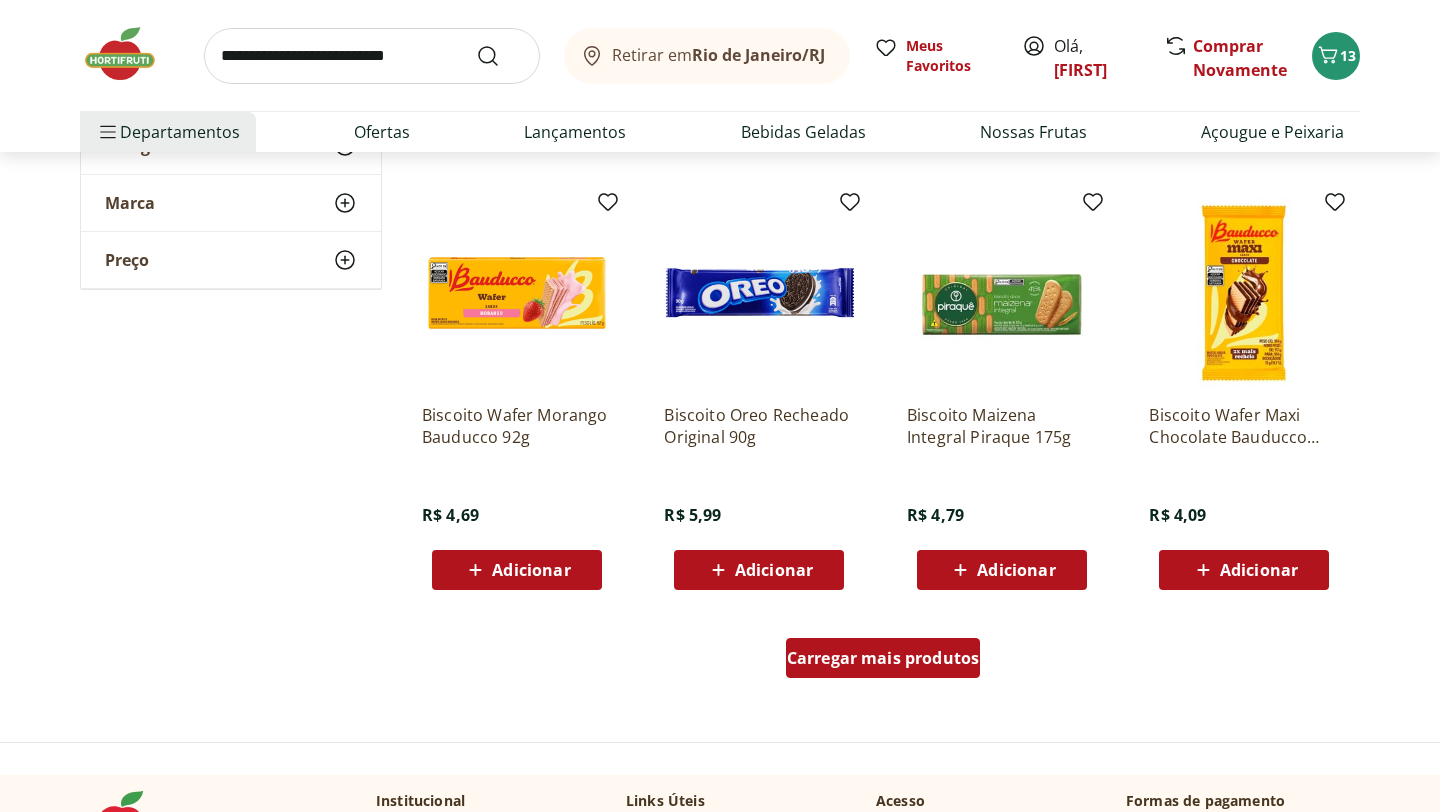 click on "Carregar mais produtos" at bounding box center (883, 658) 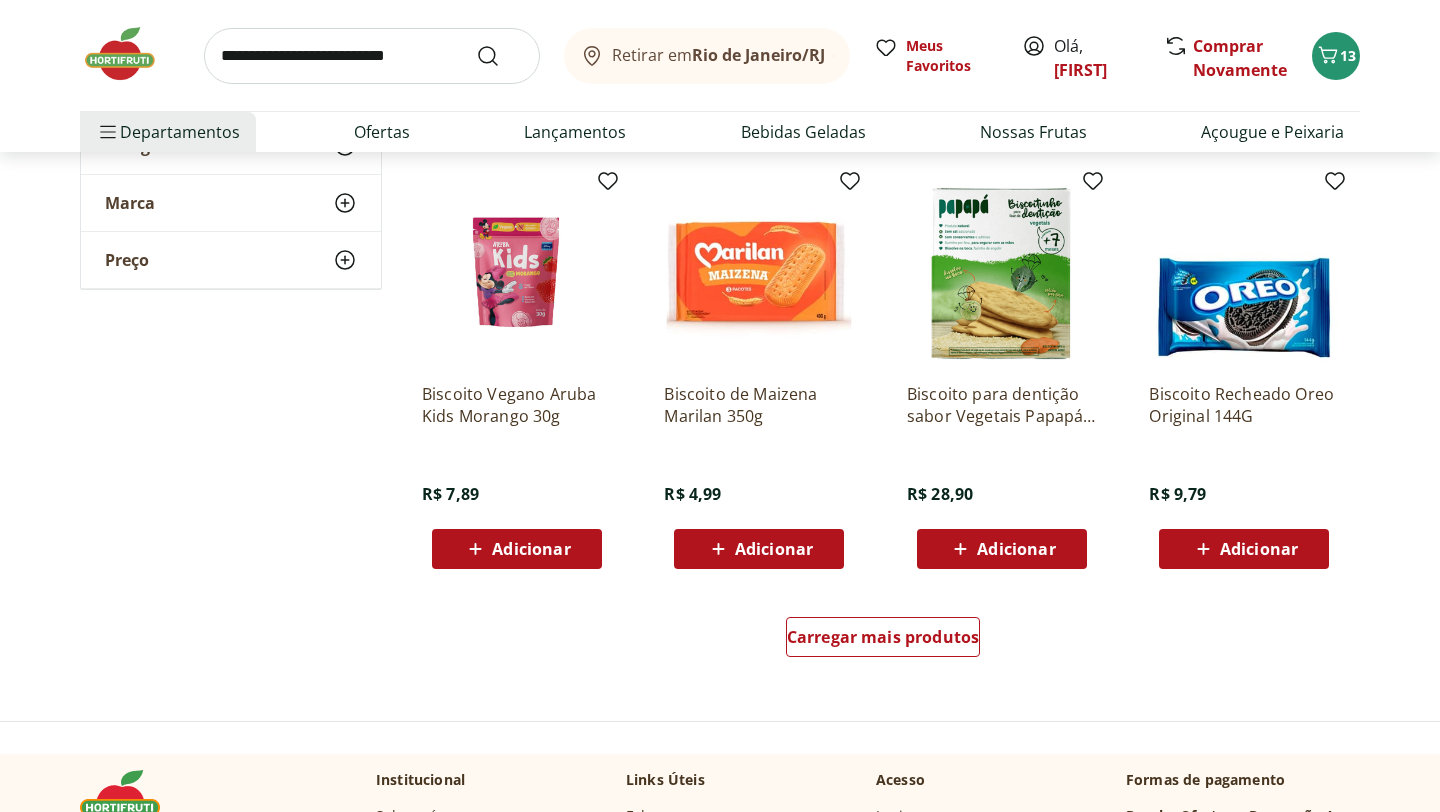 scroll, scrollTop: 6362, scrollLeft: 0, axis: vertical 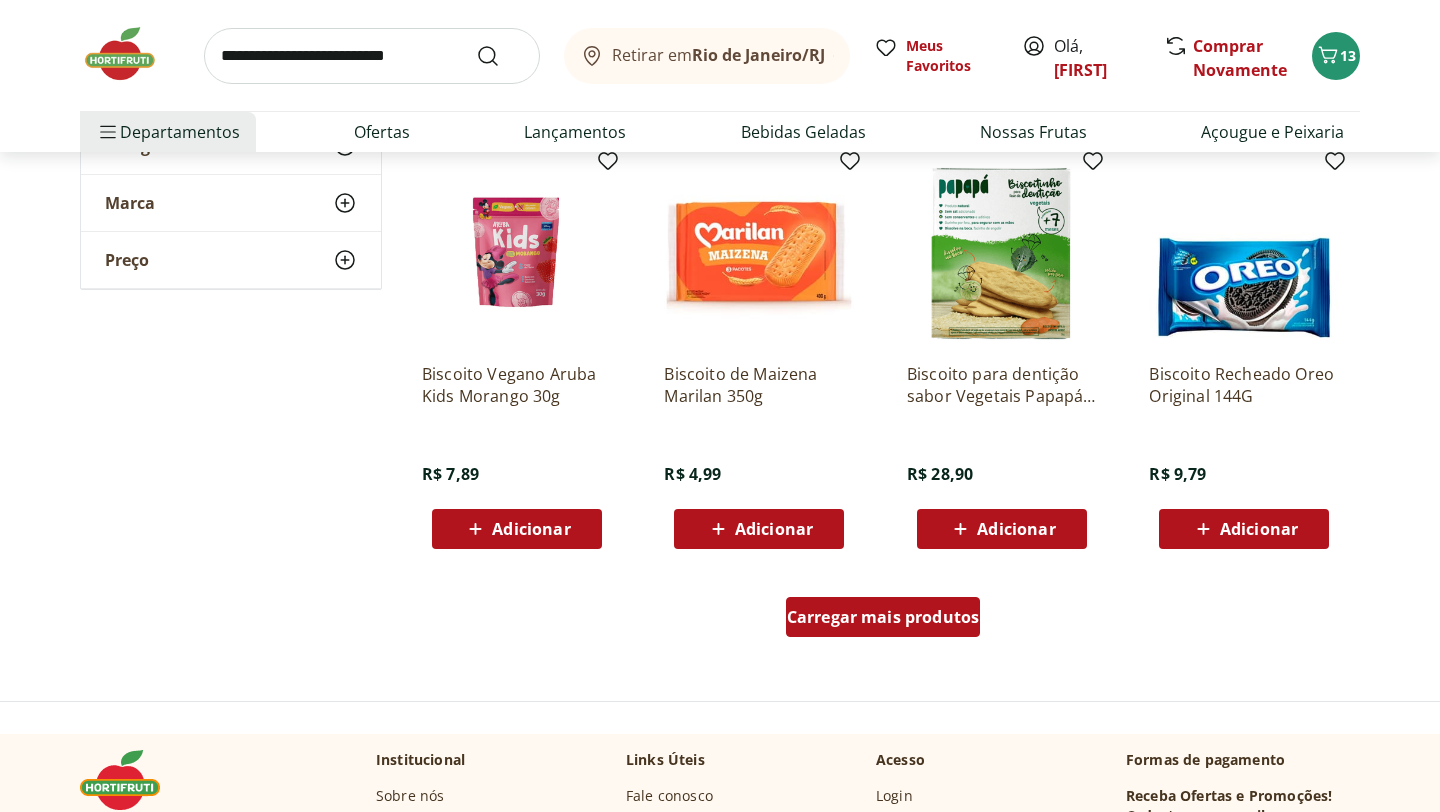 click on "Carregar mais produtos" at bounding box center [883, 617] 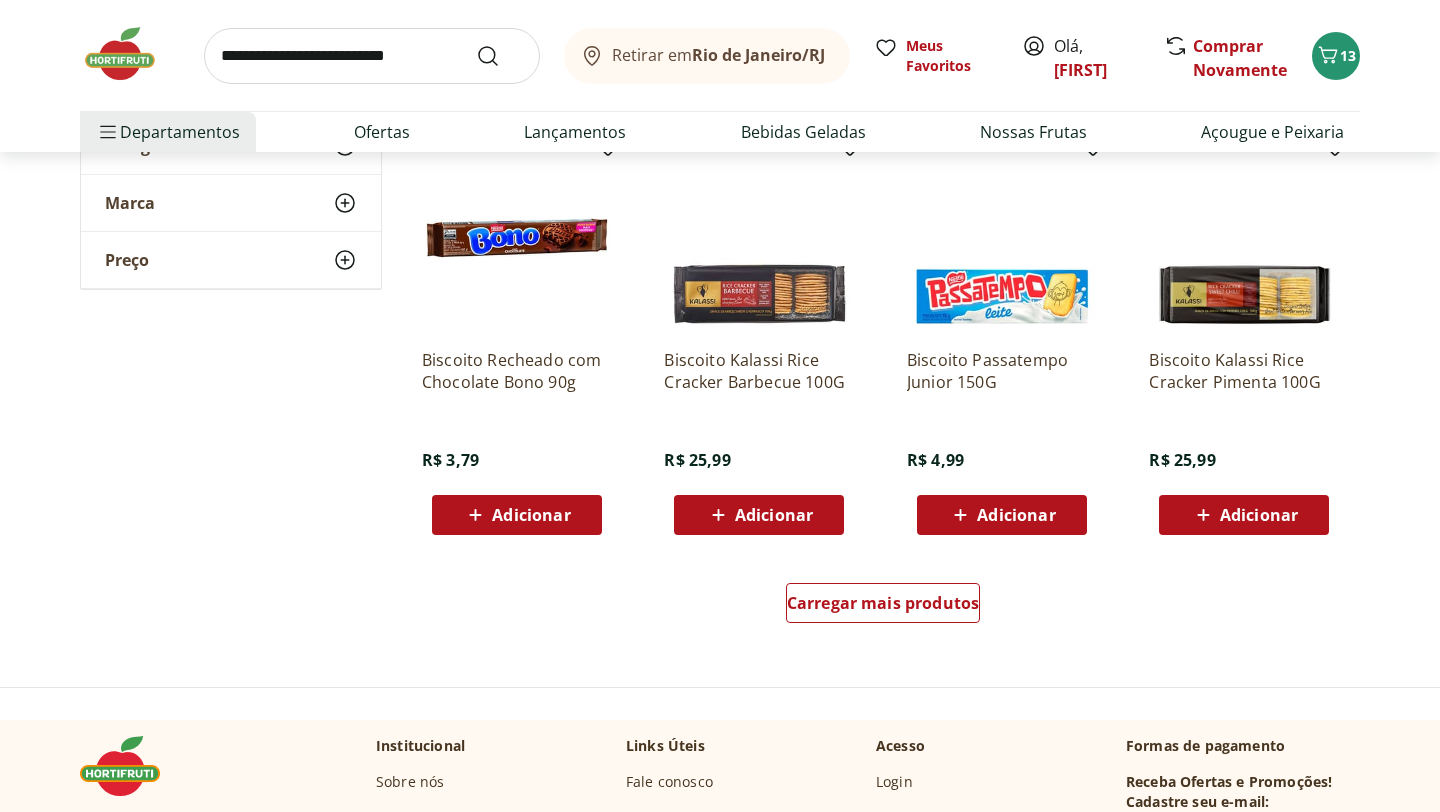 scroll, scrollTop: 7683, scrollLeft: 0, axis: vertical 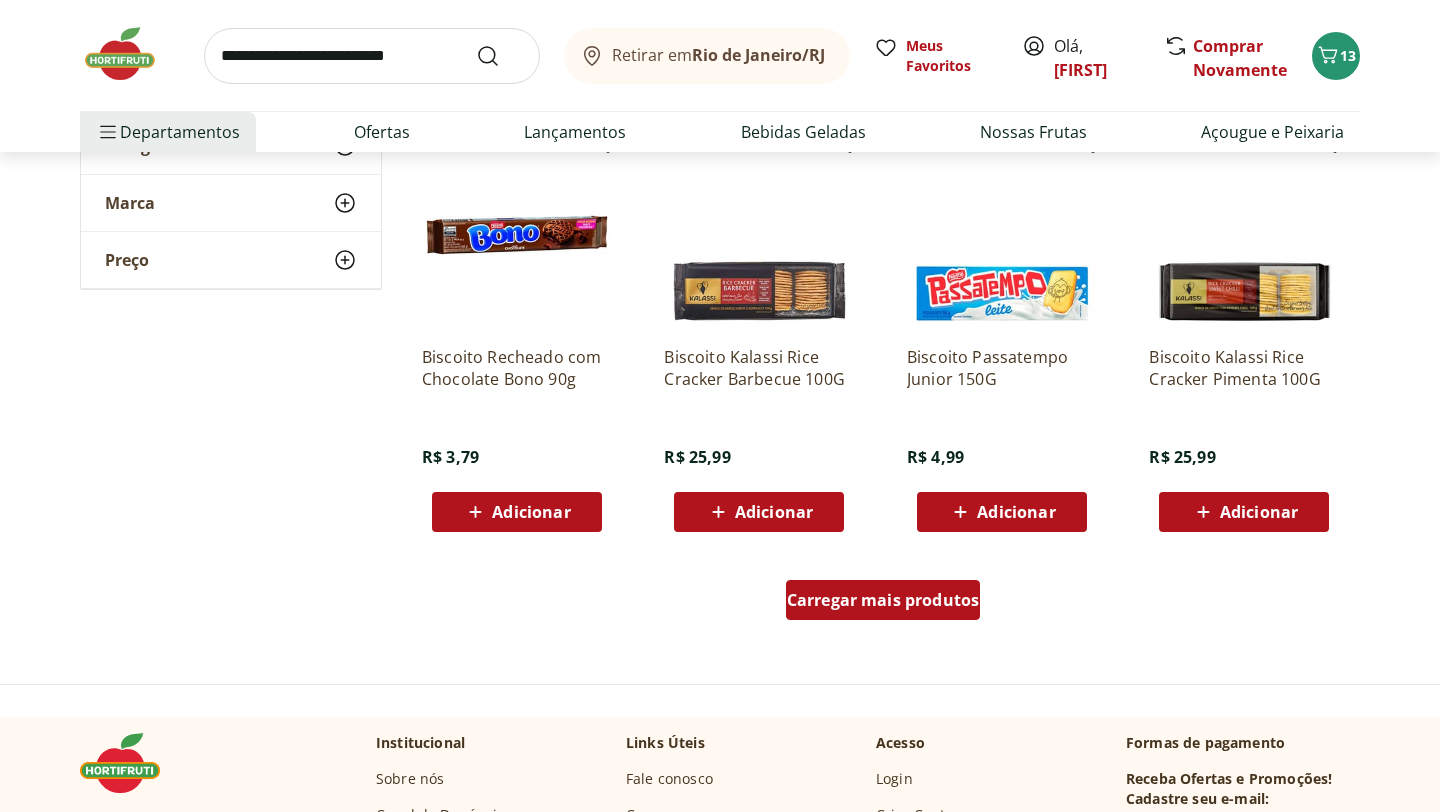 click on "Carregar mais produtos" at bounding box center (883, 600) 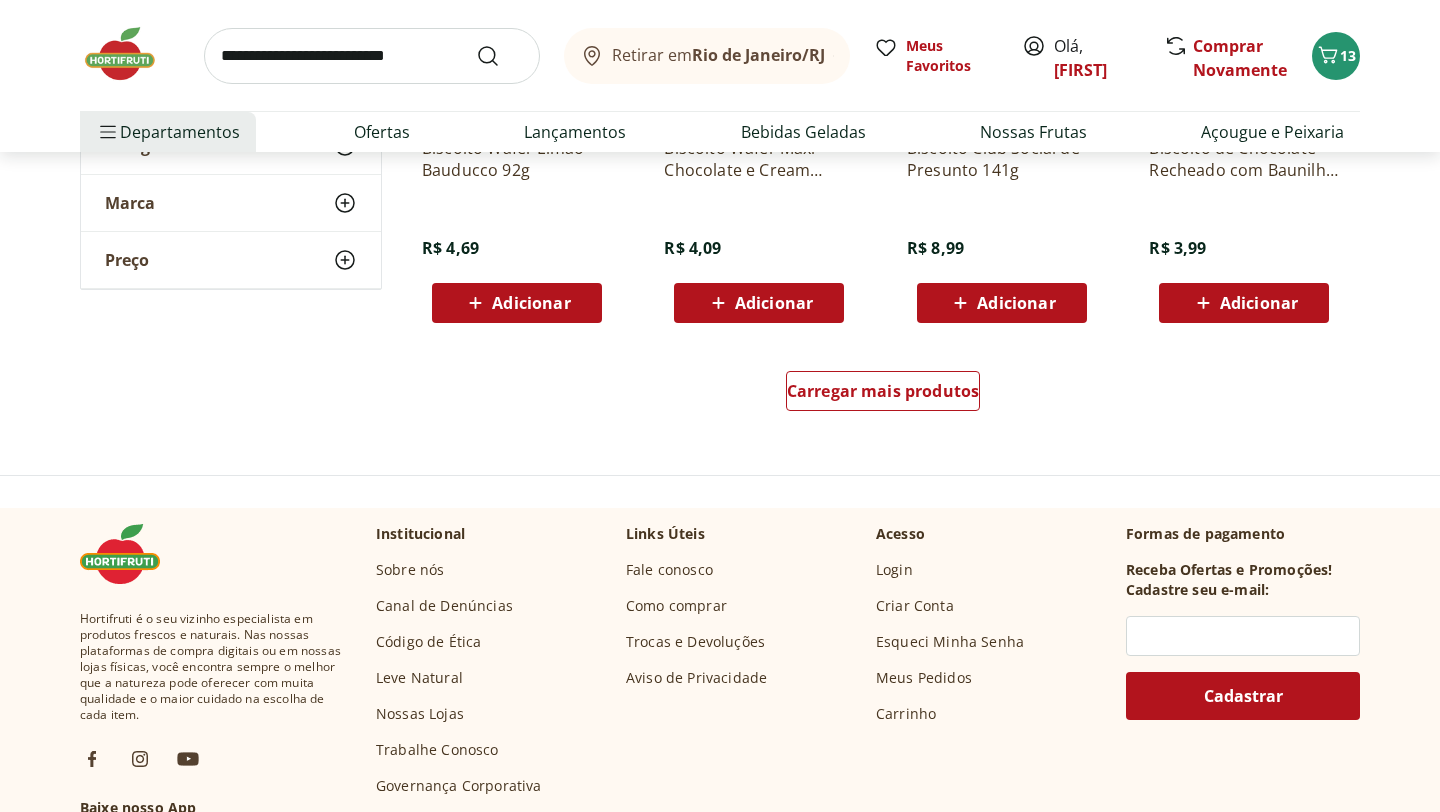 scroll, scrollTop: 9202, scrollLeft: 0, axis: vertical 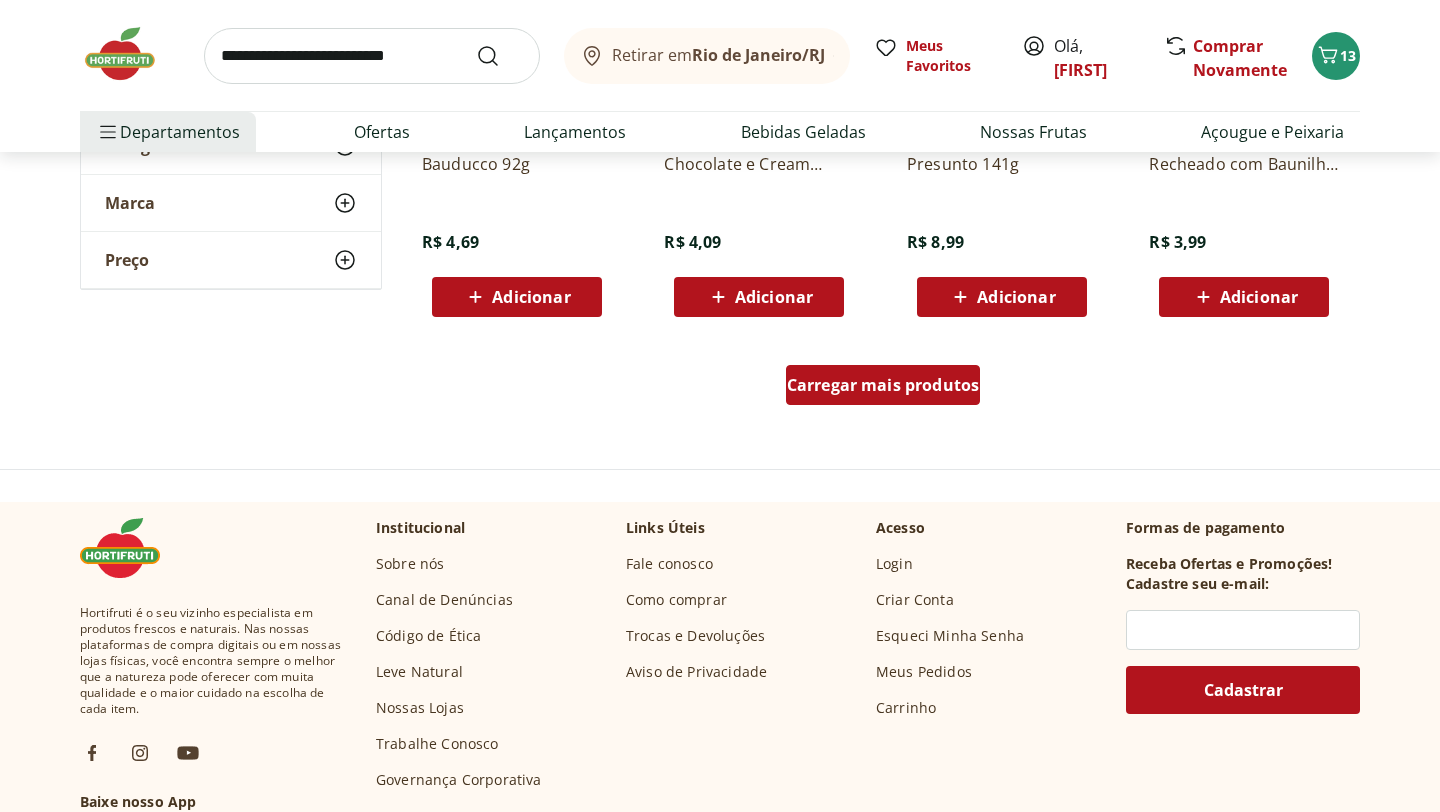 click on "Carregar mais produtos" at bounding box center (883, 389) 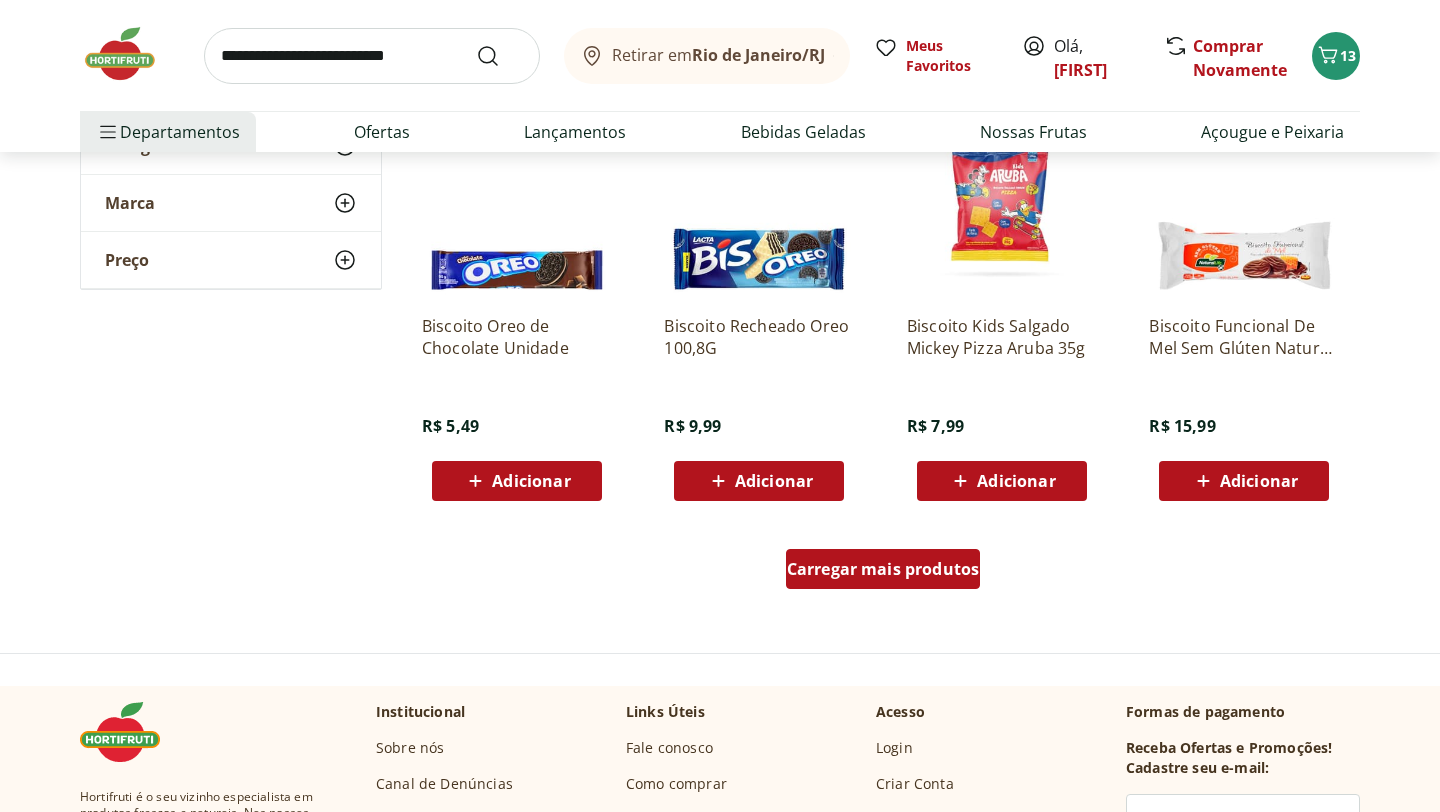 scroll, scrollTop: 10315, scrollLeft: 0, axis: vertical 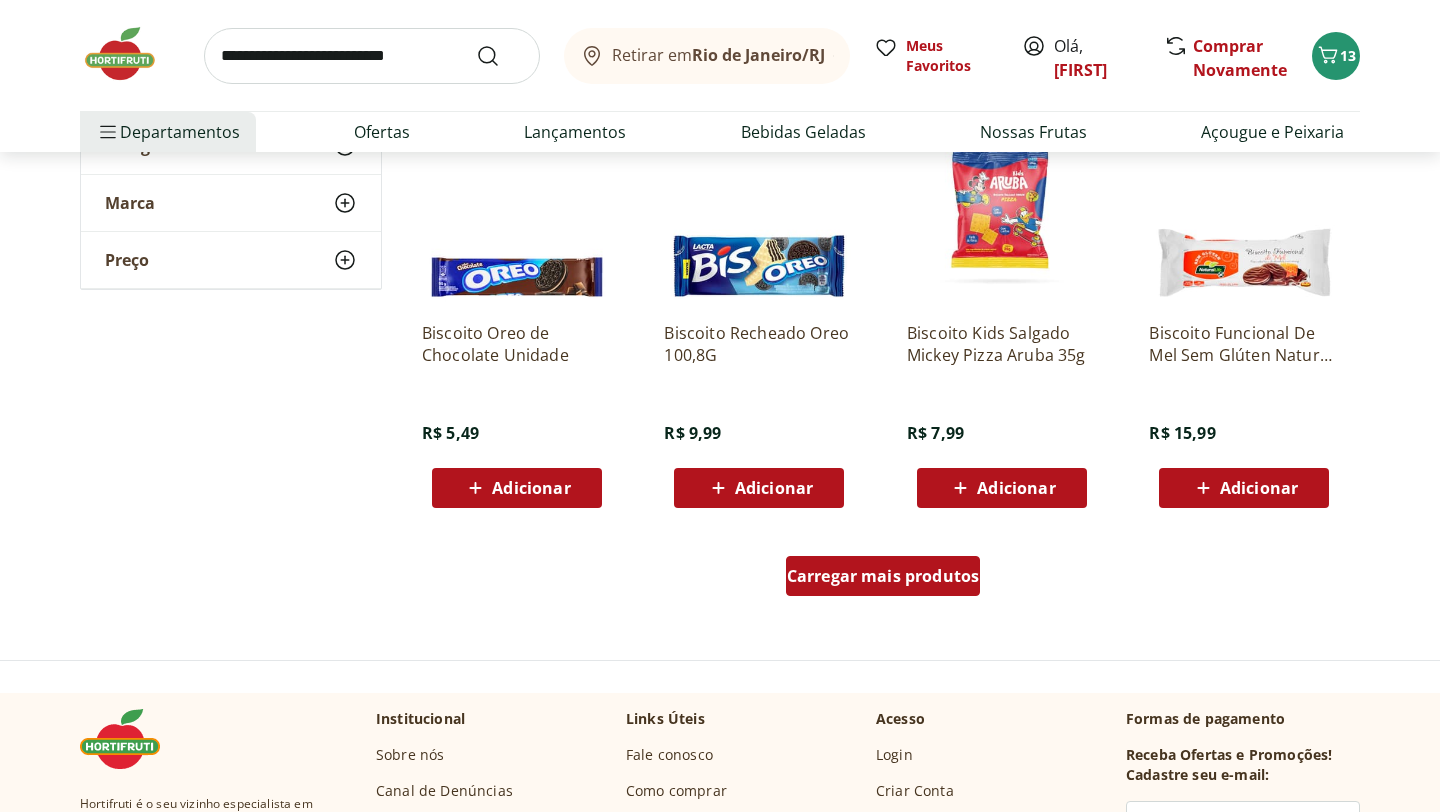 click on "Carregar mais produtos" at bounding box center (883, 576) 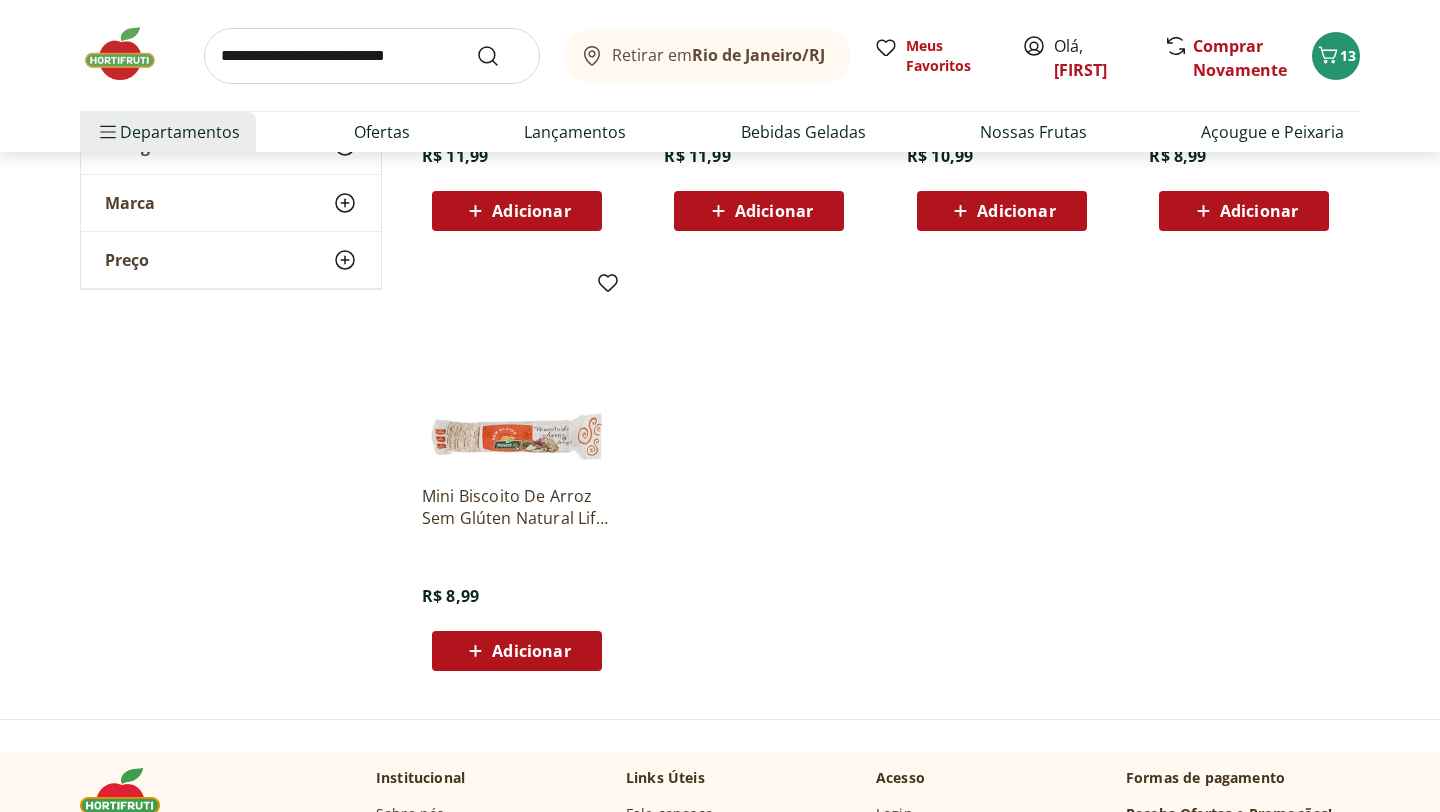 scroll, scrollTop: 11452, scrollLeft: 0, axis: vertical 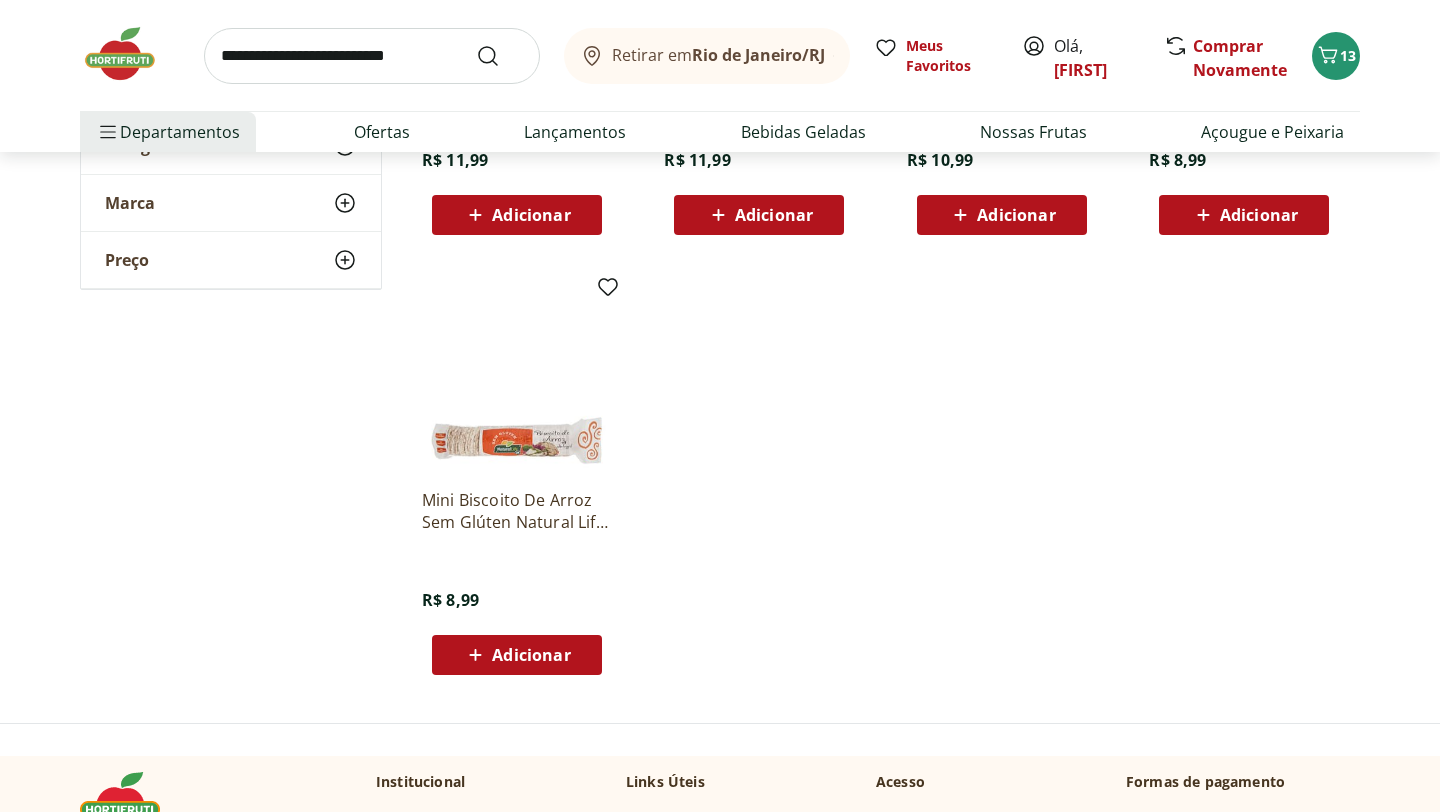 click at bounding box center (372, 56) 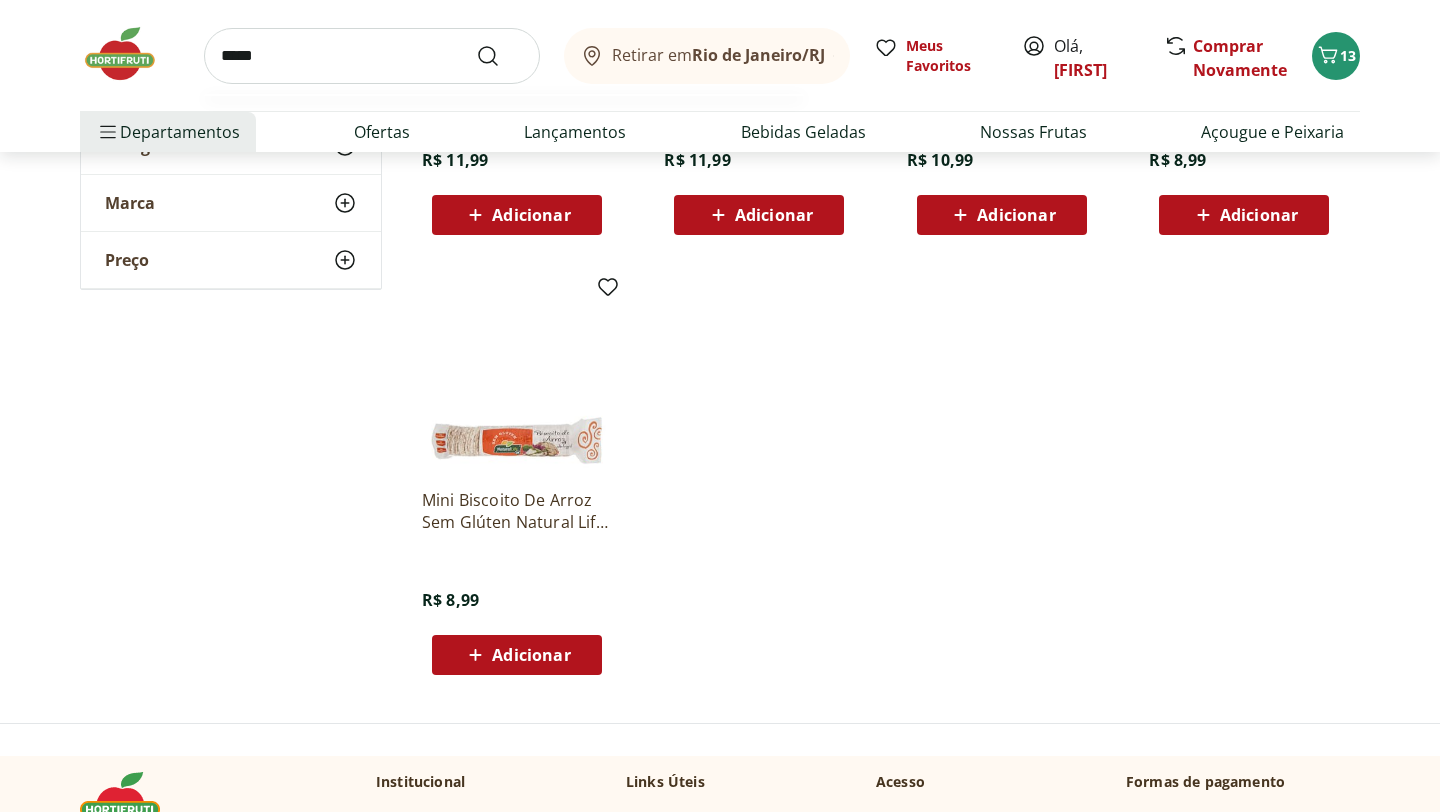 type on "*****" 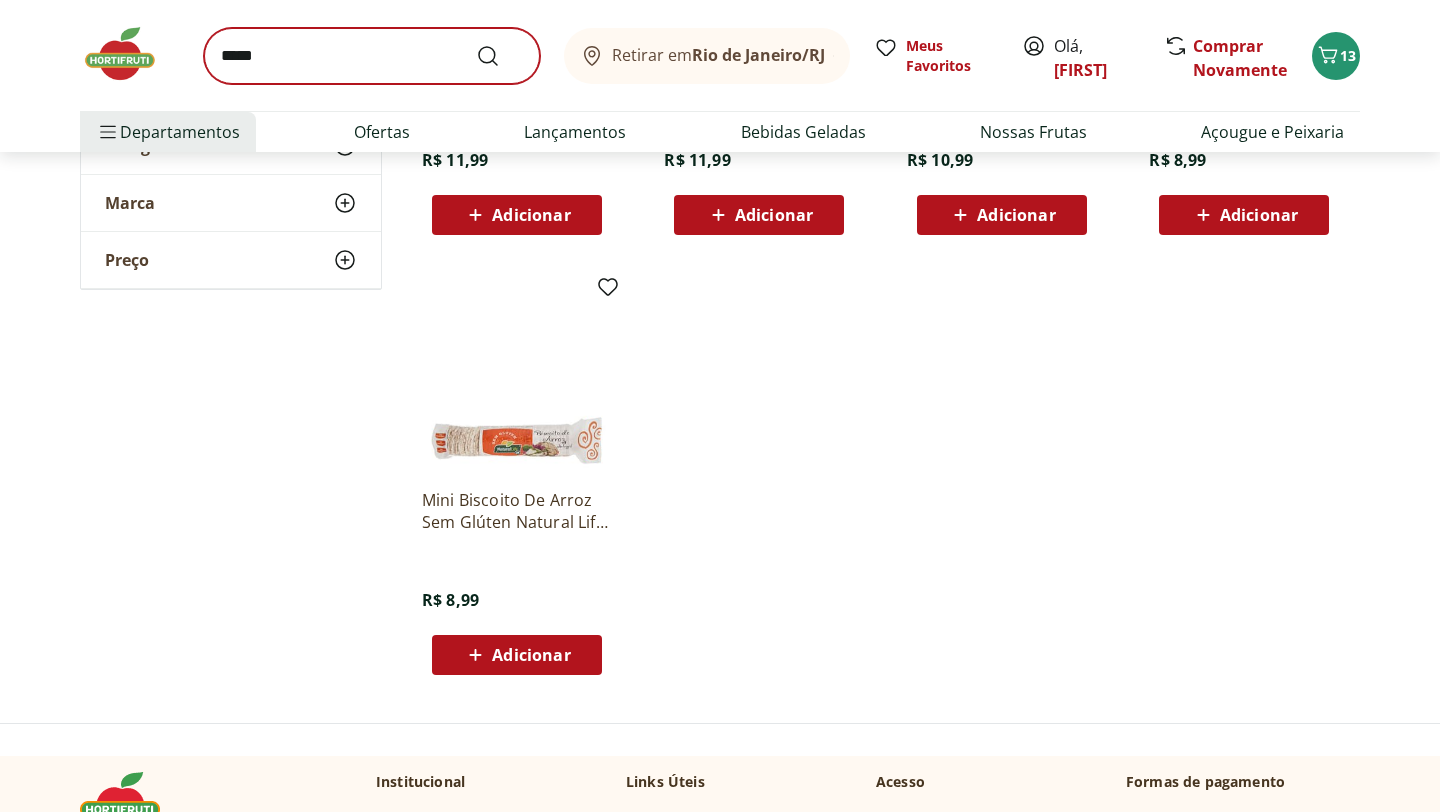 scroll, scrollTop: 0, scrollLeft: 0, axis: both 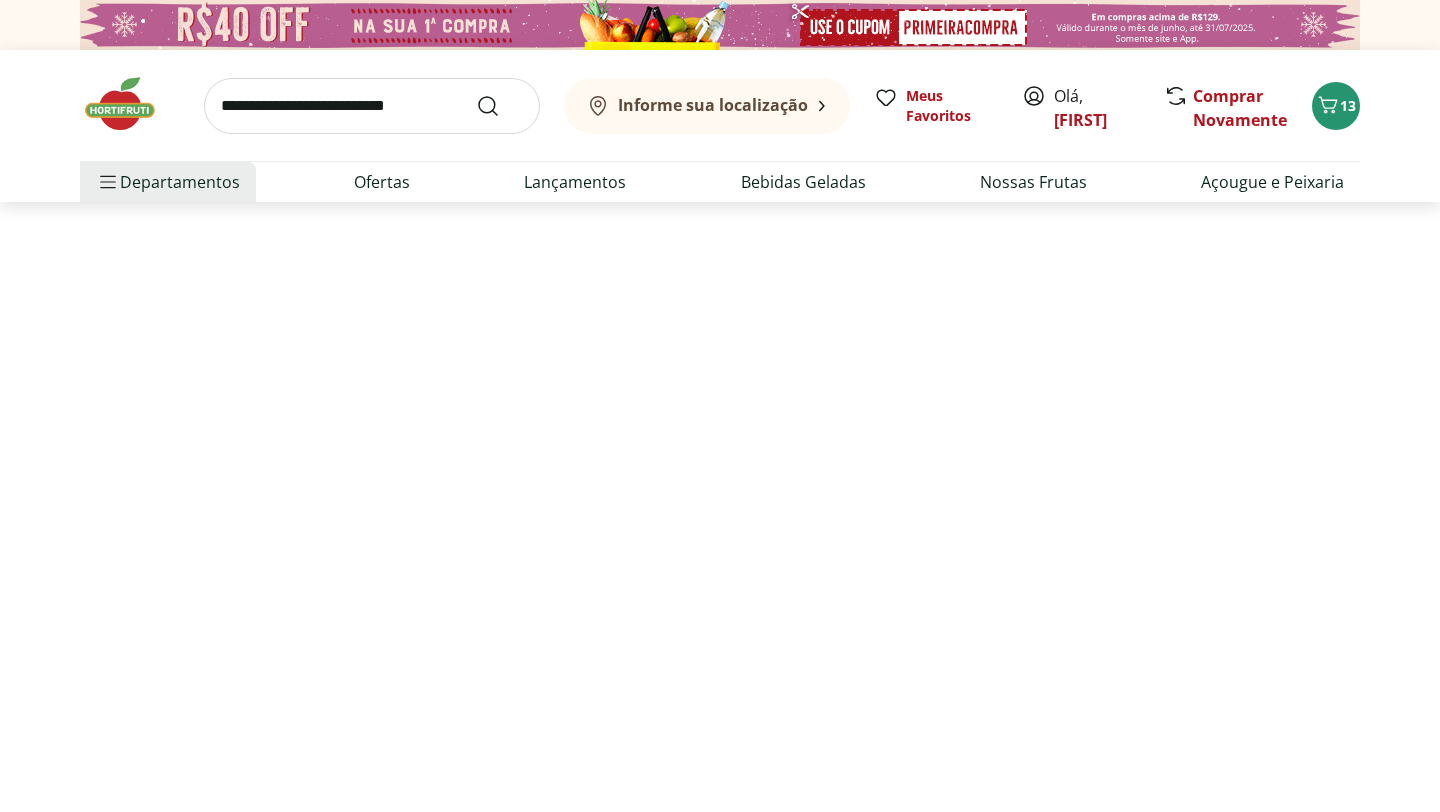 select on "**********" 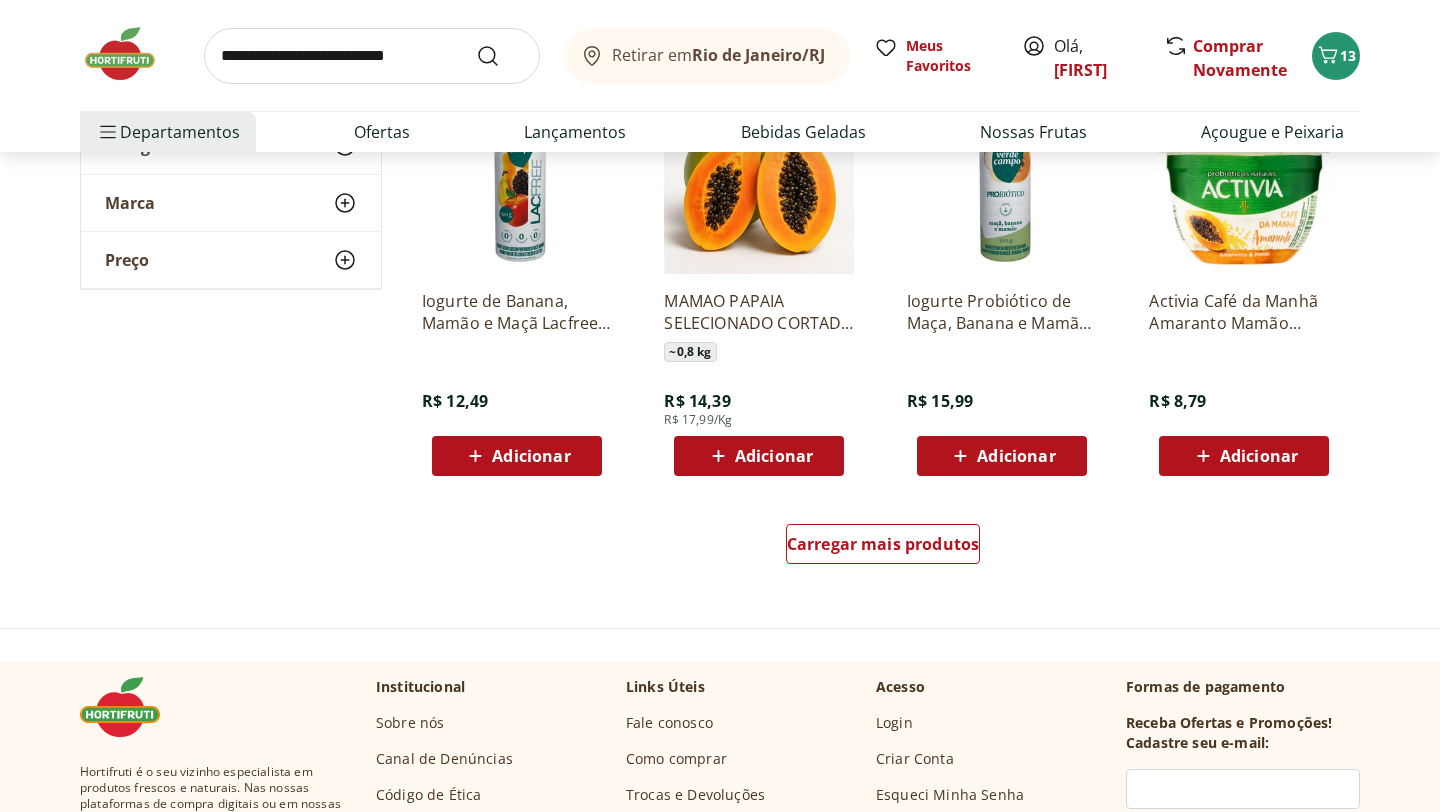scroll, scrollTop: 1224, scrollLeft: 0, axis: vertical 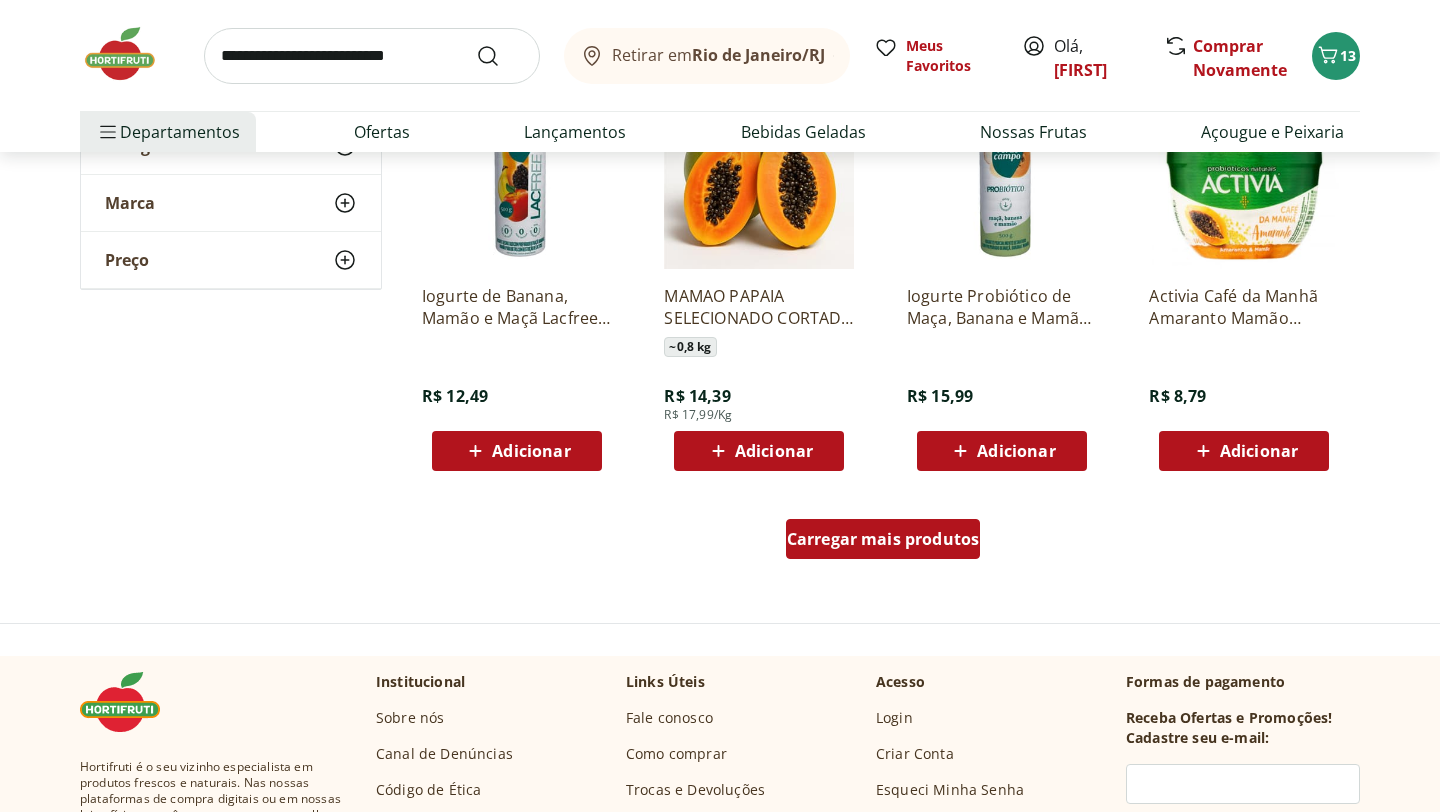 click on "Carregar mais produtos" at bounding box center (883, 539) 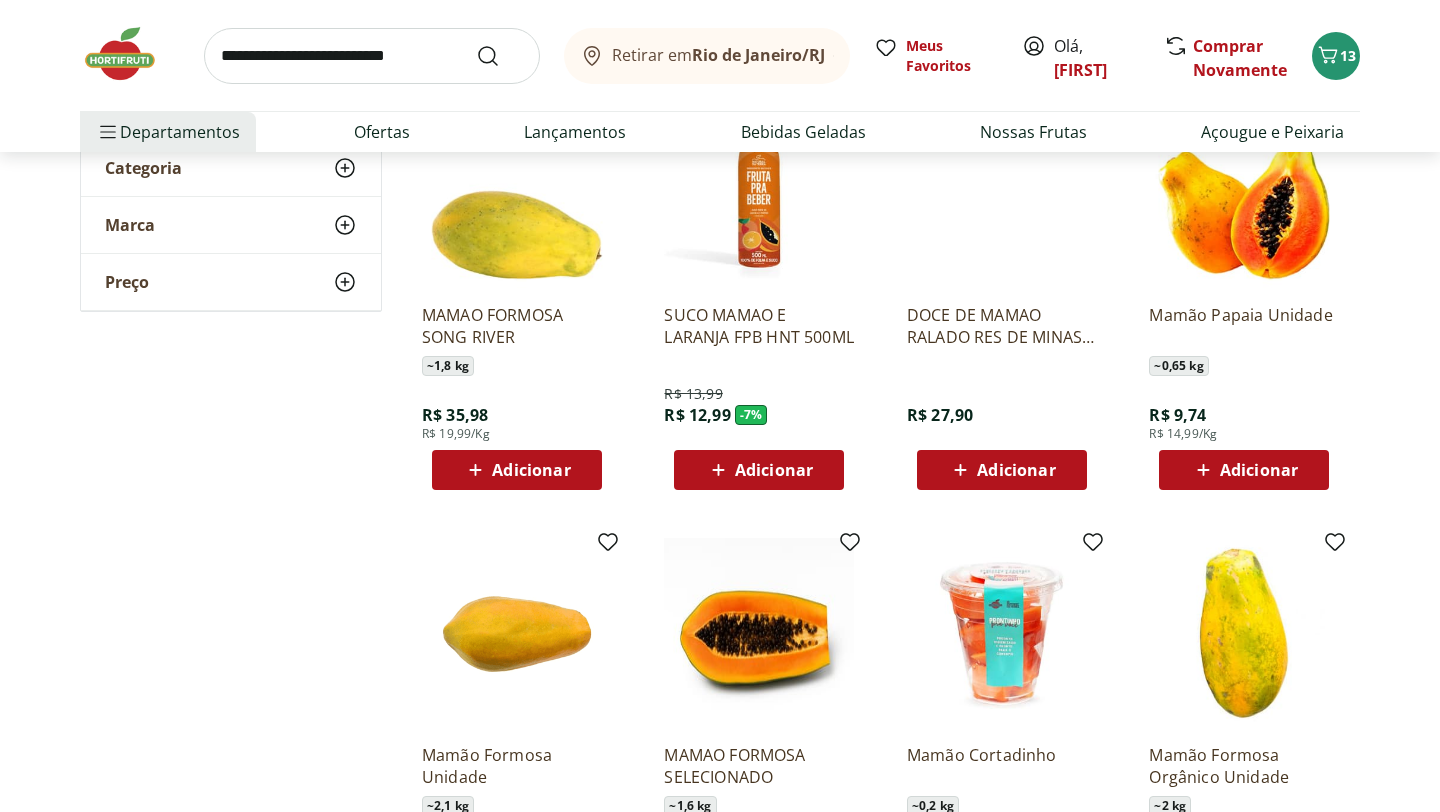 scroll, scrollTop: 321, scrollLeft: 0, axis: vertical 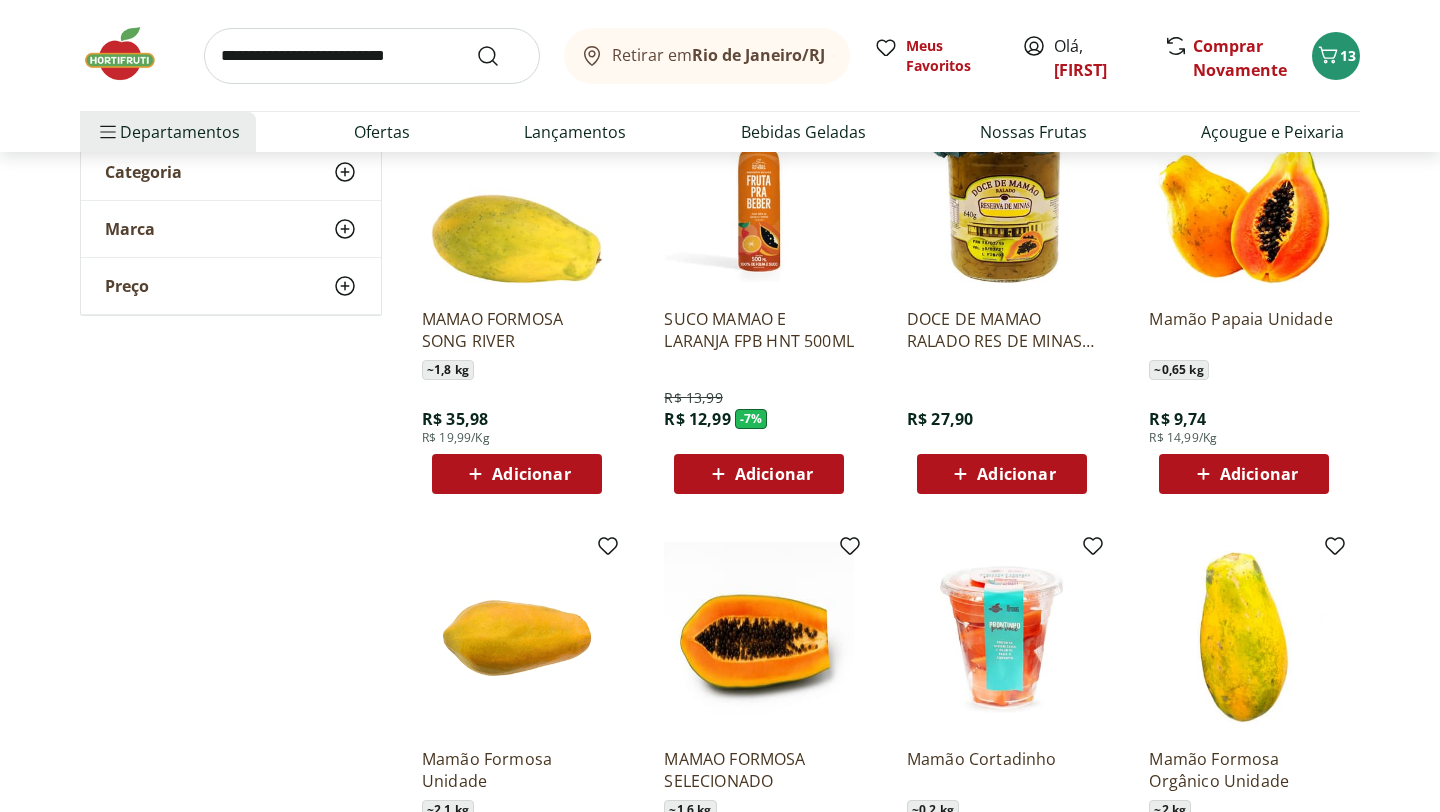 click on "Adicionar" at bounding box center (1259, 474) 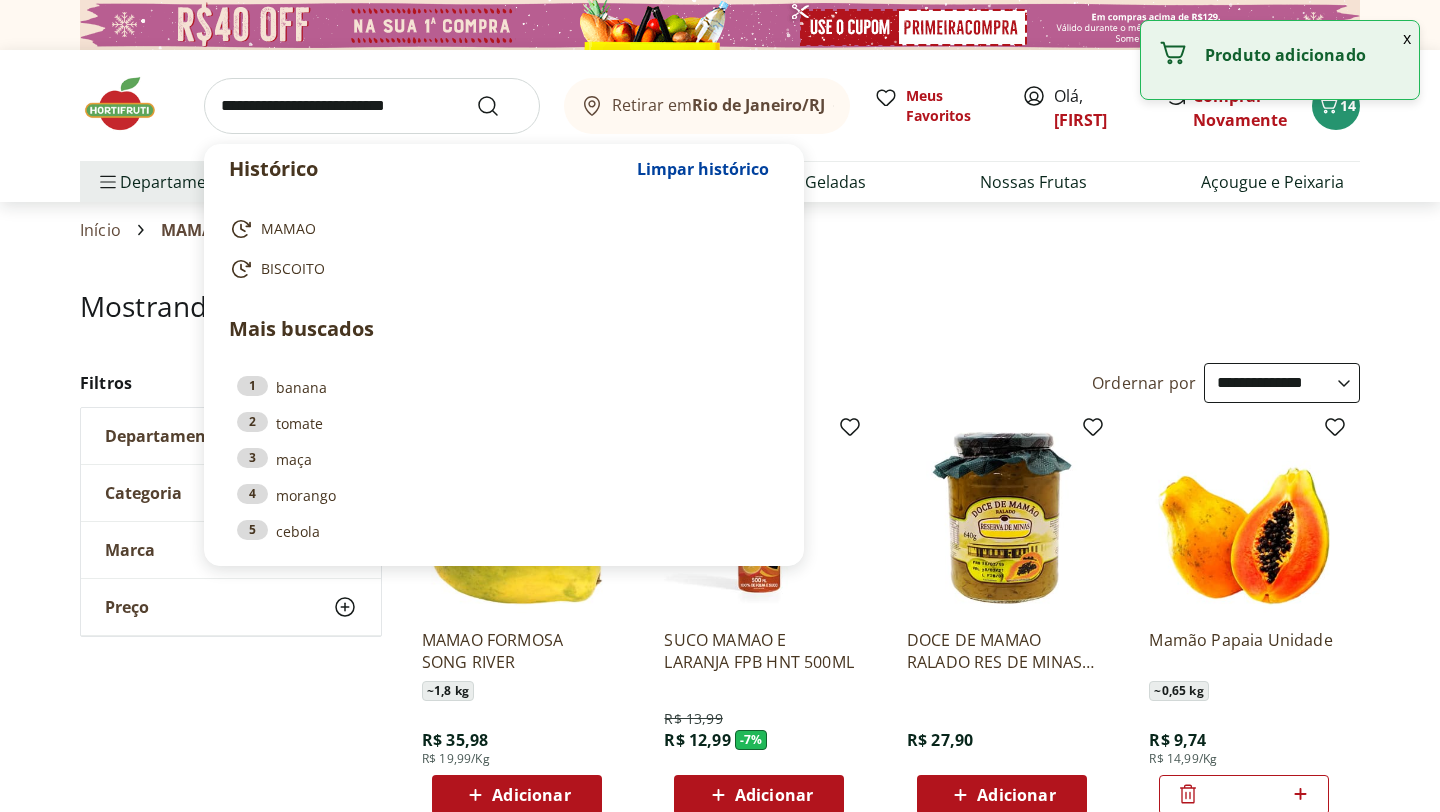 select on "**********" 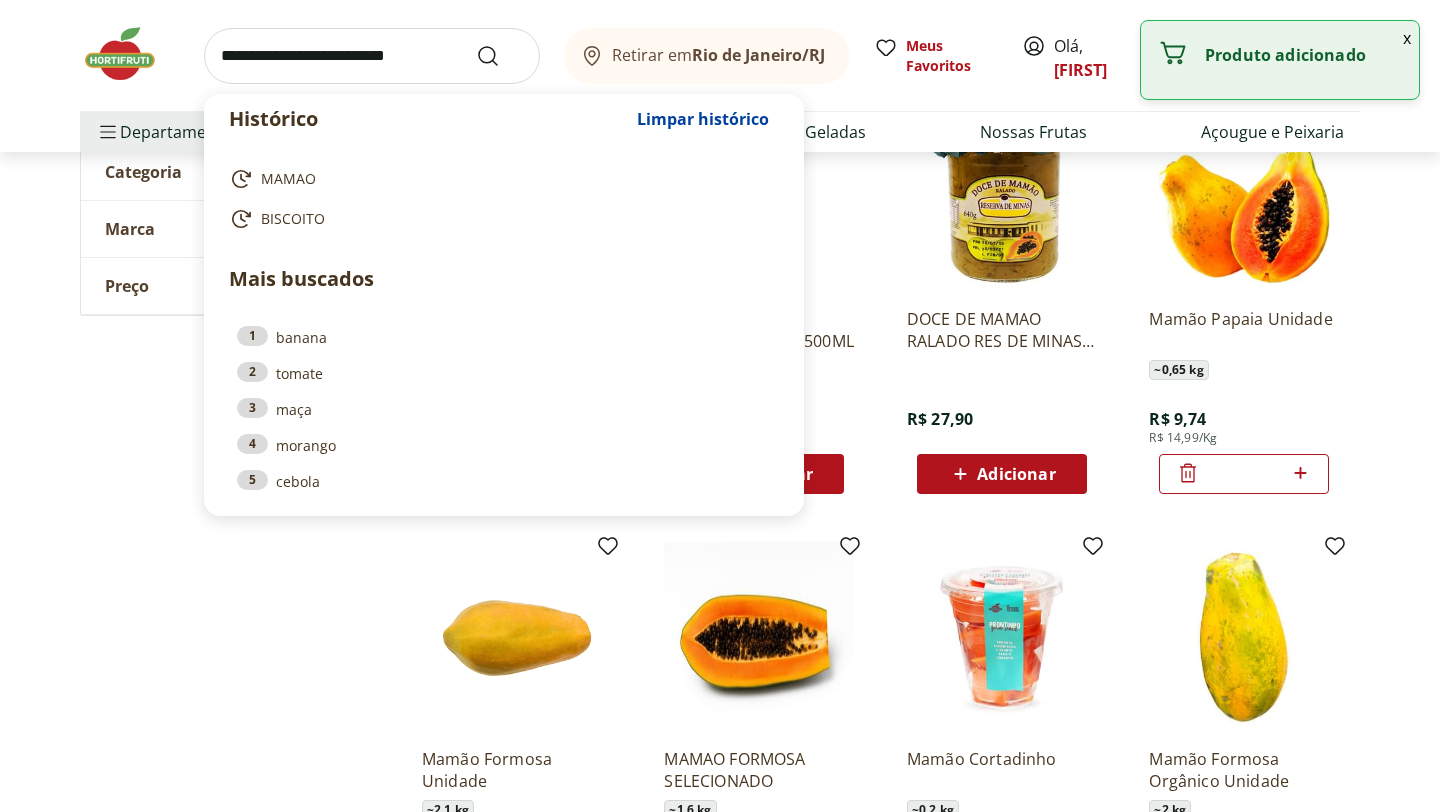 scroll, scrollTop: 0, scrollLeft: 0, axis: both 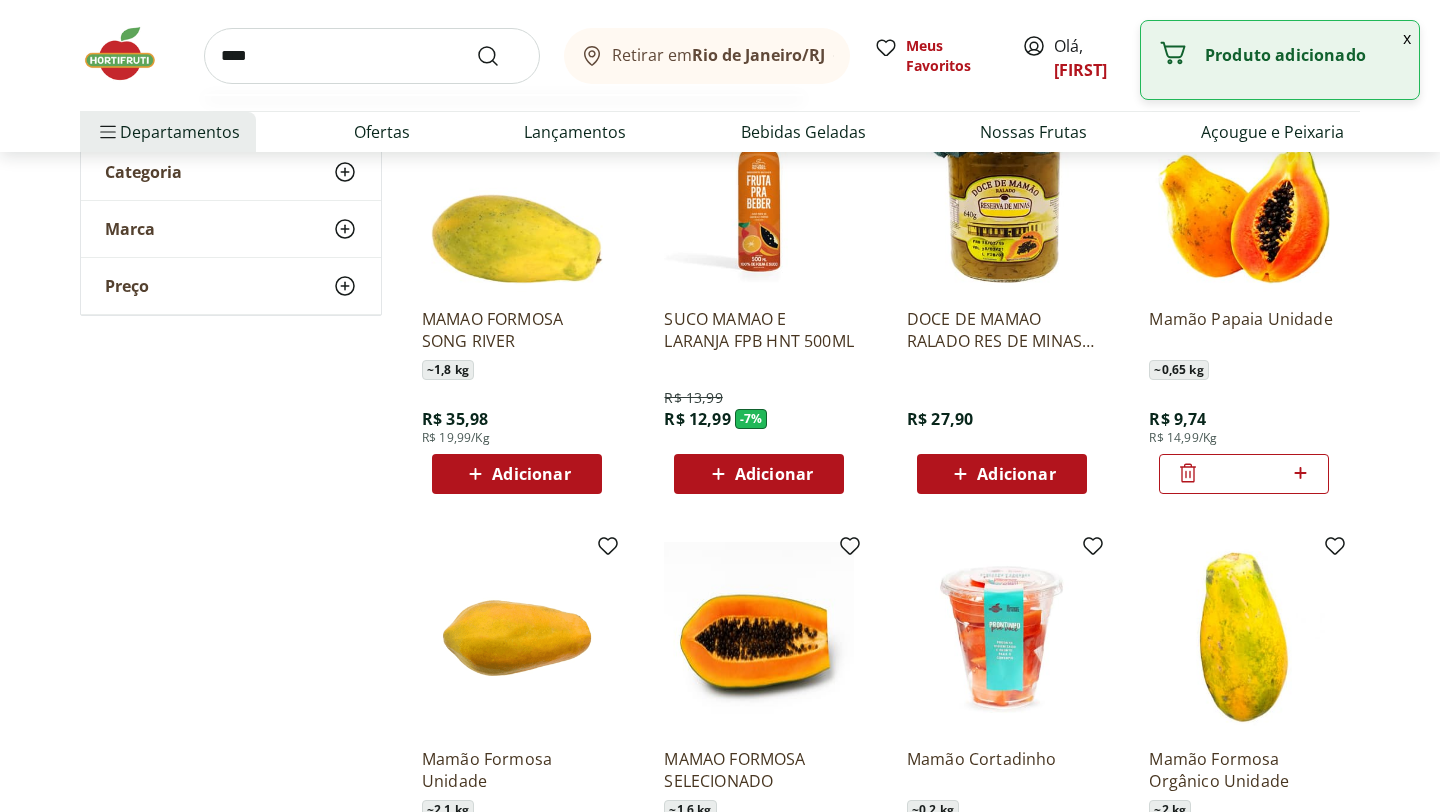 type on "****" 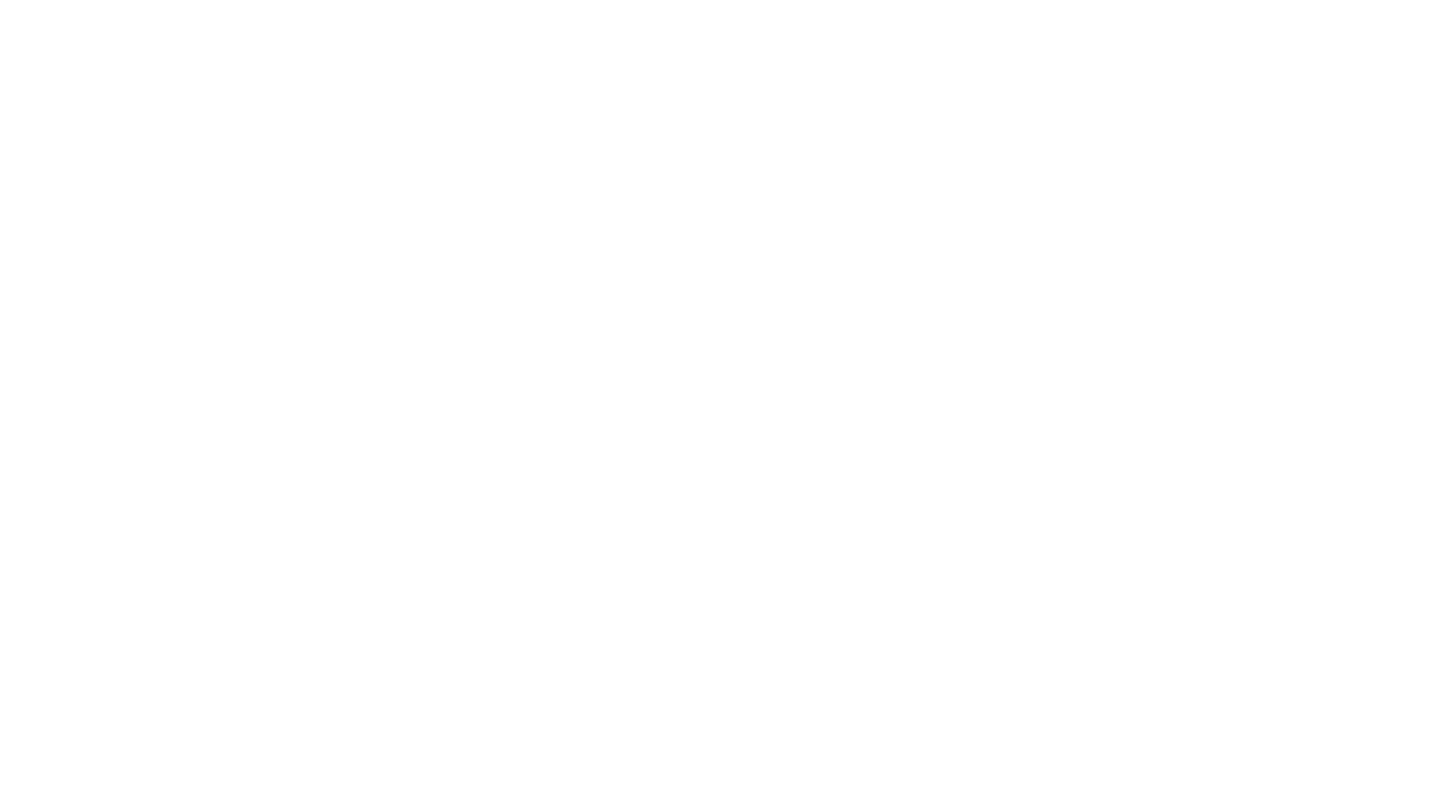 scroll, scrollTop: 0, scrollLeft: 0, axis: both 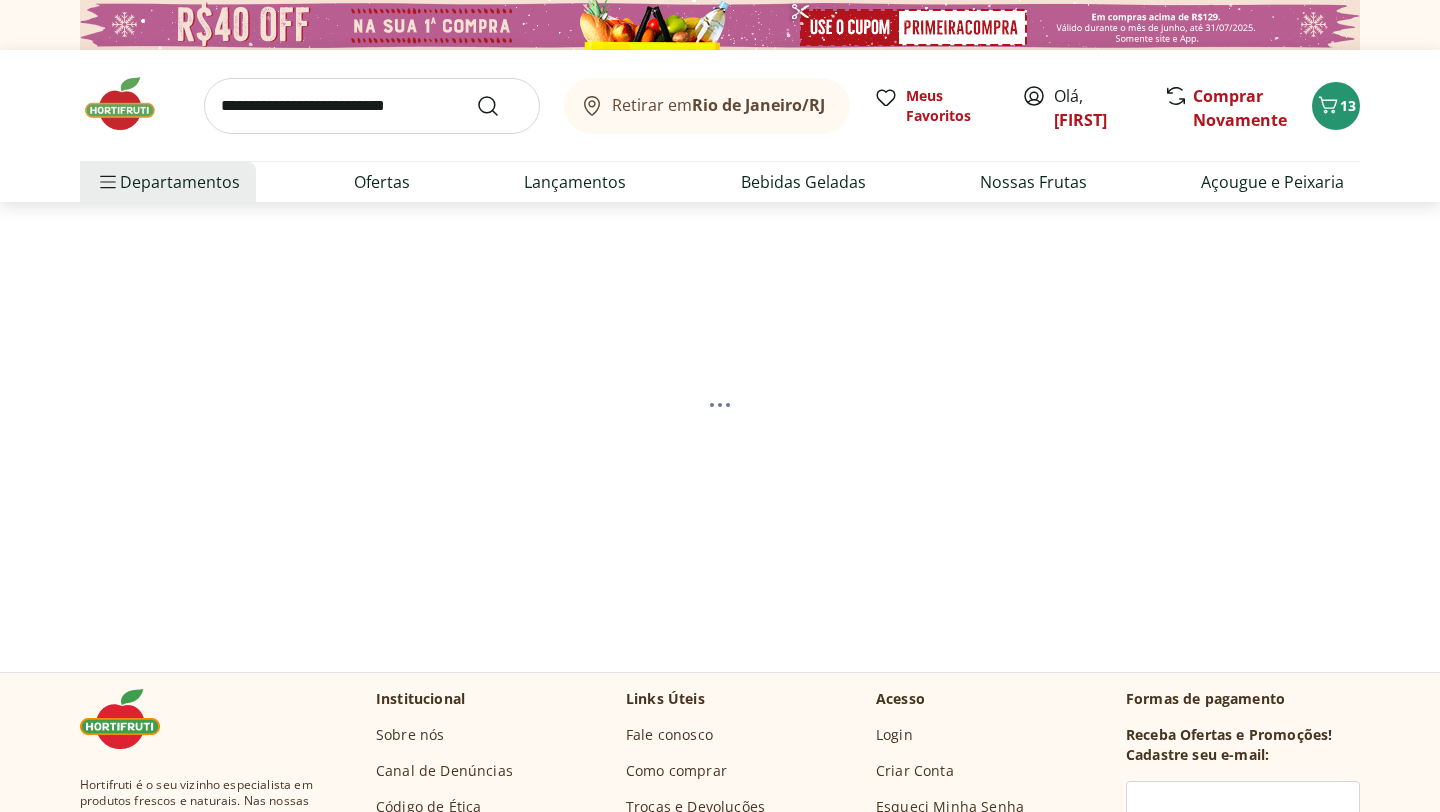 select on "**********" 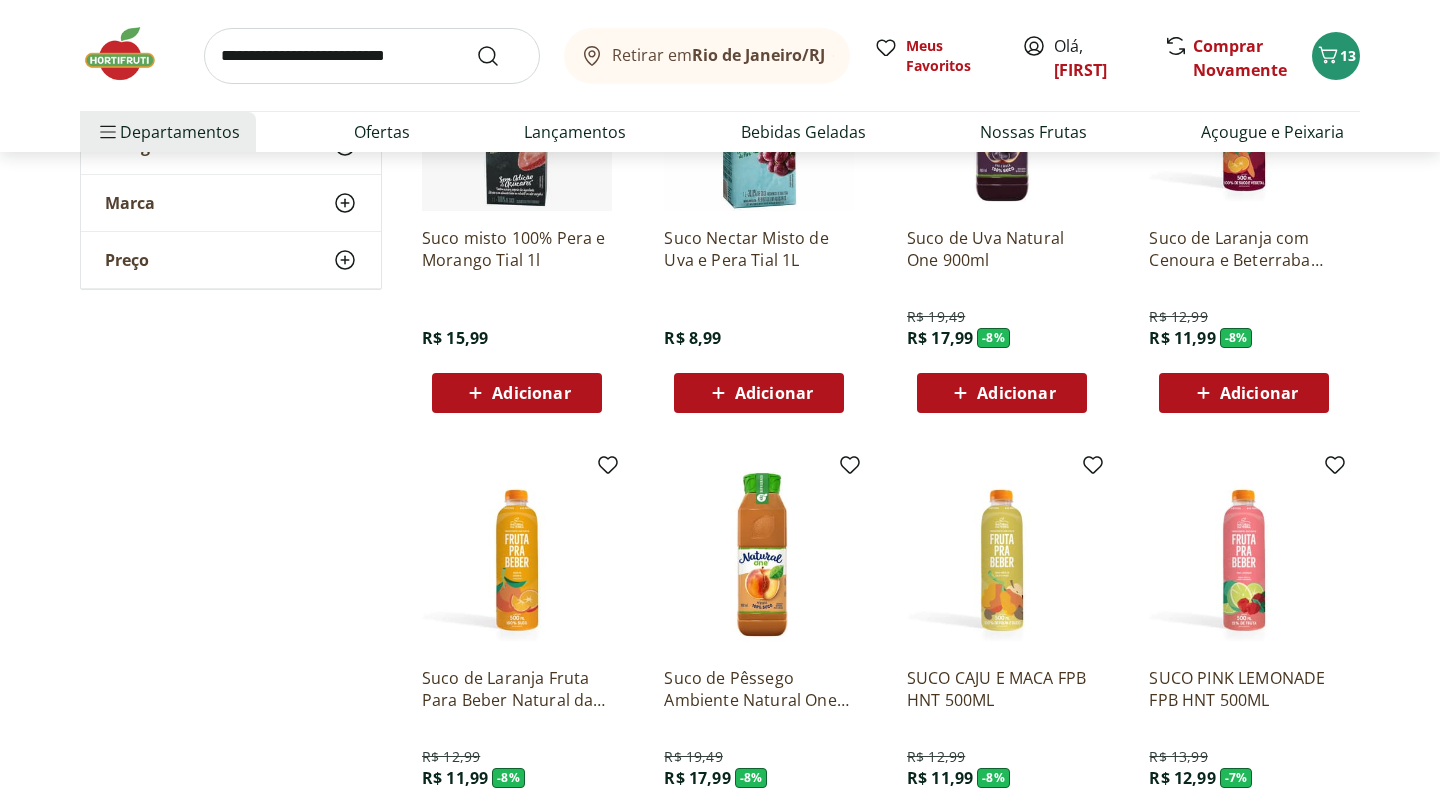 scroll, scrollTop: 2199, scrollLeft: 0, axis: vertical 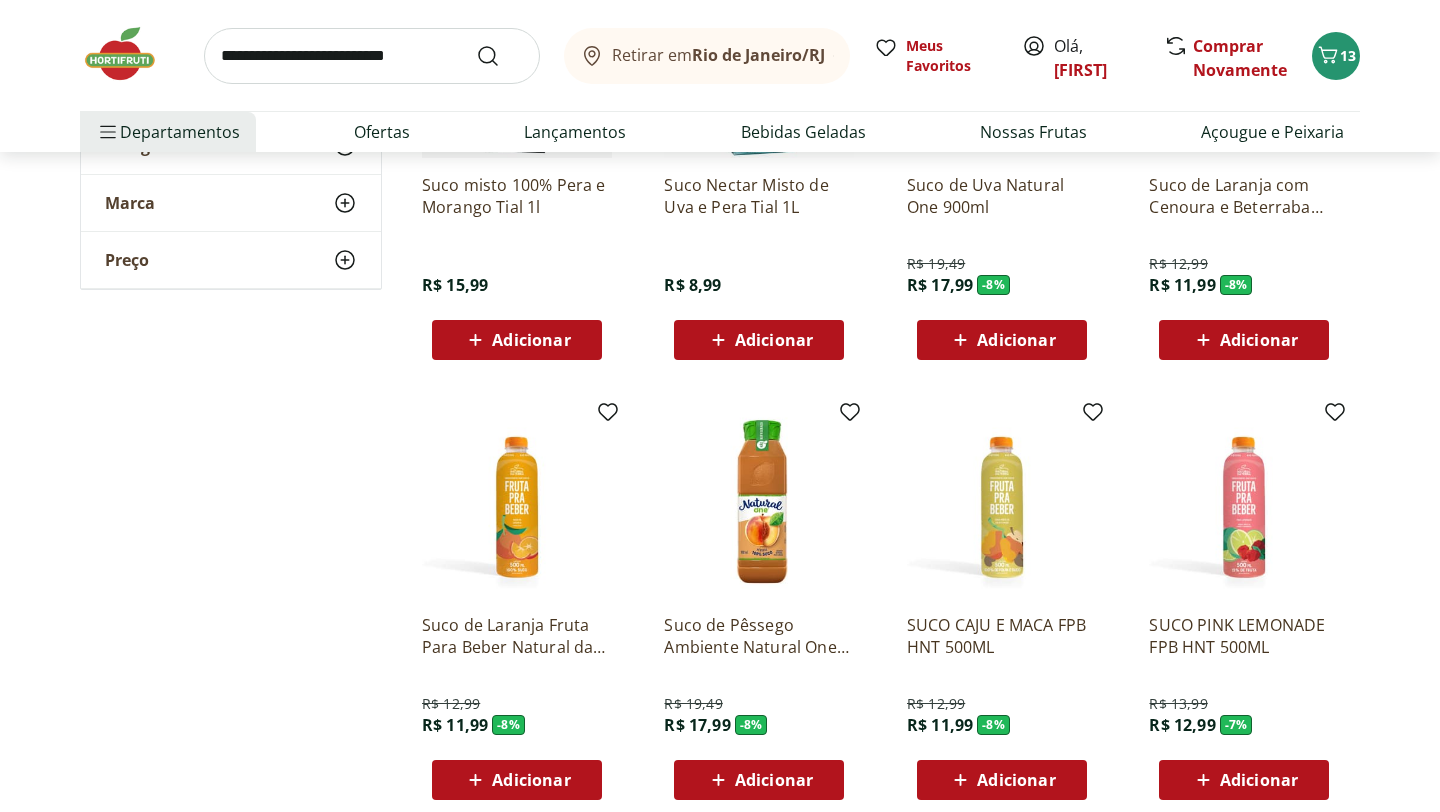 click on "Adicionar" at bounding box center [531, 780] 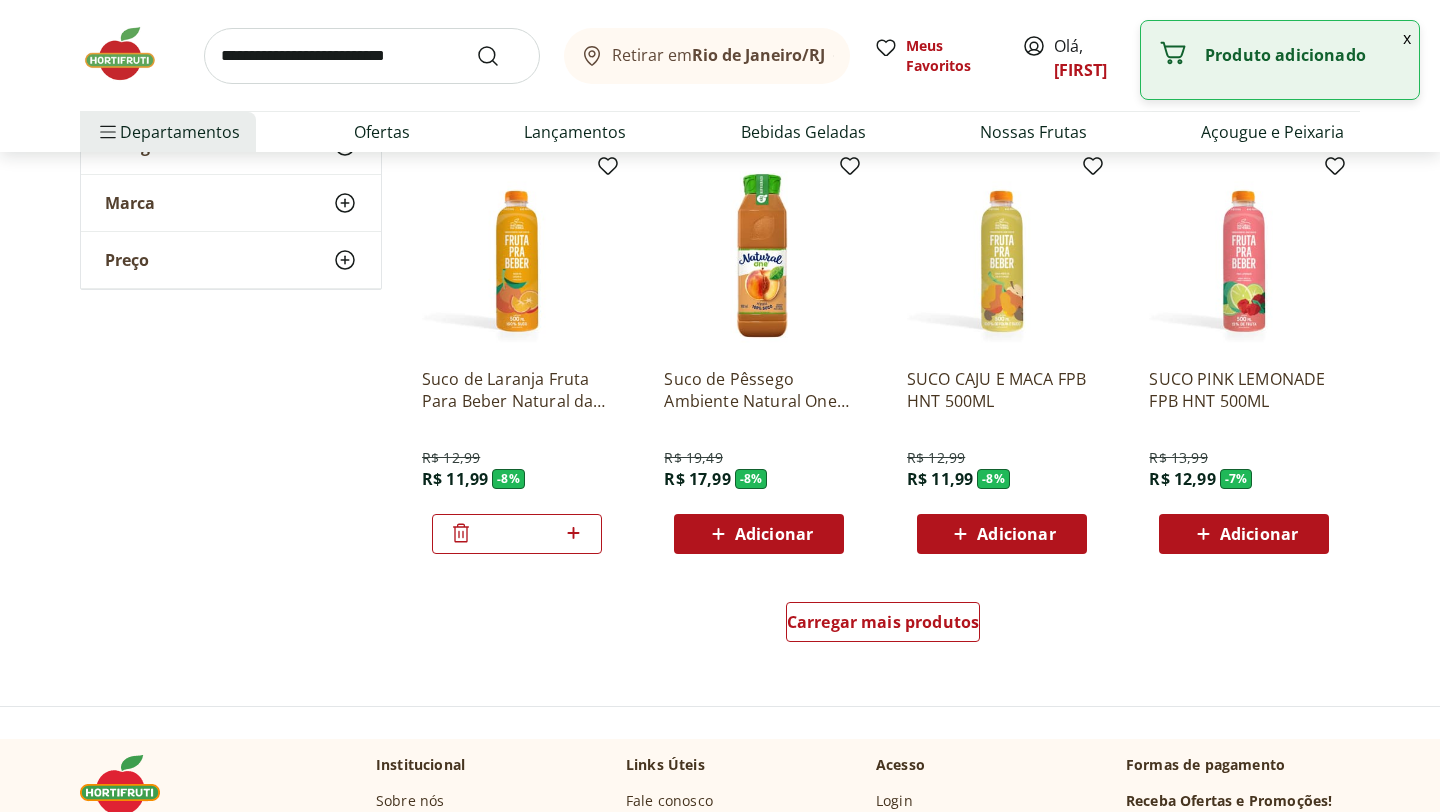 scroll, scrollTop: 2490, scrollLeft: 0, axis: vertical 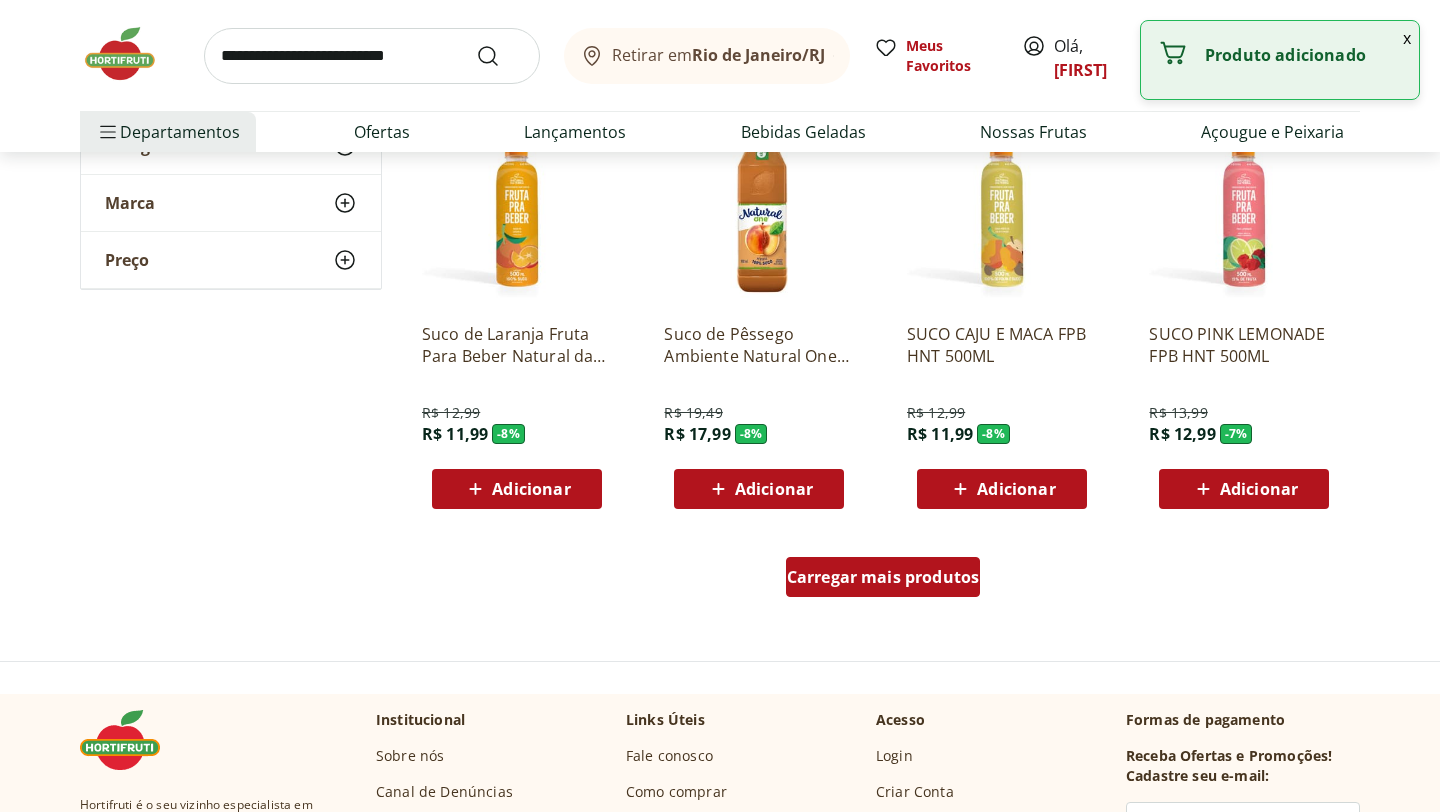 click on "Carregar mais produtos" at bounding box center [883, 577] 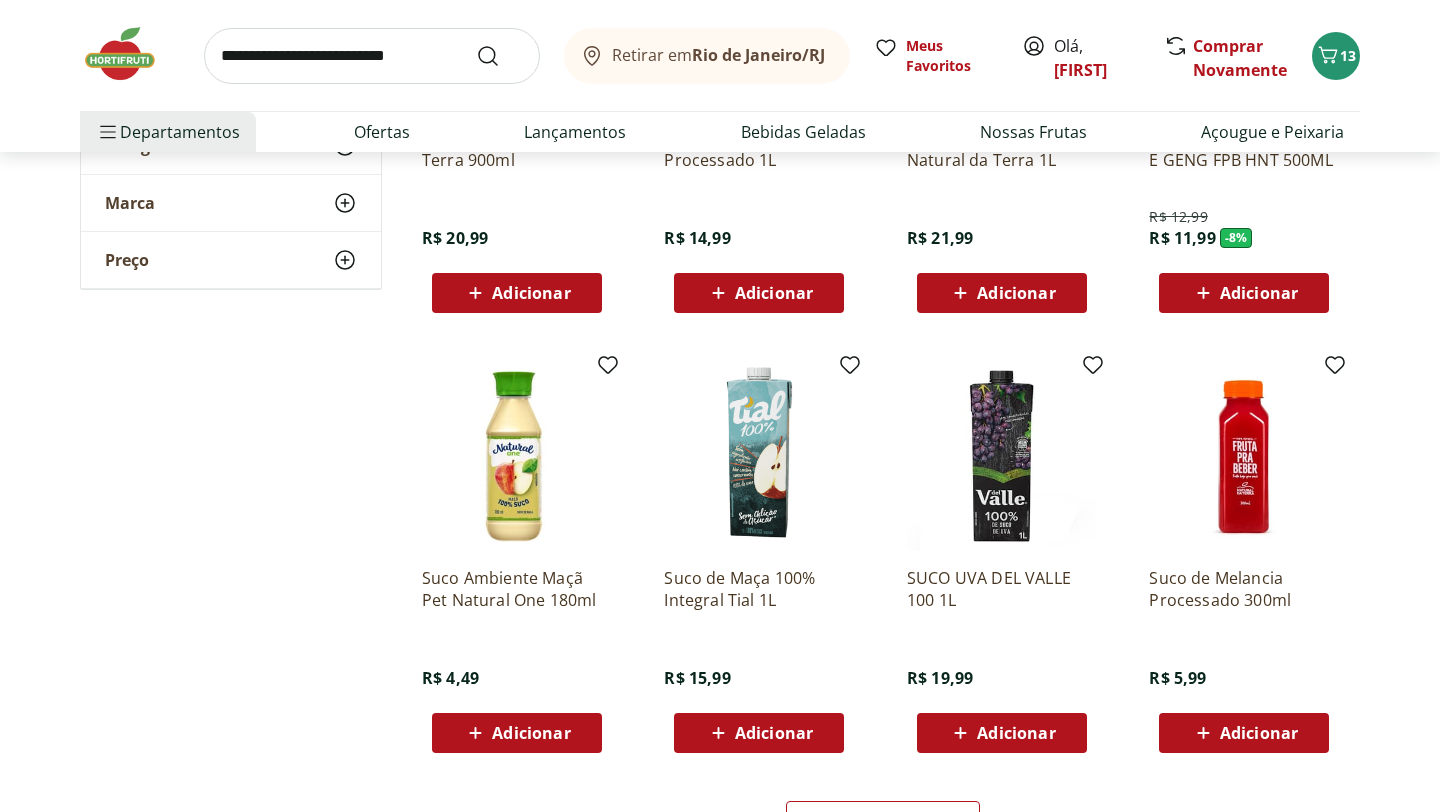 scroll, scrollTop: 3579, scrollLeft: 0, axis: vertical 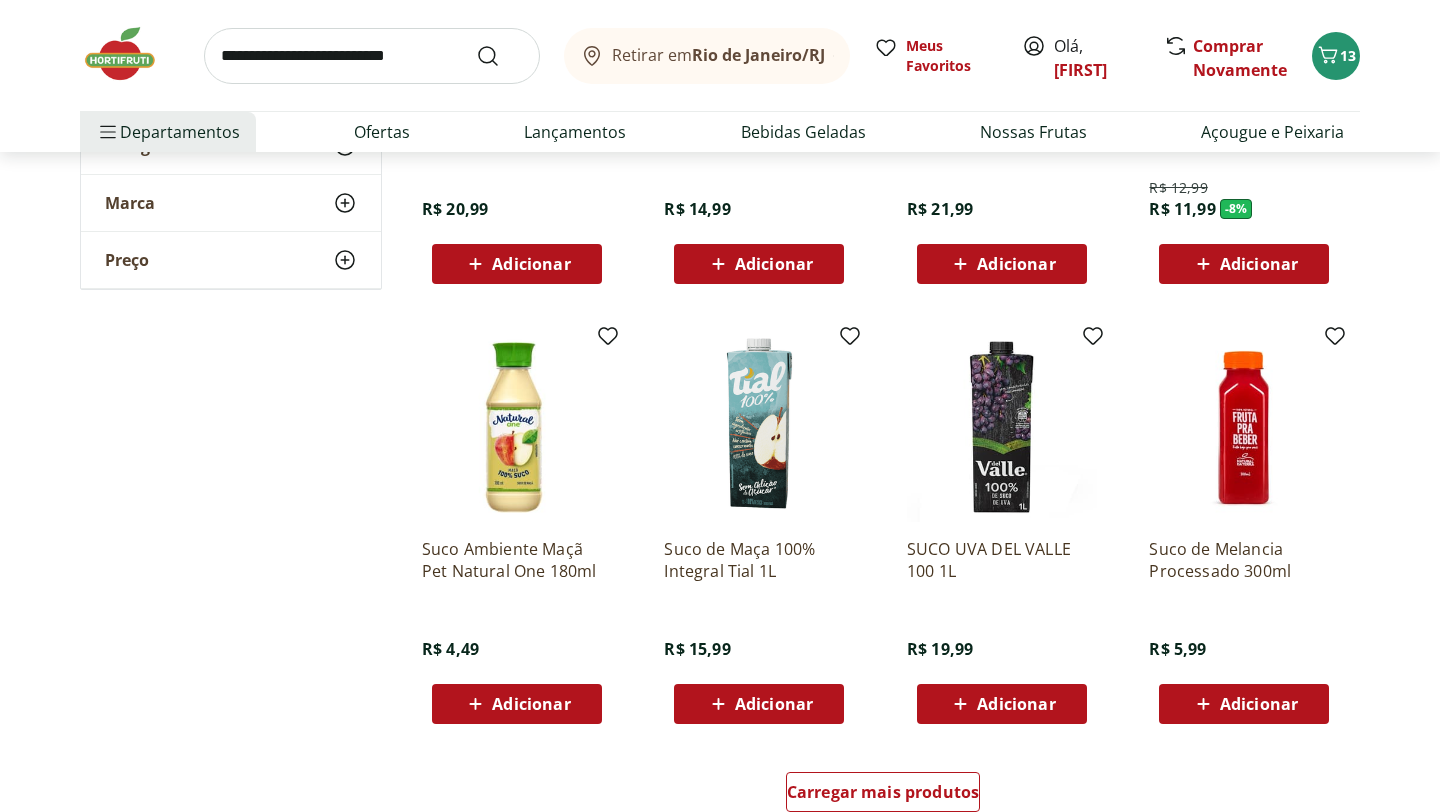 click at bounding box center (372, 56) 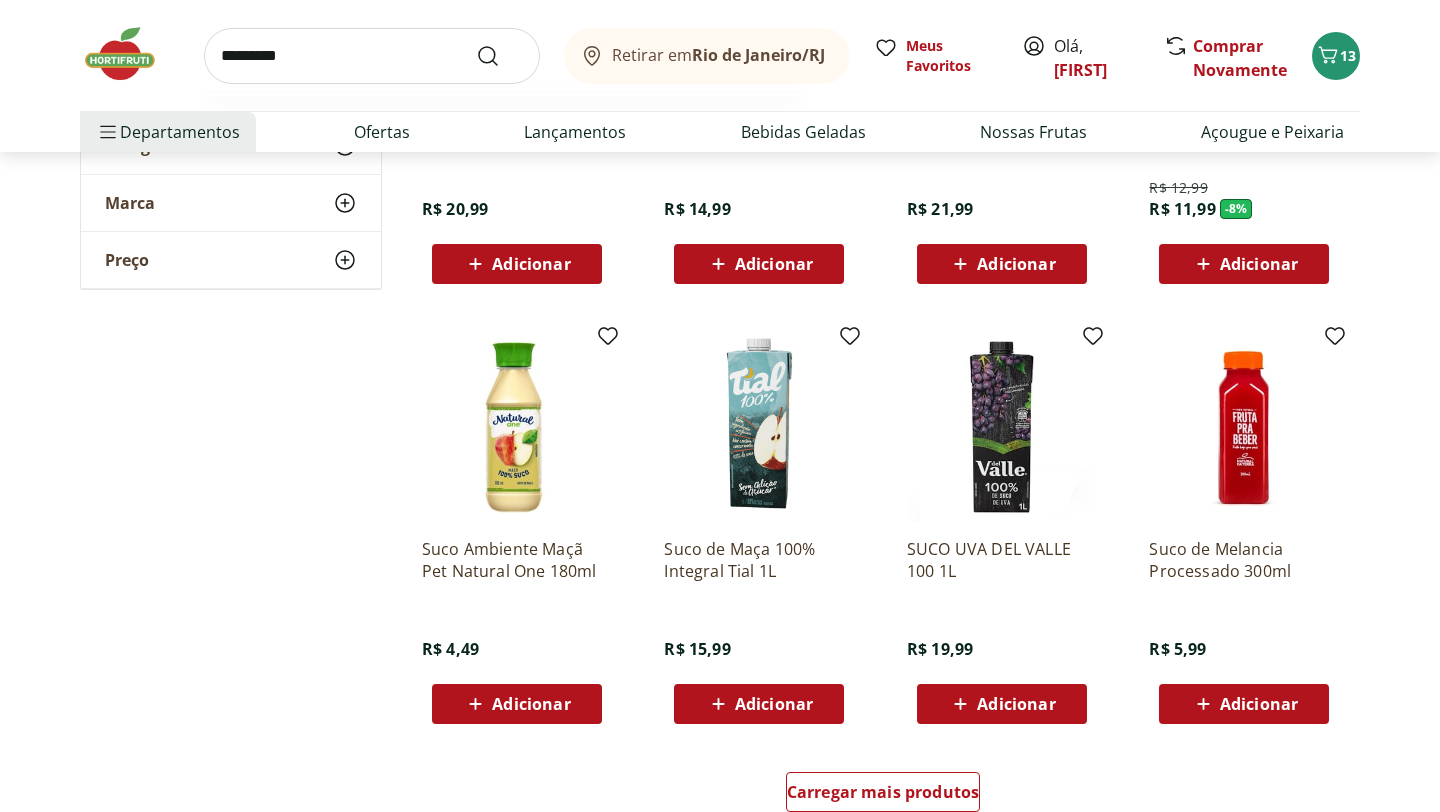 type on "*********" 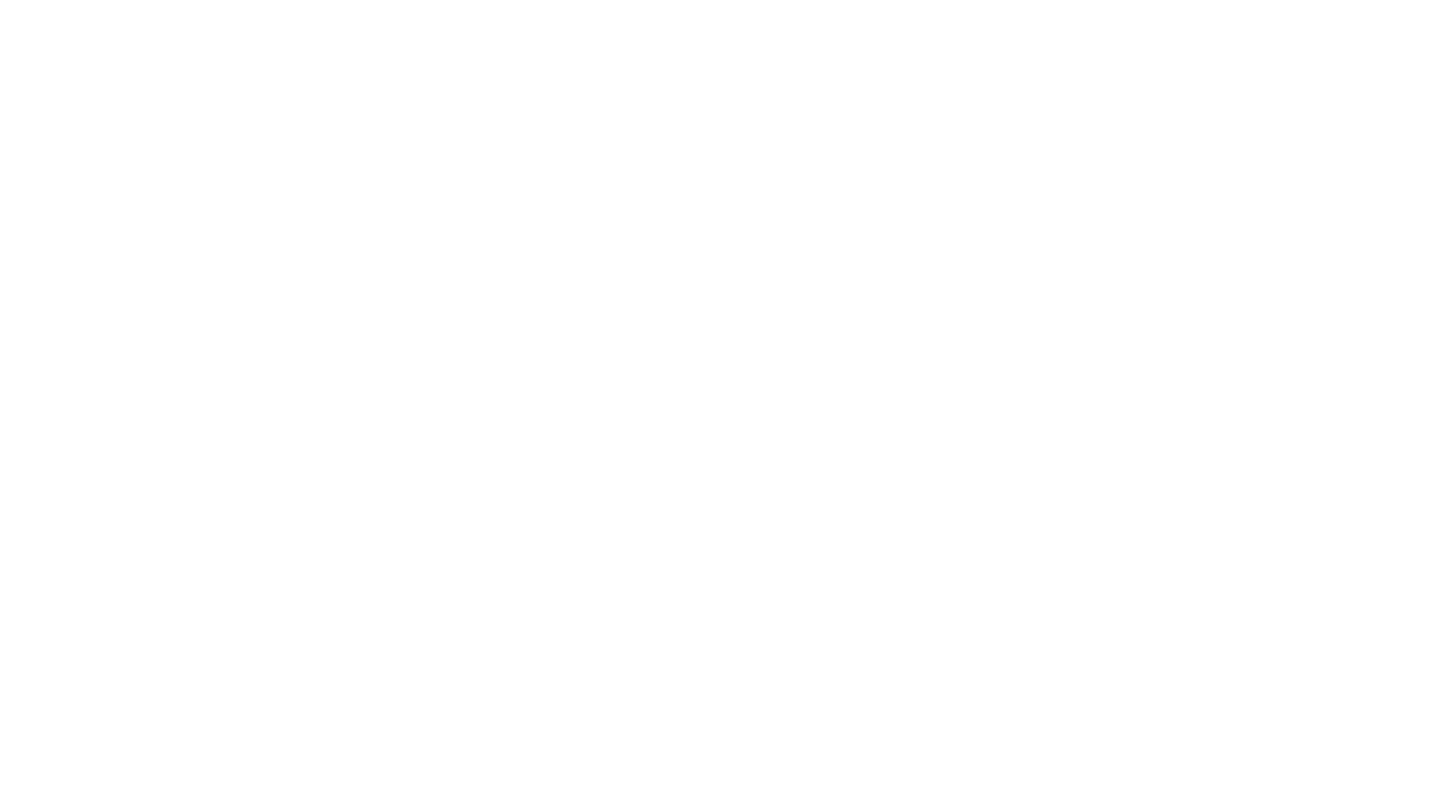 scroll, scrollTop: 0, scrollLeft: 0, axis: both 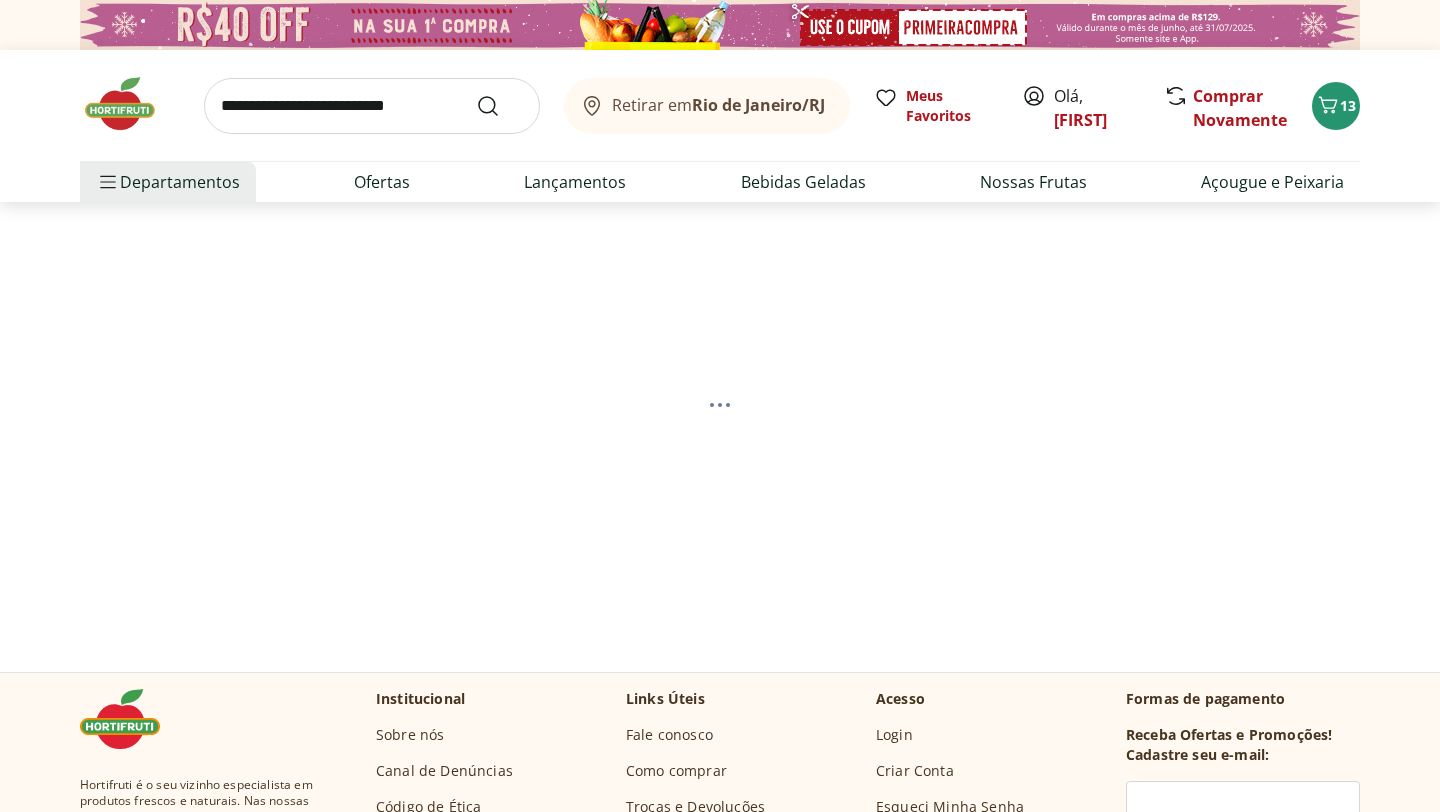select on "**********" 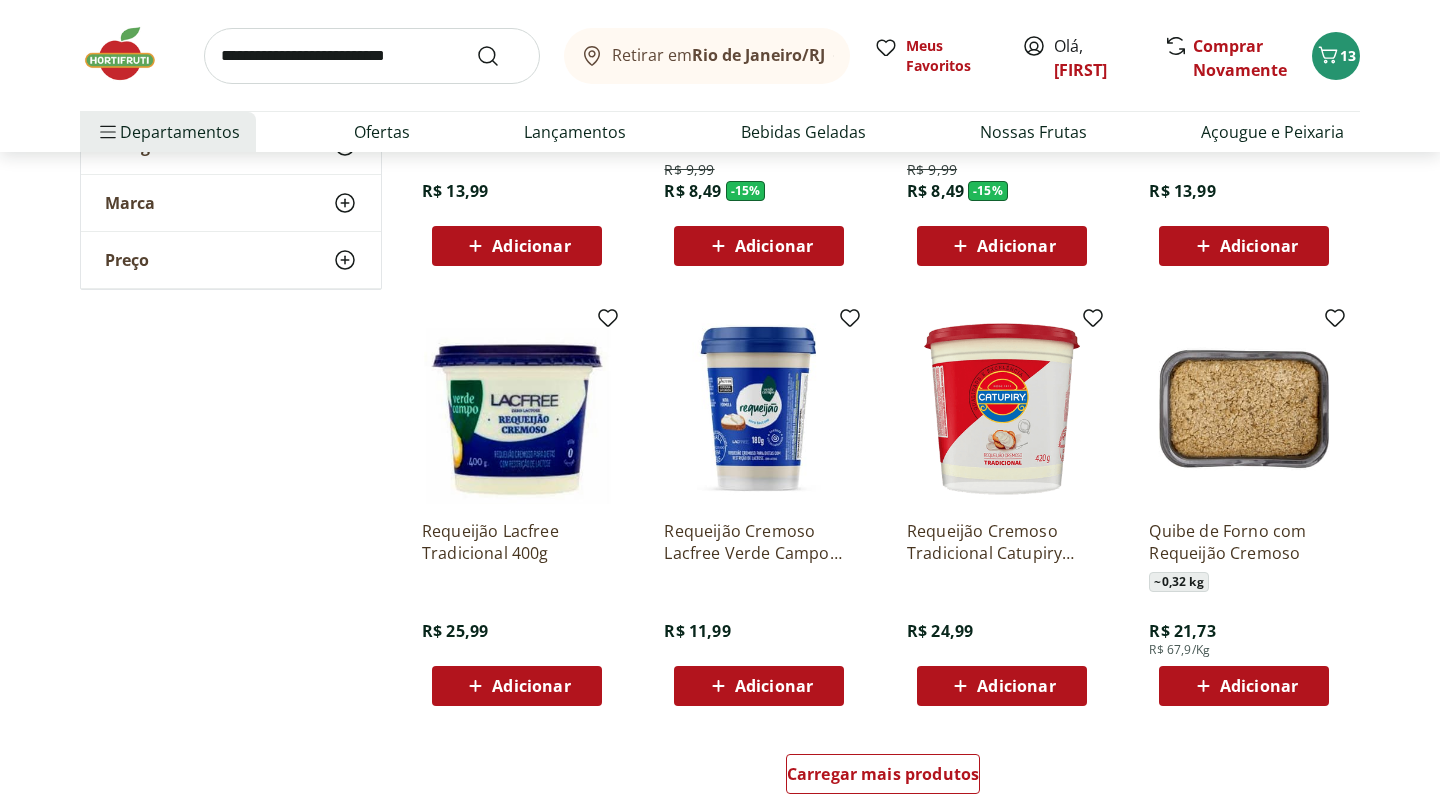scroll, scrollTop: 1167, scrollLeft: 0, axis: vertical 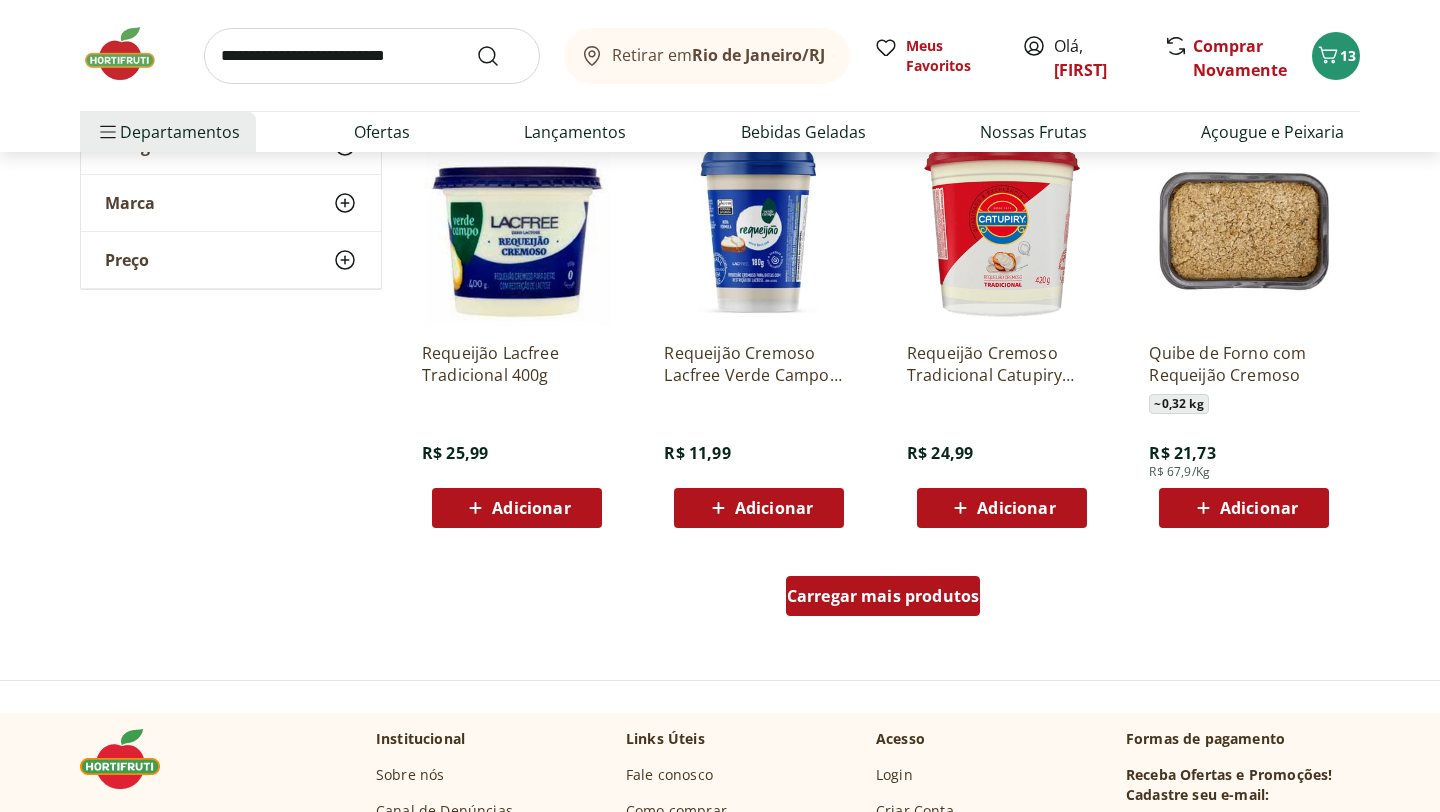 click on "Carregar mais produtos" at bounding box center [883, 596] 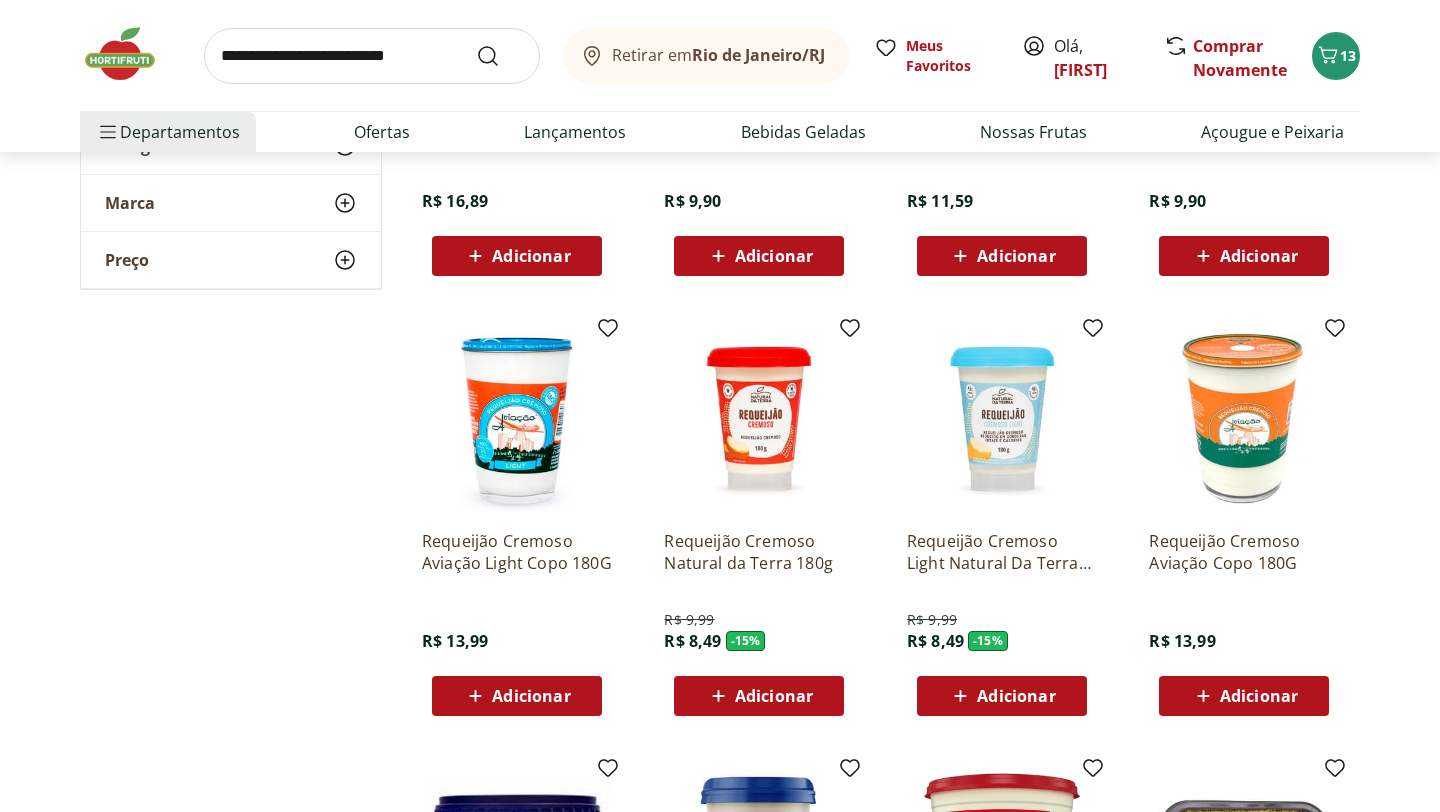 scroll, scrollTop: 540, scrollLeft: 0, axis: vertical 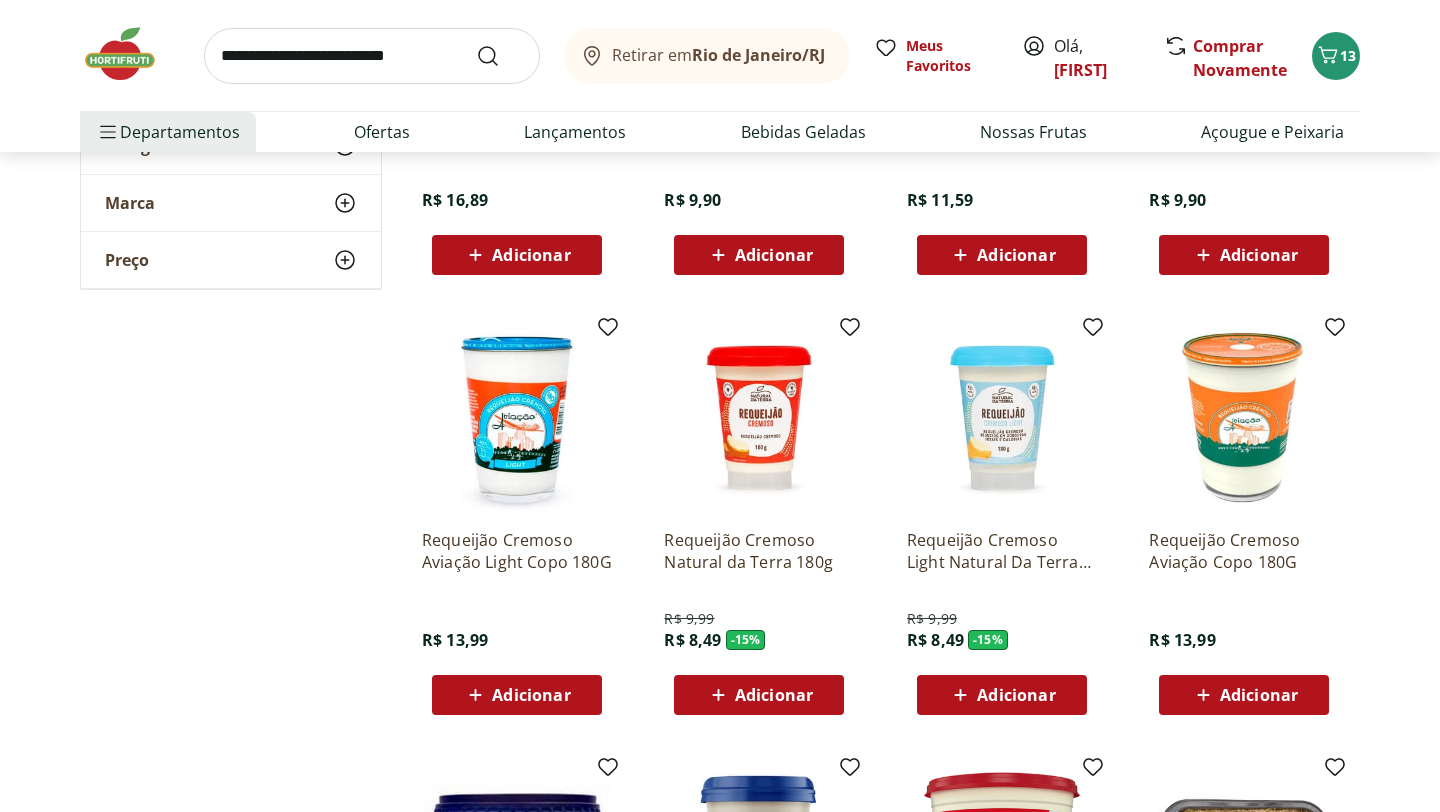 click on "Adicionar" at bounding box center [774, 695] 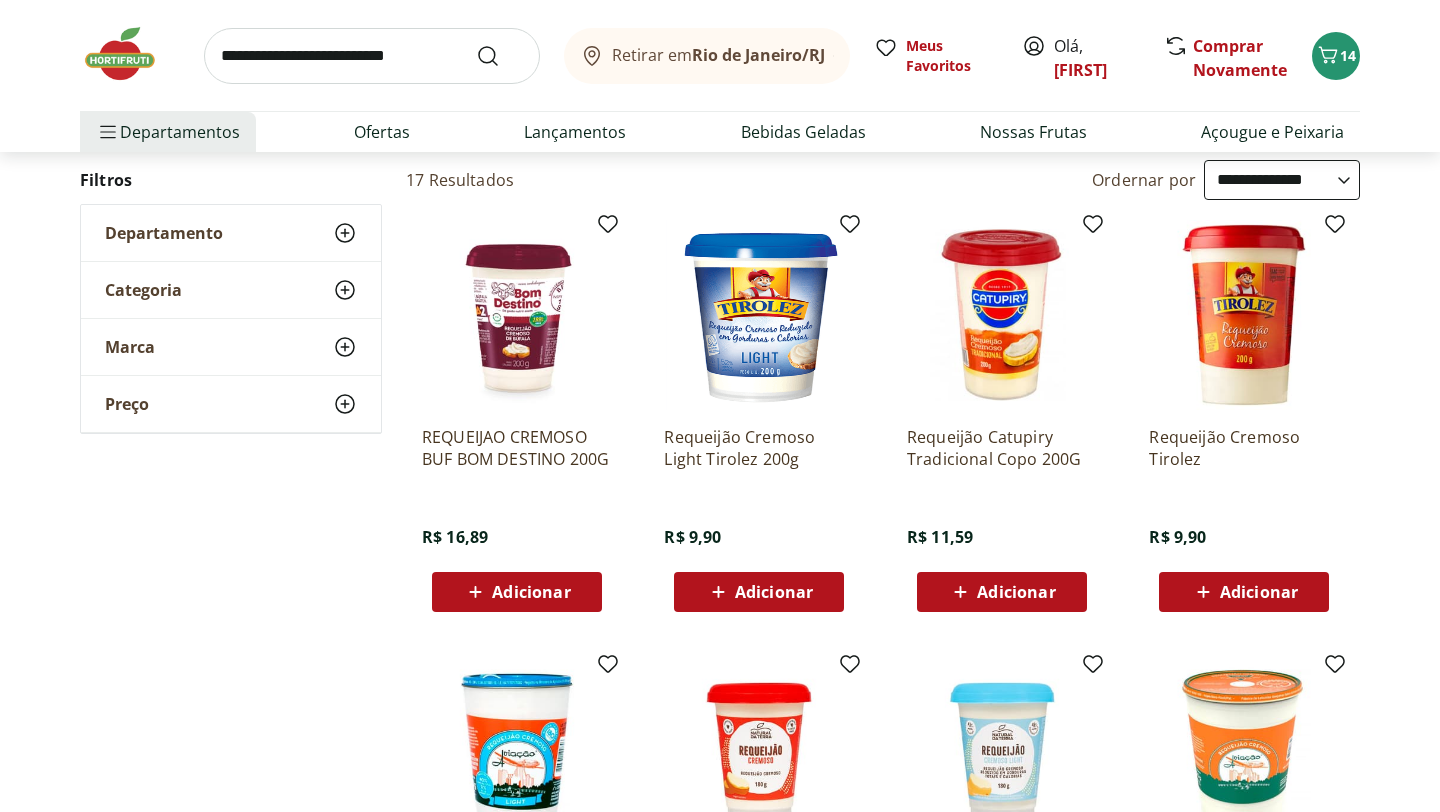 scroll, scrollTop: 199, scrollLeft: 0, axis: vertical 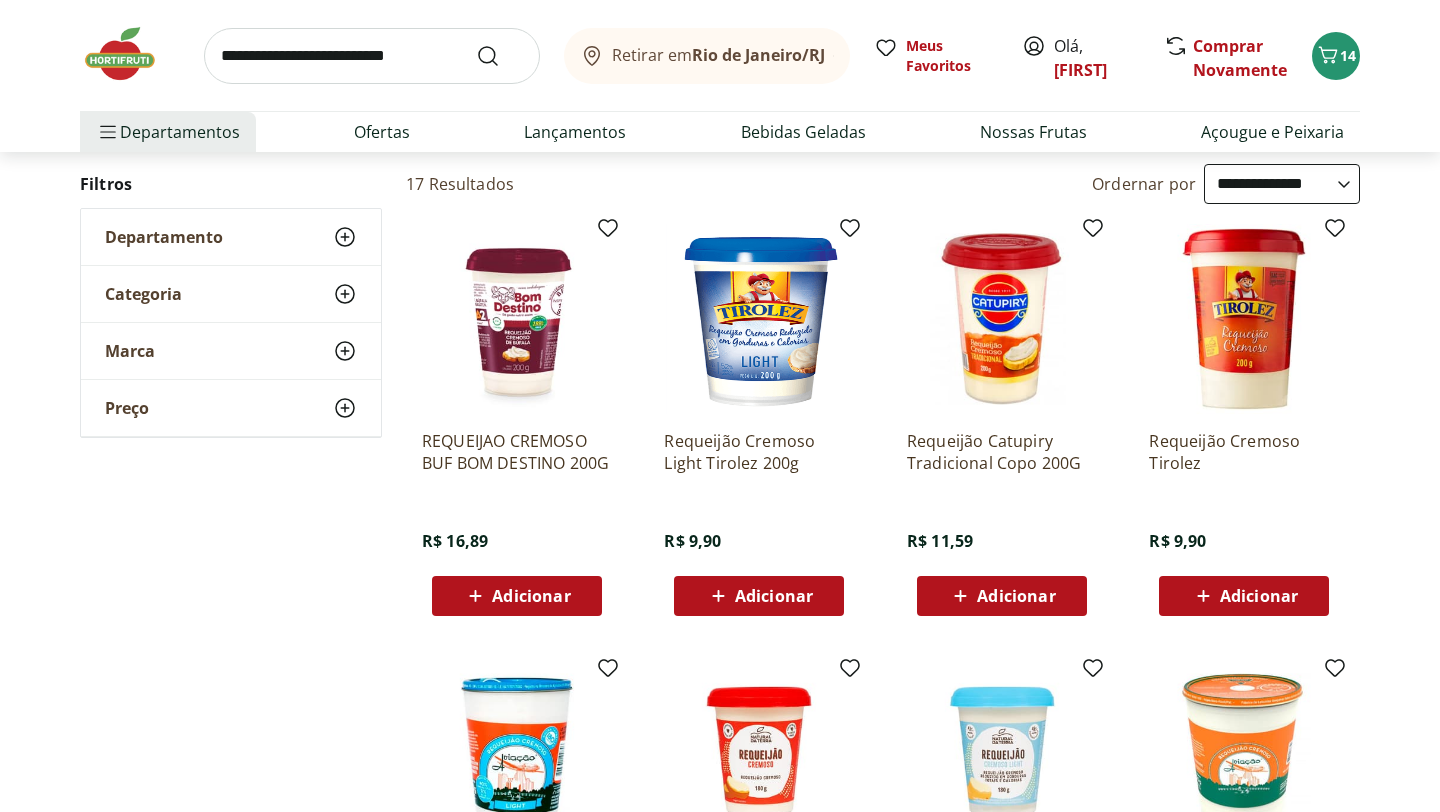 click on "Adicionar" at bounding box center [1016, 596] 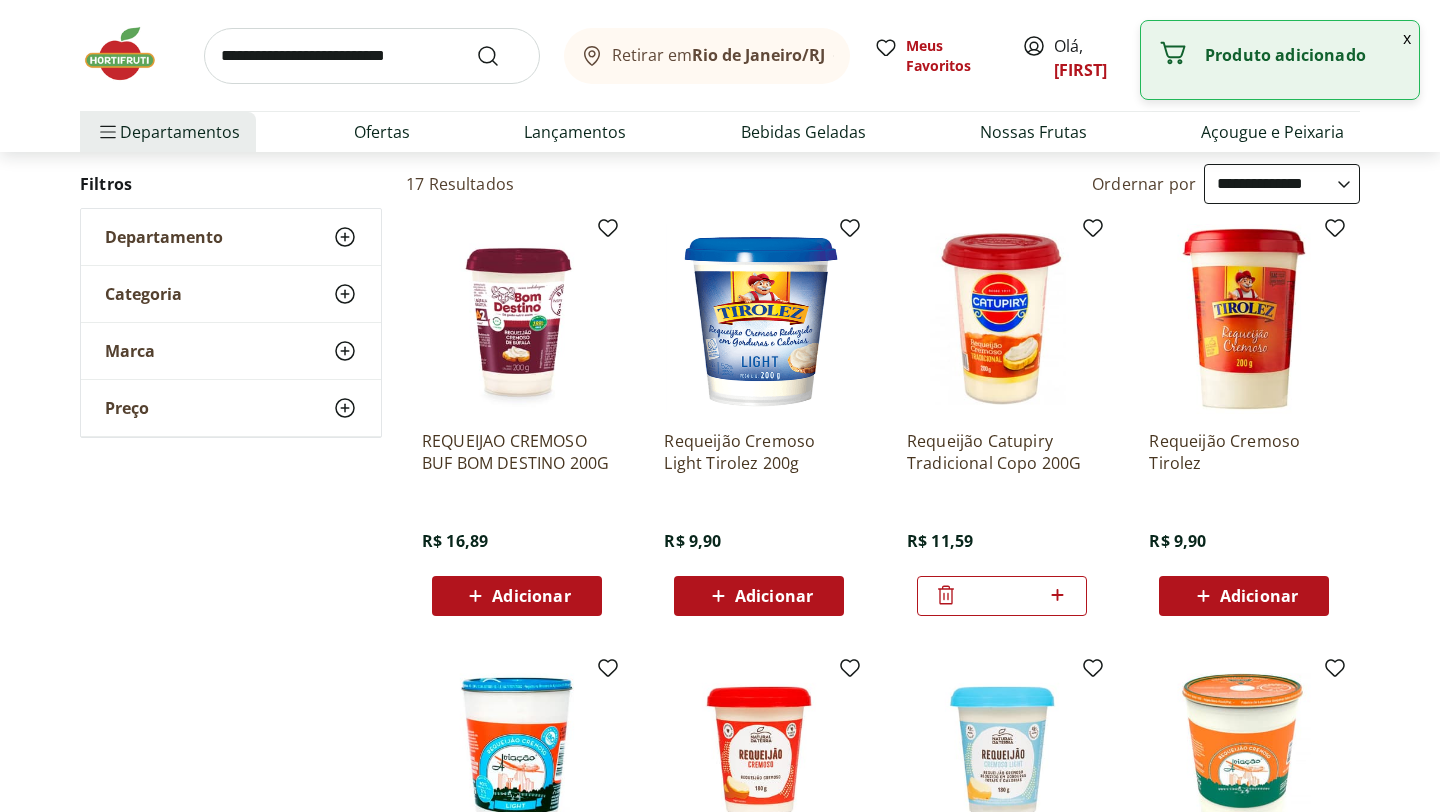 click at bounding box center (372, 56) 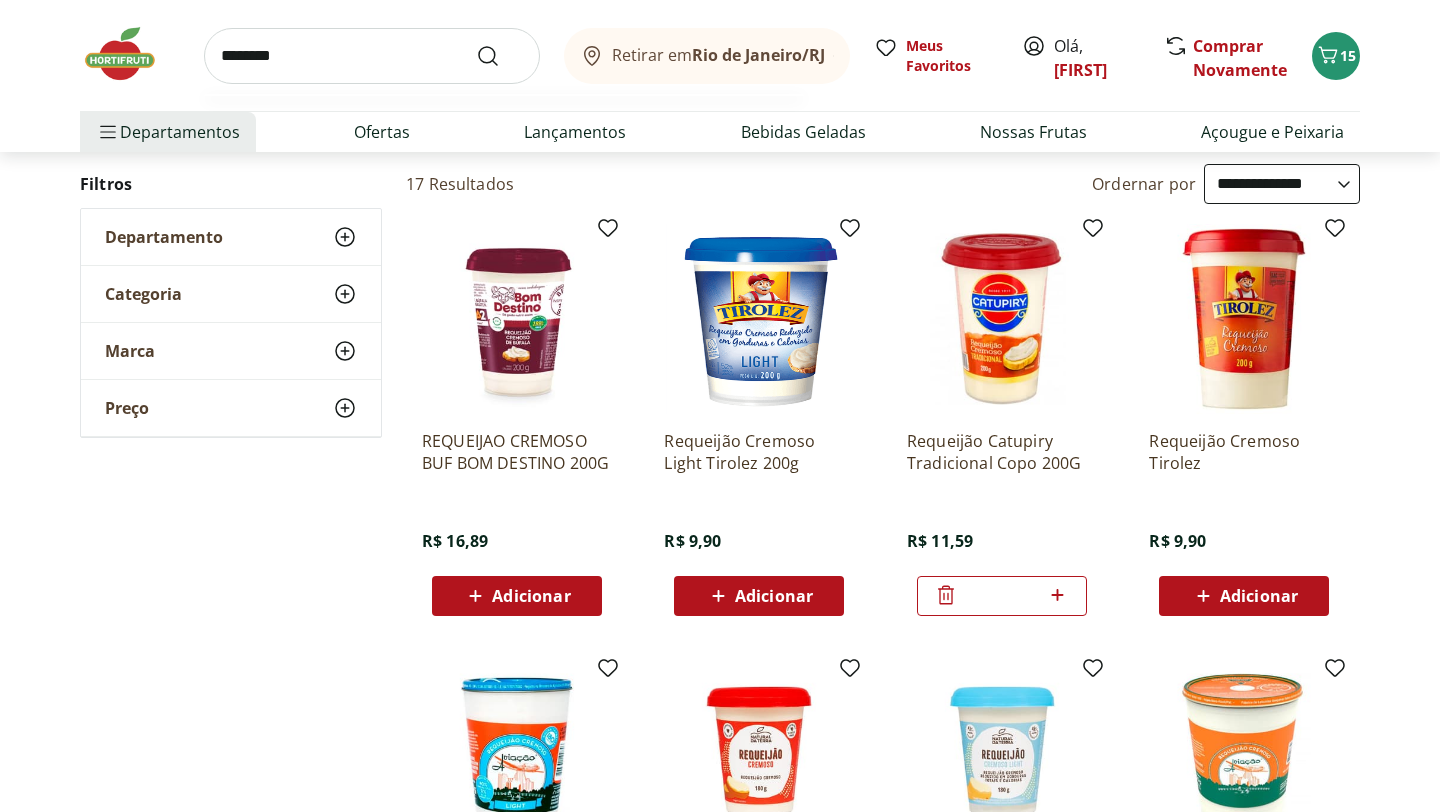 type on "********" 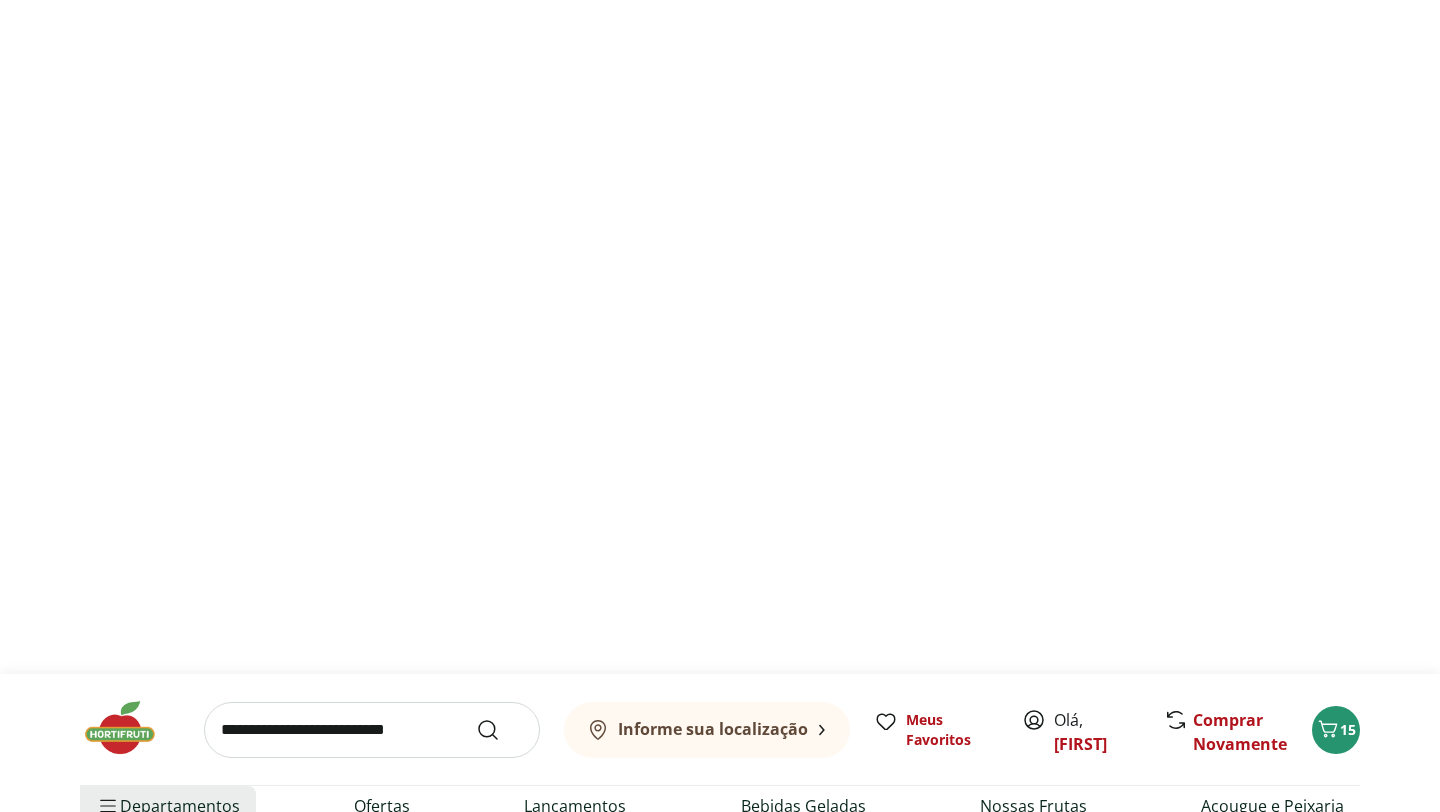 scroll, scrollTop: 0, scrollLeft: 0, axis: both 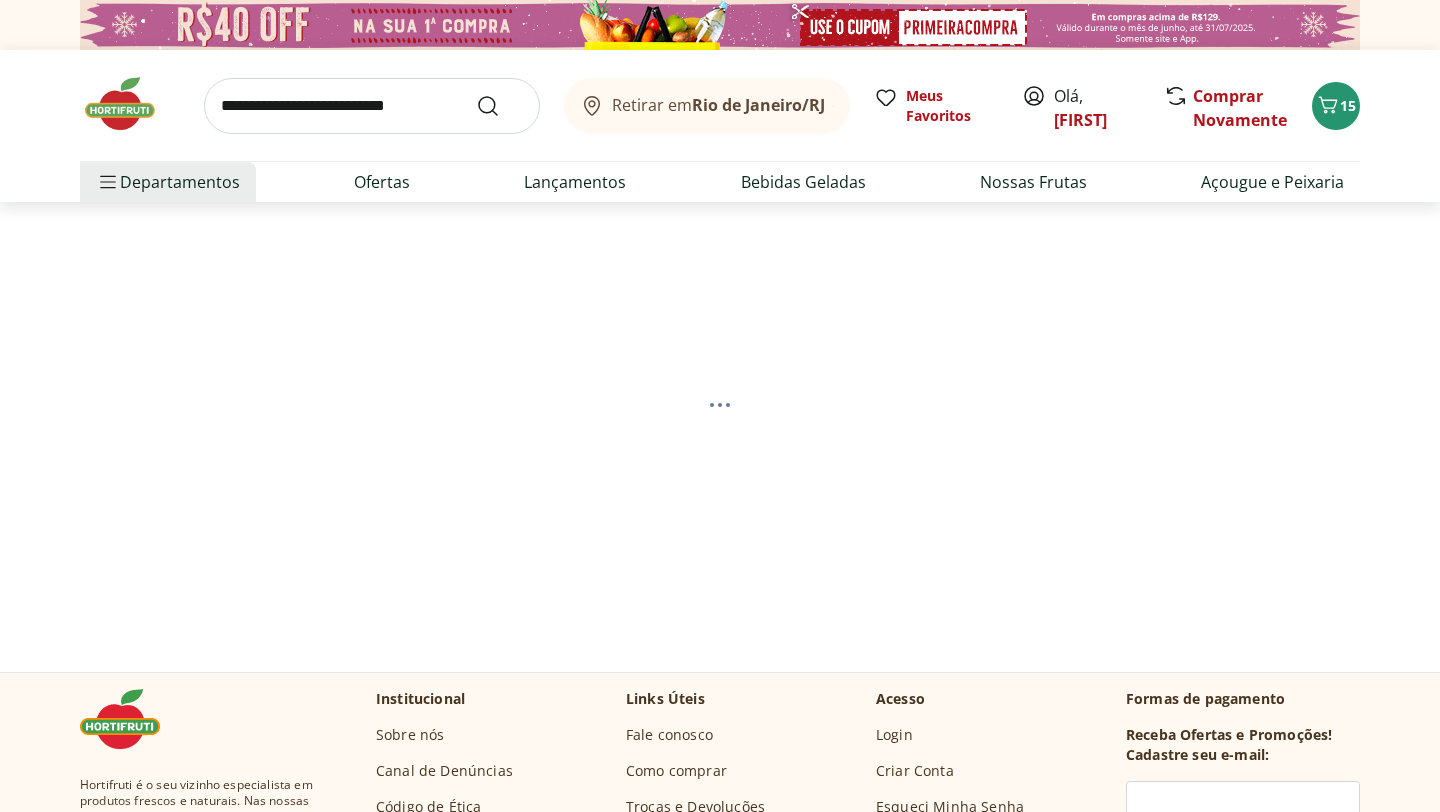 select on "**********" 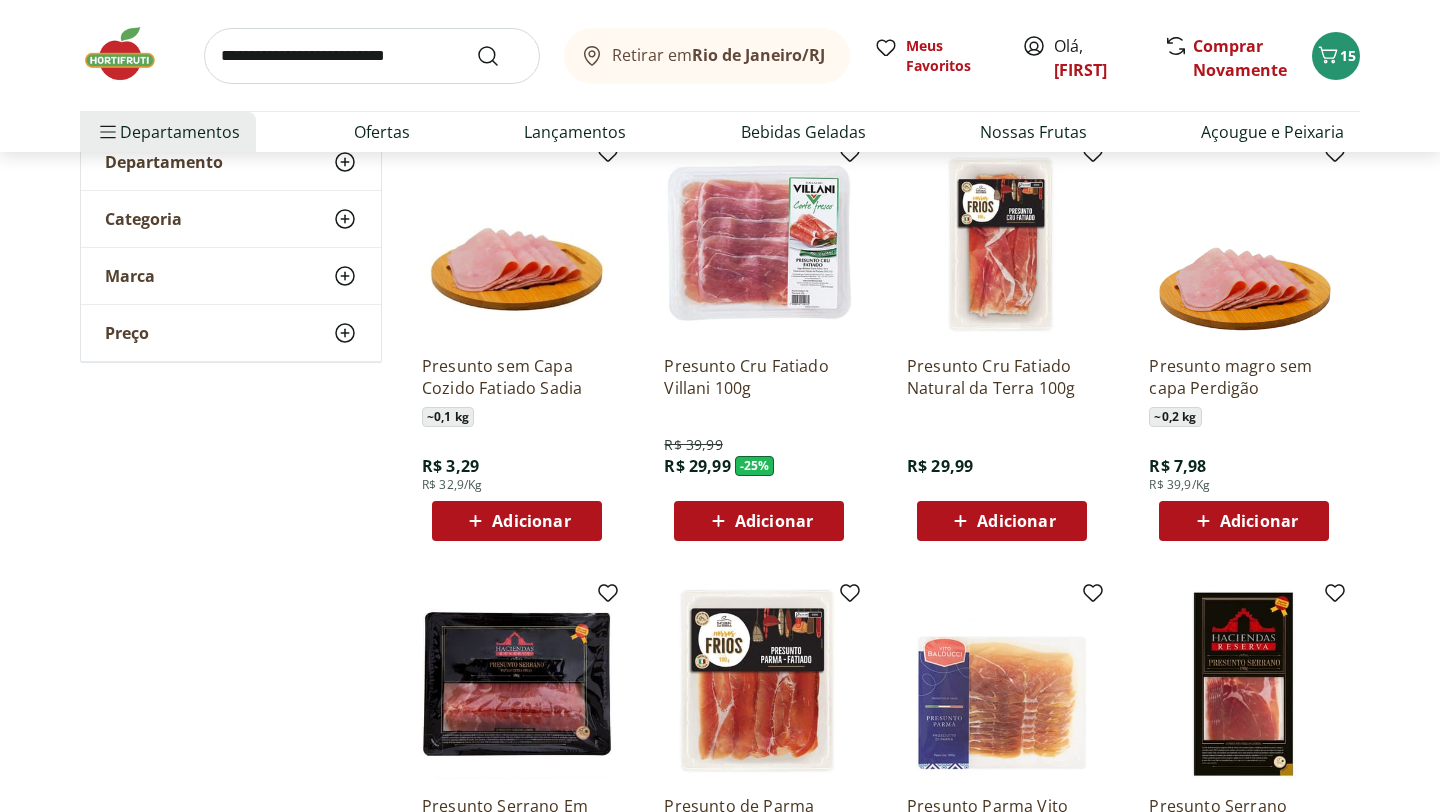 scroll, scrollTop: 285, scrollLeft: 0, axis: vertical 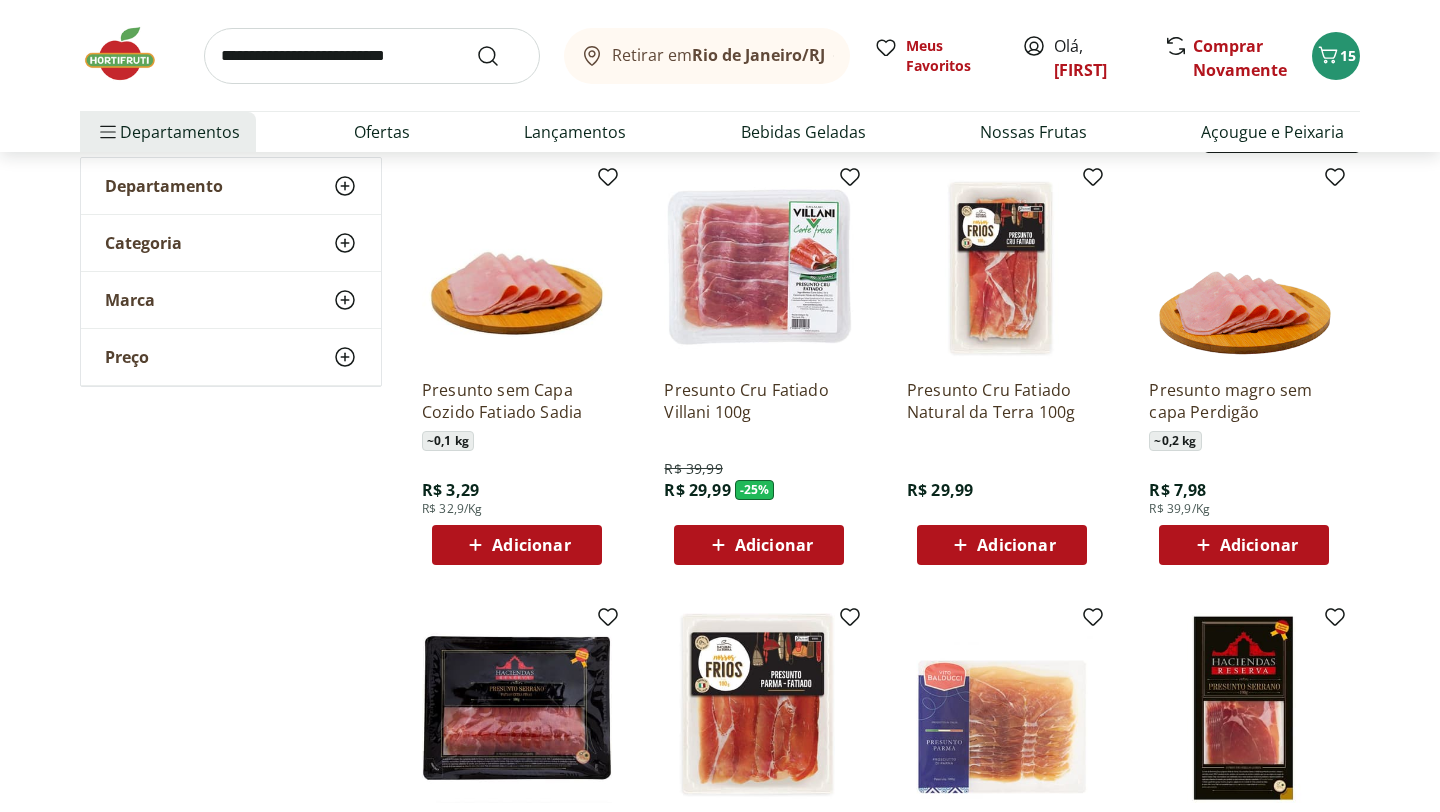 click on "Adicionar" at bounding box center (531, 545) 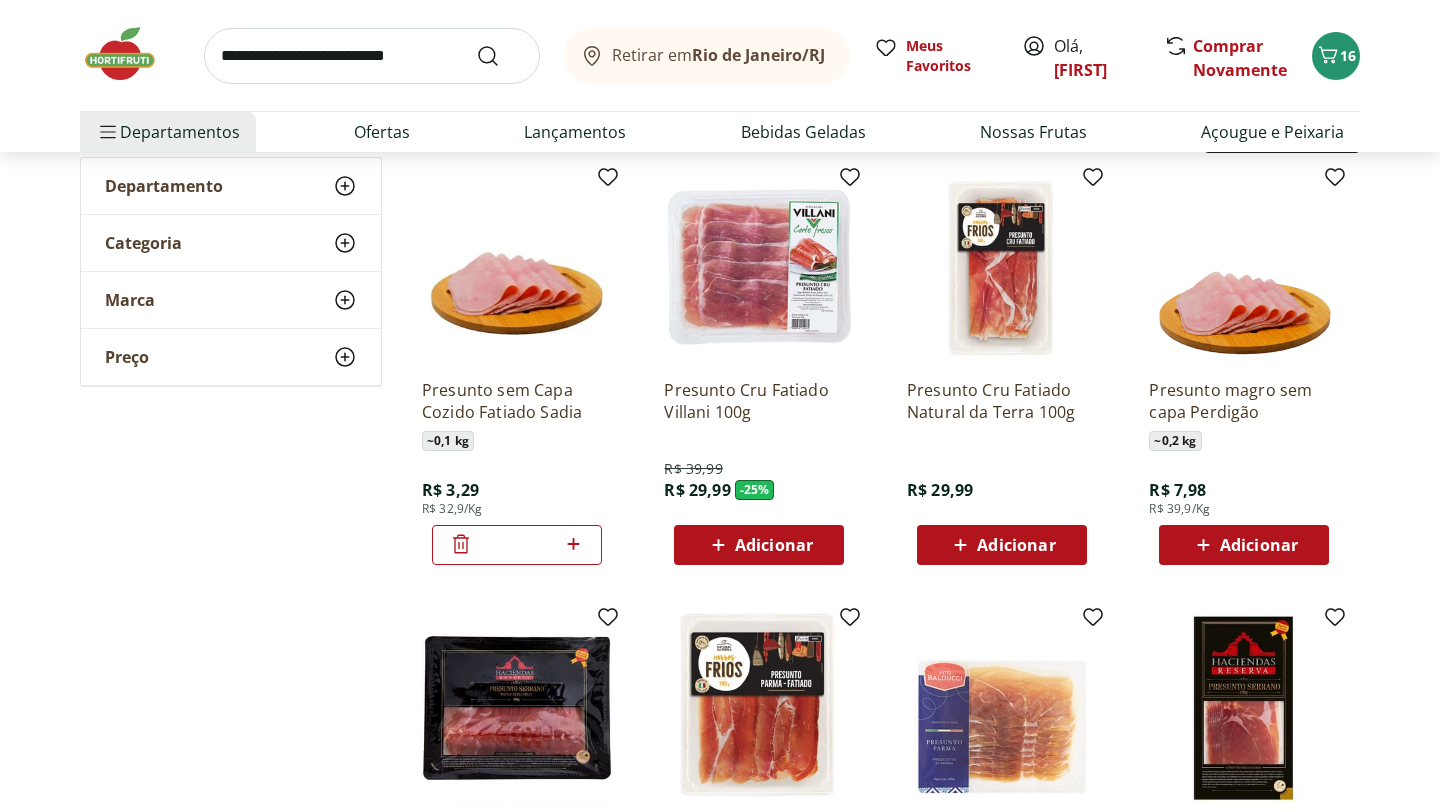 click 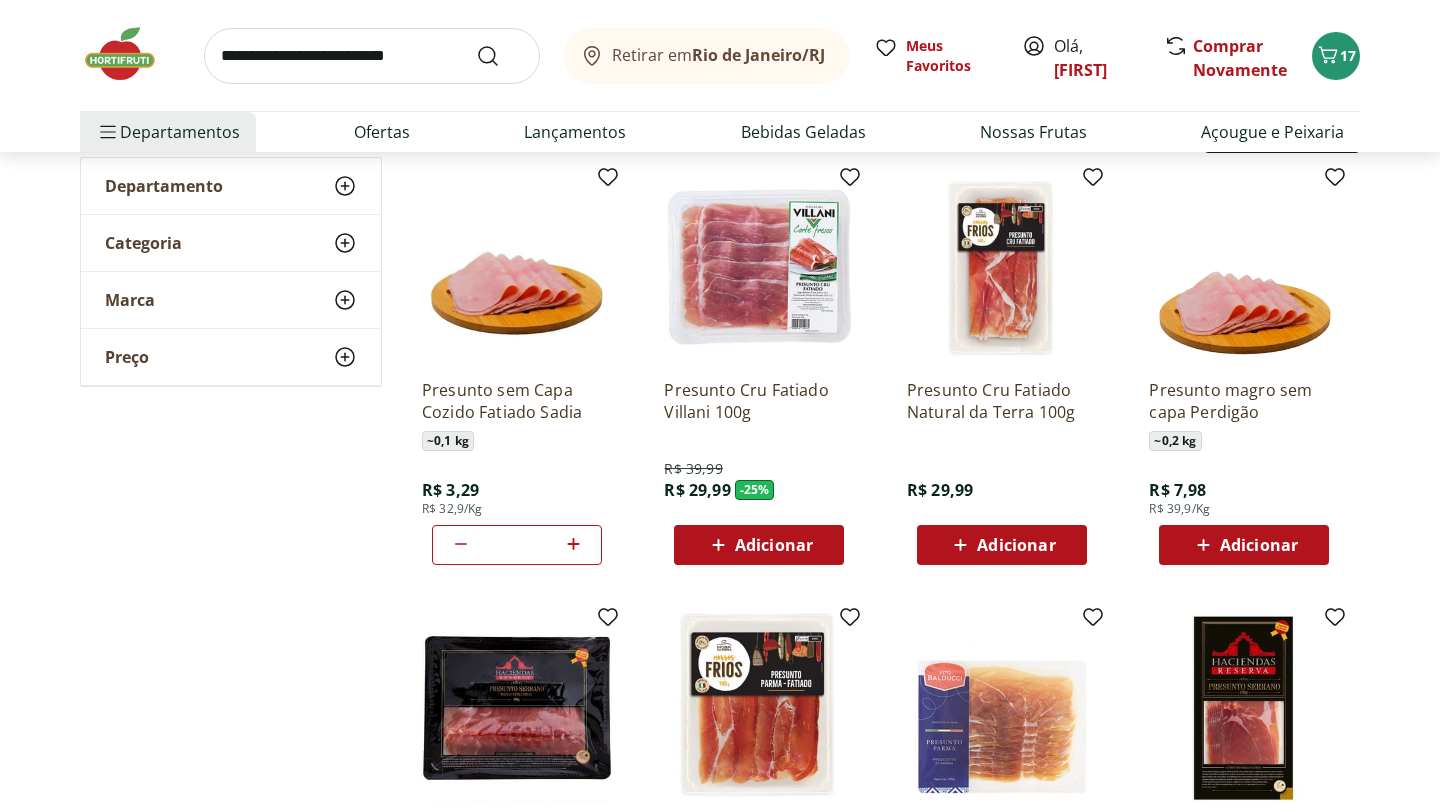 click 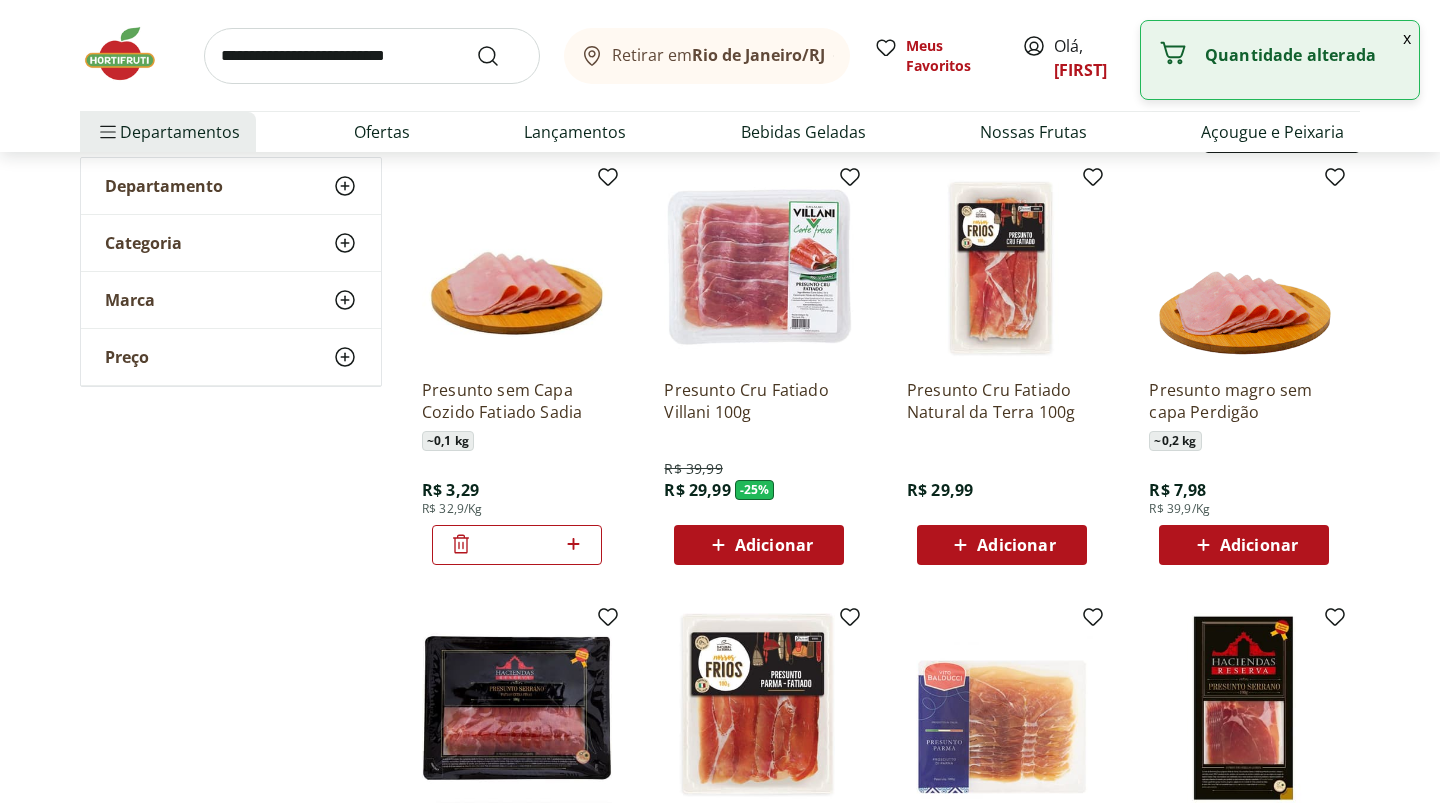 click at bounding box center (372, 56) 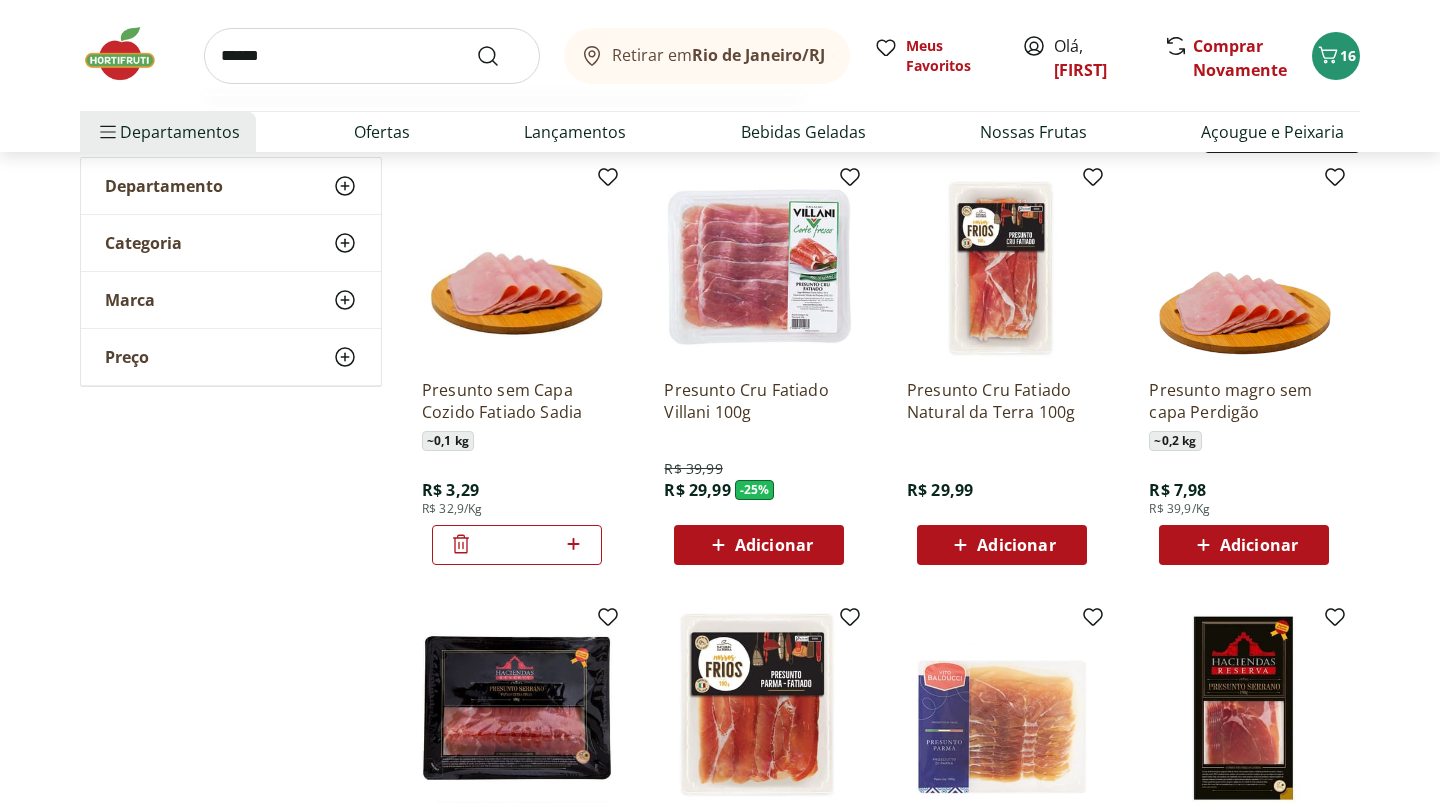type on "******" 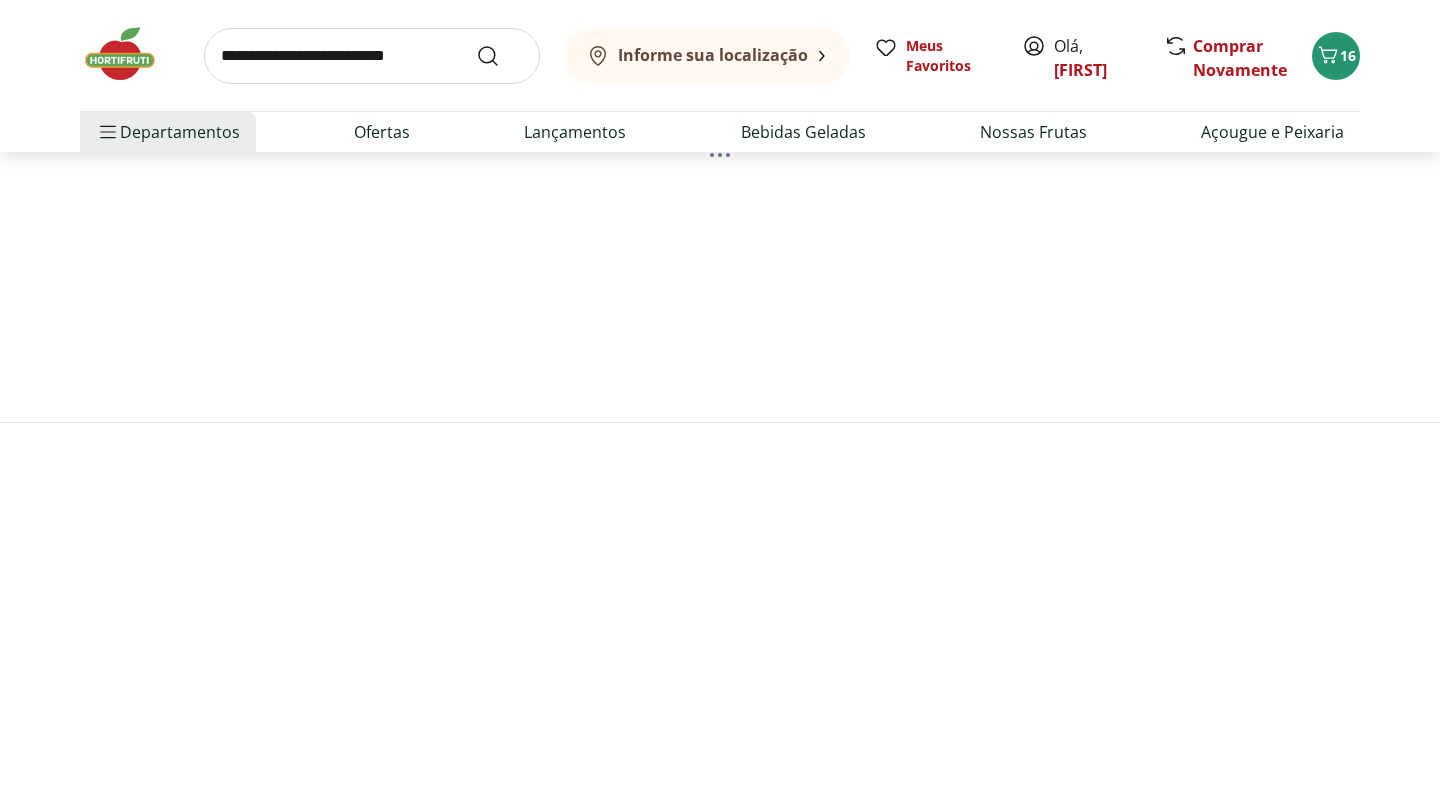 scroll, scrollTop: 0, scrollLeft: 0, axis: both 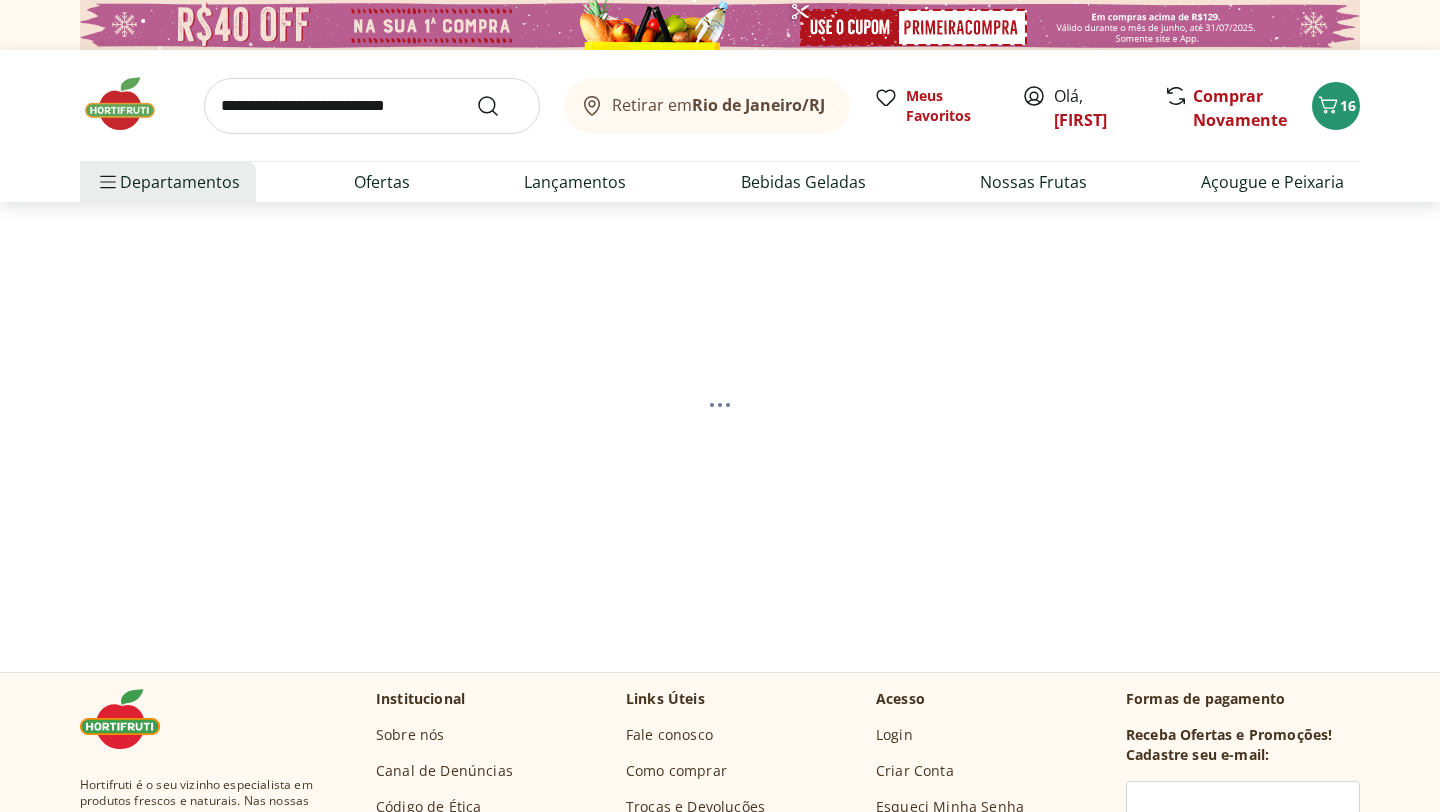 select on "**********" 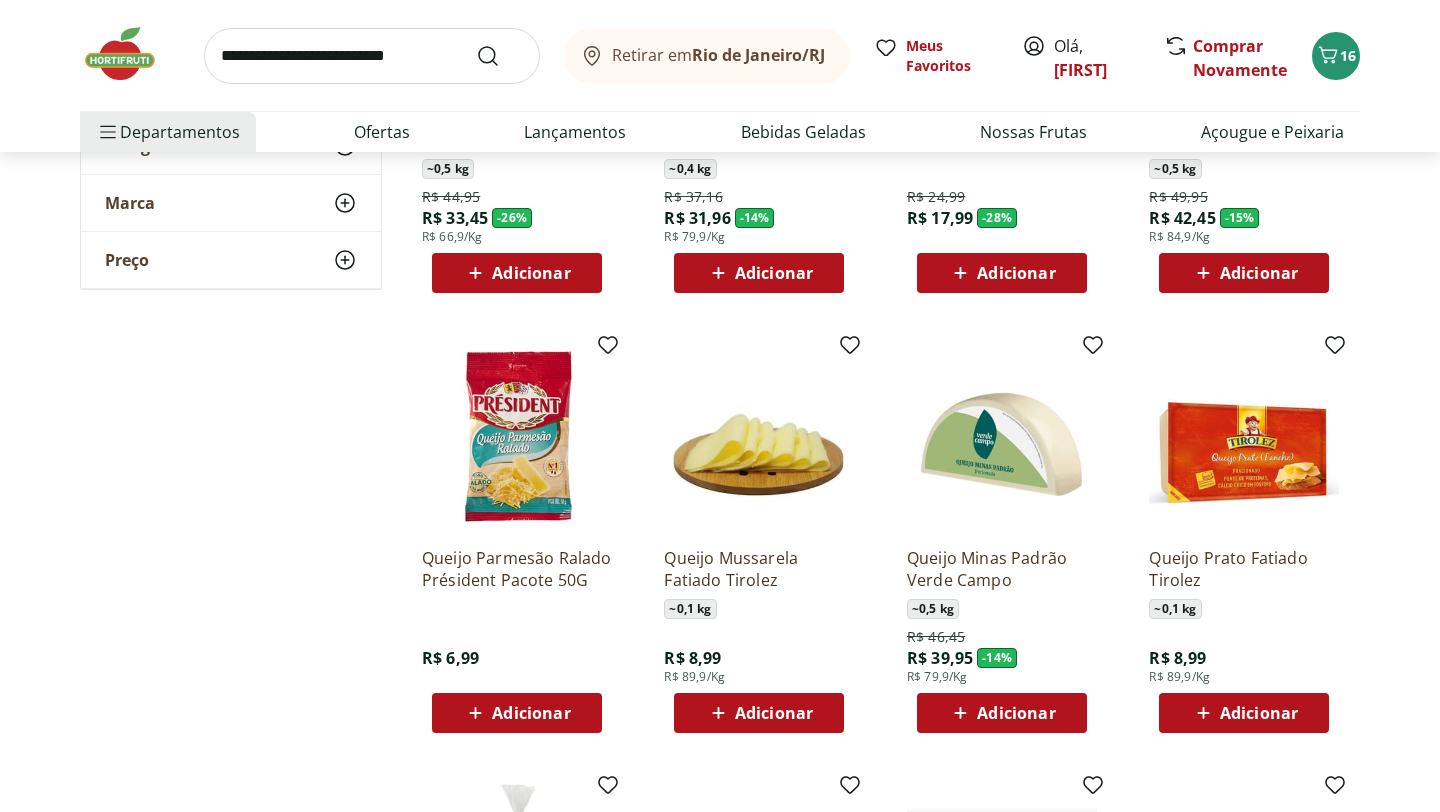 scroll, scrollTop: 521, scrollLeft: 0, axis: vertical 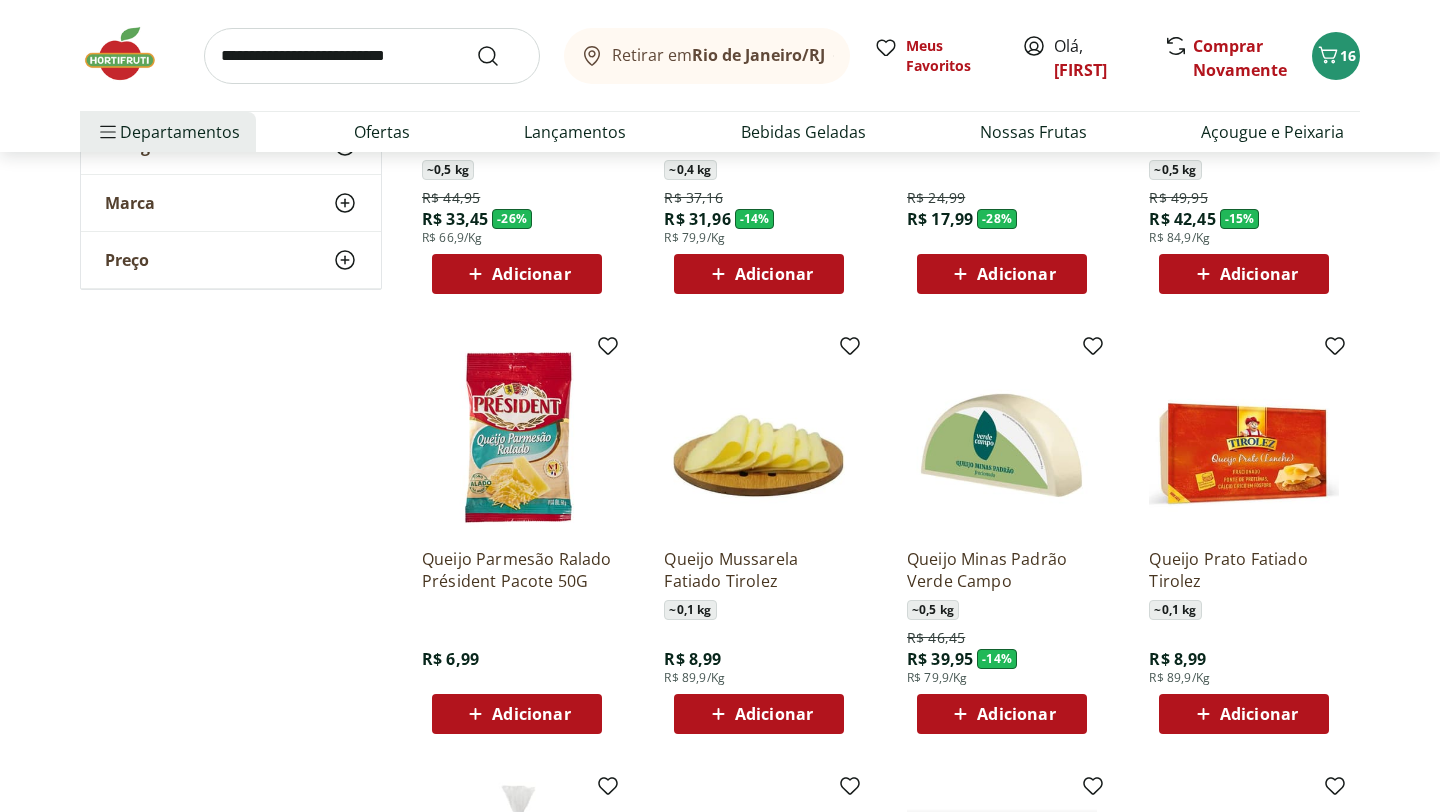 click on "Adicionar" at bounding box center [1244, 714] 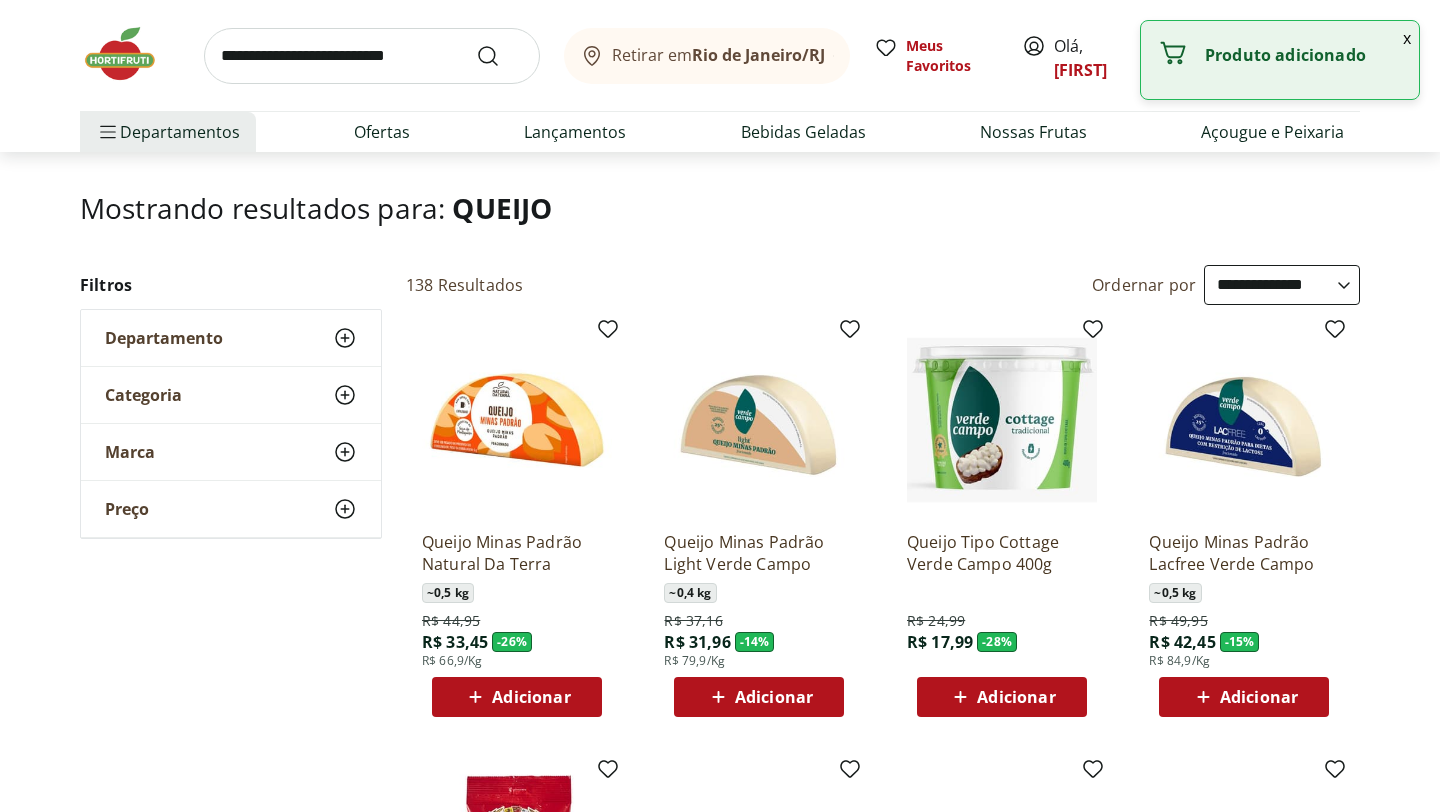 scroll, scrollTop: 0, scrollLeft: 0, axis: both 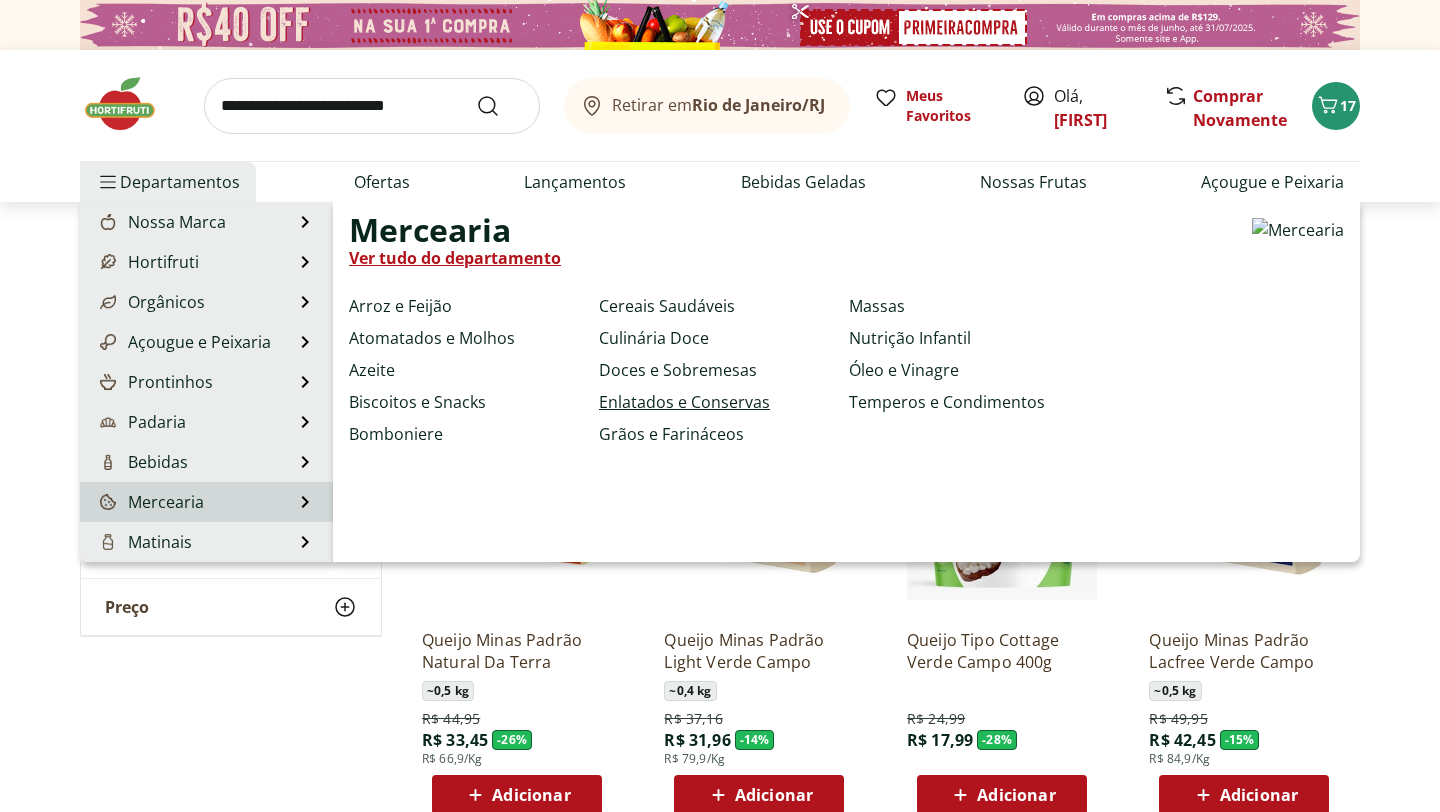click on "Enlatados e Conservas" at bounding box center (684, 402) 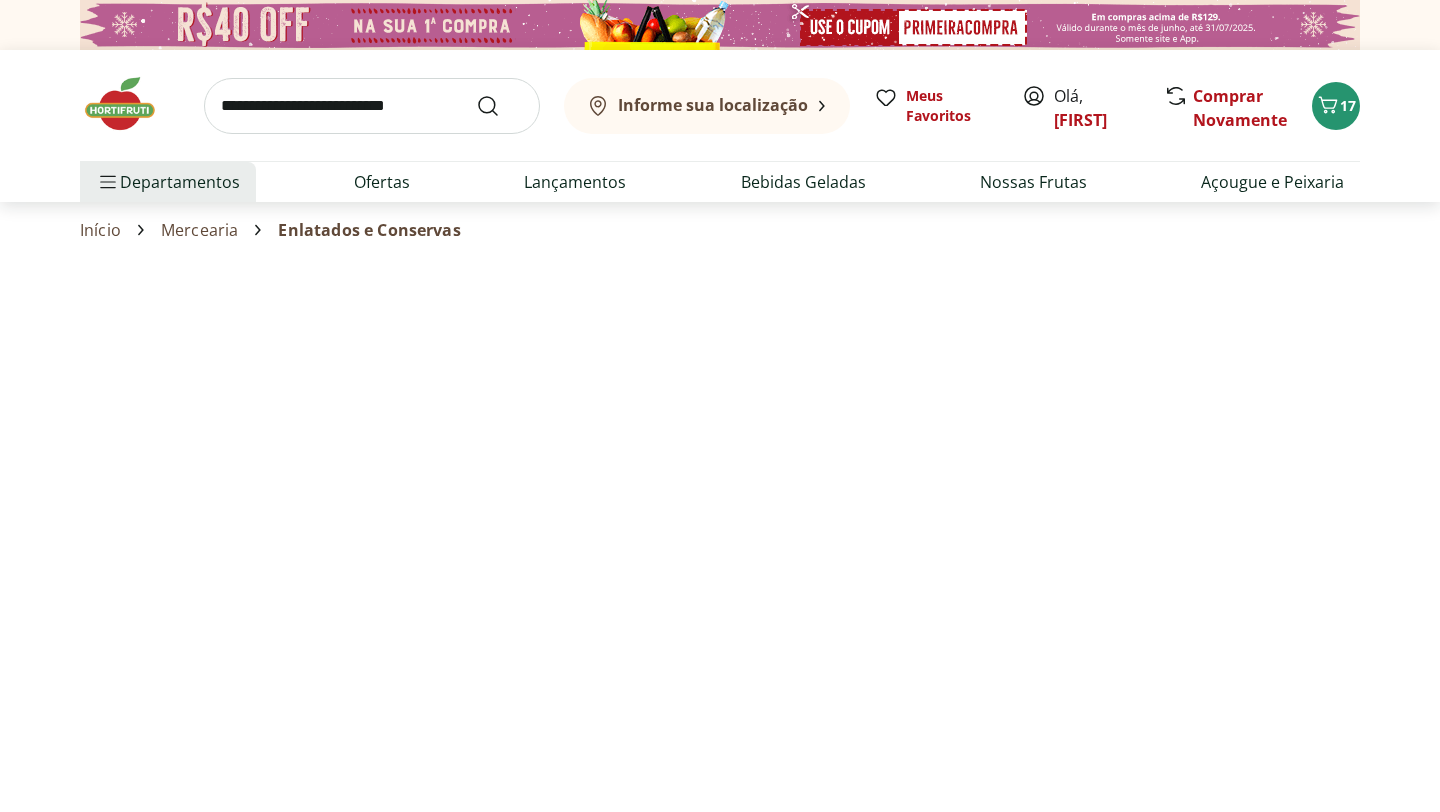 select on "**********" 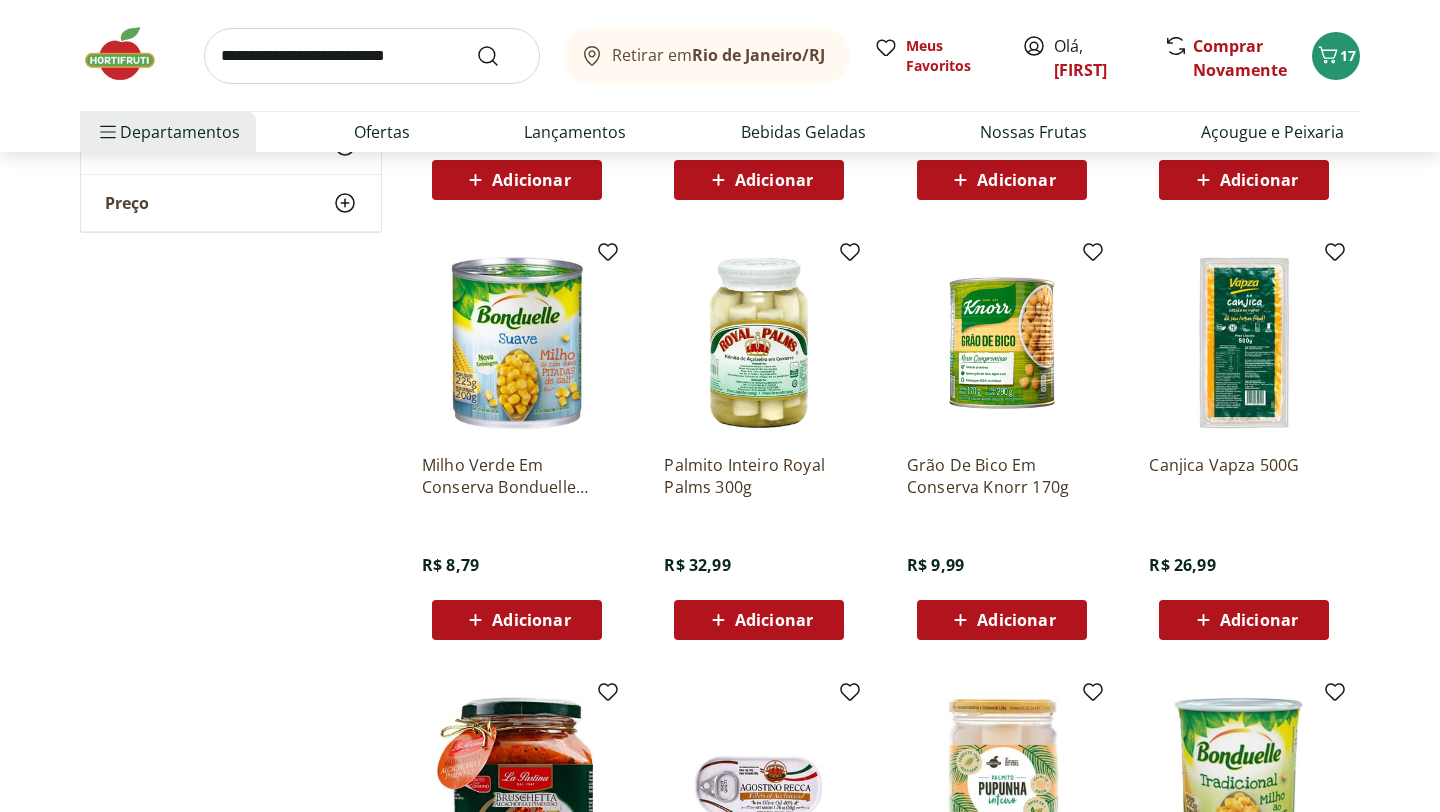scroll, scrollTop: 452, scrollLeft: 0, axis: vertical 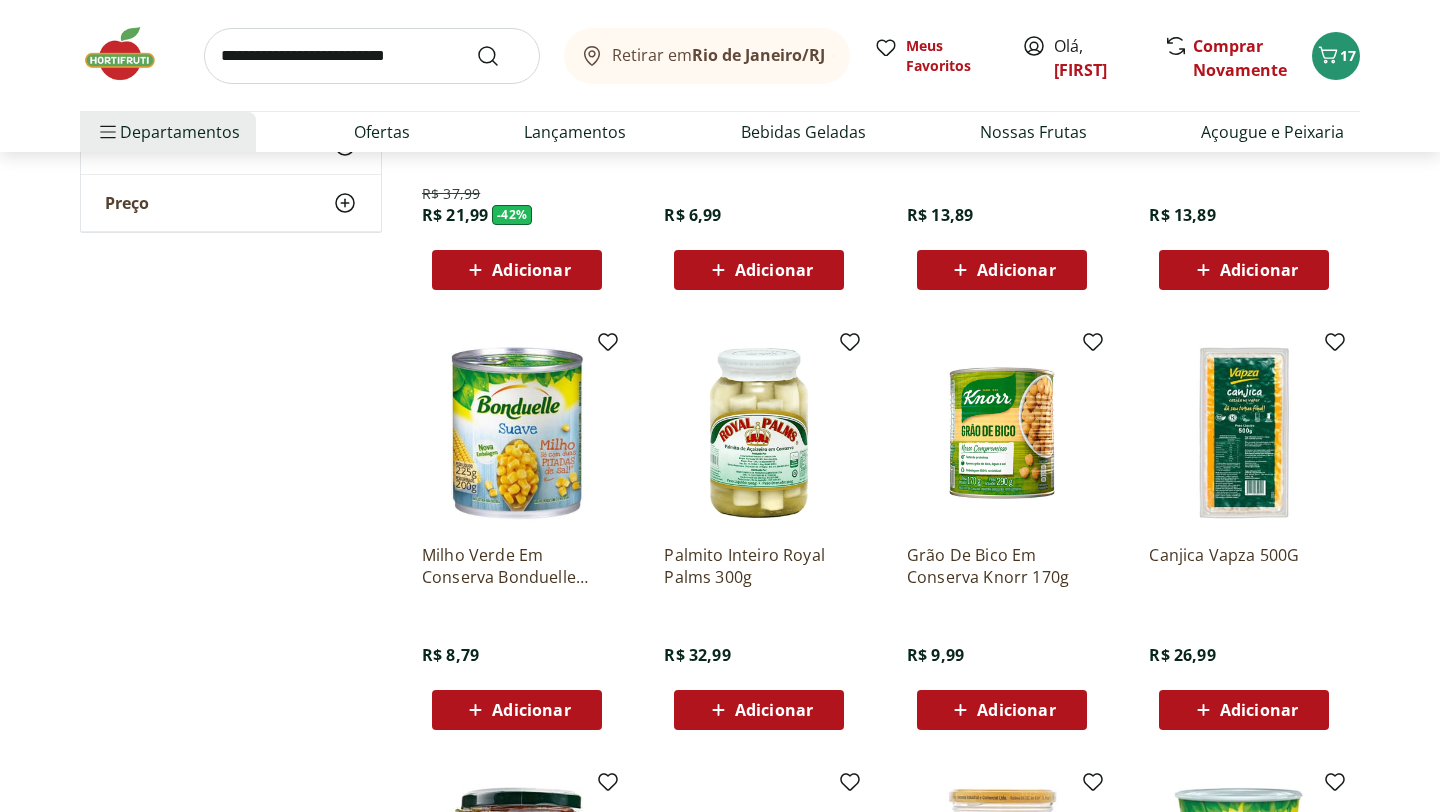 click on "Adicionar" at bounding box center [531, 710] 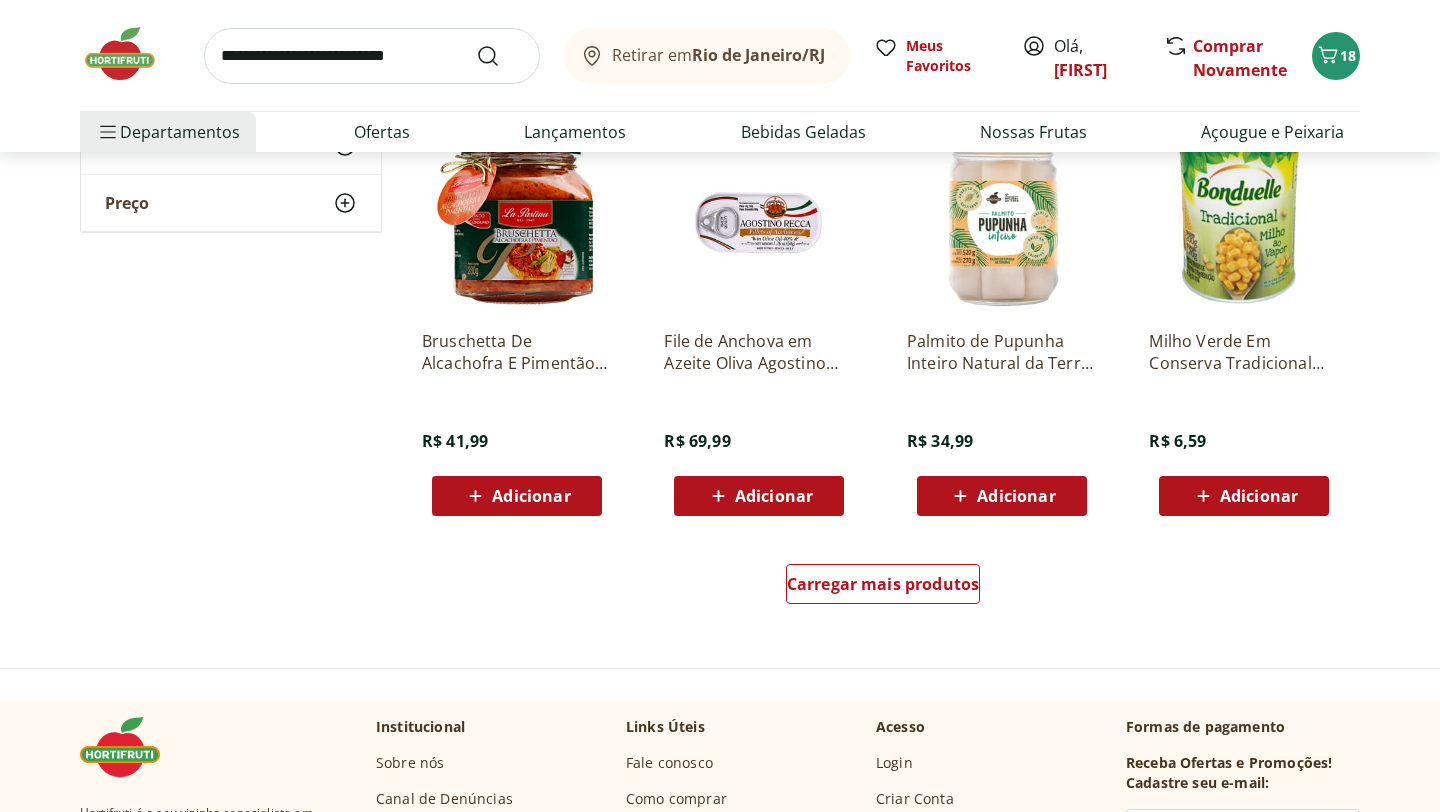 scroll, scrollTop: 1108, scrollLeft: 0, axis: vertical 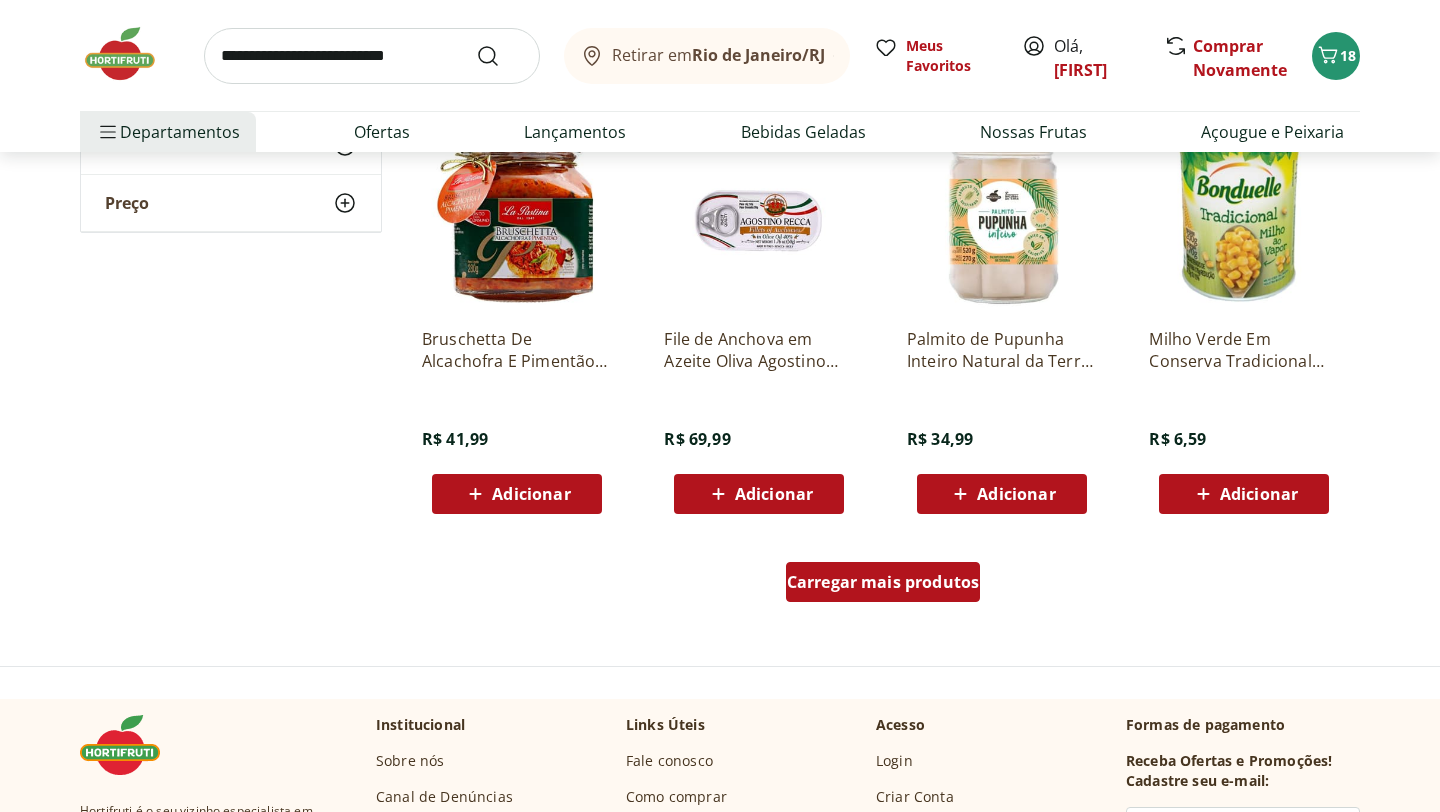 click on "Carregar mais produtos" at bounding box center (883, 582) 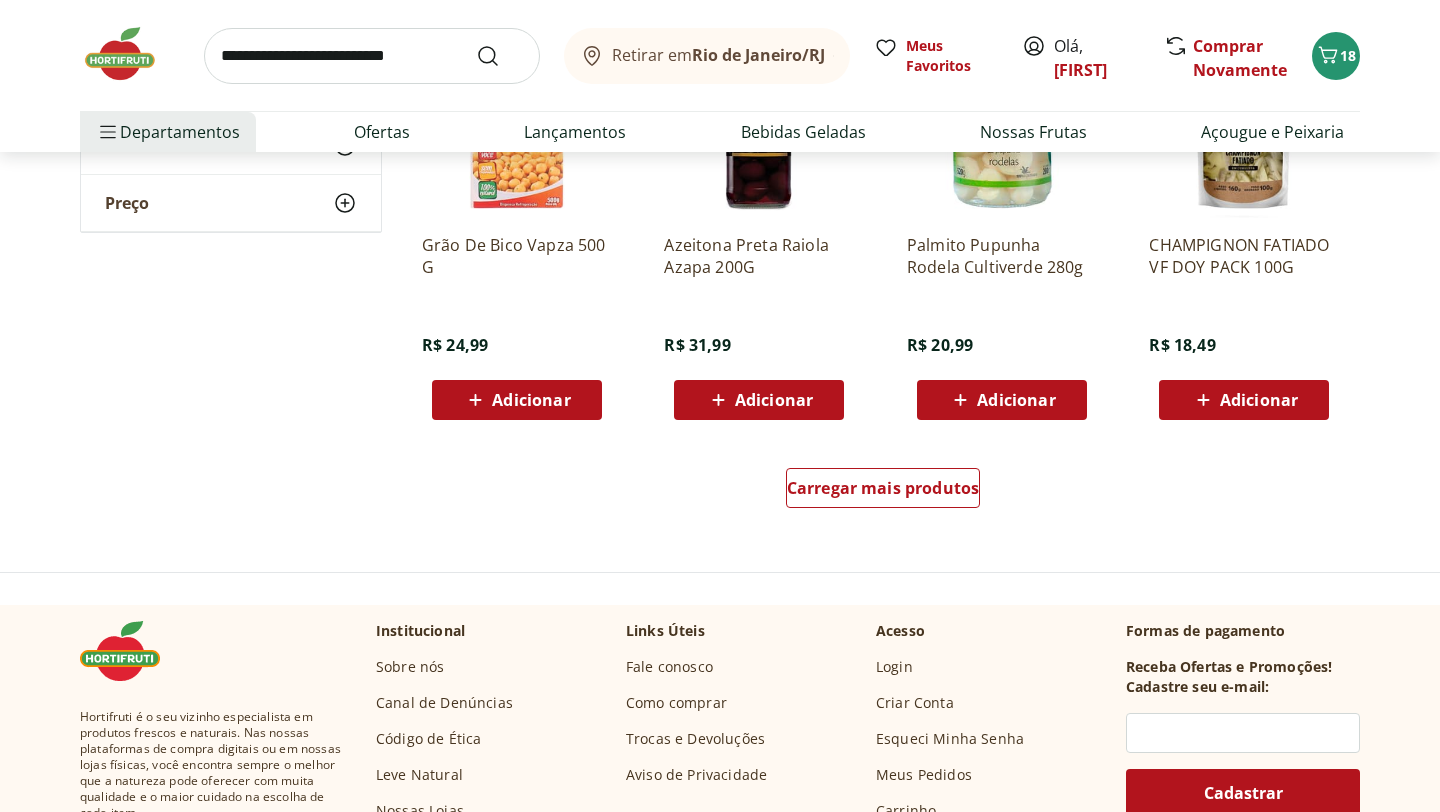 scroll, scrollTop: 2535, scrollLeft: 0, axis: vertical 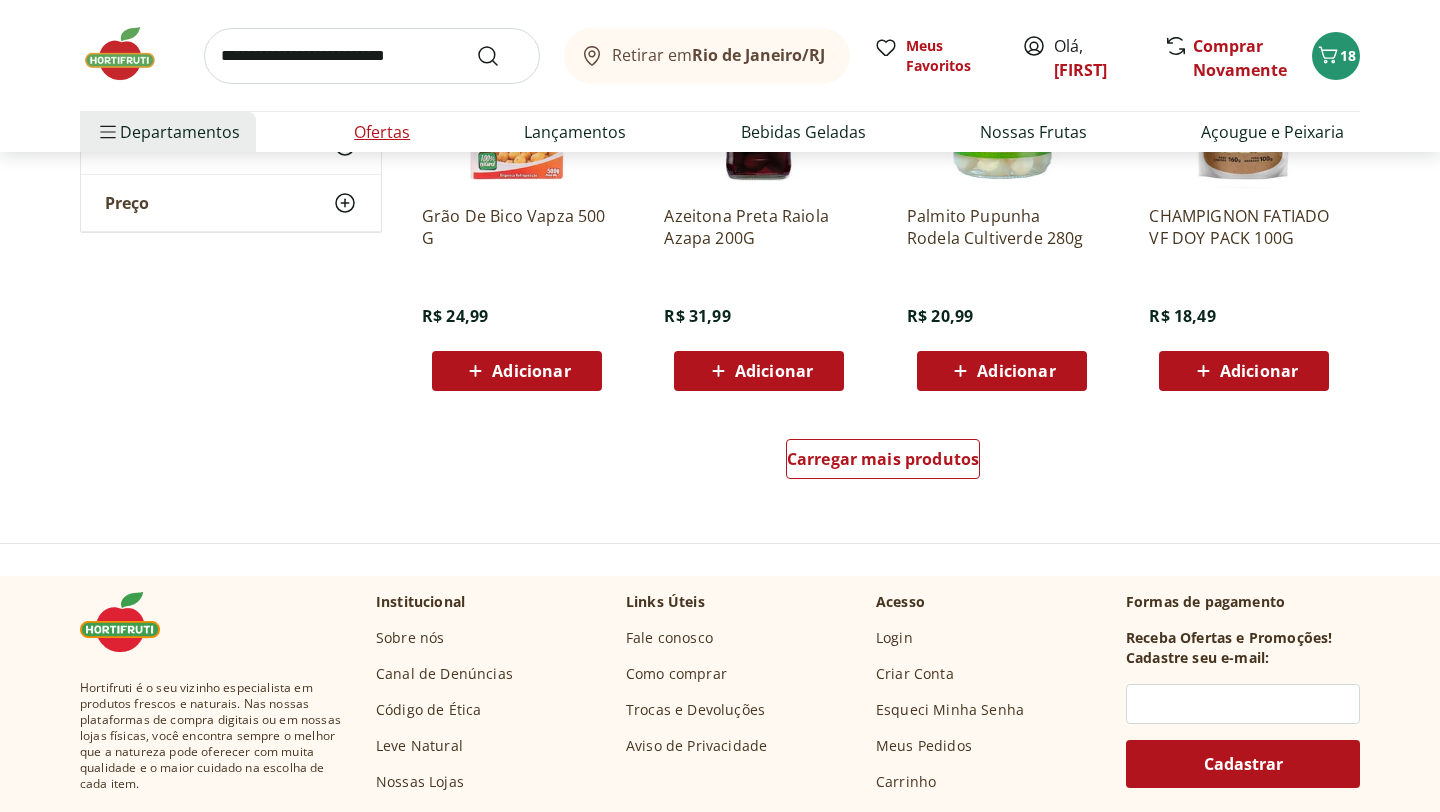 click on "Ofertas" at bounding box center [382, 132] 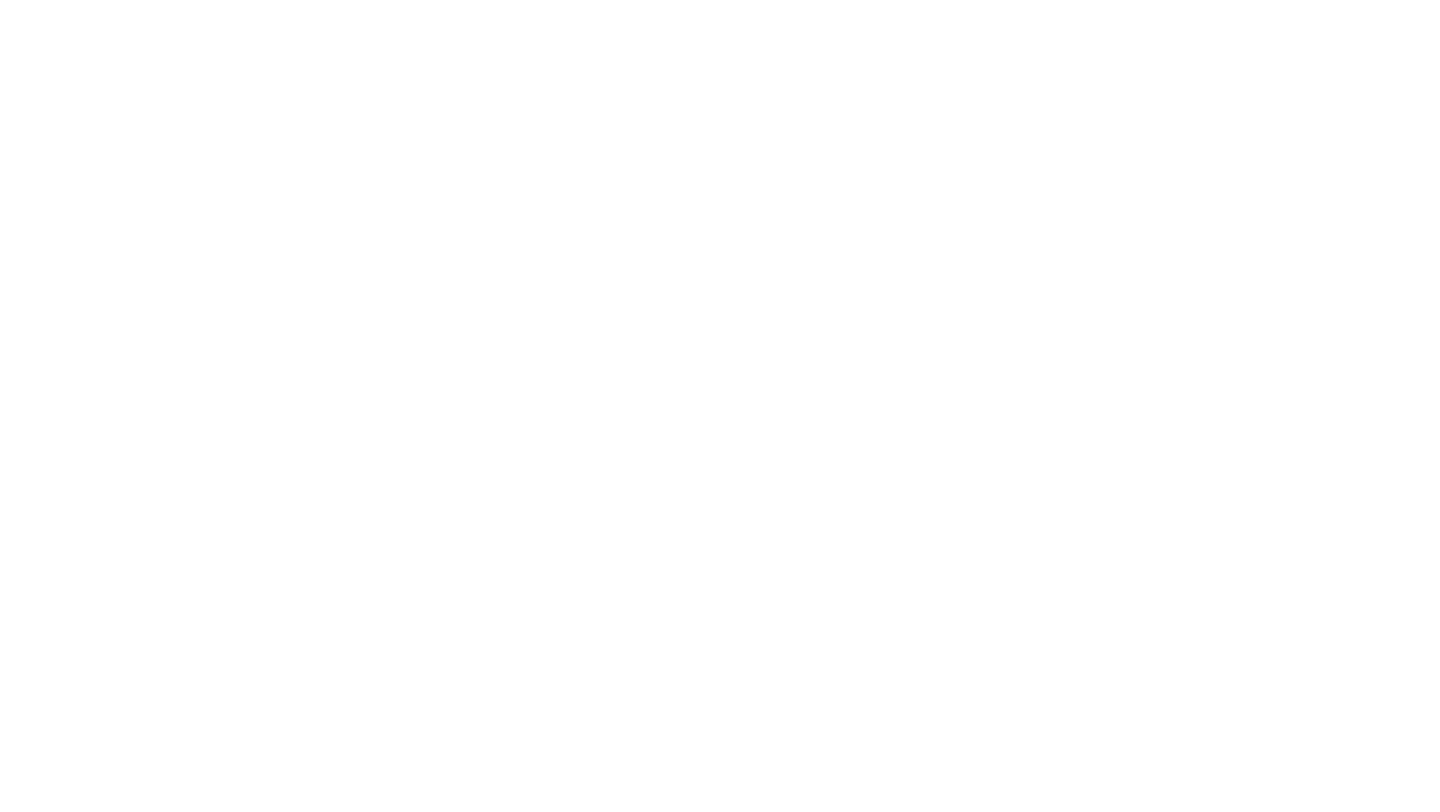 scroll, scrollTop: 0, scrollLeft: 0, axis: both 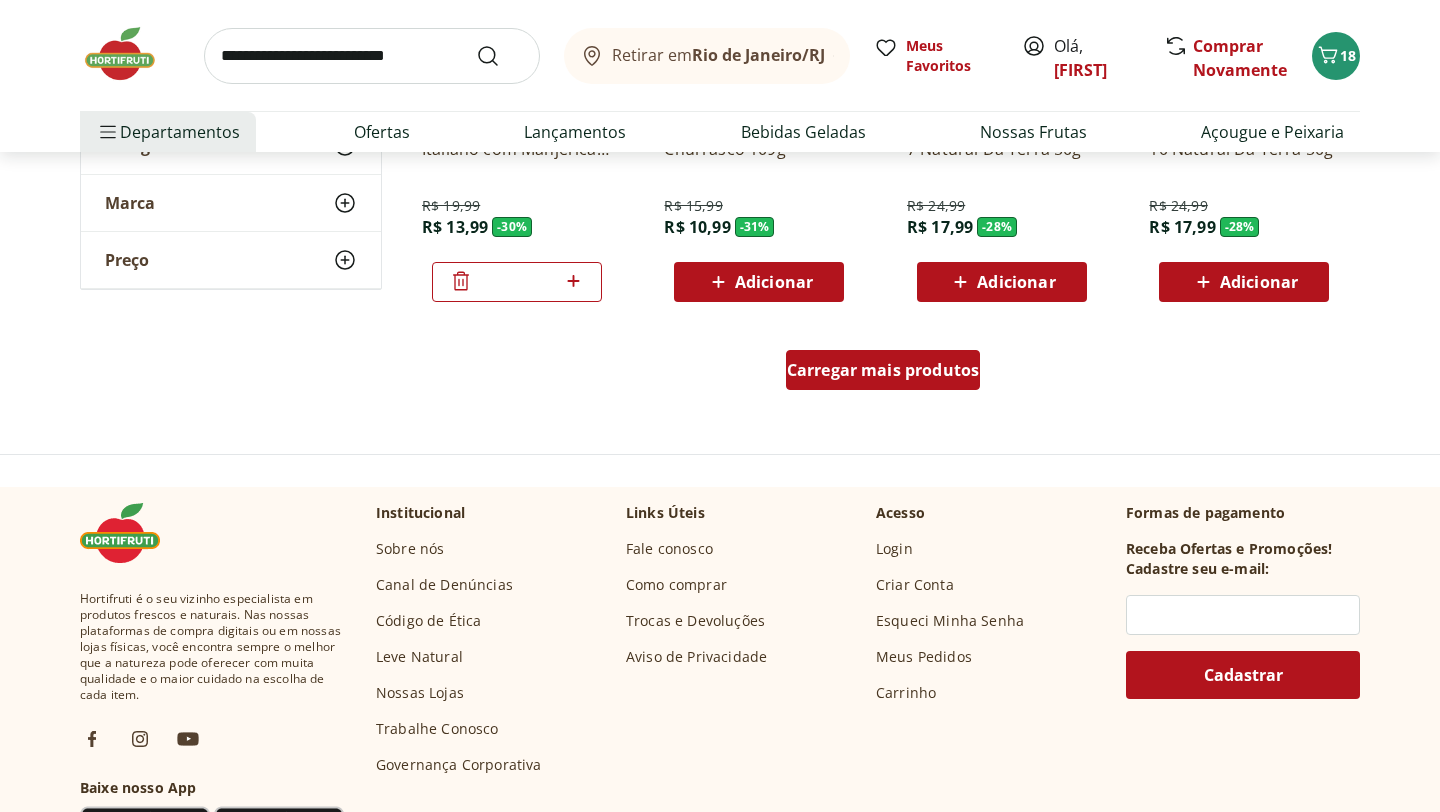 click on "Carregar mais produtos" at bounding box center (883, 370) 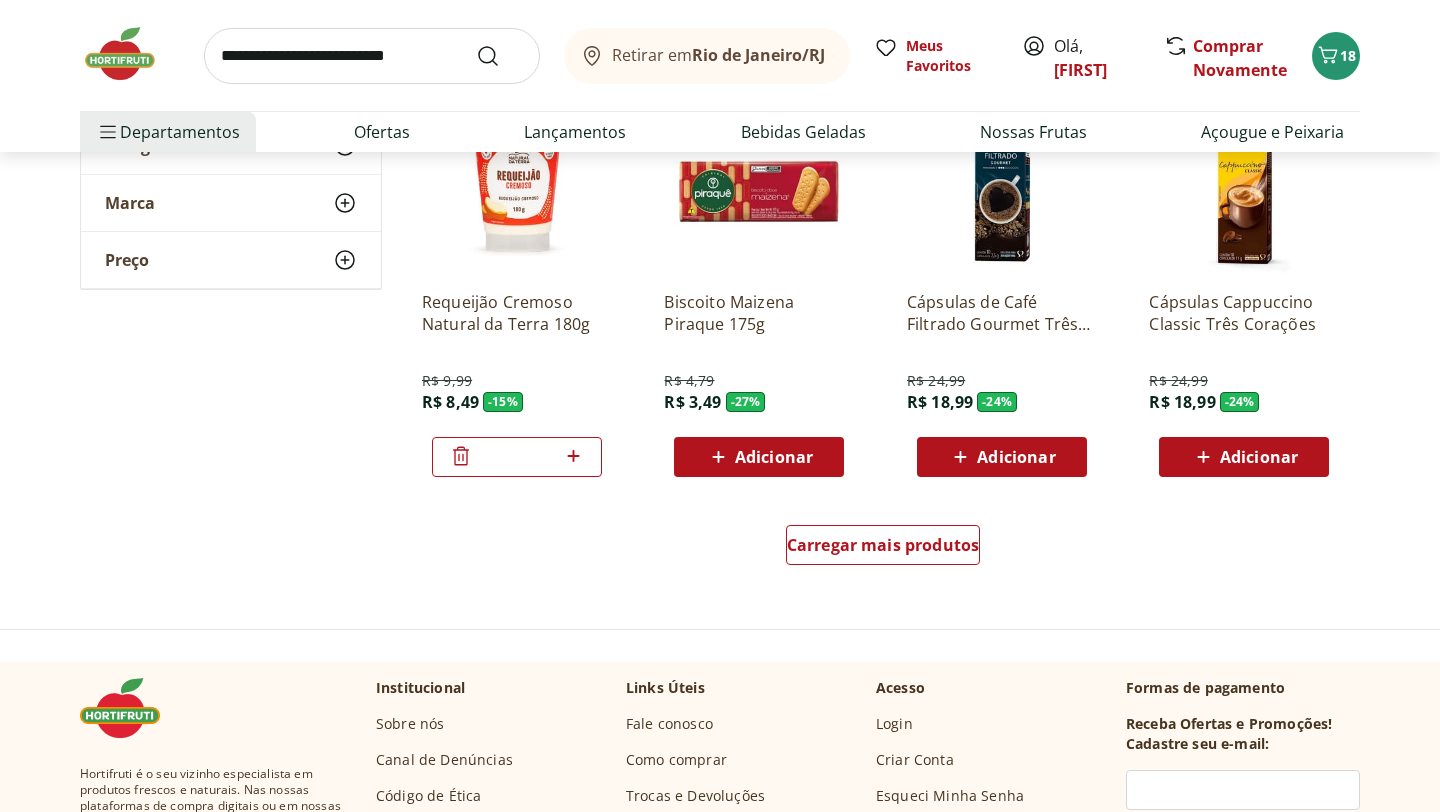 scroll, scrollTop: 2451, scrollLeft: 0, axis: vertical 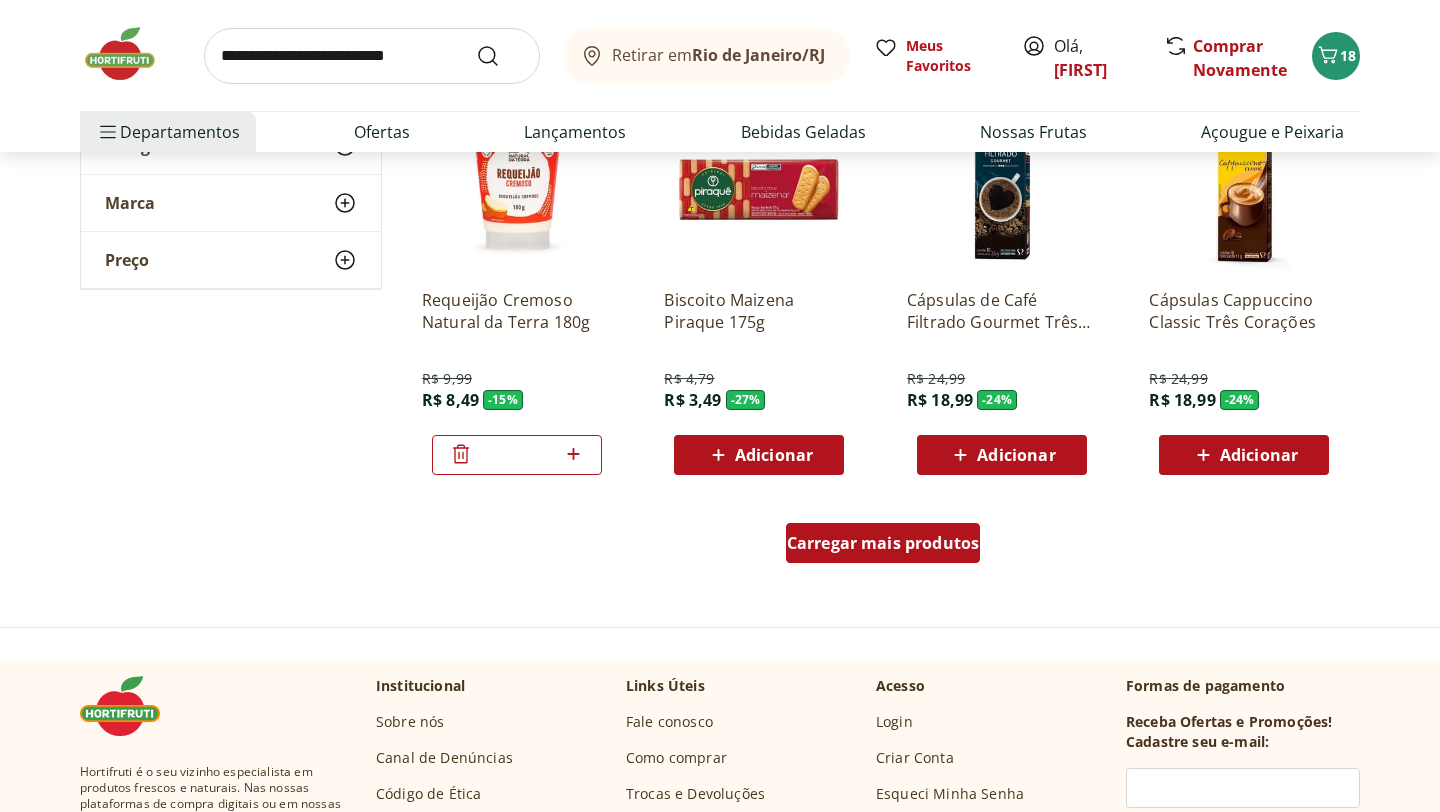 click on "Carregar mais produtos" at bounding box center (883, 543) 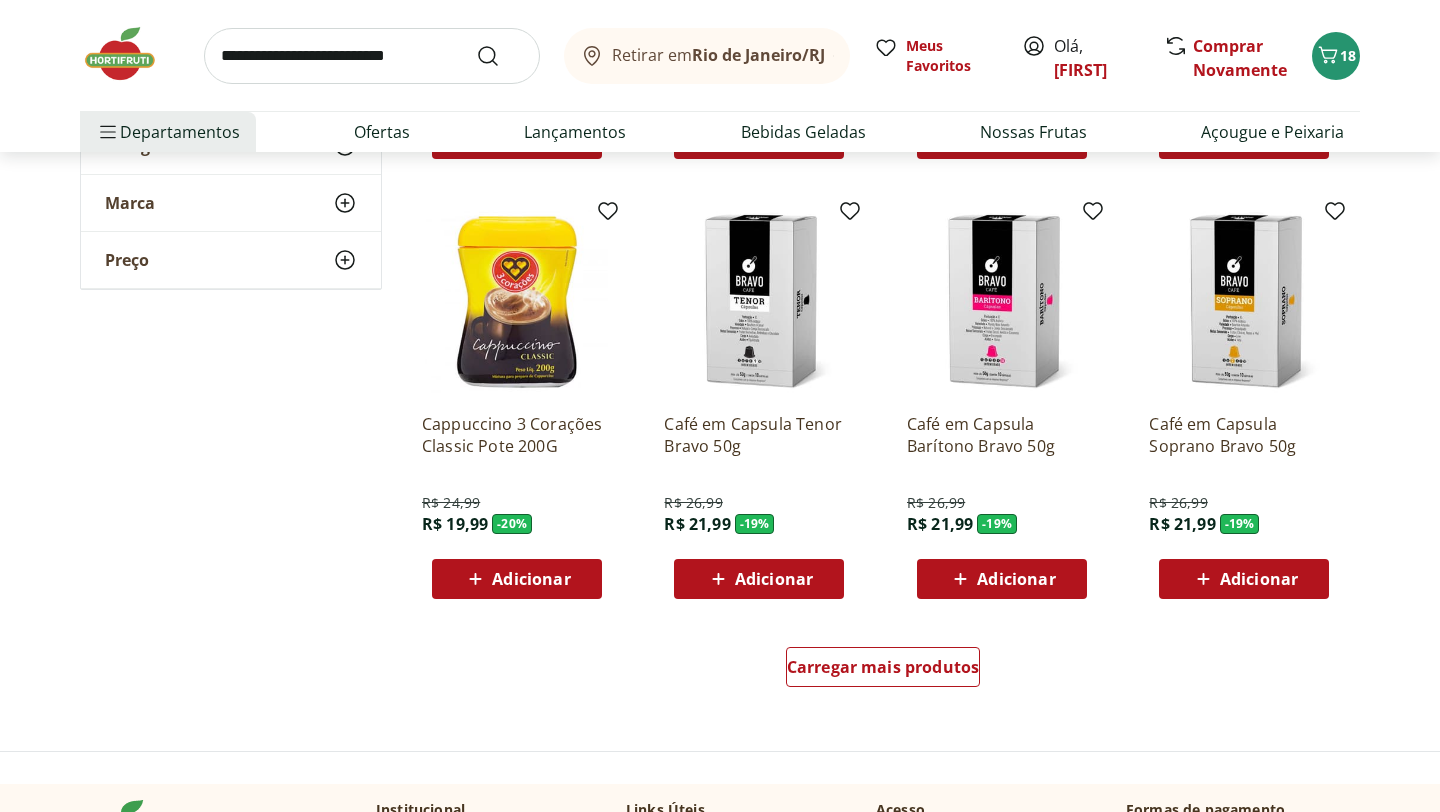 scroll, scrollTop: 3657, scrollLeft: 0, axis: vertical 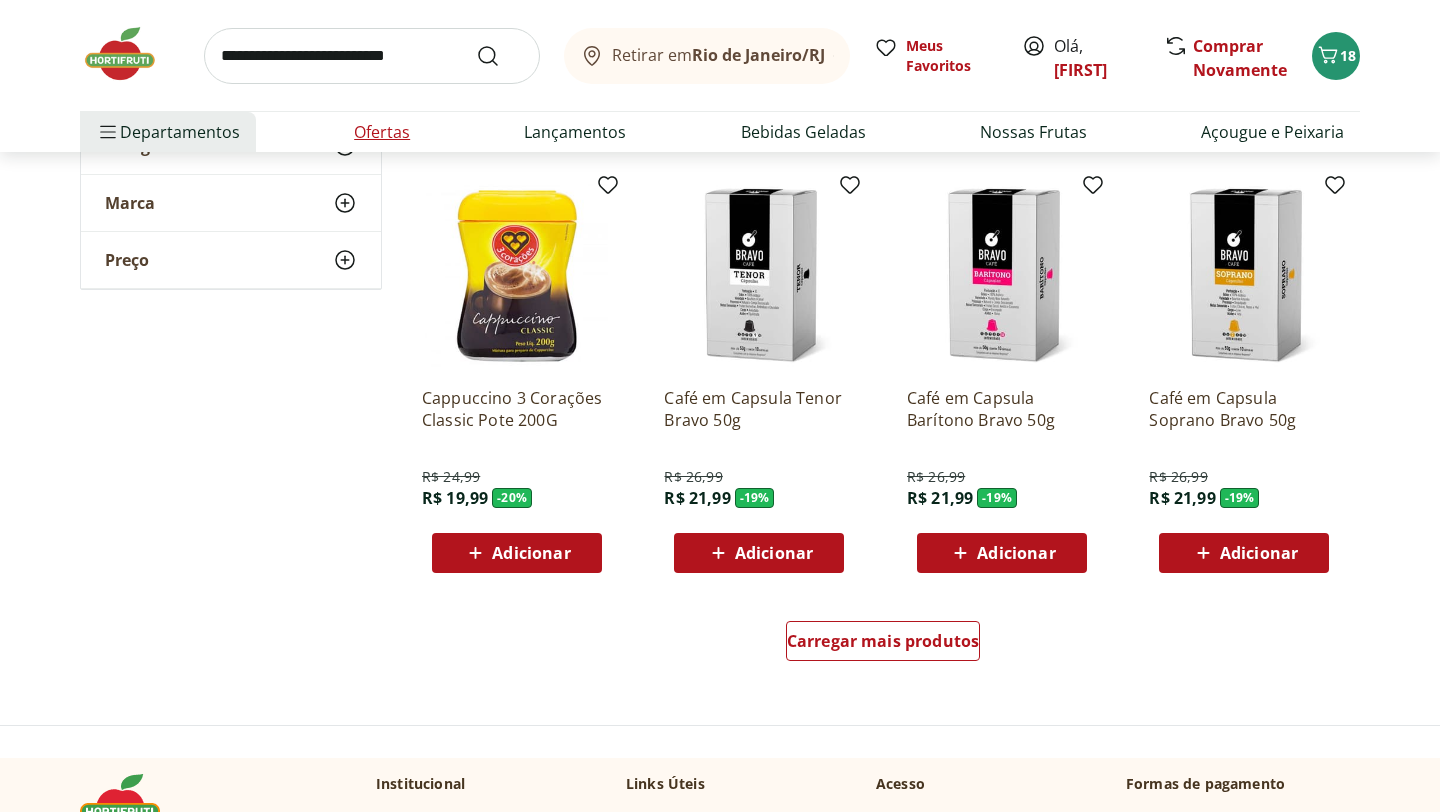click on "Ofertas" at bounding box center (382, 132) 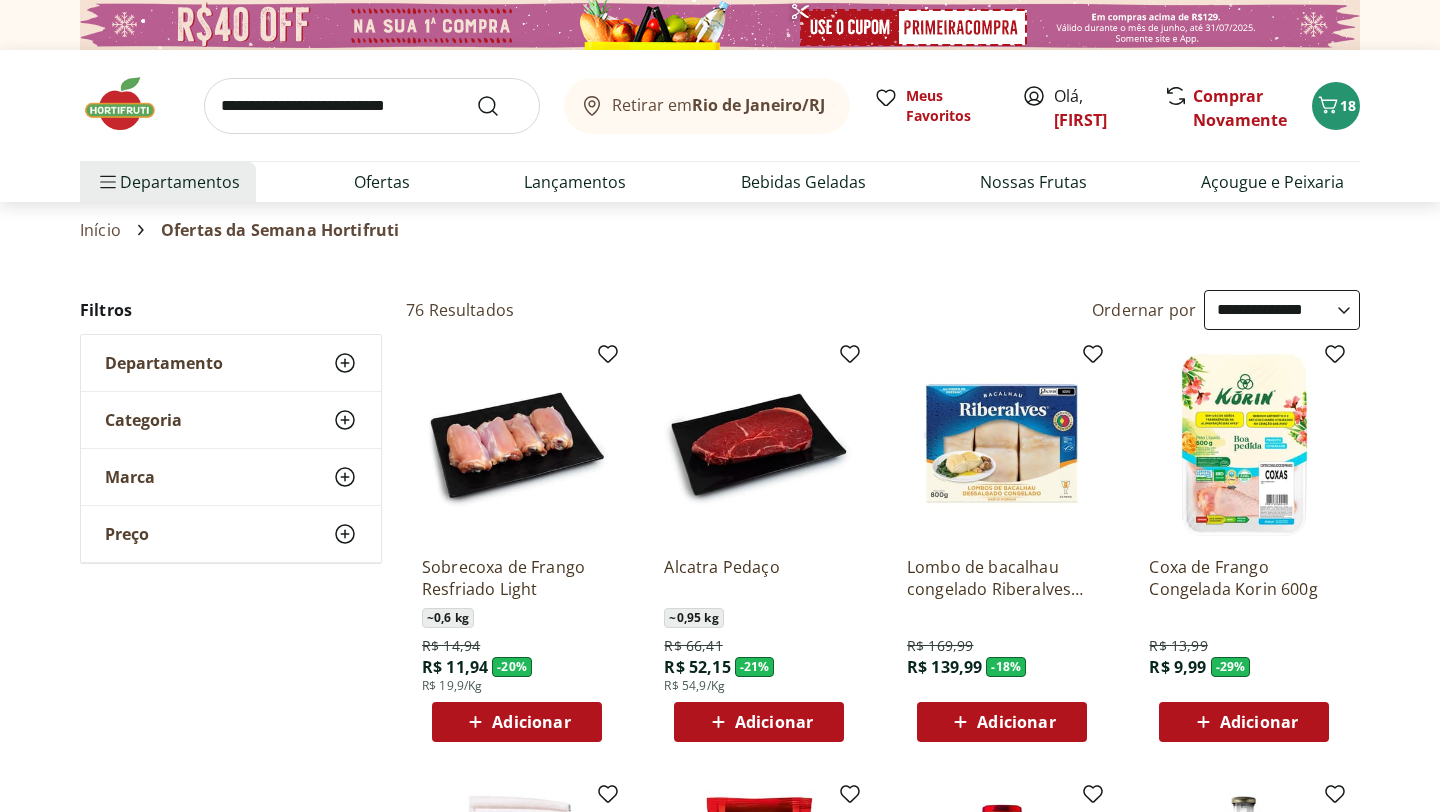 click on "Departamento" at bounding box center (231, 363) 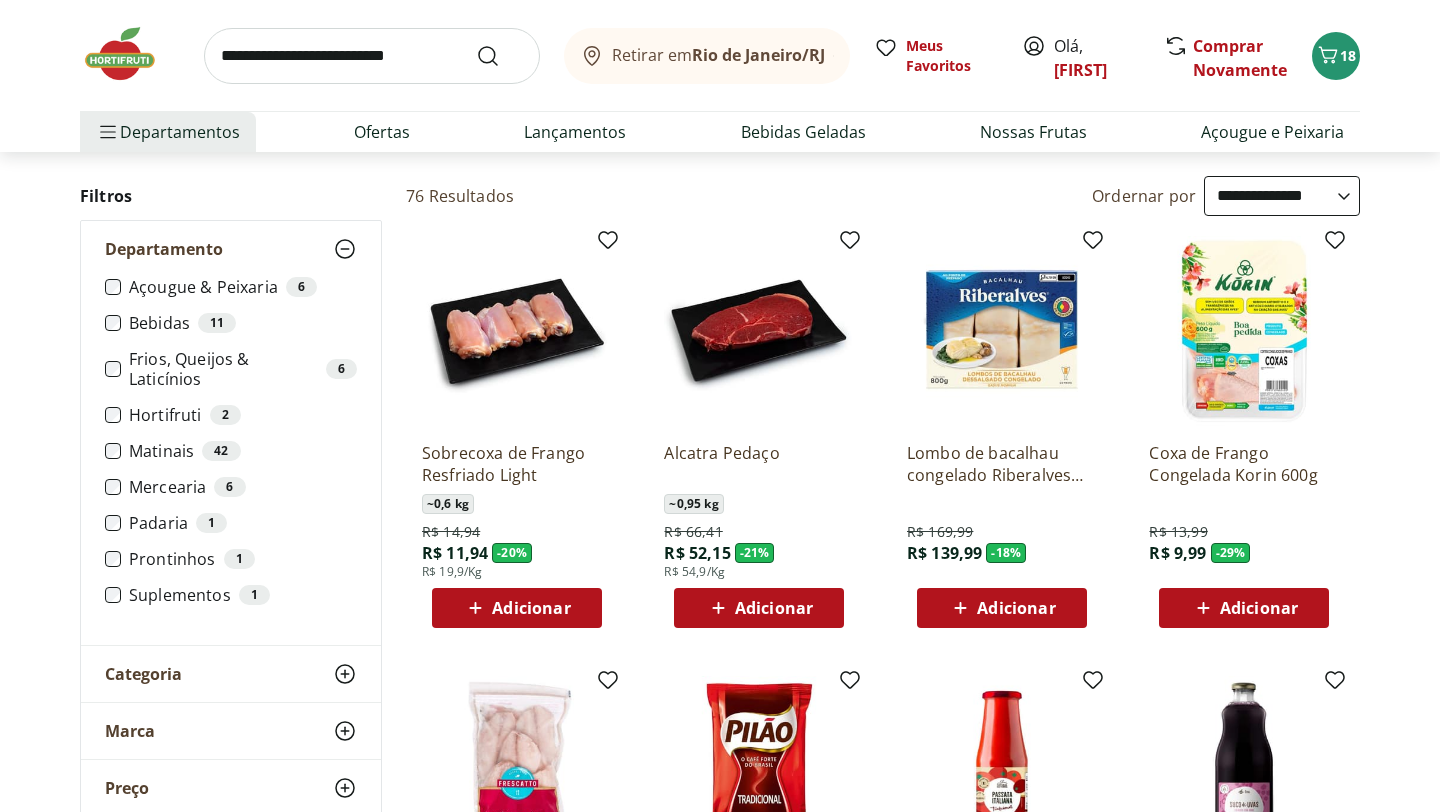scroll, scrollTop: 149, scrollLeft: 0, axis: vertical 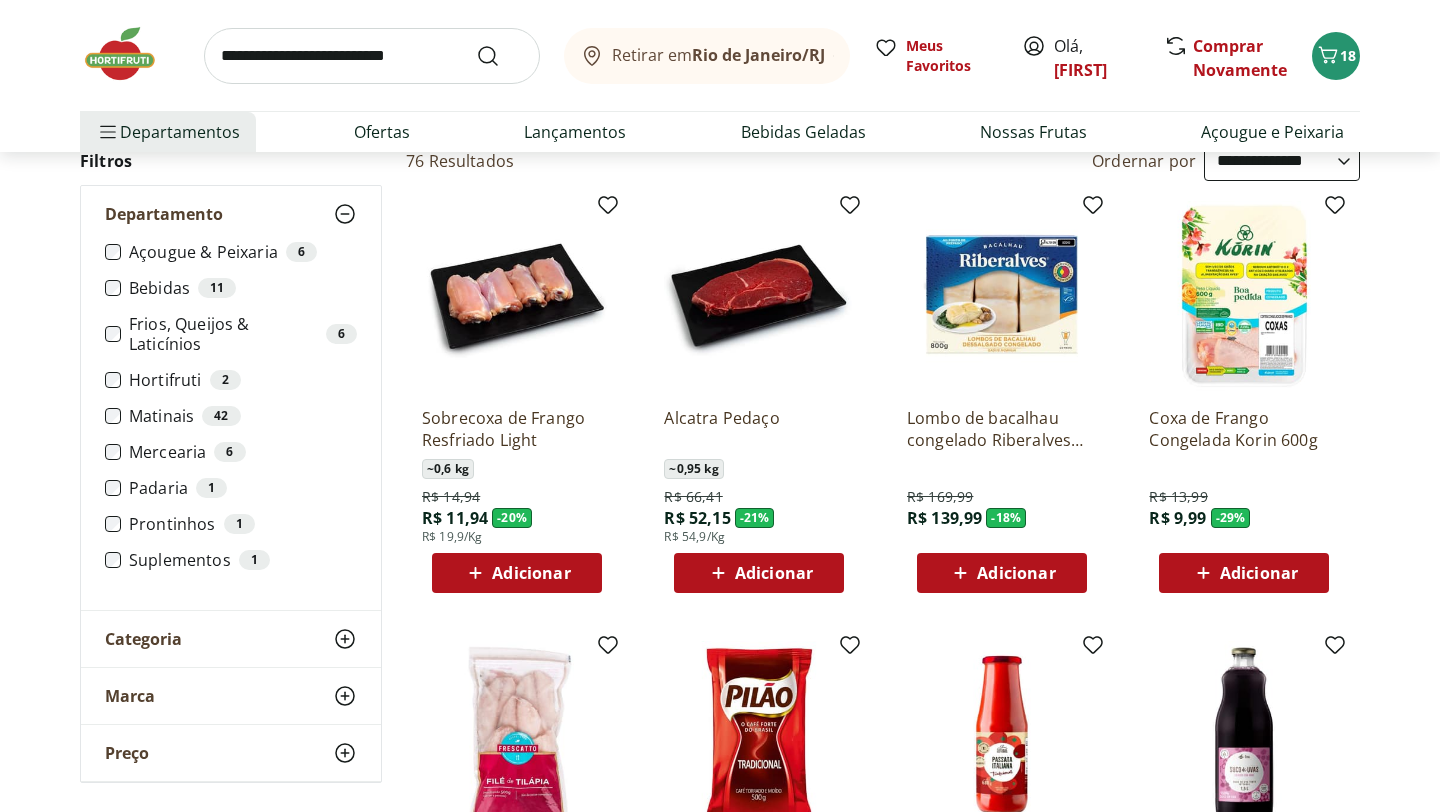 click on "Categoria" at bounding box center (231, 639) 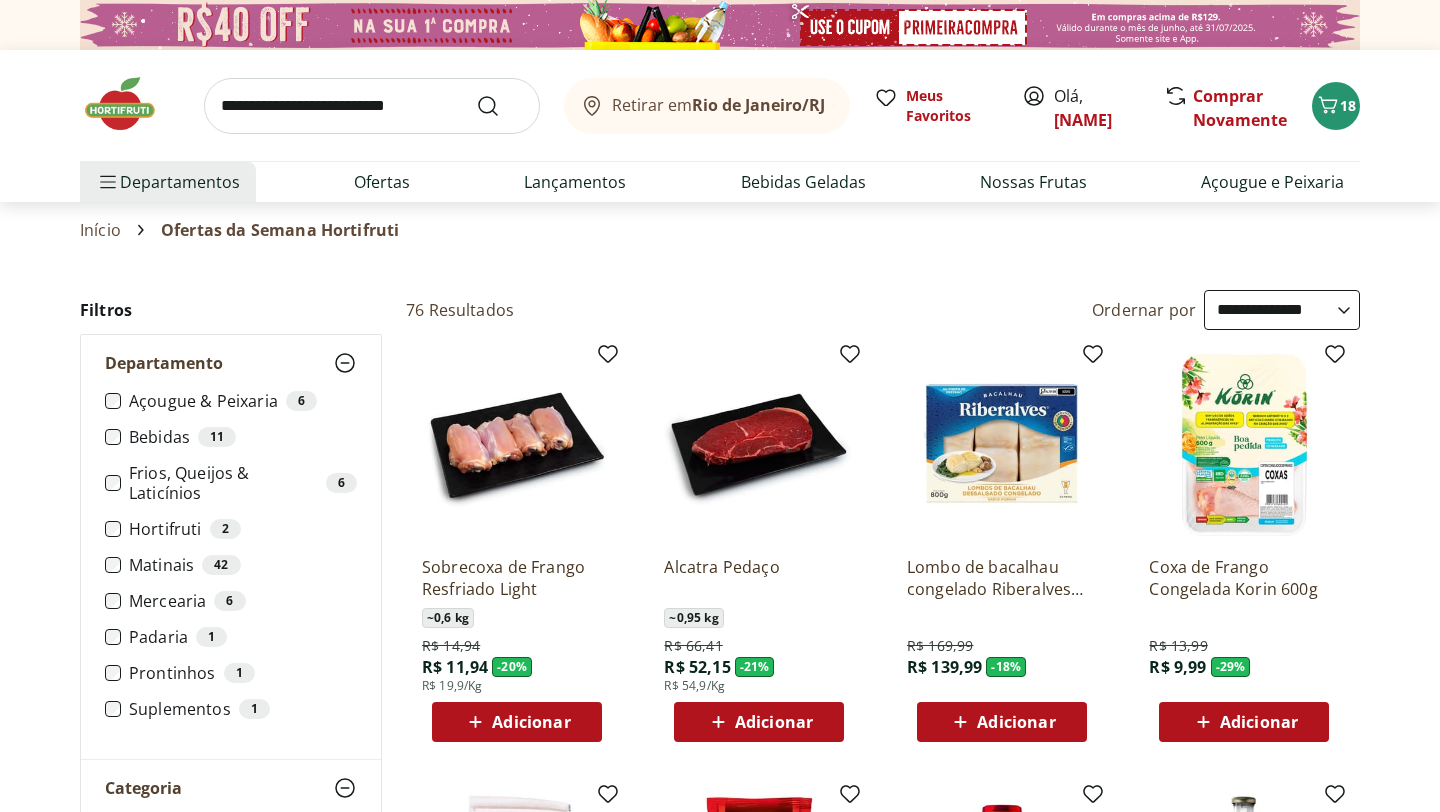 select on "**********" 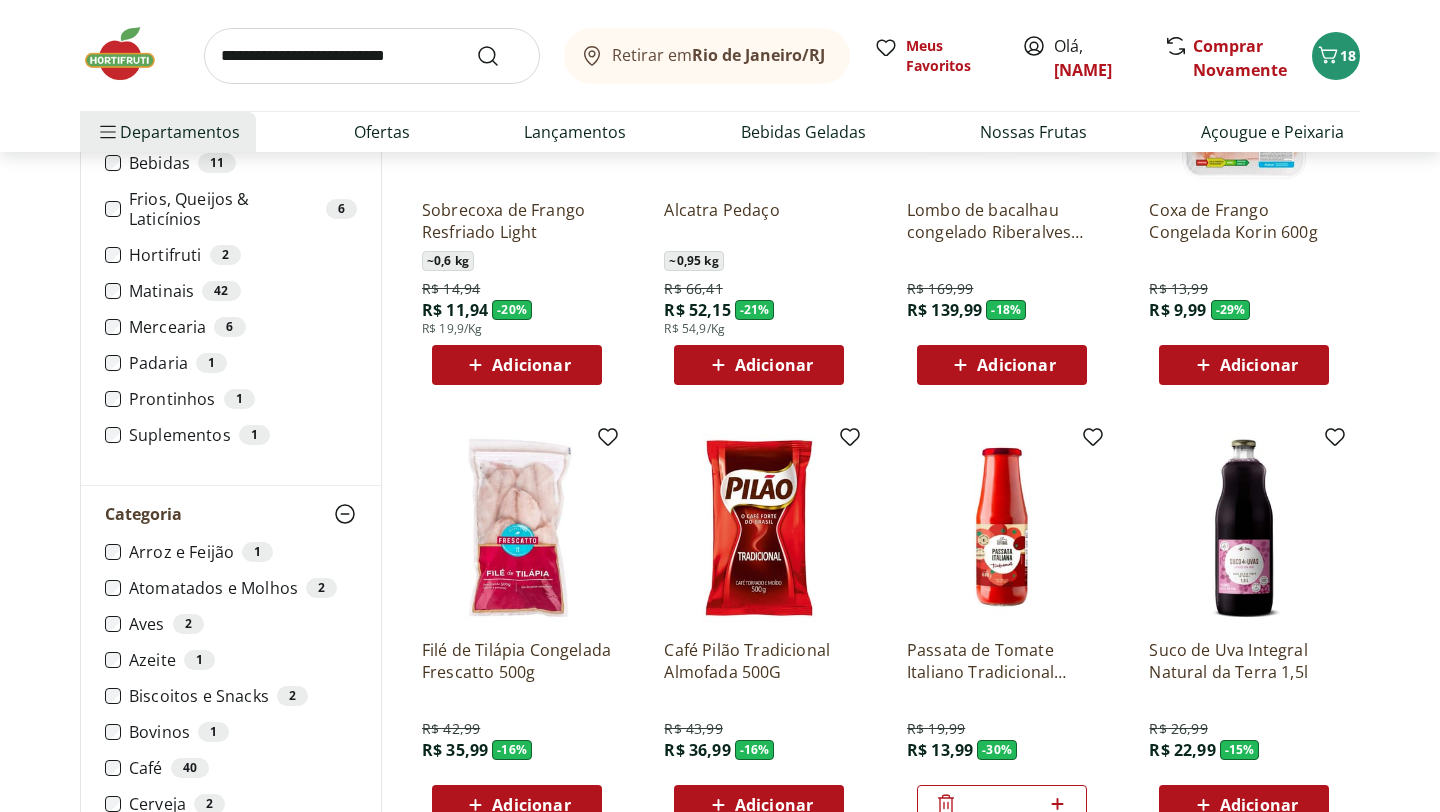 scroll, scrollTop: 0, scrollLeft: 0, axis: both 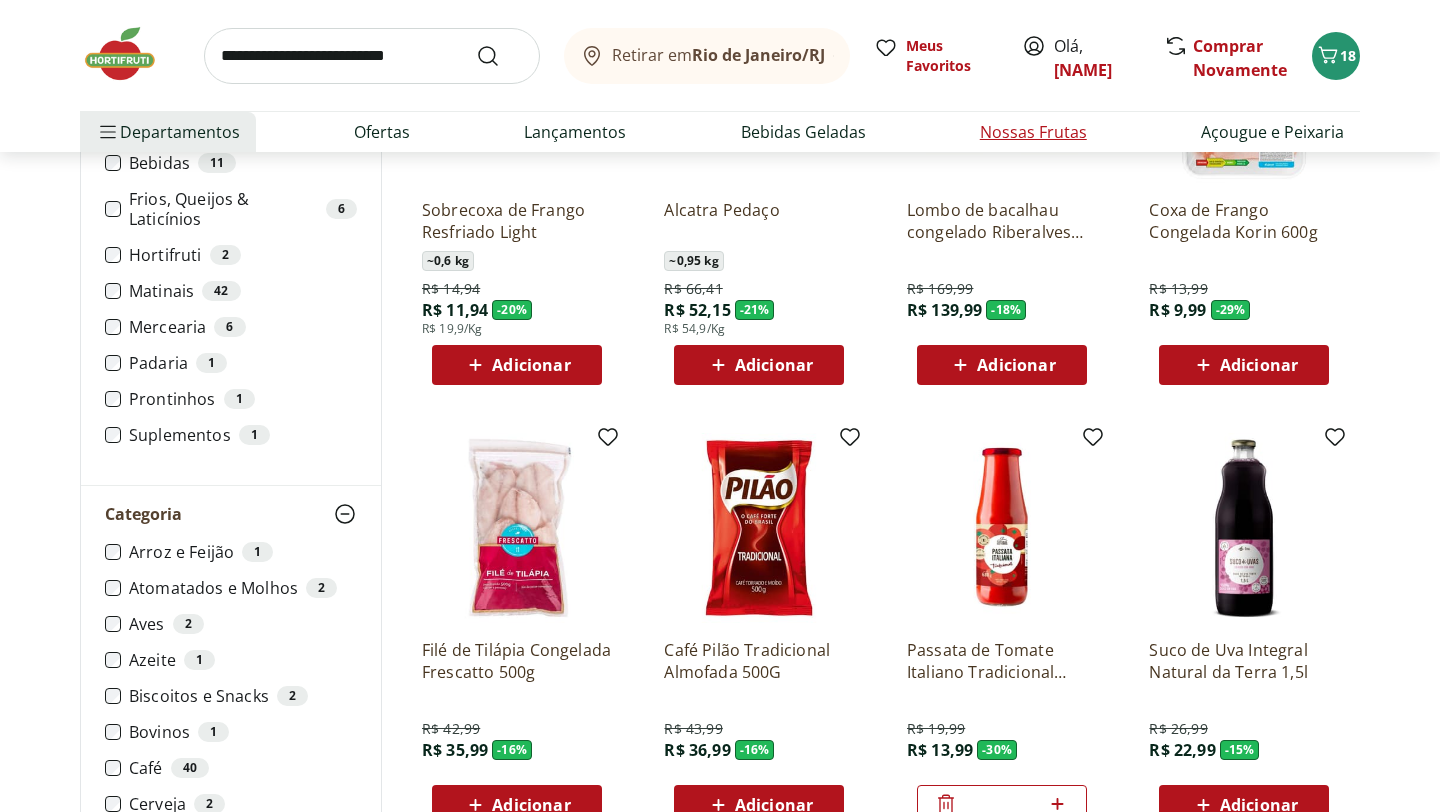 click on "Nossas Frutas" at bounding box center (1033, 132) 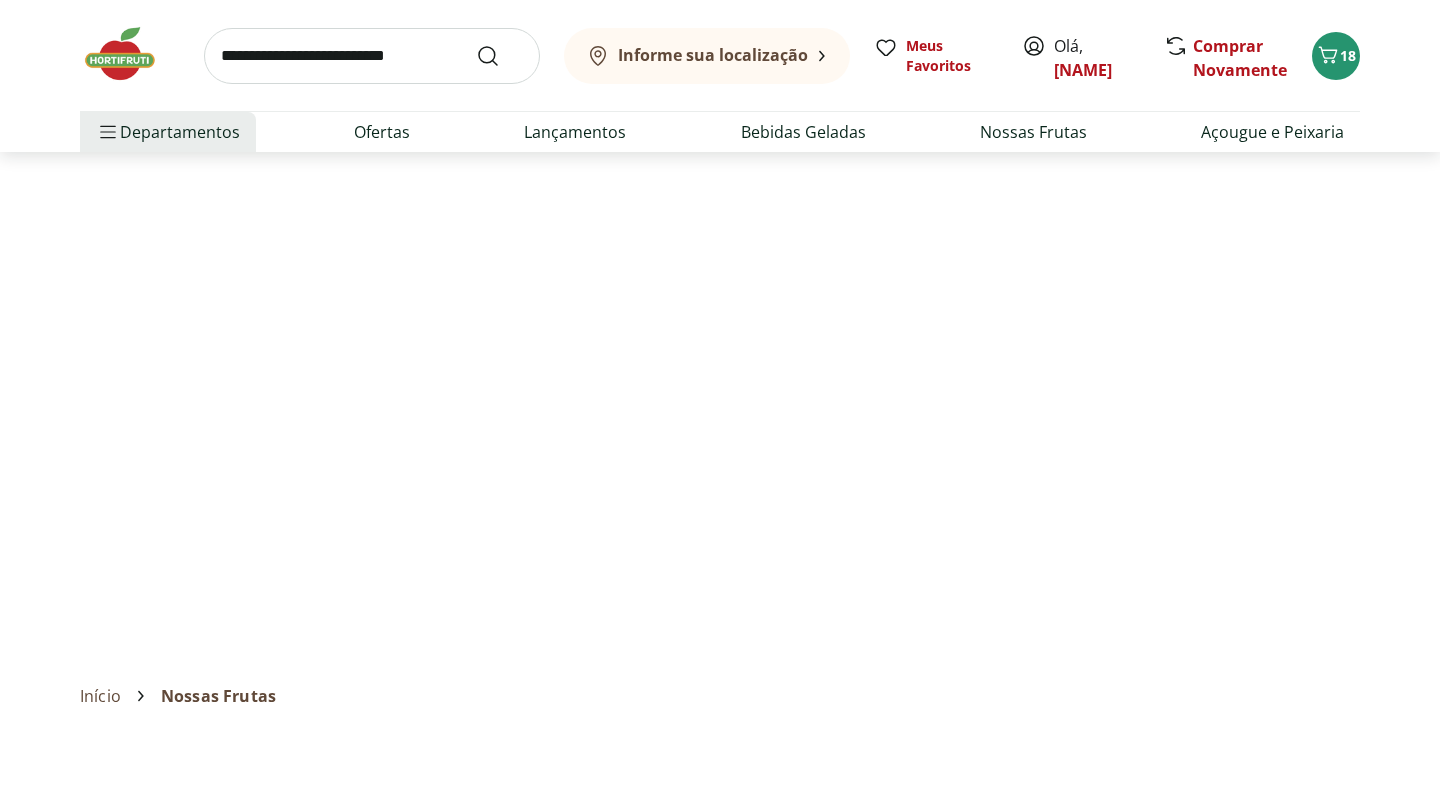 scroll, scrollTop: 0, scrollLeft: 0, axis: both 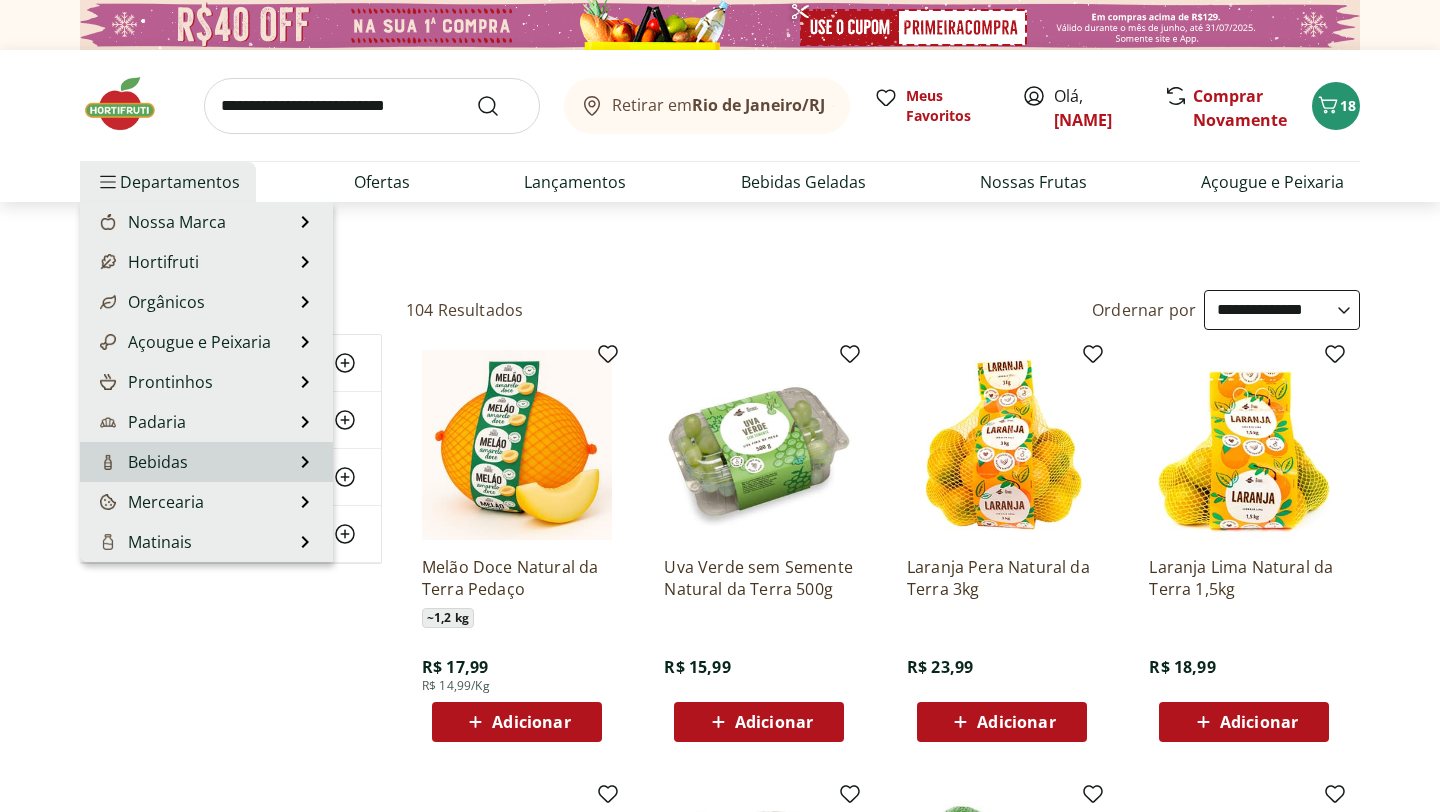 click on "Bebidas Bebidas Ver tudo do departamento Água Água de Coco Cerveja Destilados Chá e Mate Drinks Alcóolicos Energético e Isotônico Vinhos Refrigerante Suco Integral Suco Néctar" at bounding box center (206, 462) 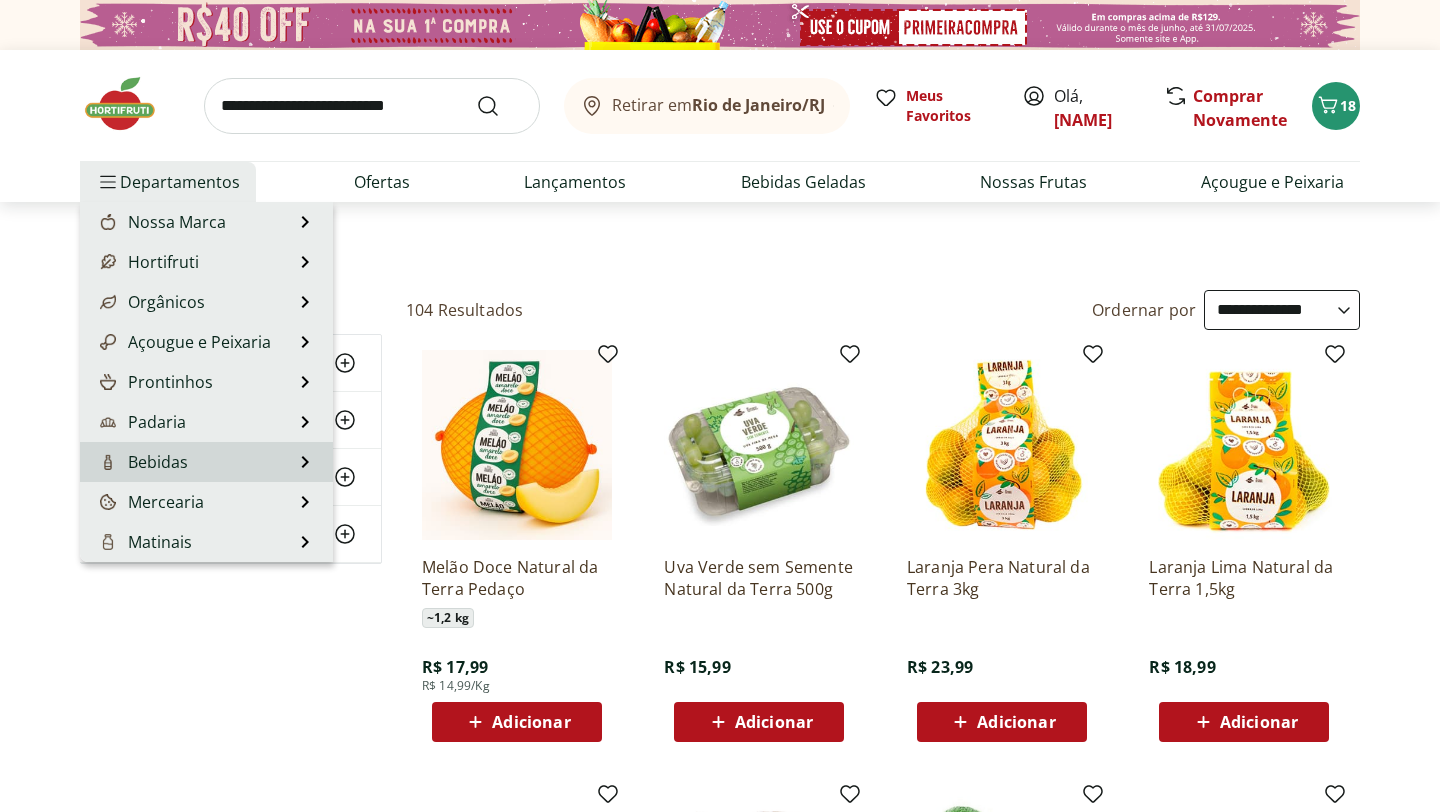 click on "Bebidas Bebidas Ver tudo do departamento Água Água de Coco Cerveja Destilados Chá e Mate Drinks Alcóolicos Energético e Isotônico Vinhos Refrigerante Suco Integral Suco Néctar" at bounding box center [206, 462] 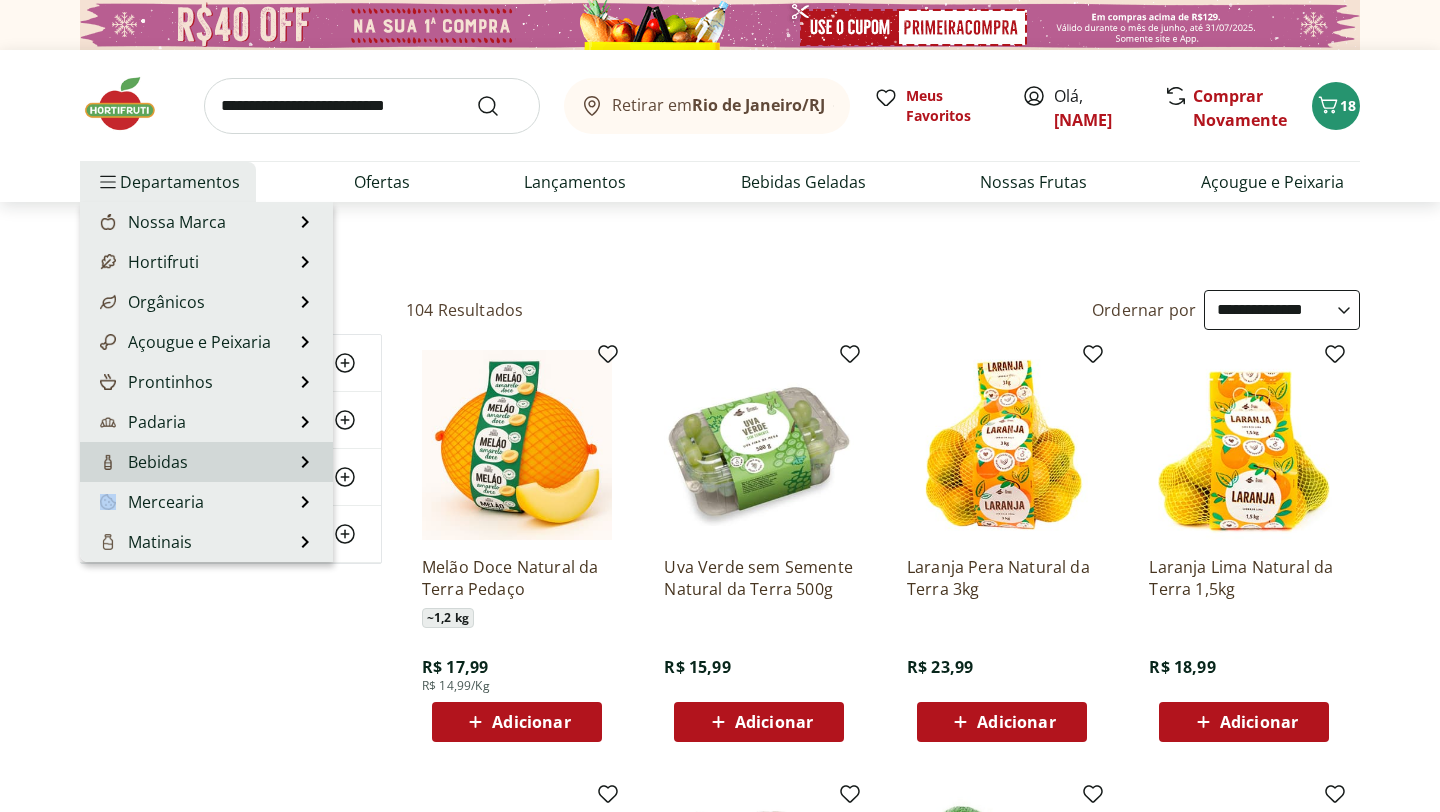 click on "Bebidas Bebidas Ver tudo do departamento Água Água de Coco Cerveja Destilados Chá e Mate Drinks Alcóolicos Energético e Isotônico Vinhos Refrigerante Suco Integral Suco Néctar" at bounding box center (206, 462) 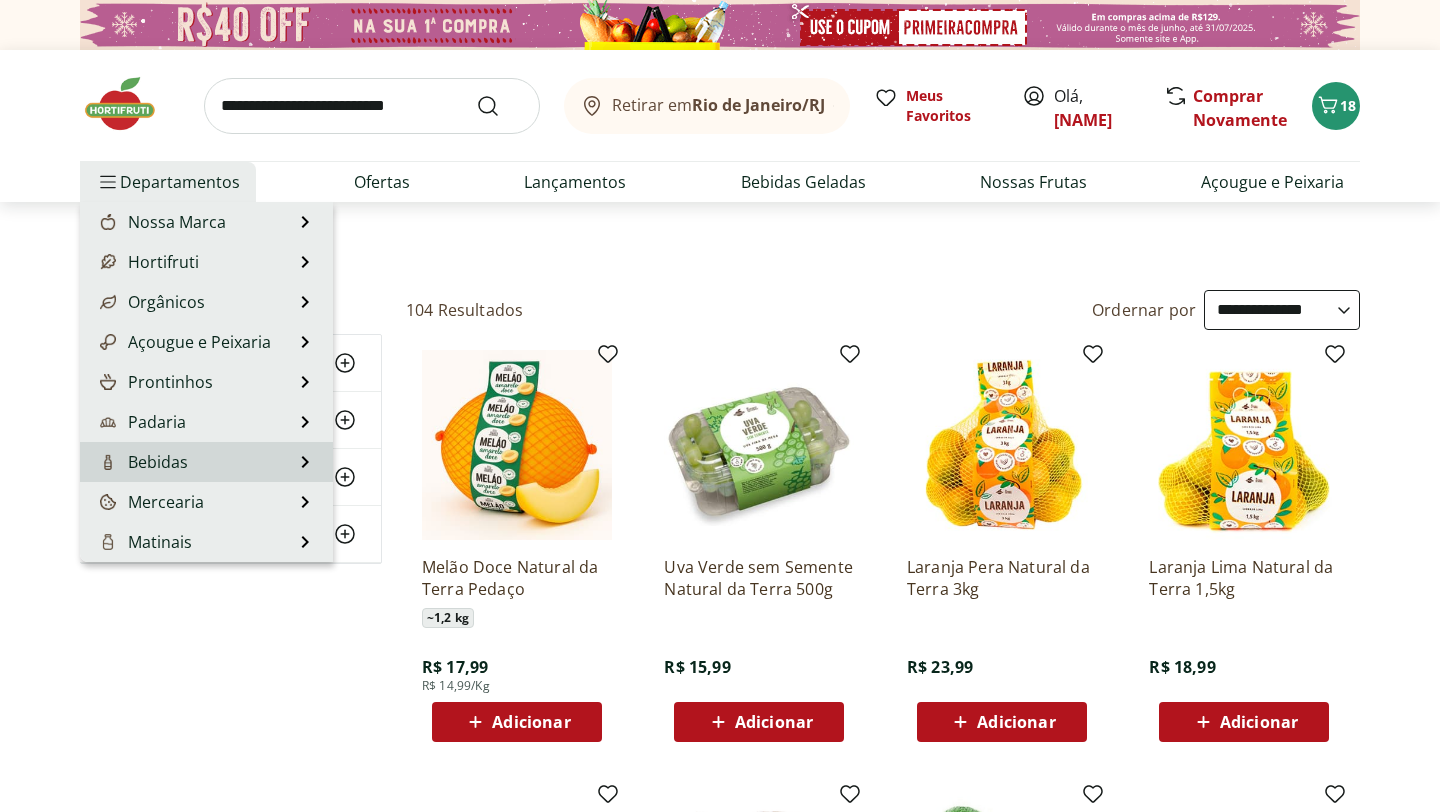 click on "Bebidas Bebidas Ver tudo do departamento Água Água de Coco Cerveja Destilados Chá e Mate Drinks Alcóolicos Energético e Isotônico Vinhos Refrigerante Suco Integral Suco Néctar" at bounding box center (206, 462) 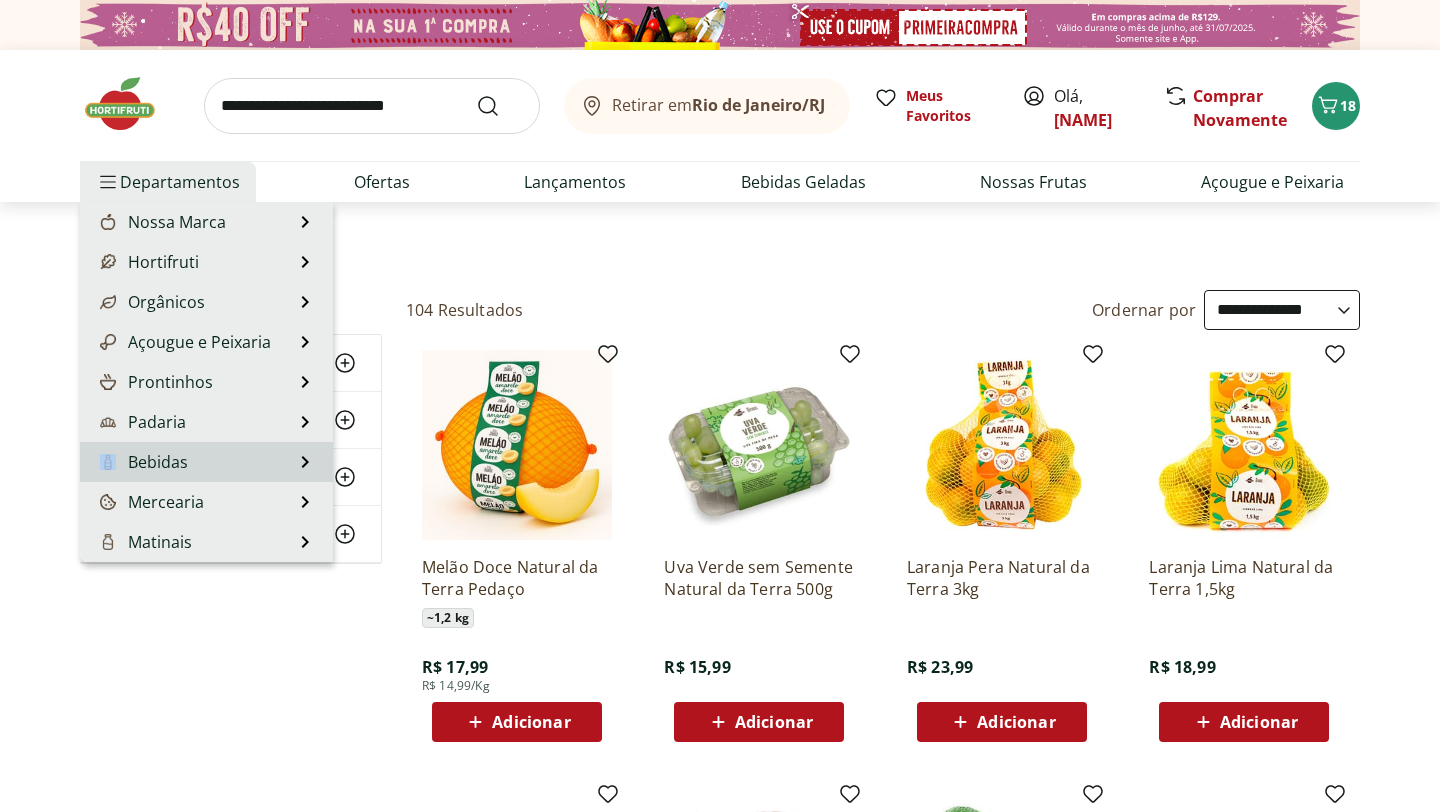 click on "Bebidas" at bounding box center (142, 462) 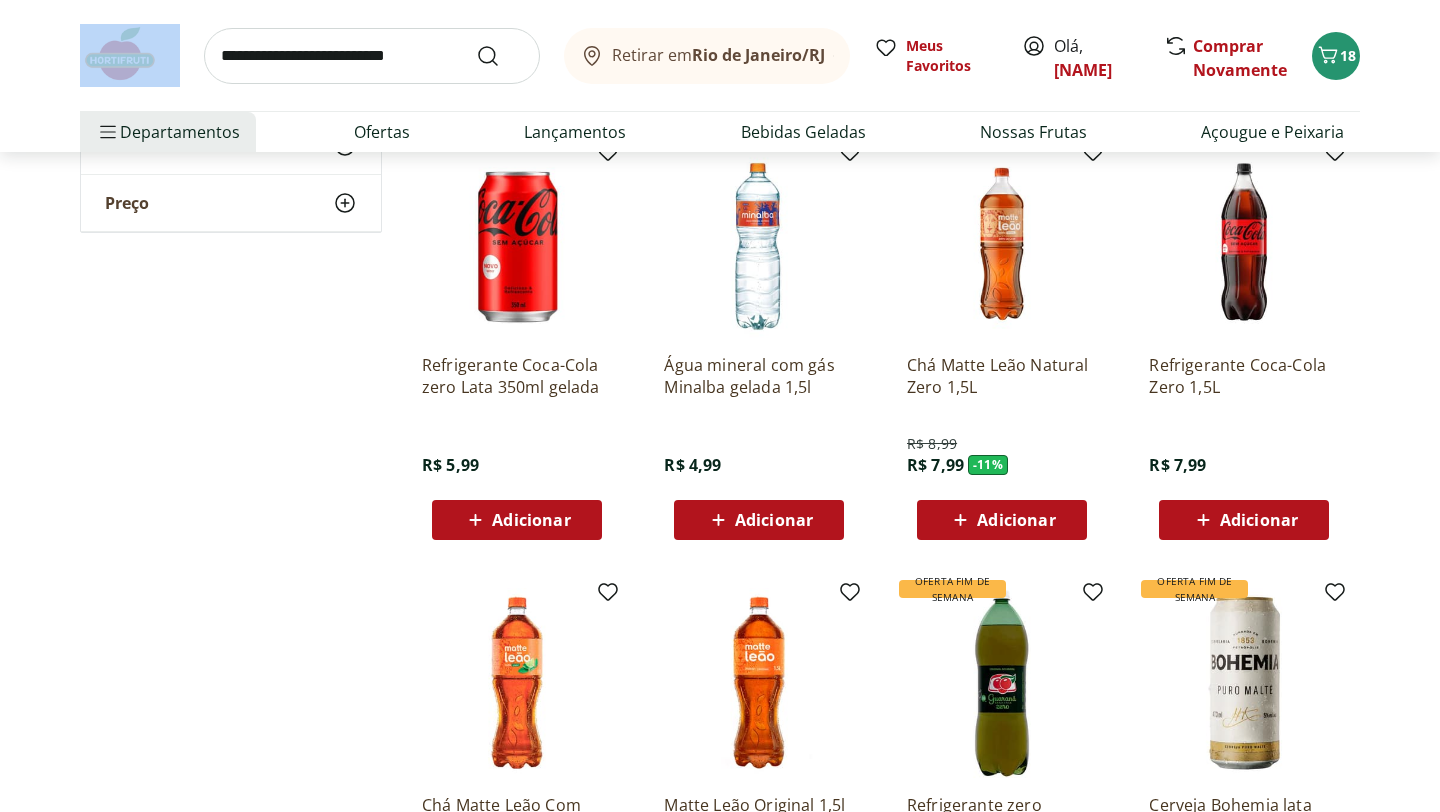scroll, scrollTop: 931, scrollLeft: 0, axis: vertical 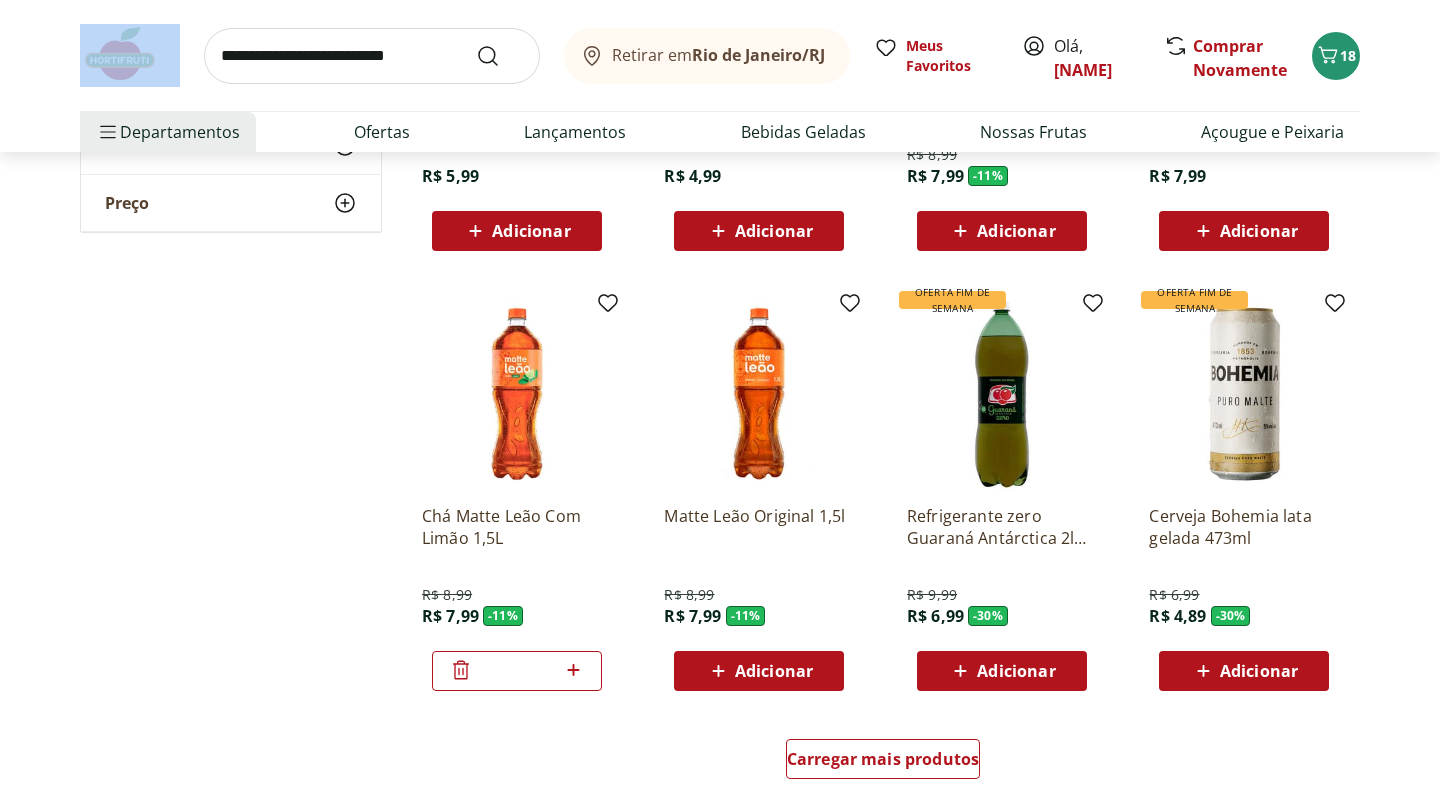 click on "Adicionar" at bounding box center [774, 671] 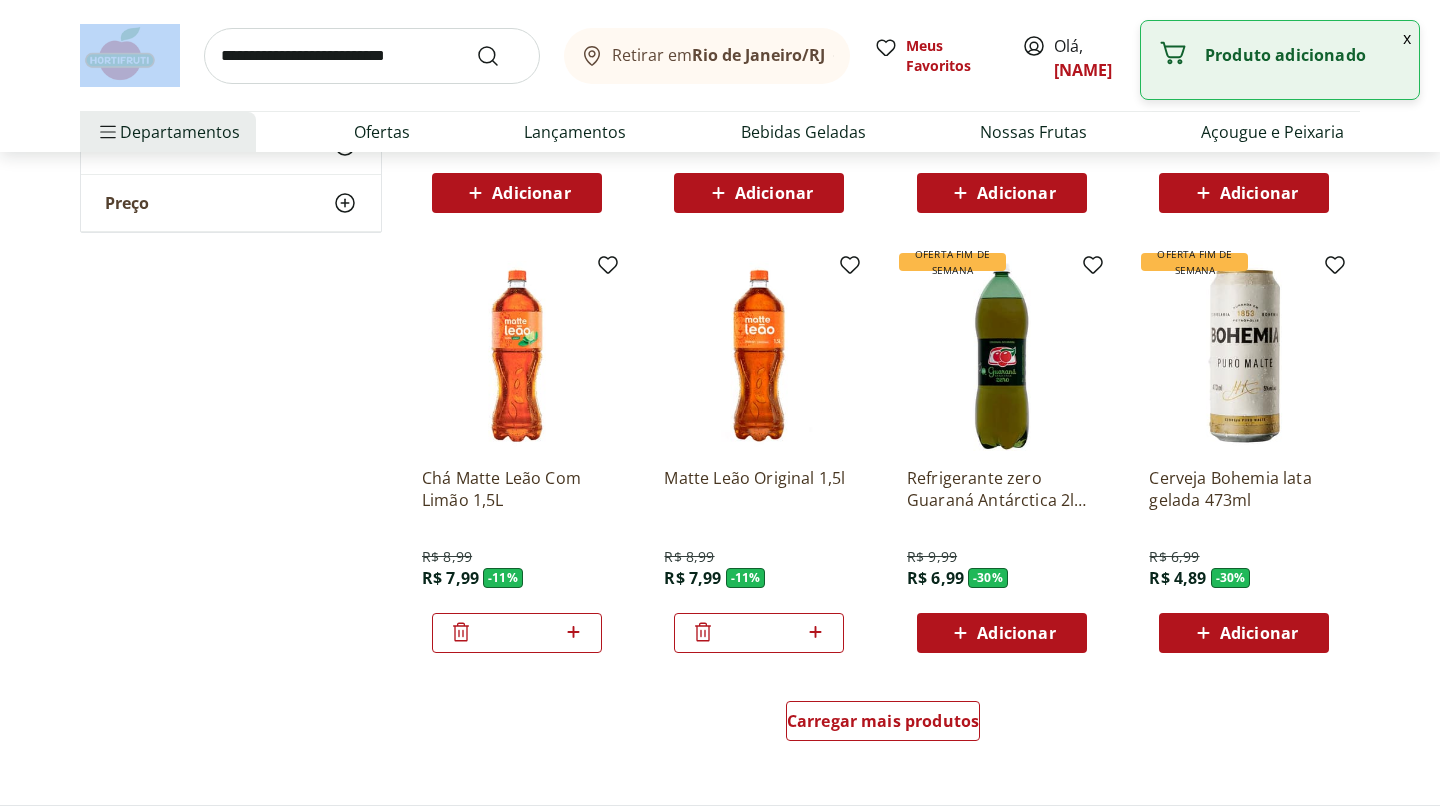 scroll, scrollTop: 975, scrollLeft: 0, axis: vertical 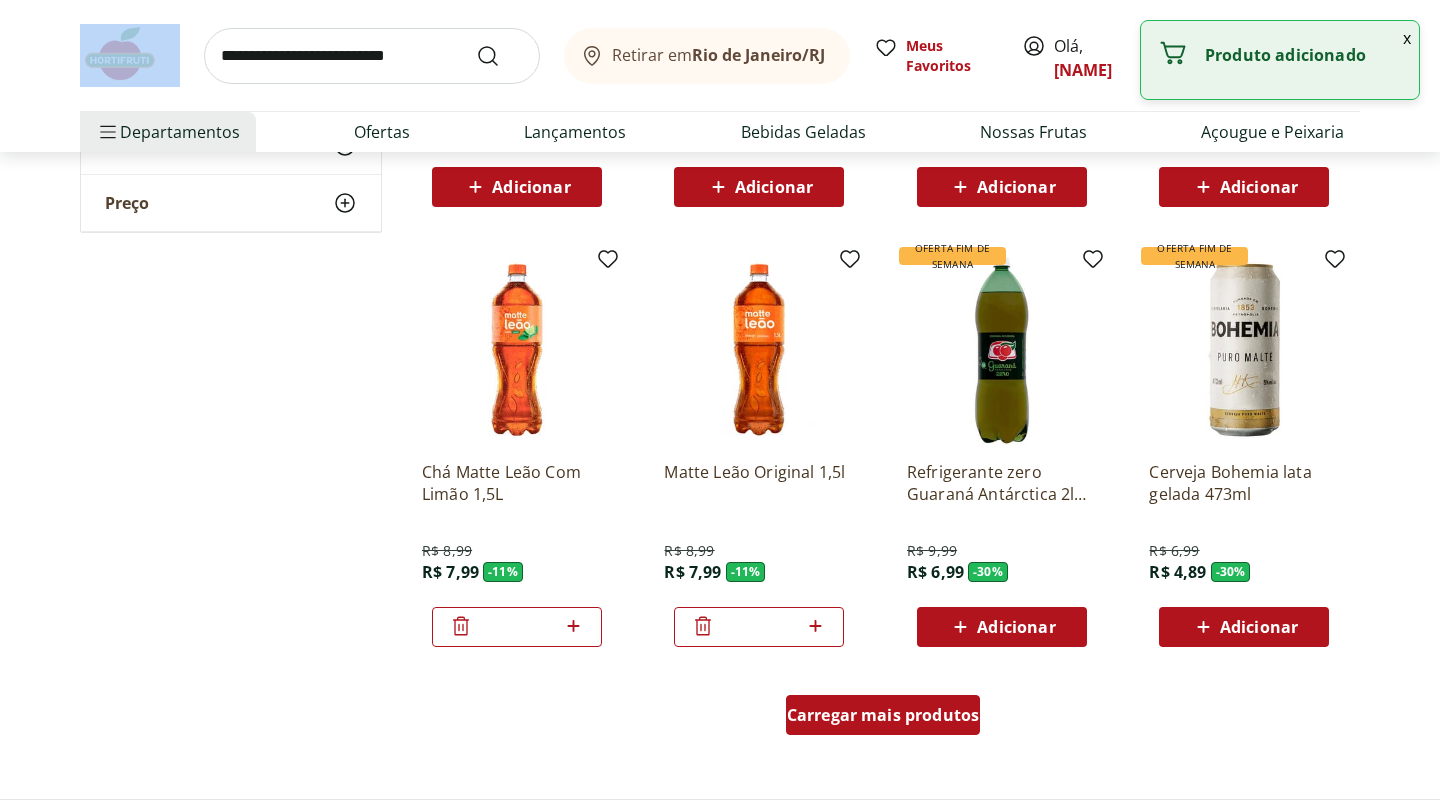 click on "Carregar mais produtos" at bounding box center [883, 715] 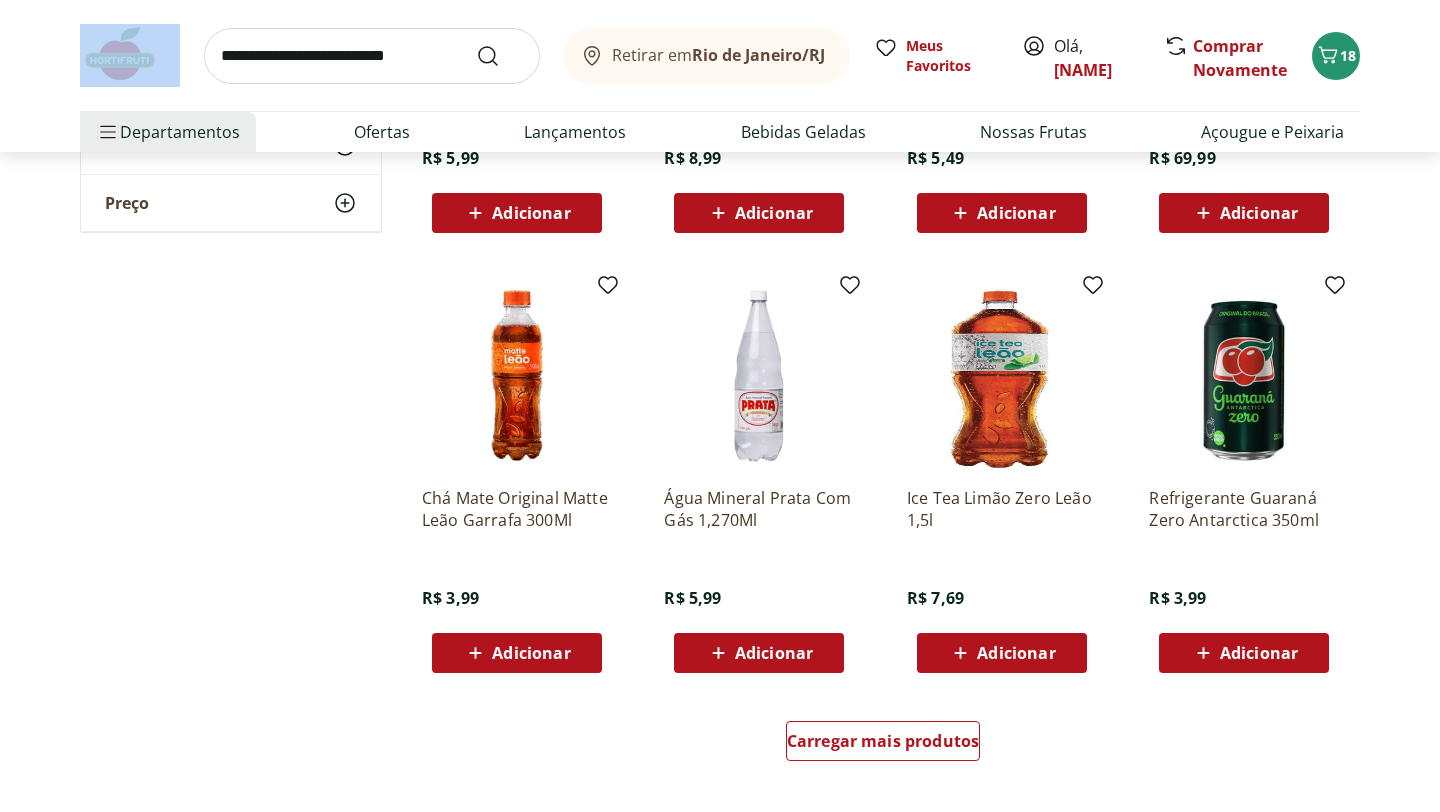 scroll, scrollTop: 2254, scrollLeft: 0, axis: vertical 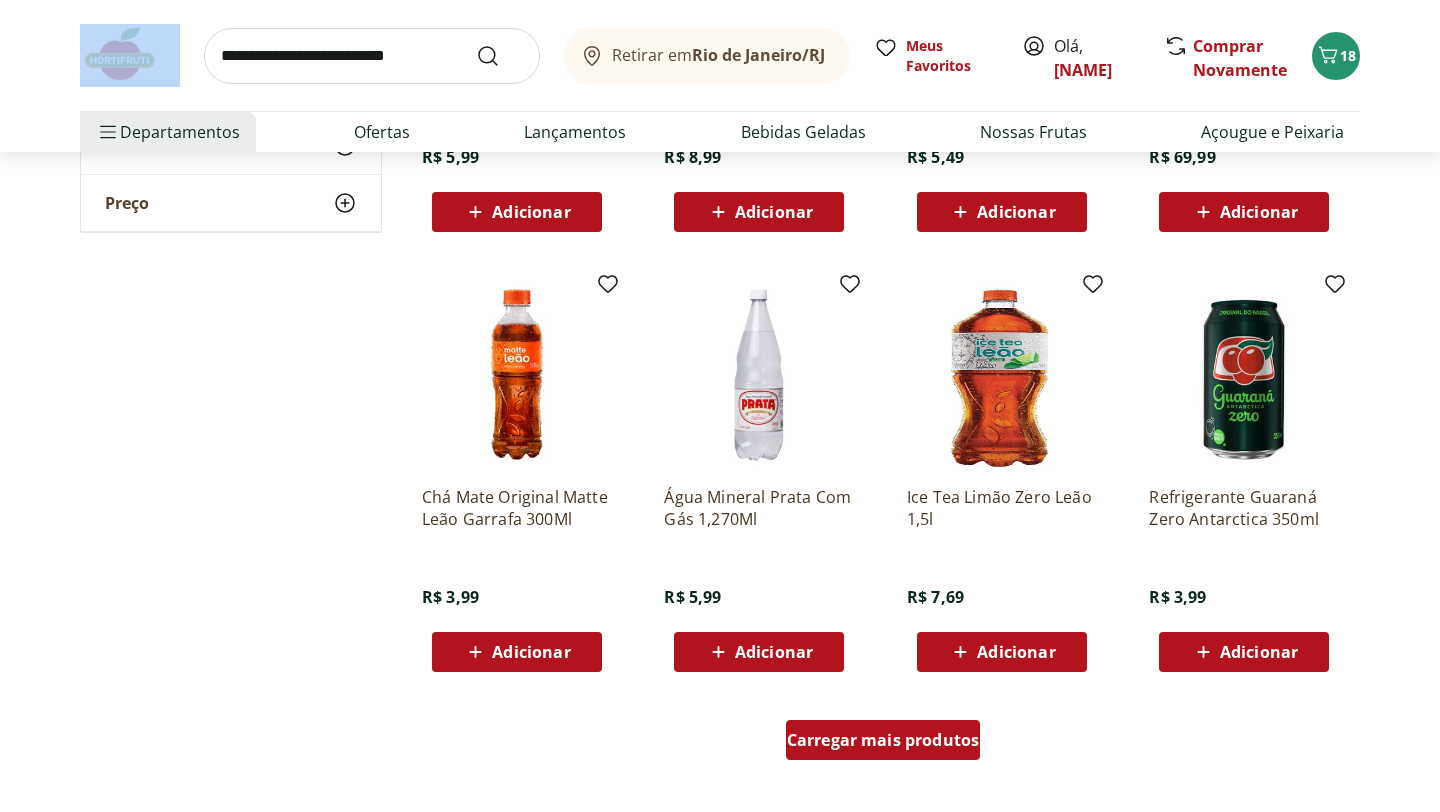 click on "Carregar mais produtos" at bounding box center (883, 740) 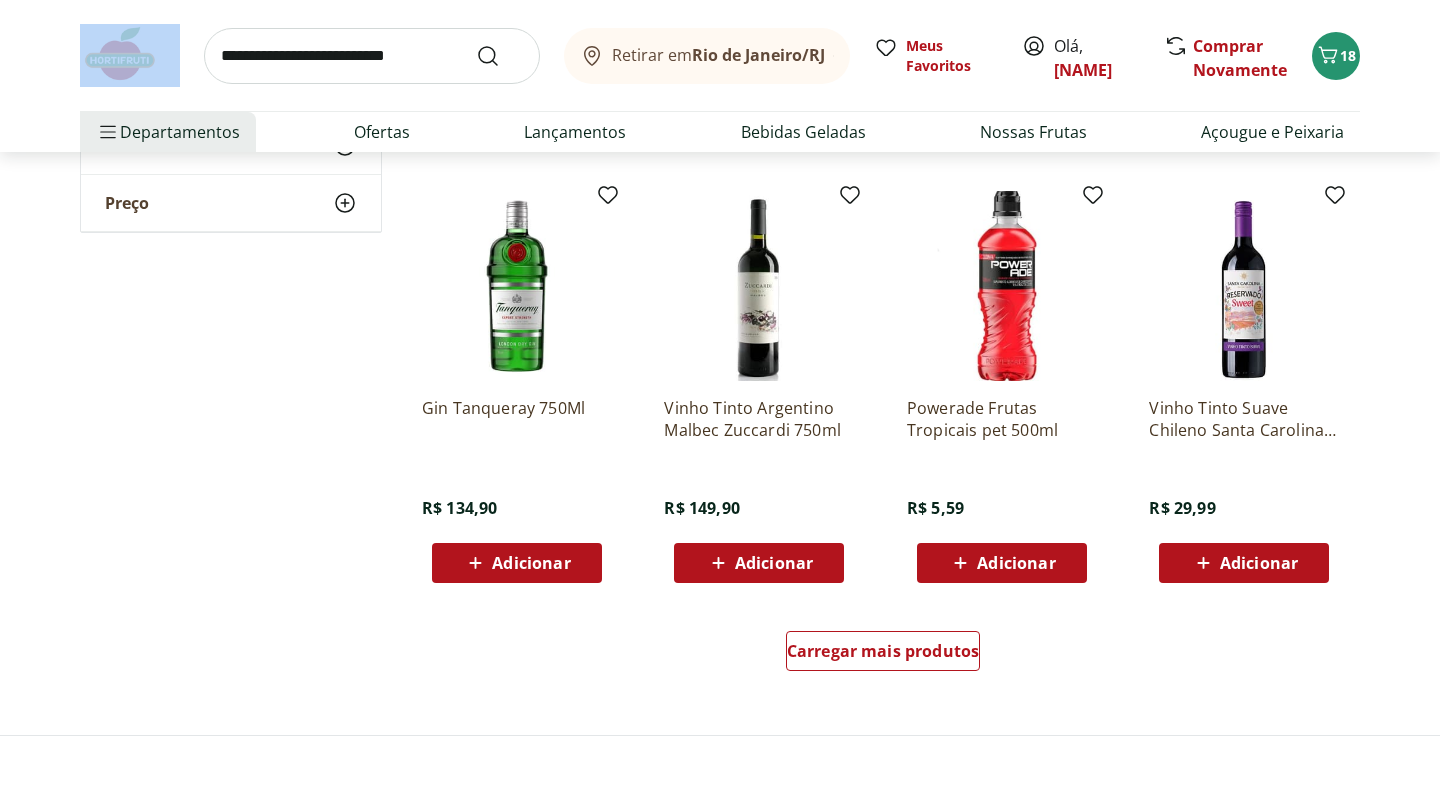scroll, scrollTop: 3649, scrollLeft: 0, axis: vertical 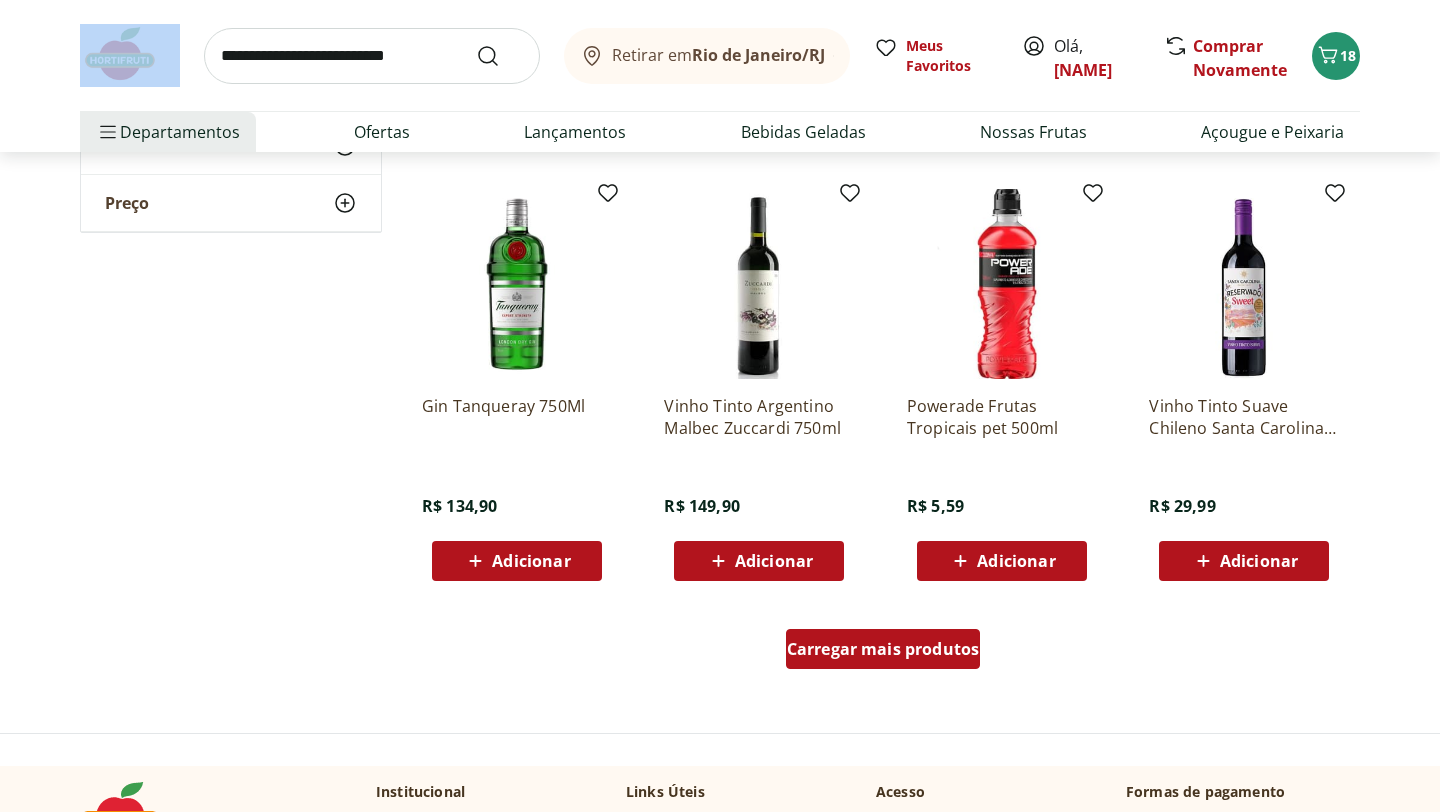 click on "Carregar mais produtos" at bounding box center (883, 649) 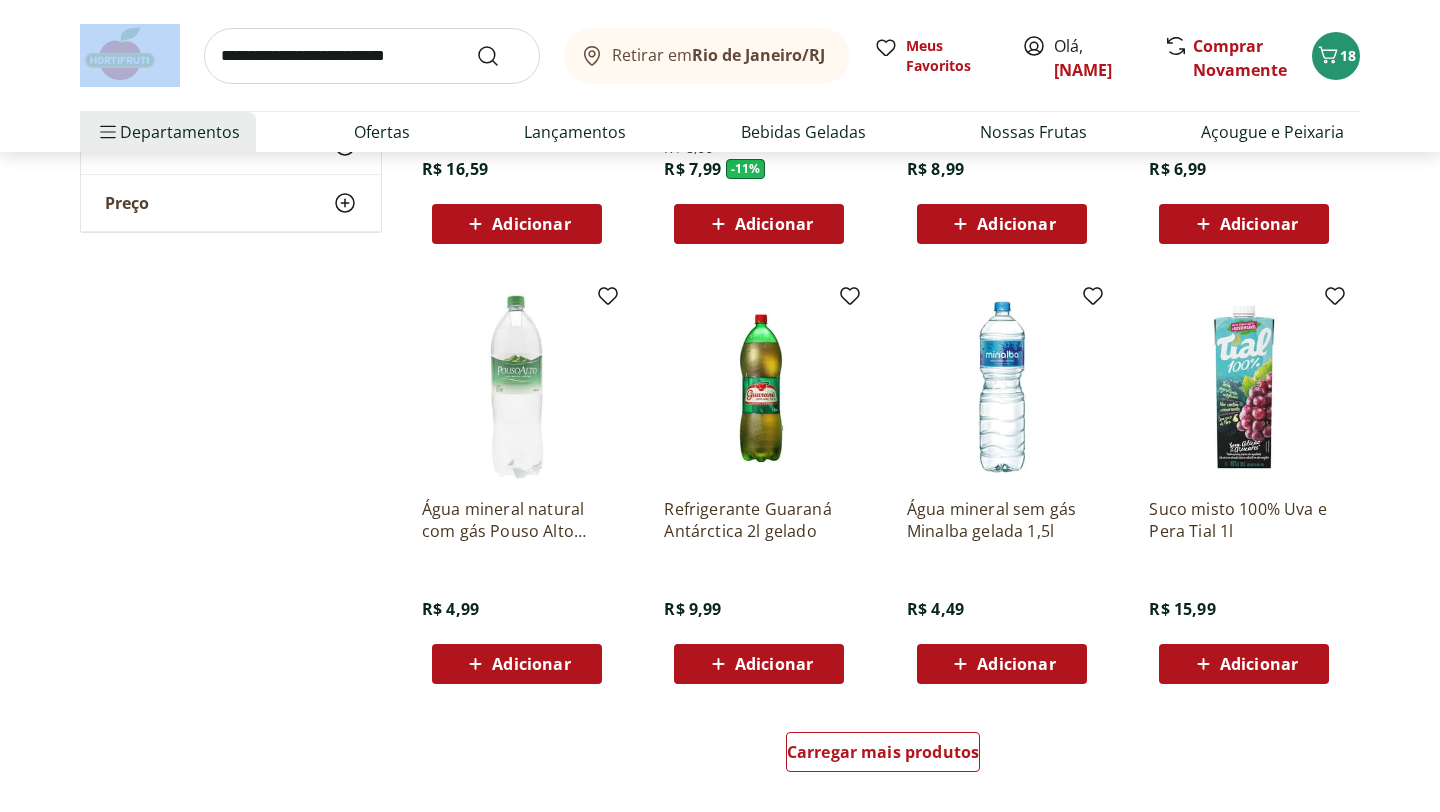 scroll, scrollTop: 4860, scrollLeft: 0, axis: vertical 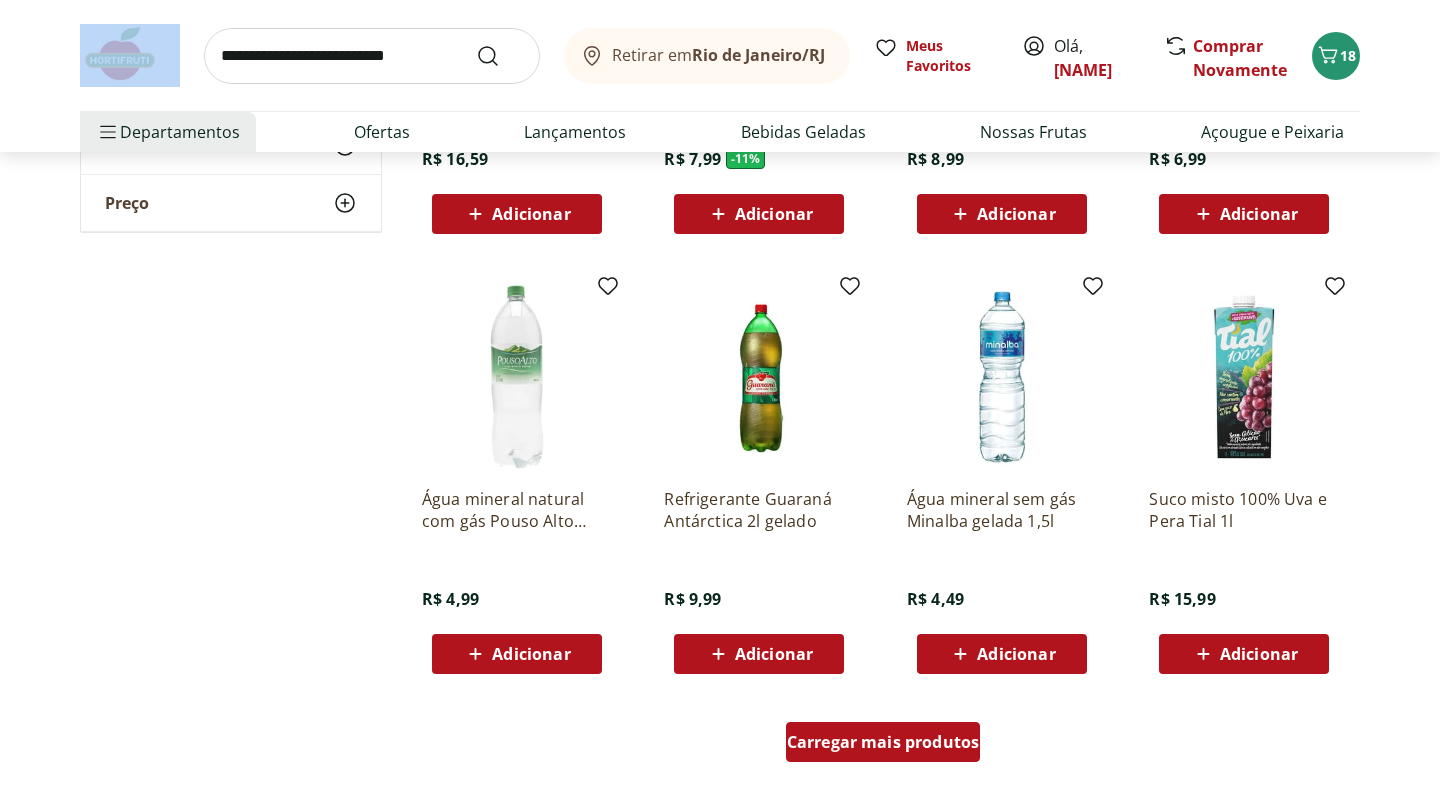 click on "Carregar mais produtos" at bounding box center [883, 742] 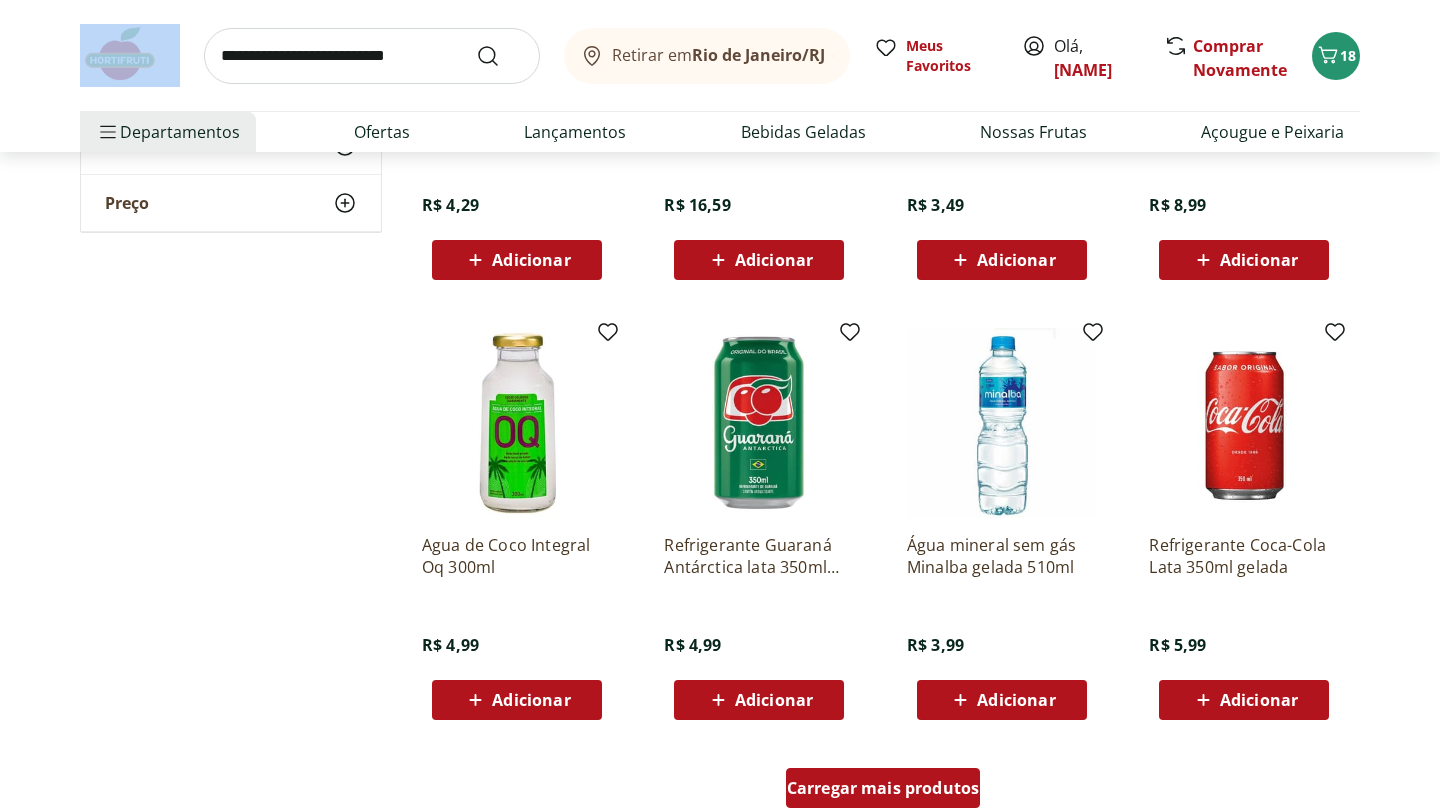 scroll, scrollTop: 6116, scrollLeft: 0, axis: vertical 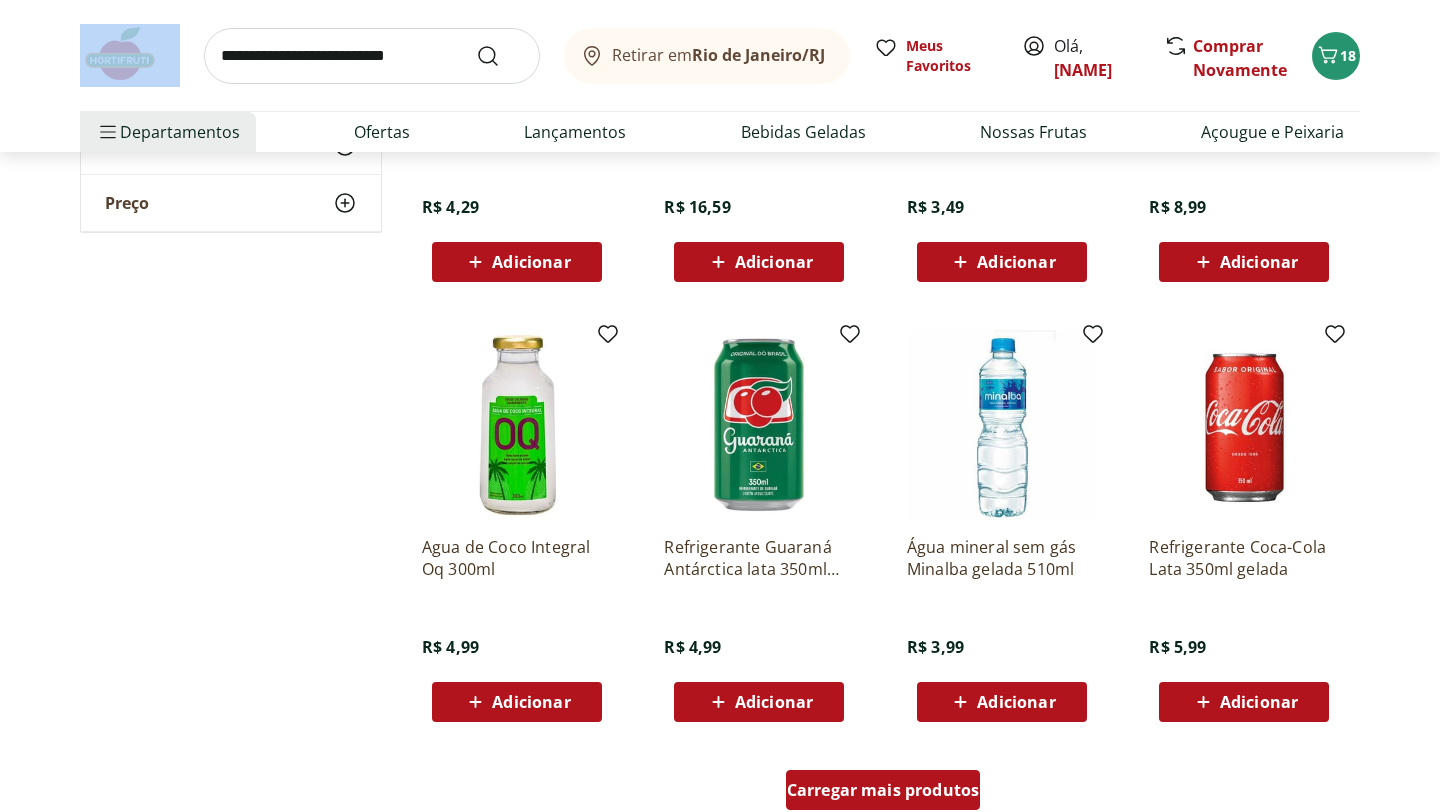 click on "Carregar mais produtos" at bounding box center (883, 790) 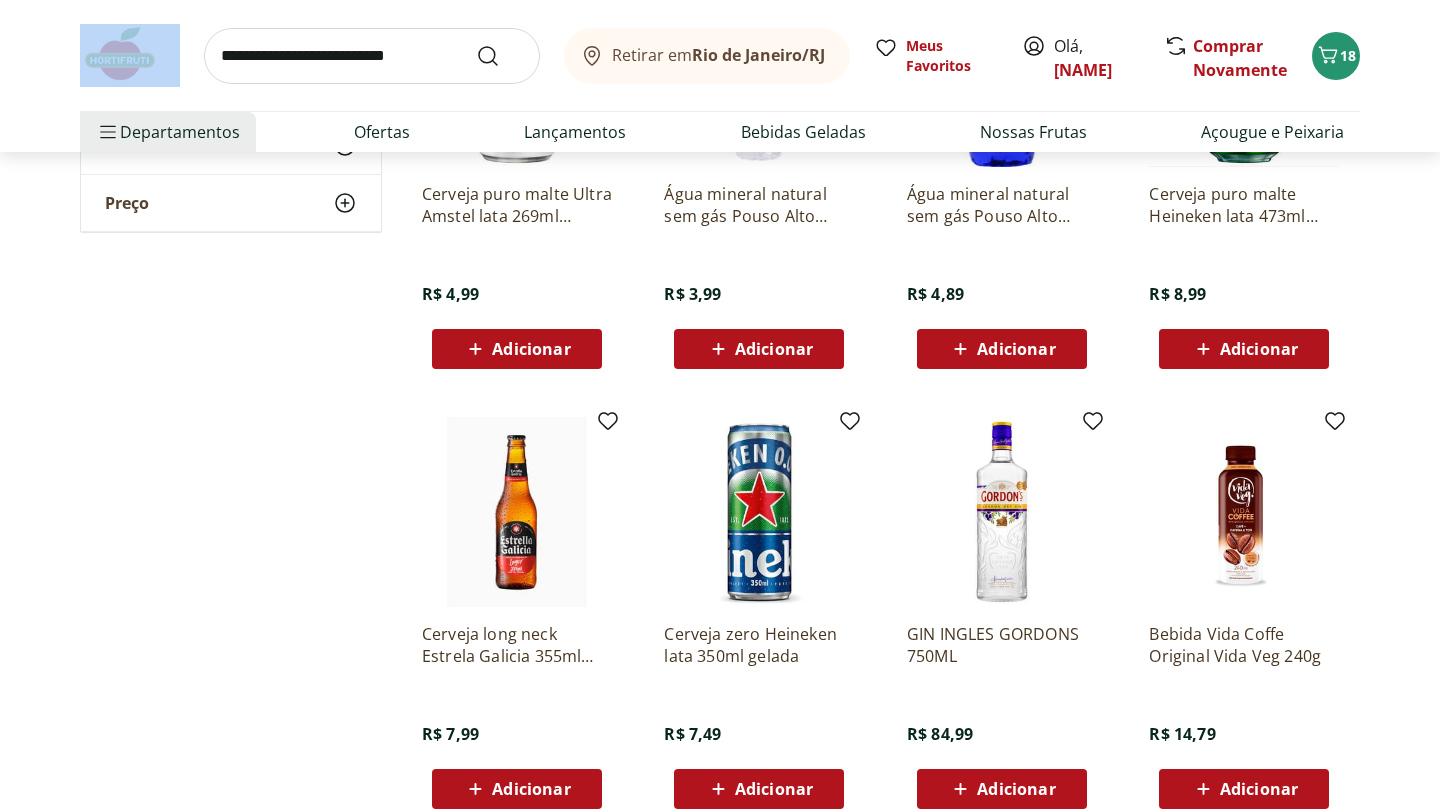 scroll, scrollTop: 7667, scrollLeft: 0, axis: vertical 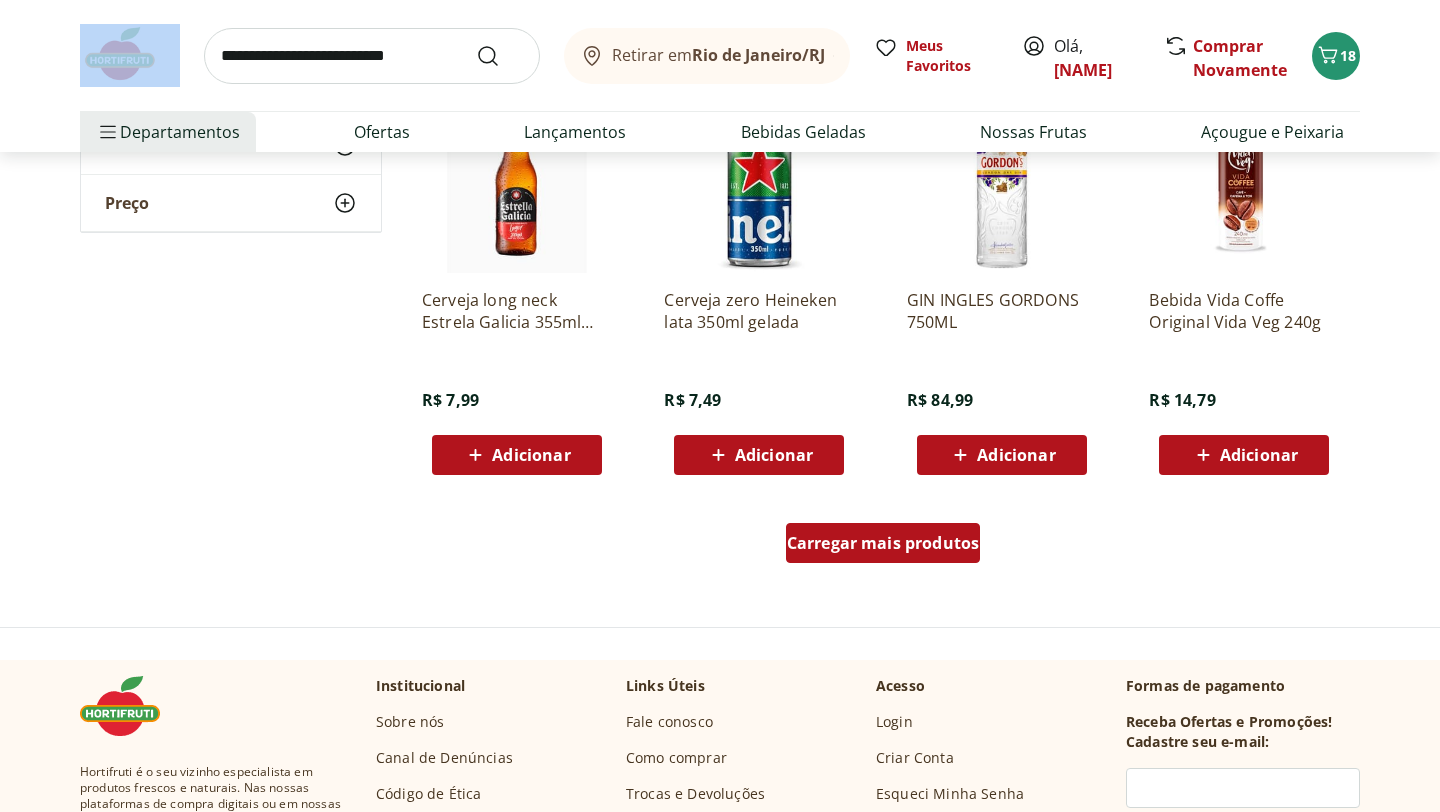 click on "Carregar mais produtos" at bounding box center (883, 543) 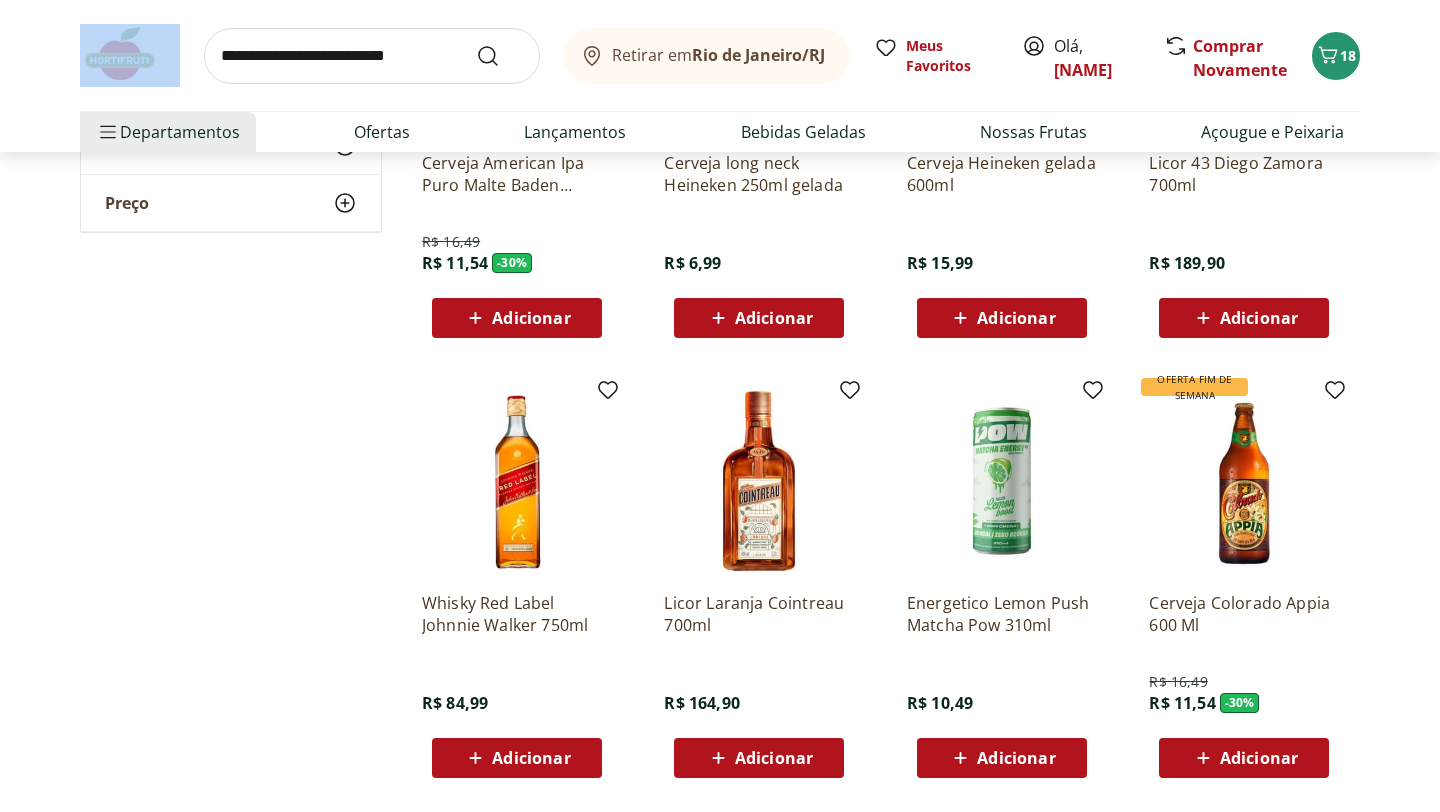 scroll, scrollTop: 9003, scrollLeft: 0, axis: vertical 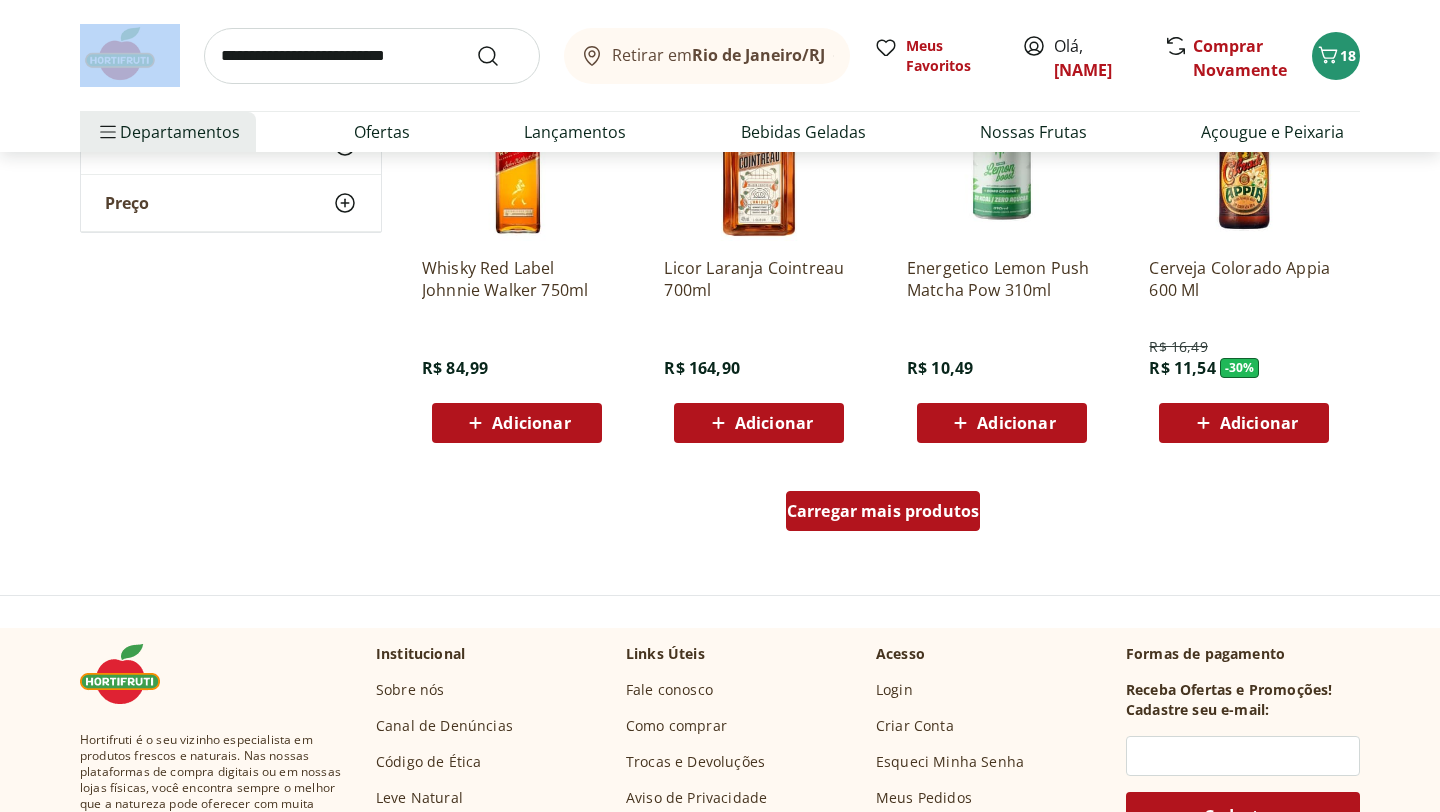 click on "Carregar mais produtos" at bounding box center [883, 511] 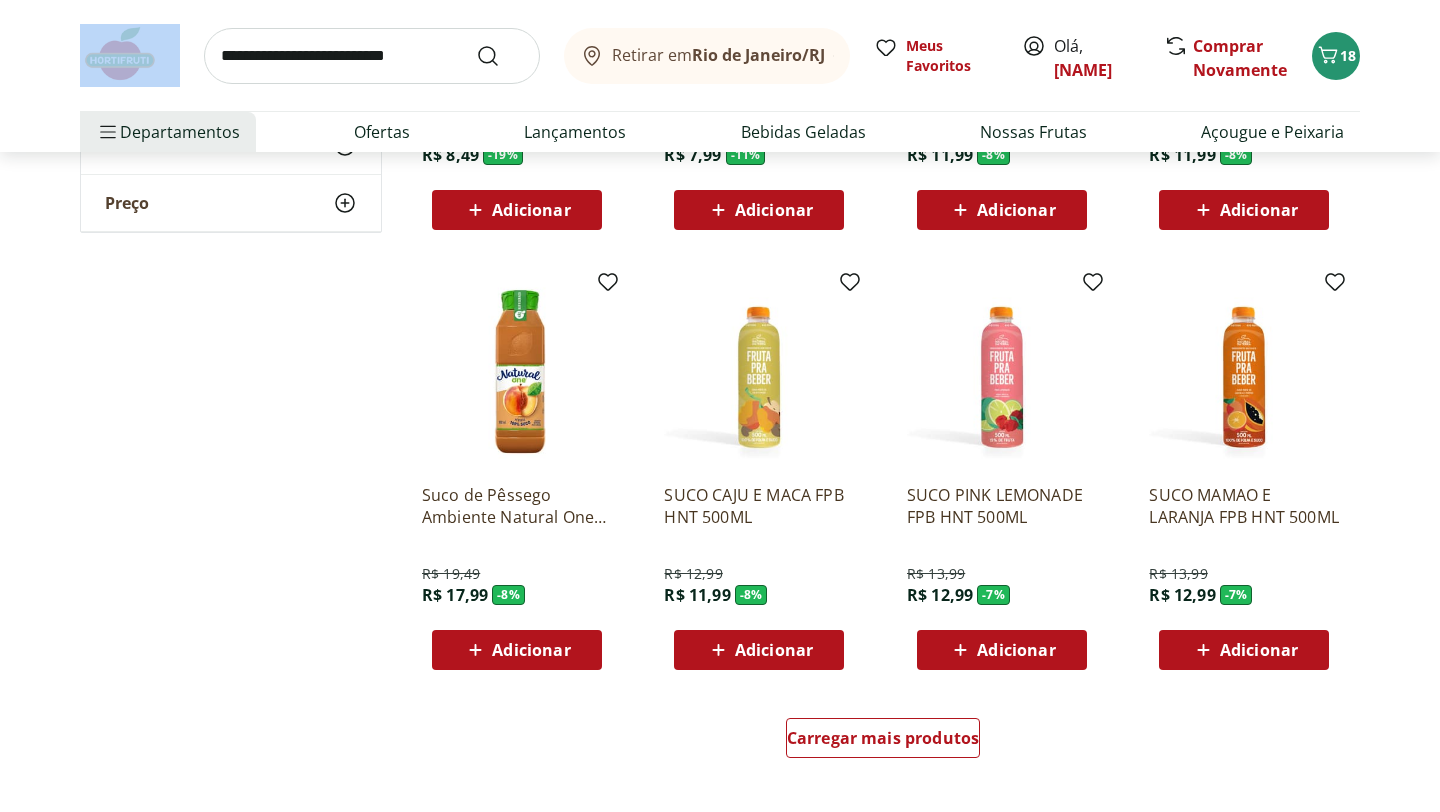 scroll, scrollTop: 10083, scrollLeft: 0, axis: vertical 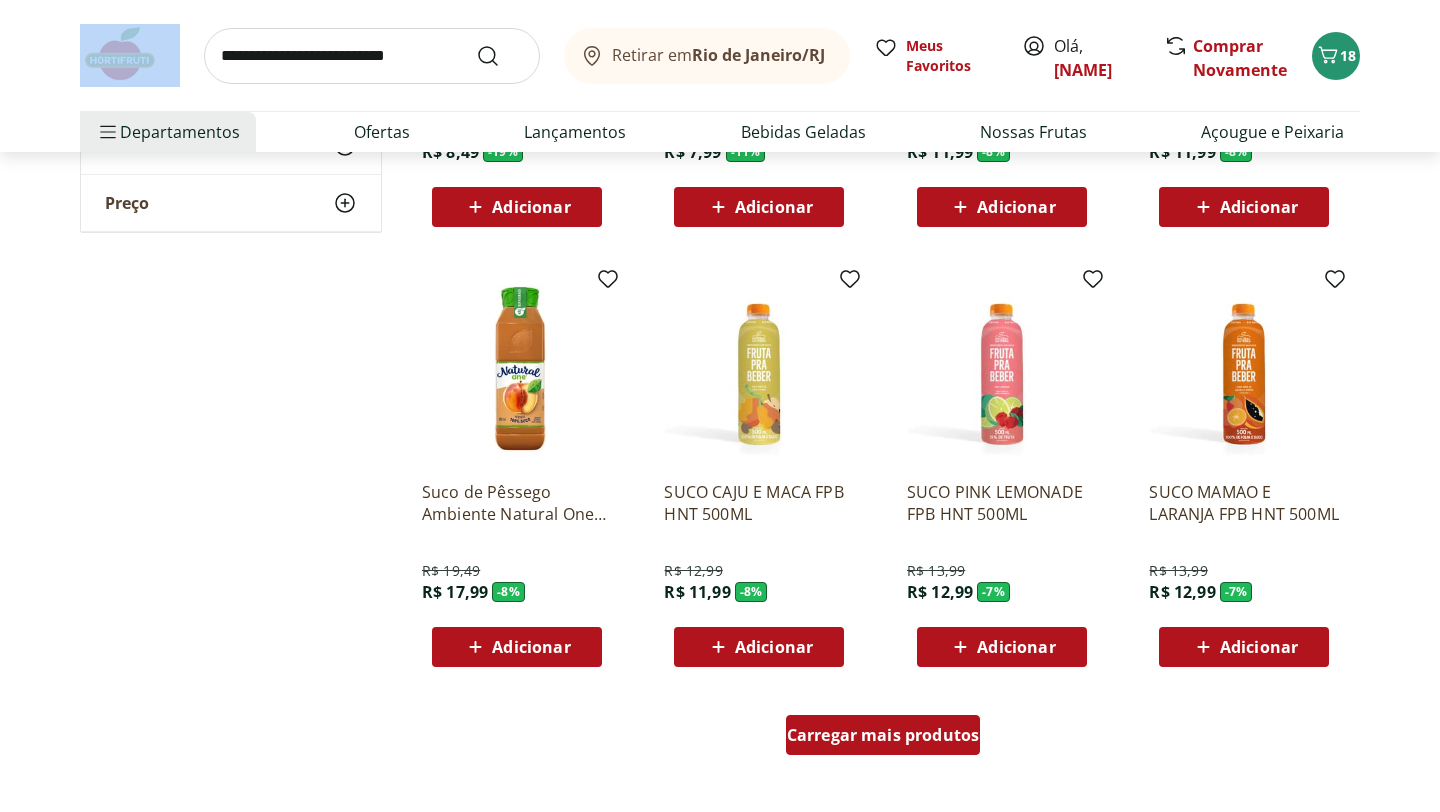 click on "Carregar mais produtos" at bounding box center (883, 735) 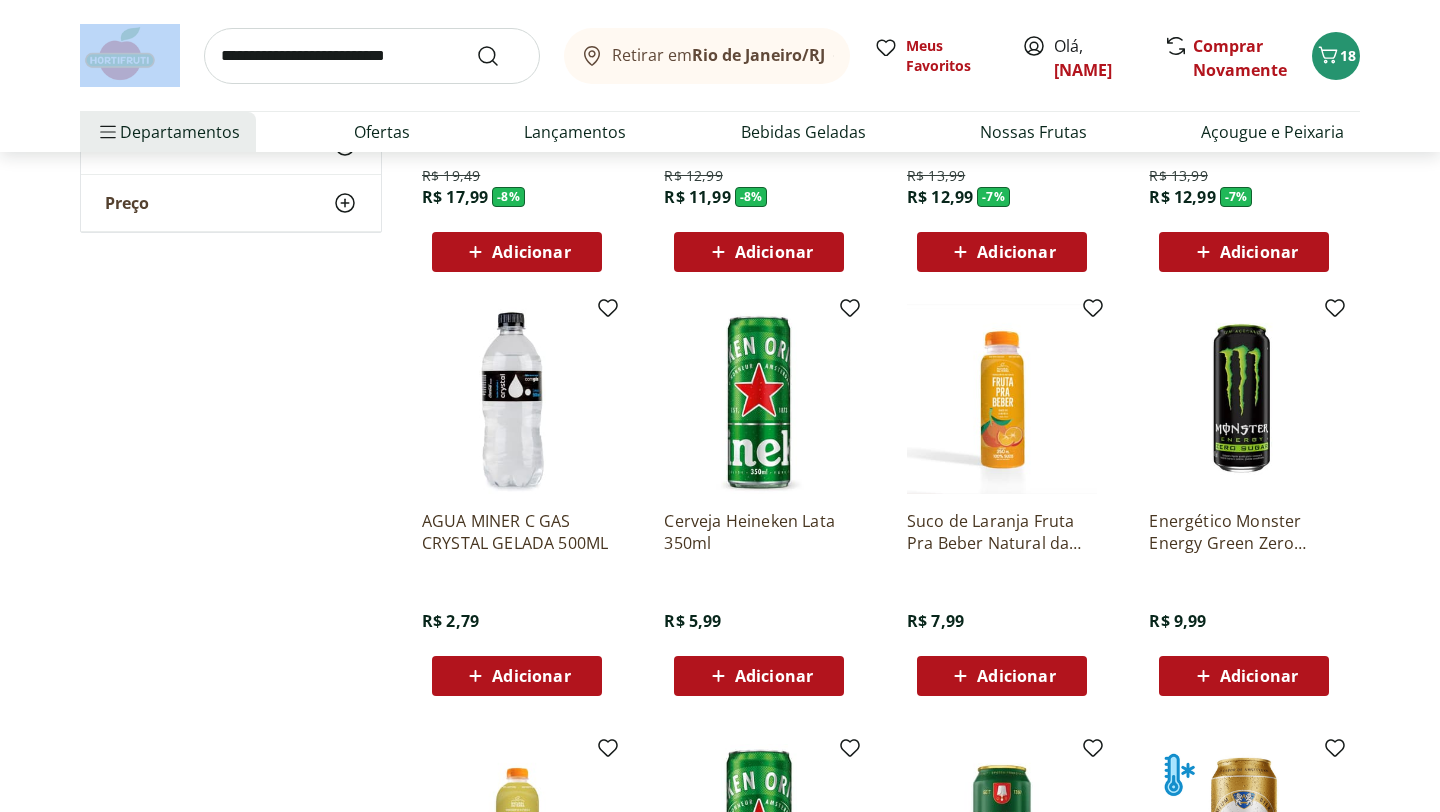 scroll, scrollTop: 10522, scrollLeft: 0, axis: vertical 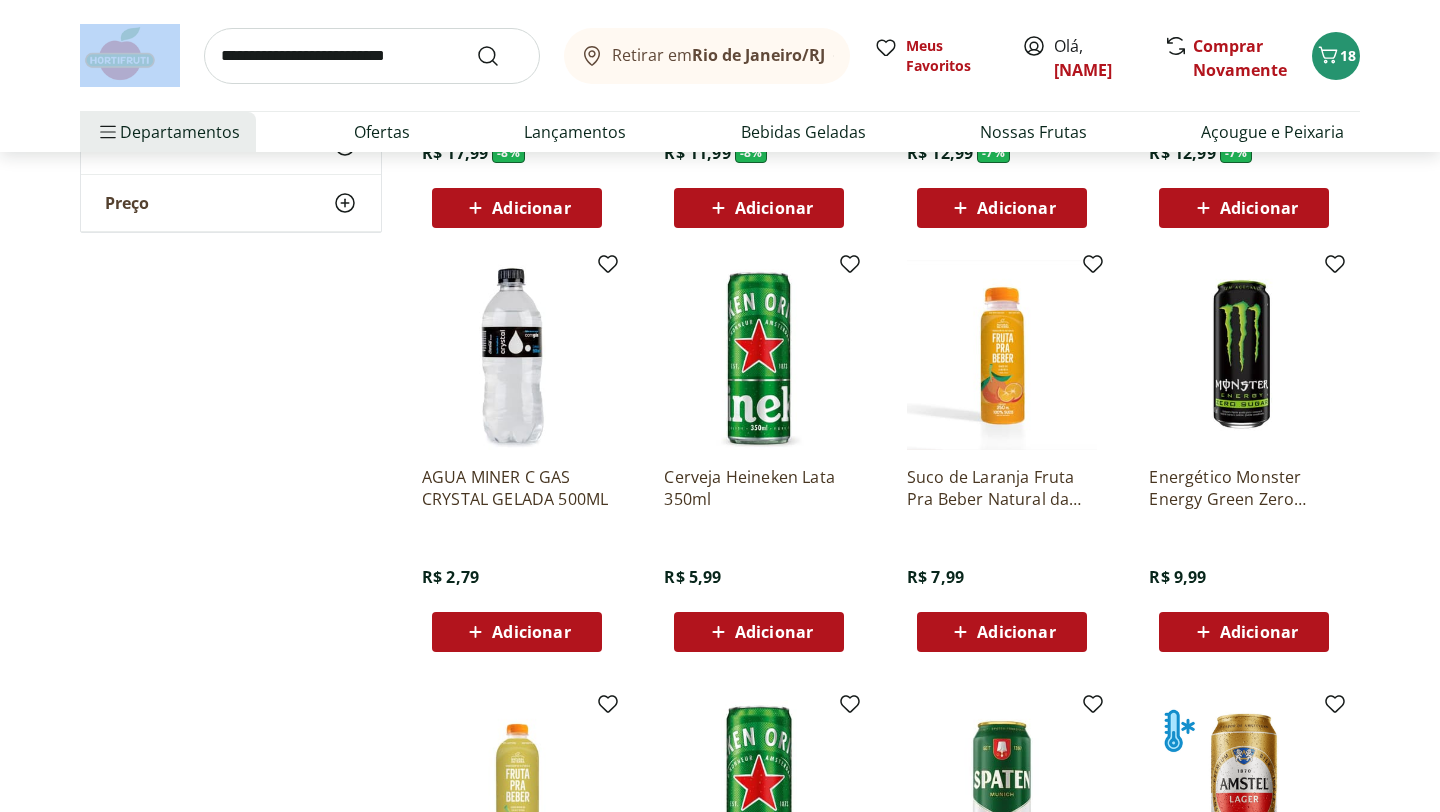 click on "Adicionar" at bounding box center (1016, 632) 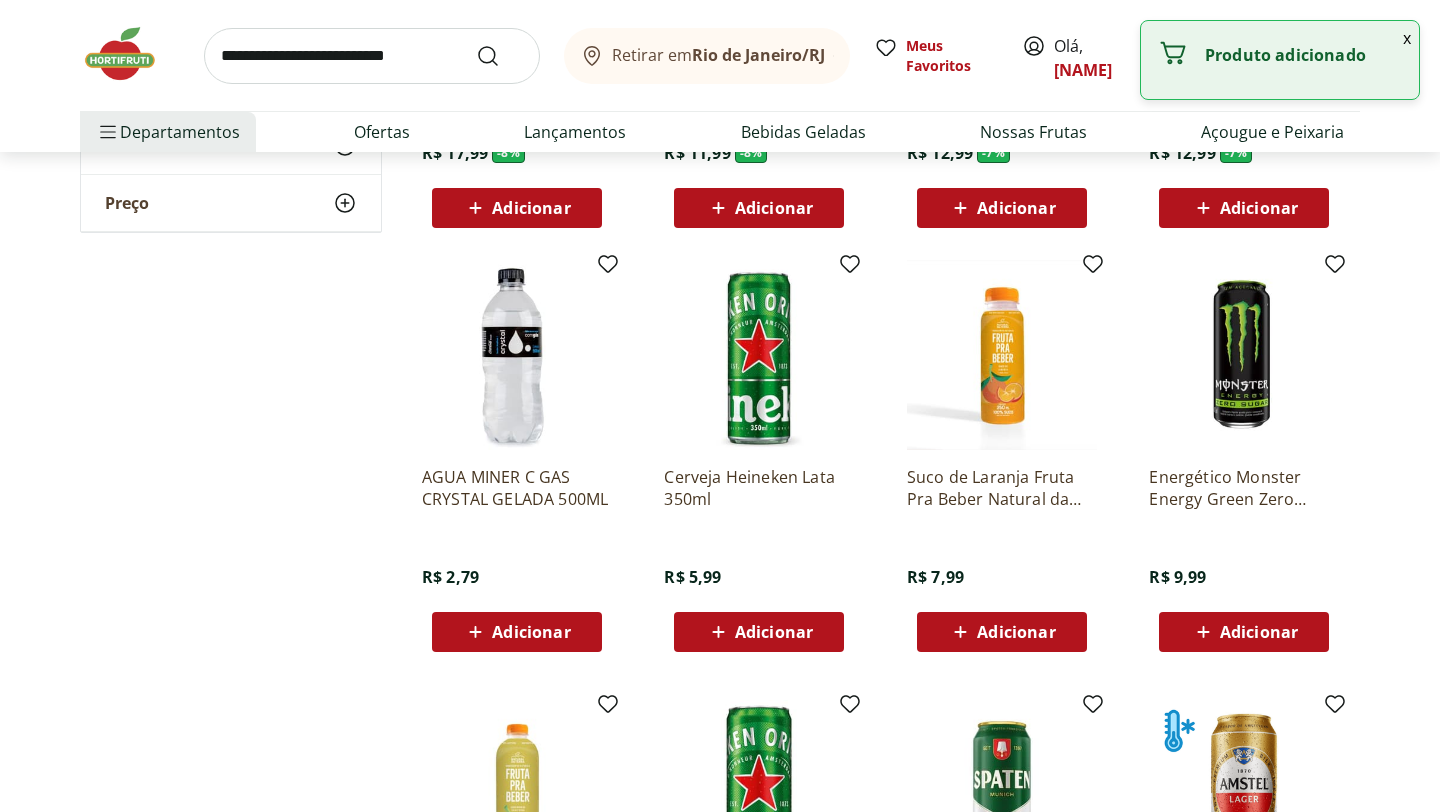 click on "**********" at bounding box center [720, -4290] 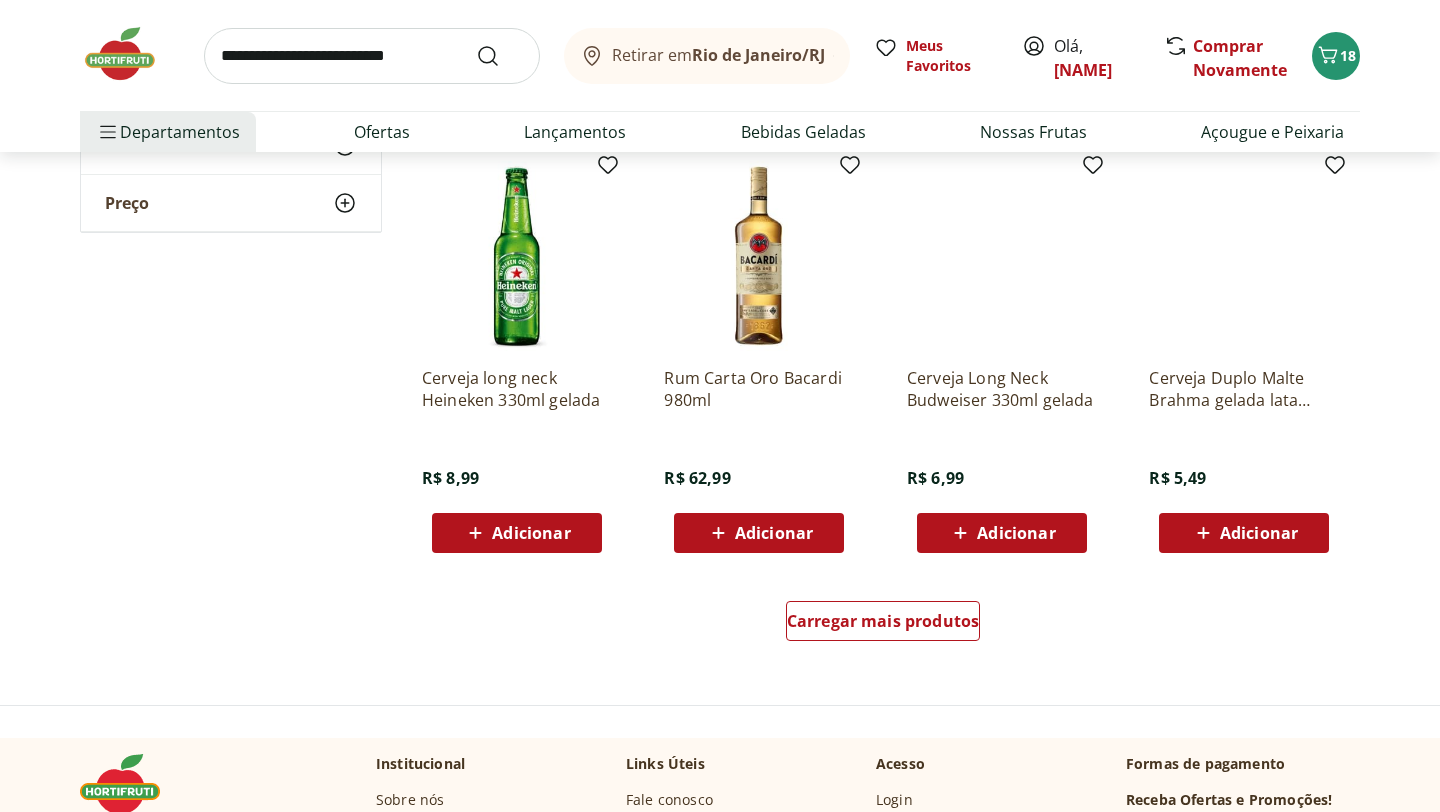 scroll, scrollTop: 11509, scrollLeft: 0, axis: vertical 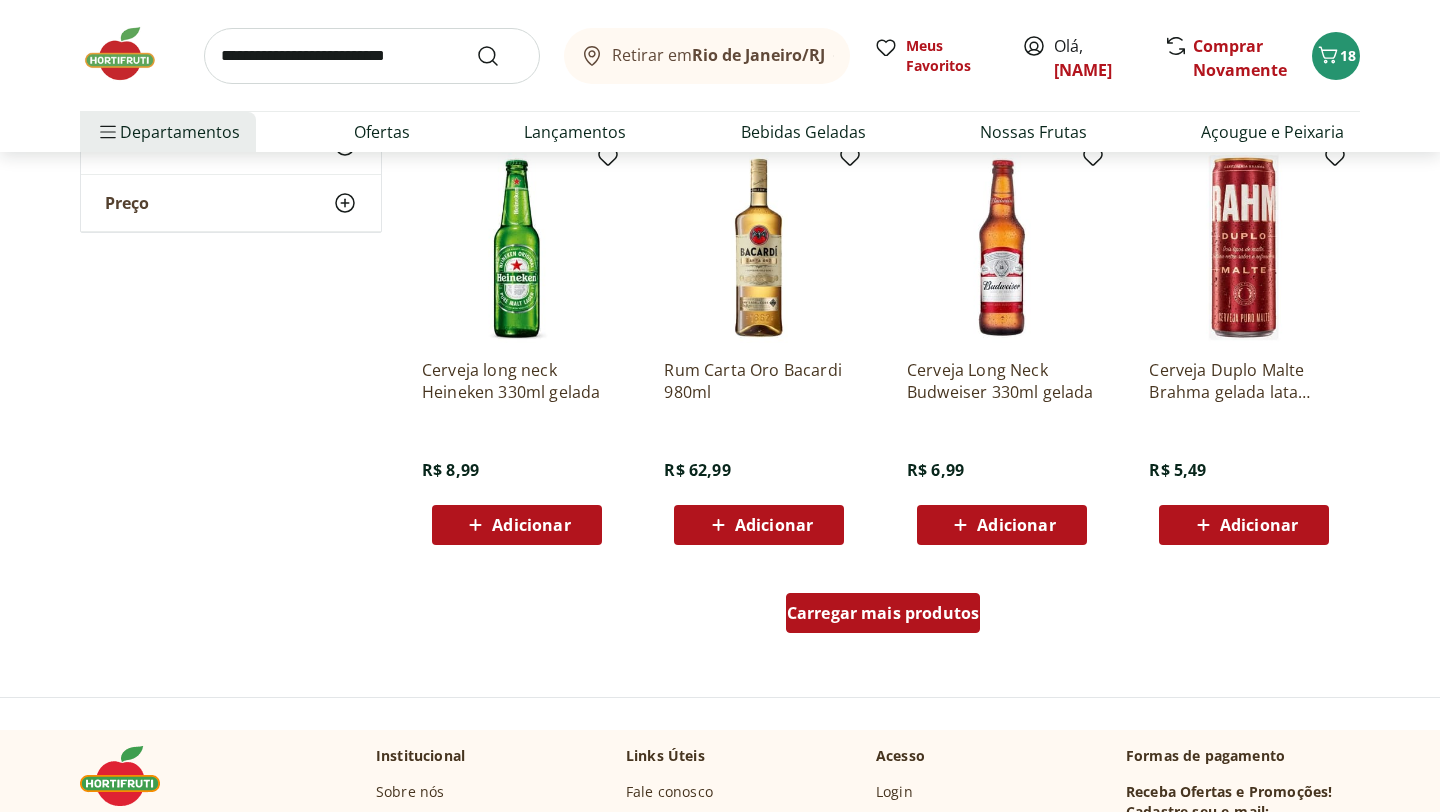 click on "Carregar mais produtos" at bounding box center (883, 613) 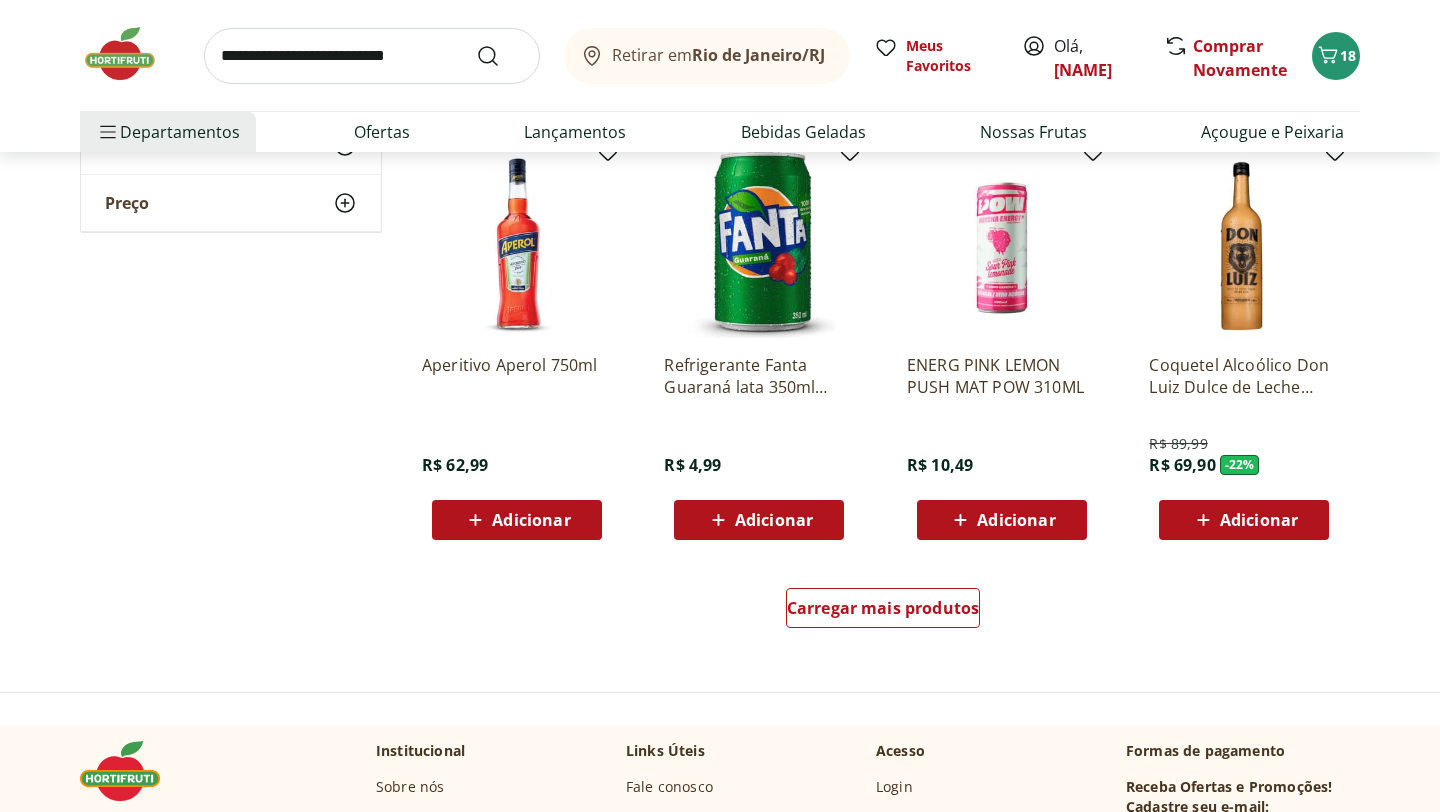 scroll, scrollTop: 12847, scrollLeft: 0, axis: vertical 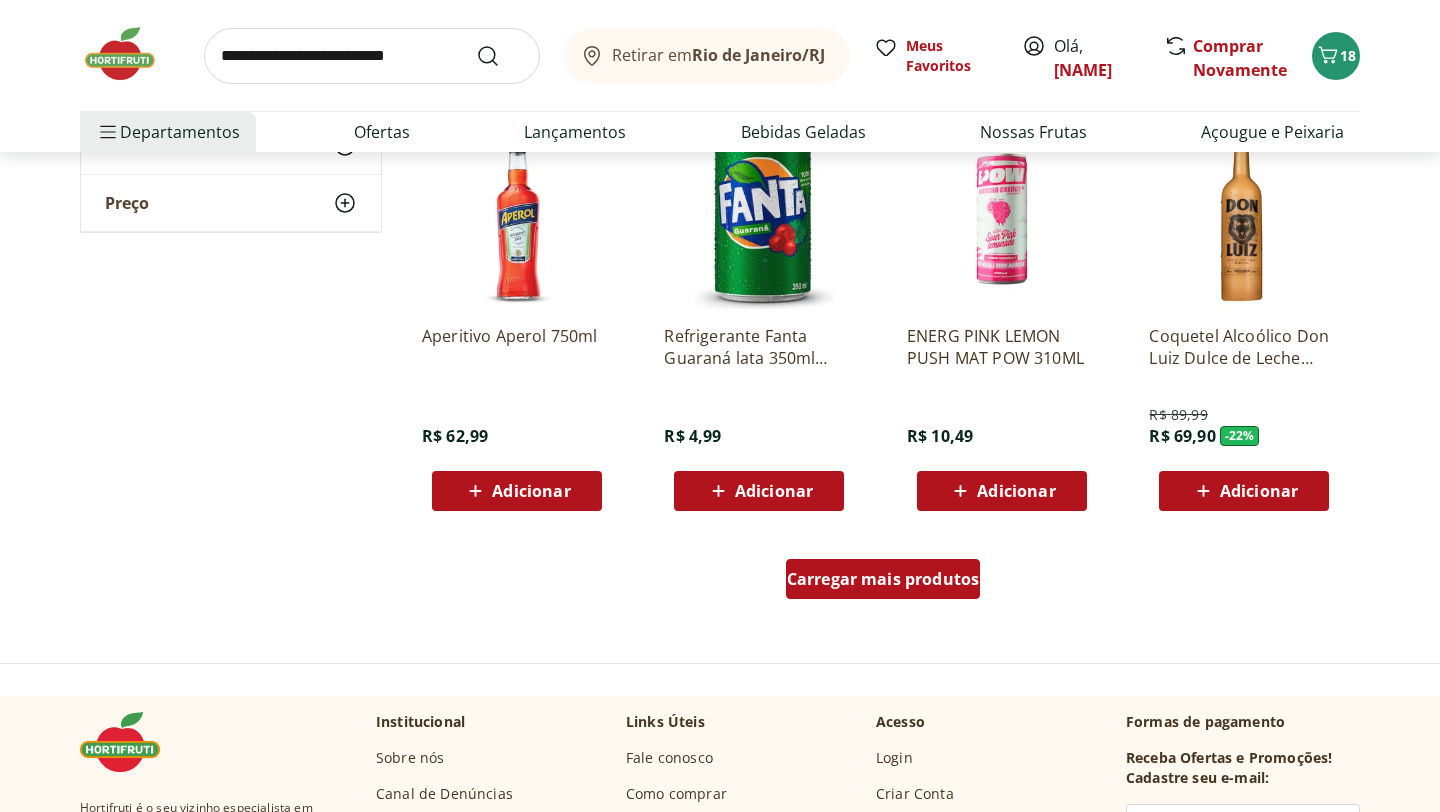 click on "Carregar mais produtos" at bounding box center [883, 579] 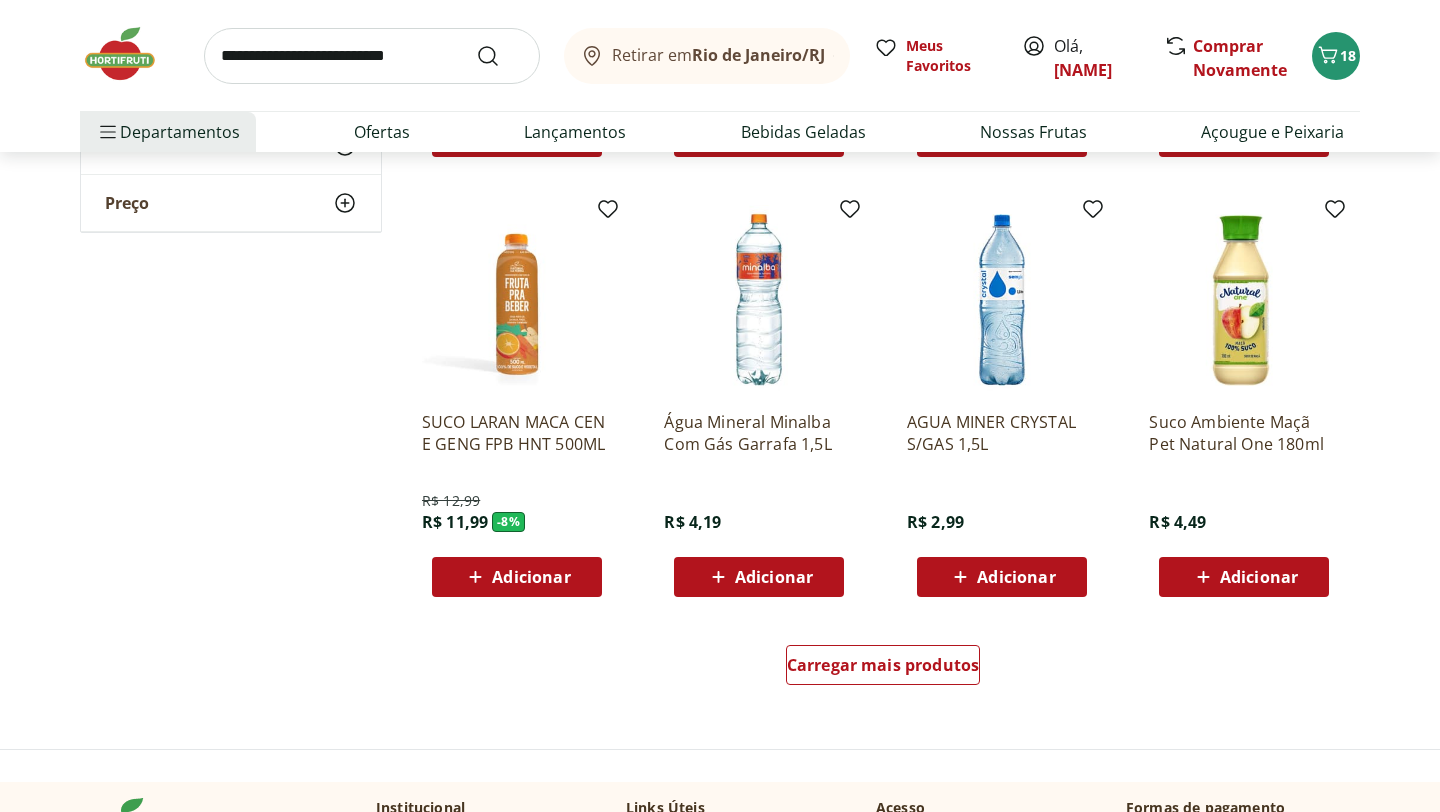 scroll, scrollTop: 14067, scrollLeft: 0, axis: vertical 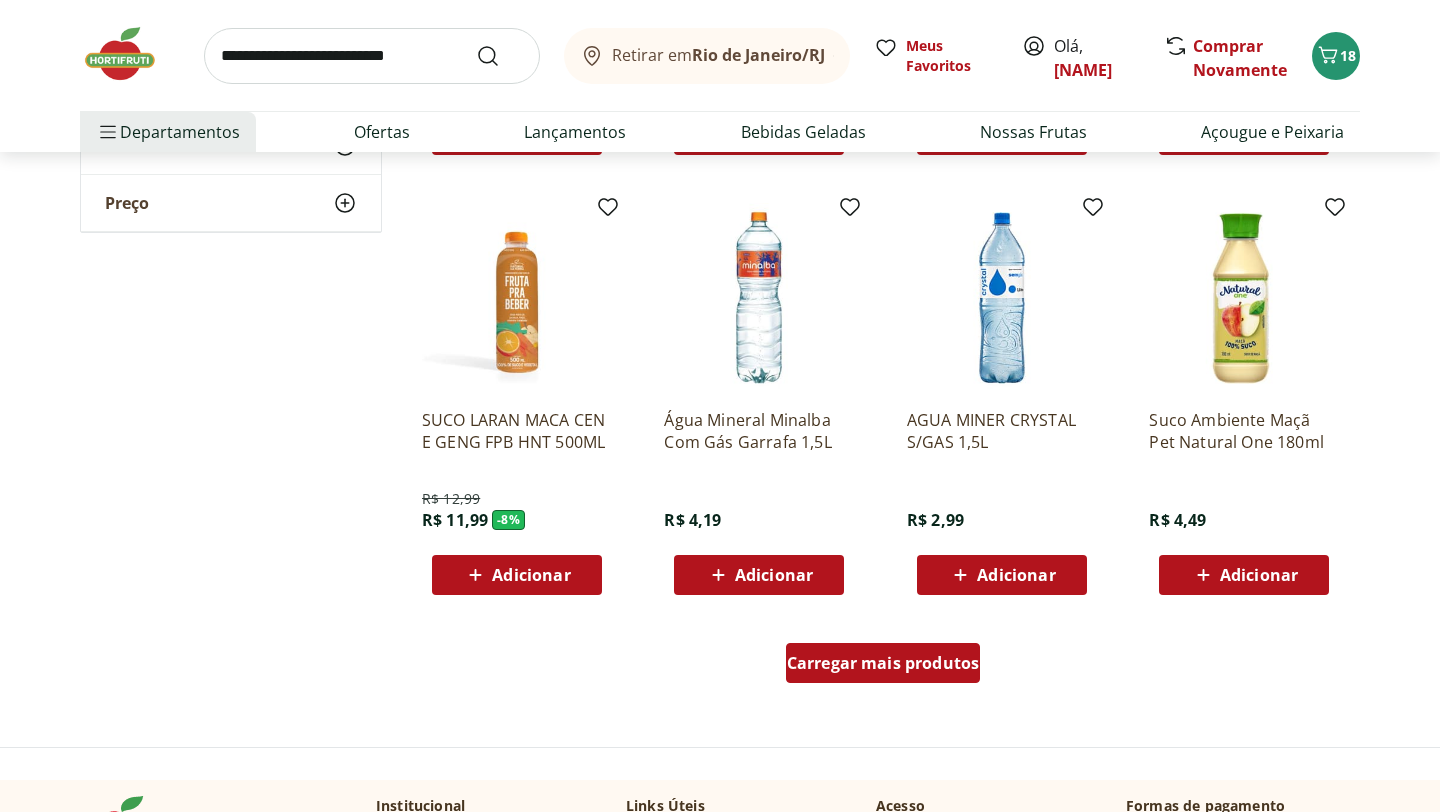 click on "Carregar mais produtos" at bounding box center [883, 663] 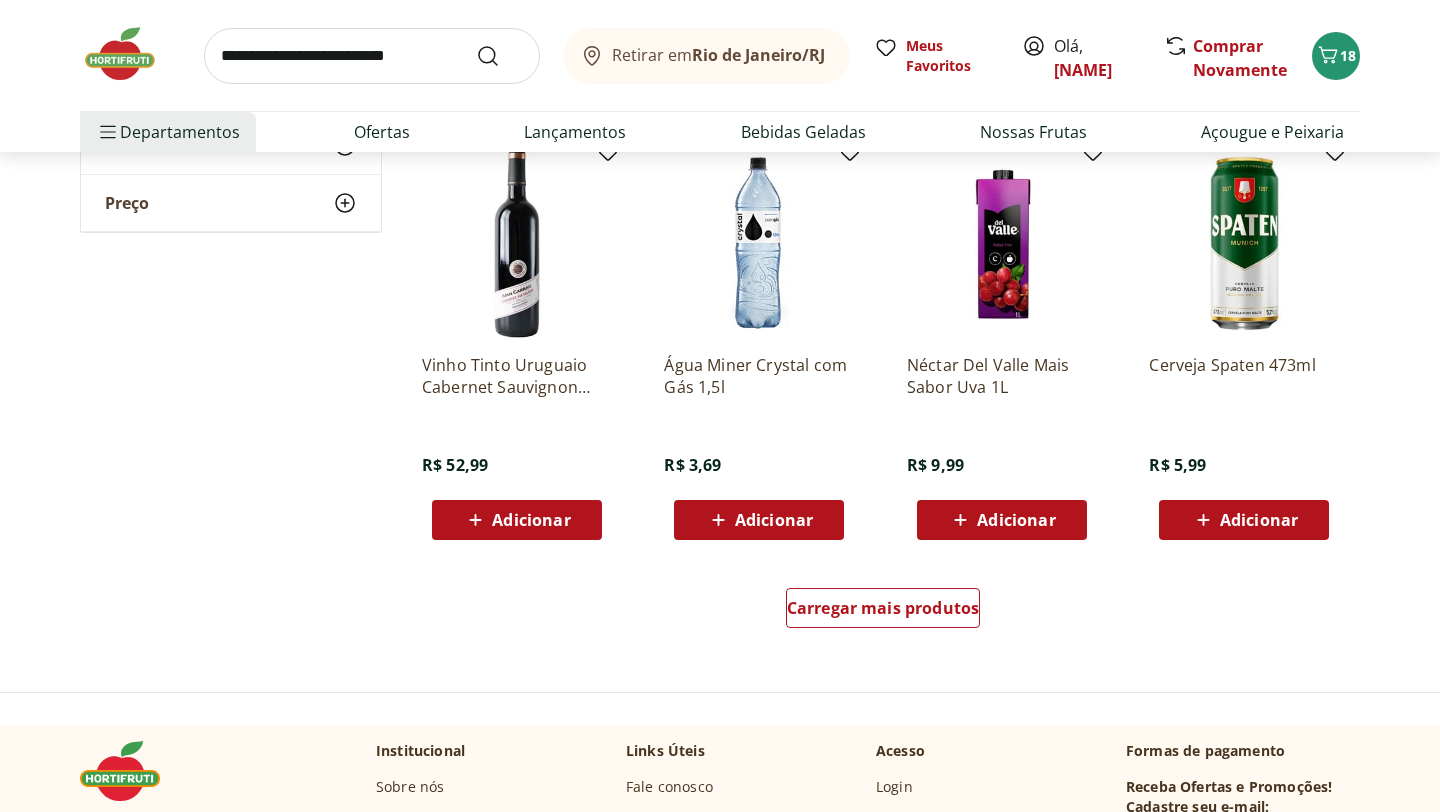 scroll, scrollTop: 15450, scrollLeft: 0, axis: vertical 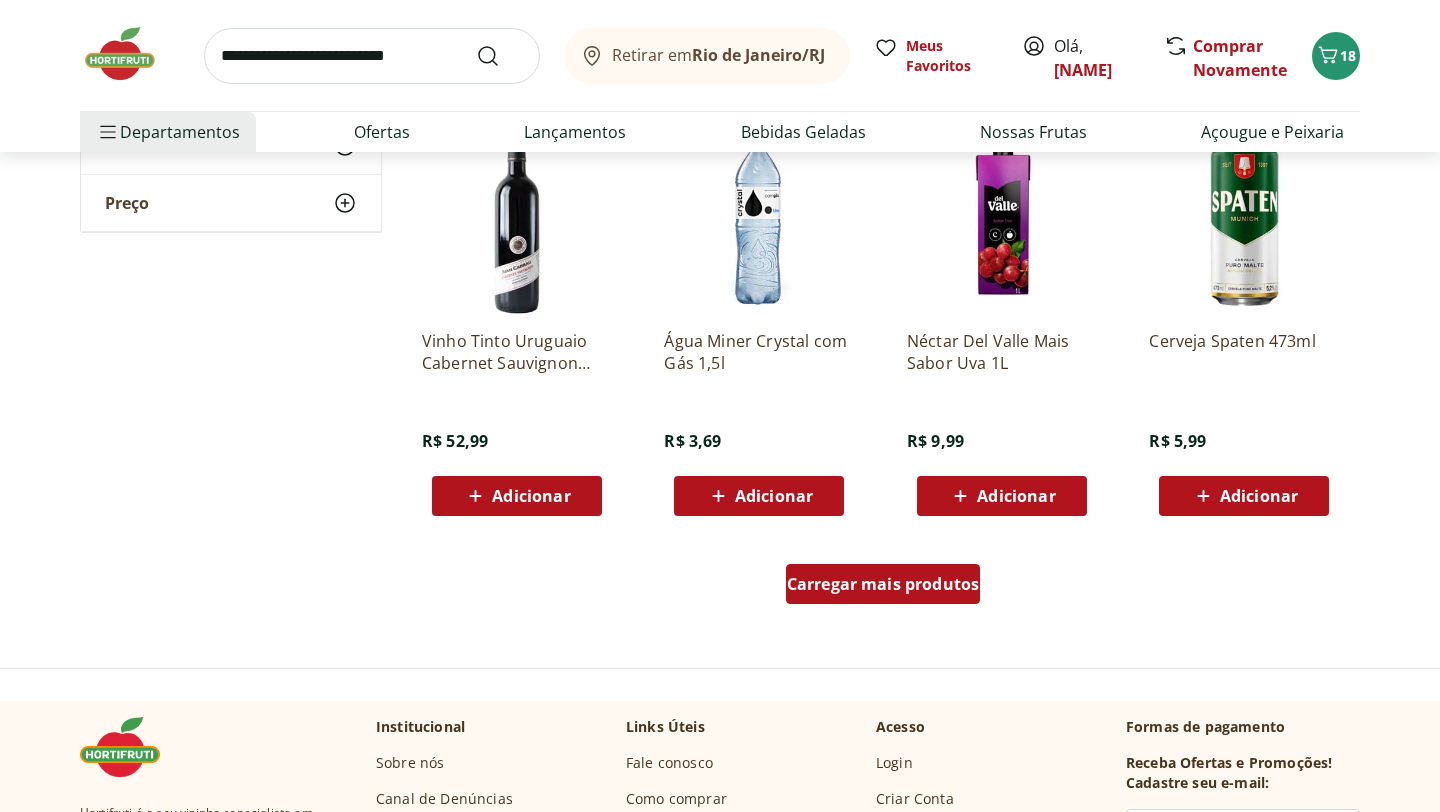 click on "Carregar mais produtos" at bounding box center (883, 584) 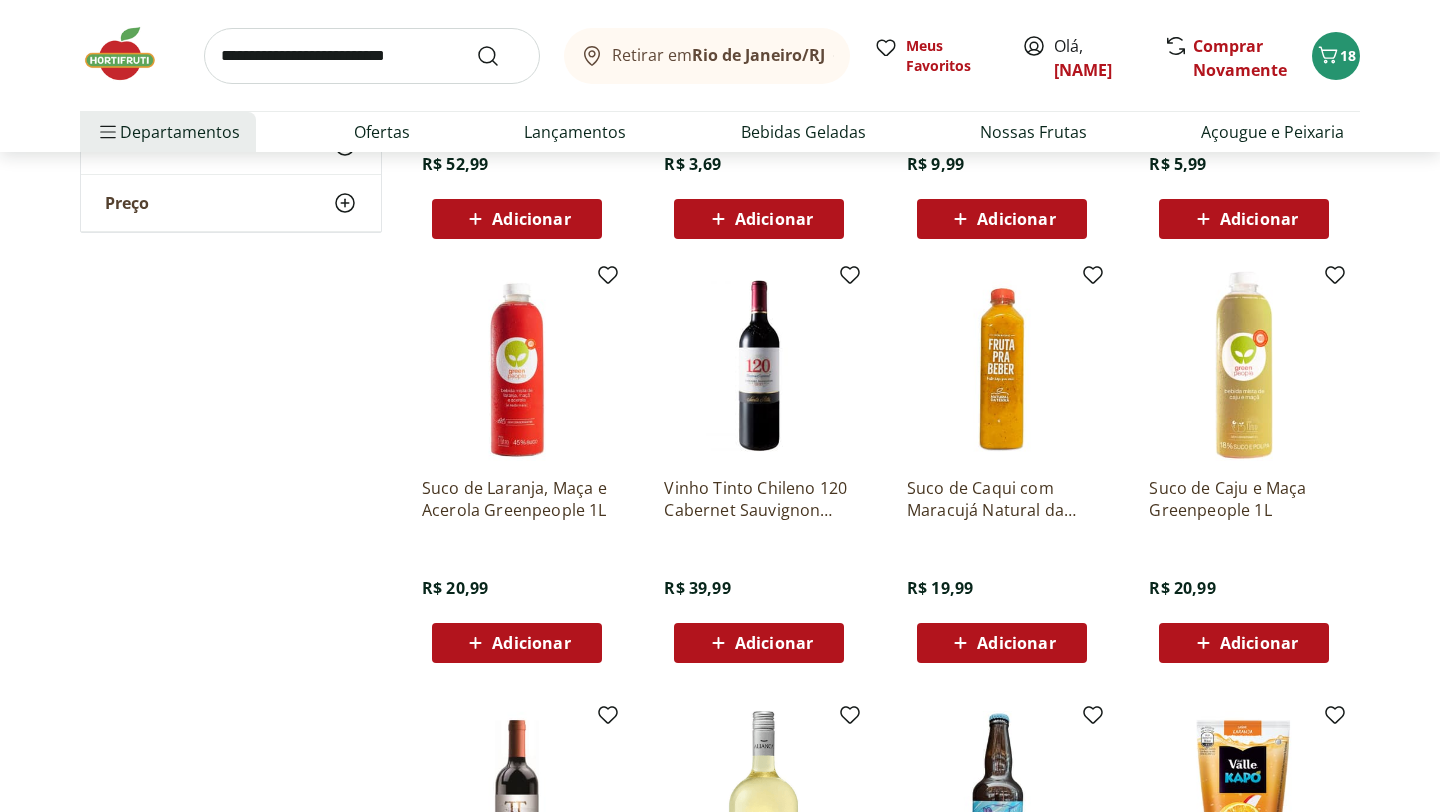 scroll, scrollTop: 15737, scrollLeft: 0, axis: vertical 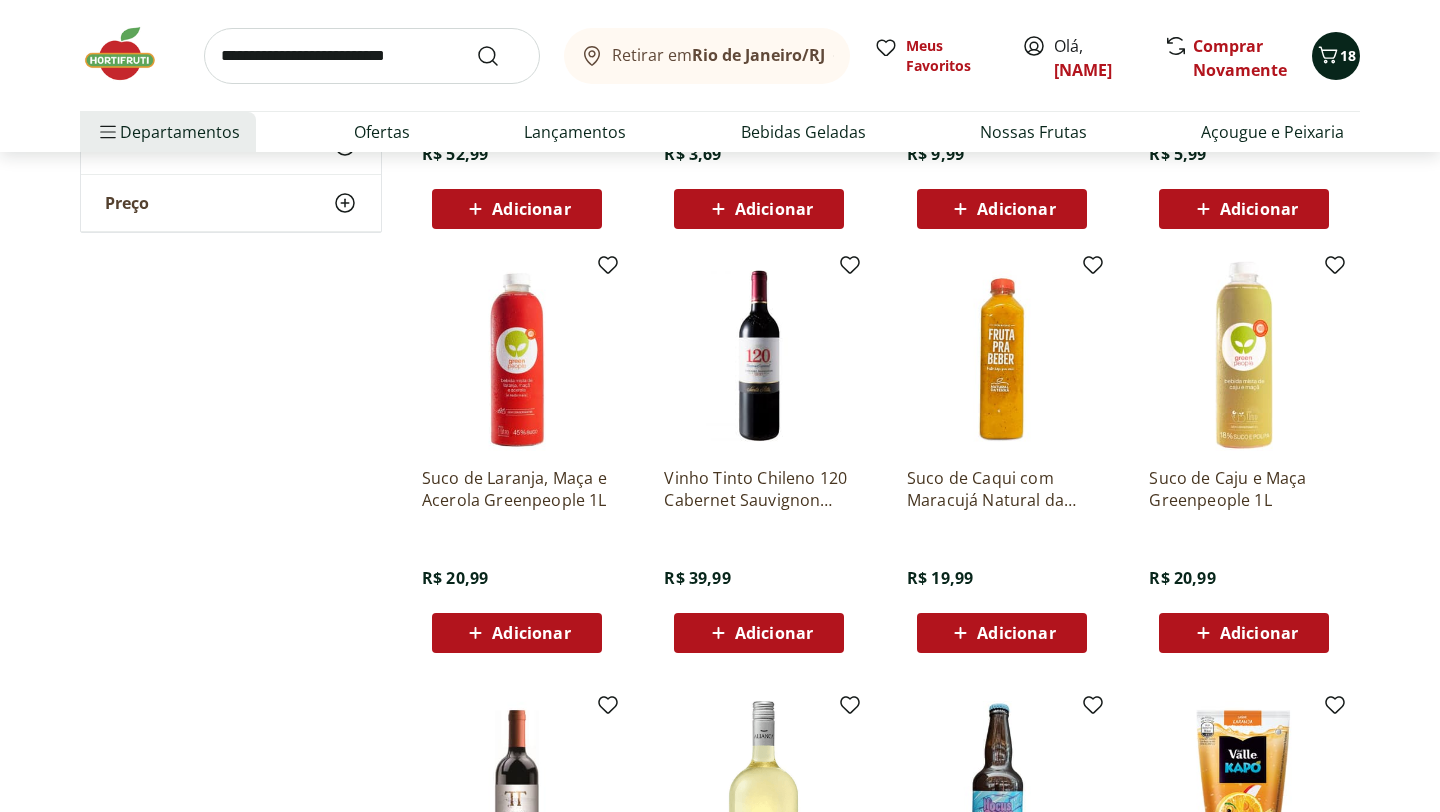click on "18" at bounding box center [1348, 55] 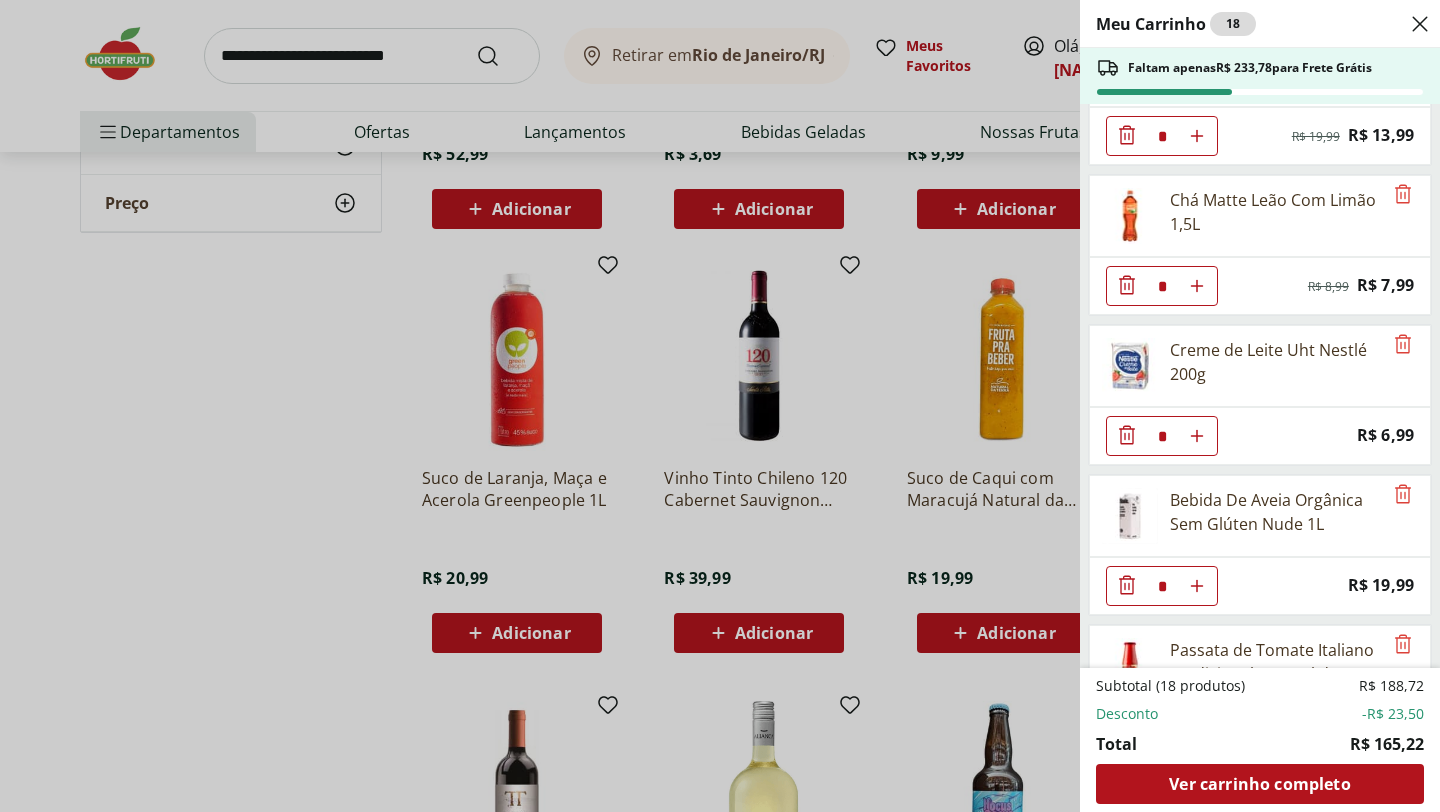 scroll, scrollTop: 0, scrollLeft: 0, axis: both 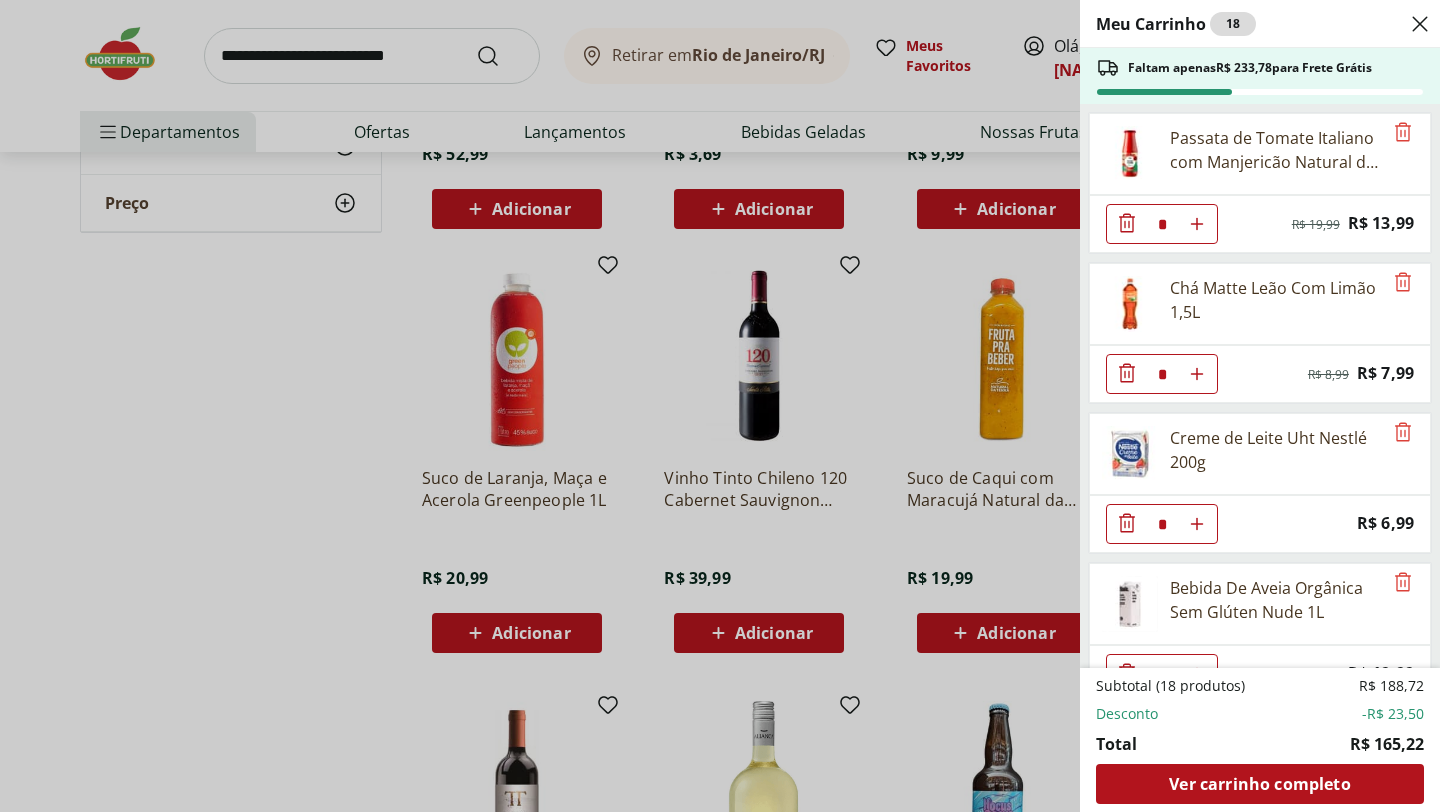 click on "Meu Carrinho 18 Faltam apenas  R$ 233,78  para Frete Grátis Passata de Tomate Italiano com Manjericão Natural da Terra 680g * Original price: R$ 19,99 Price: R$ 13,99 Chá Matte Leão Com Limão 1,5L * Original price: R$ 8,99 Price: R$ 7,99 Creme de Leite Uht Nestlé 200g * Price: R$ 6,99 Bebida De Aveia Orgânica Sem Glúten Nude 1L * Price: R$ 19,99 Passata de Tomate Italiano Tradicional Natural da Terra 680g * Original price: R$ 19,99 Price: R$ 13,99 Bebida De Aveia Nude Barista 1L * Original price: R$ 22,99 Price: R$ 19,99 Cogumelo Paris Orgânico 200g Unidade * Original price: R$ 12,99 Price: R$ 6,99 Pimentão Vermelho Block 150g * Price: R$ 9,99 Bisnaga Tradicional Seven Boys 300G * Price: R$ 8,99 Achocolatado Toddynho 200Ml * Price: R$ 4,09 Biscoito Wafer Limão Piraque 100g * Price: R$ 3,49 Biscoito Wafer Chocolate Piraque 100g * Price: R$ 3,49 Requeijão Cremoso Natural da Terra 180g * Original price: R$ 9,99 Price: R$ 8,49 Requeijão Catupiry Tradicional Copo 200G * Price: * *" at bounding box center (720, 406) 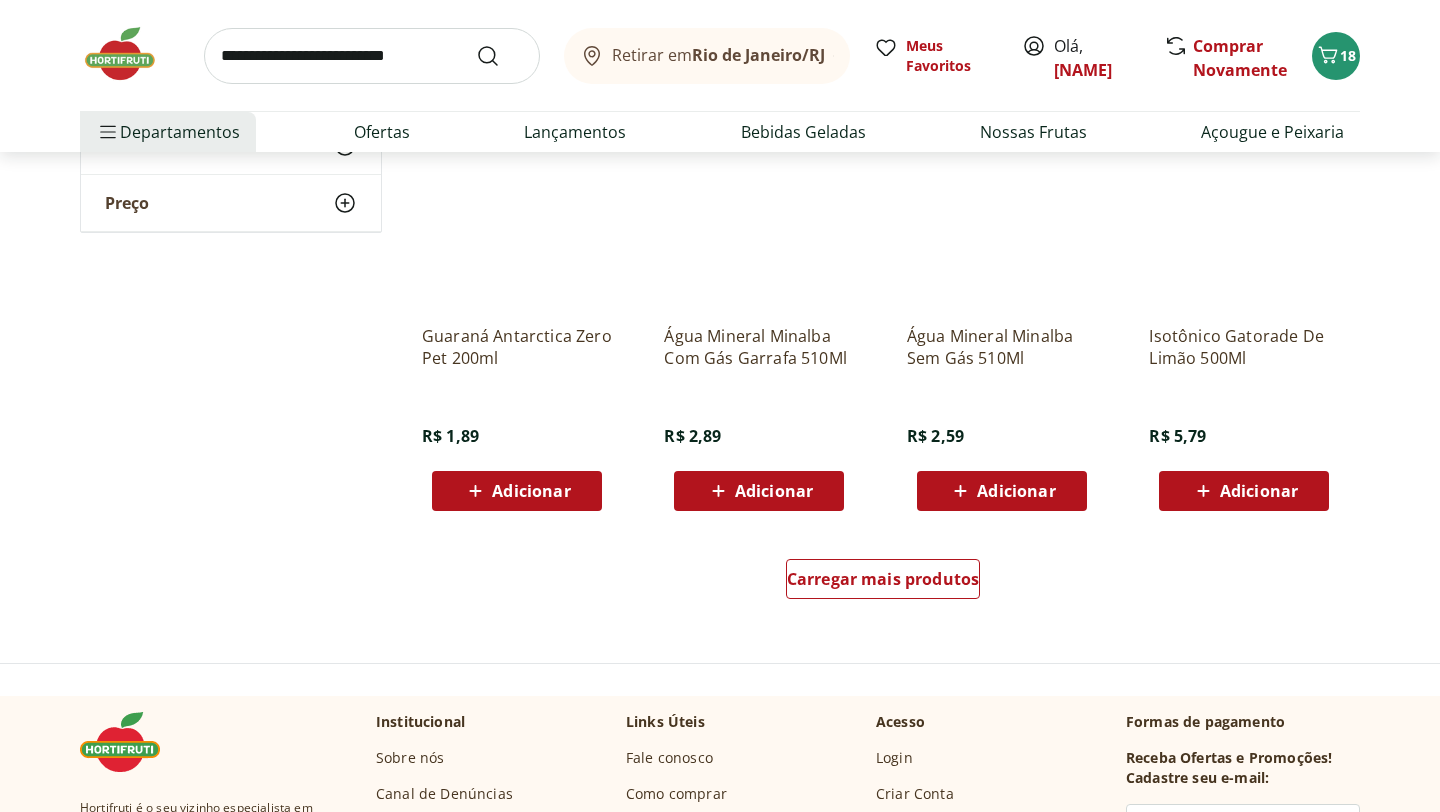 scroll, scrollTop: 16834, scrollLeft: 0, axis: vertical 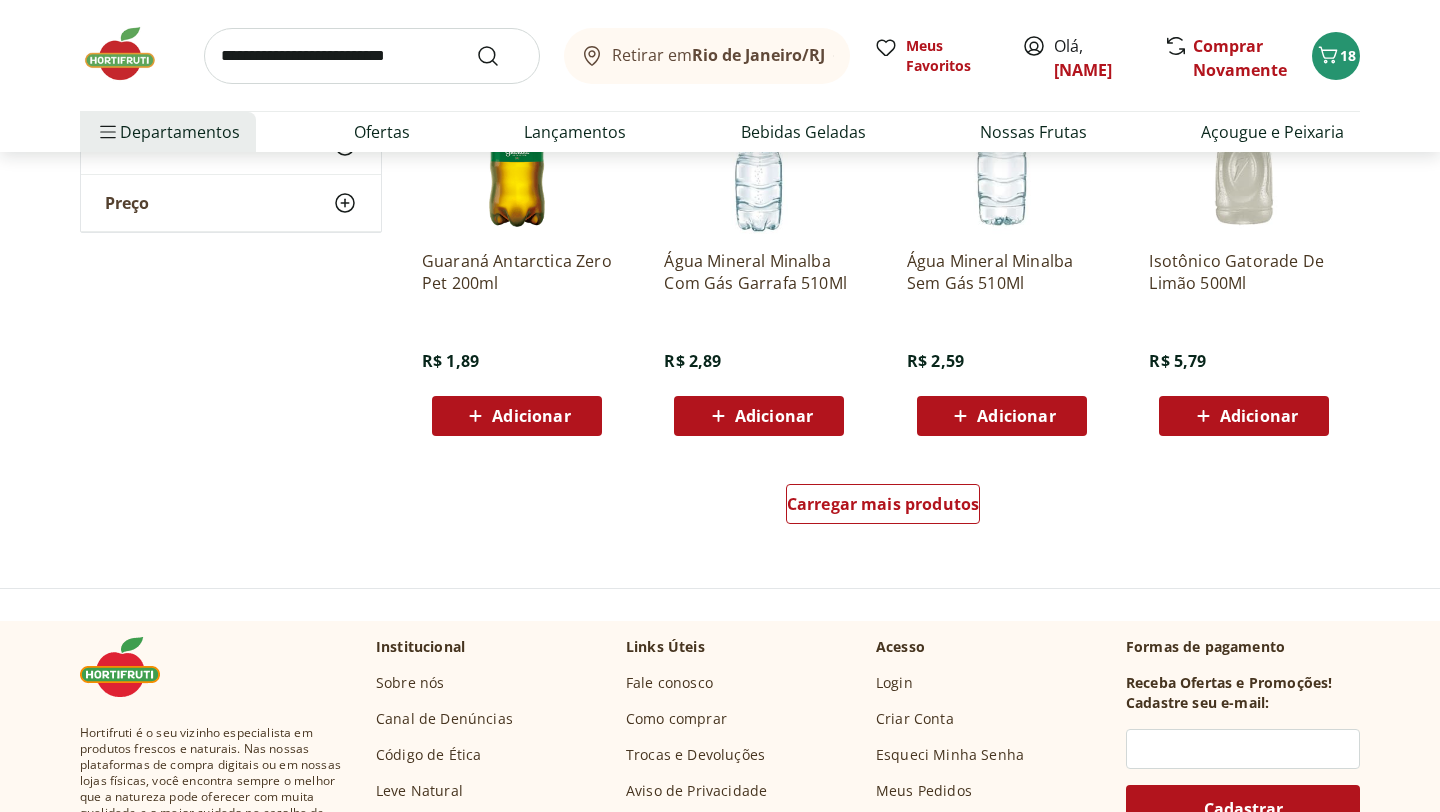 click at bounding box center (372, 56) 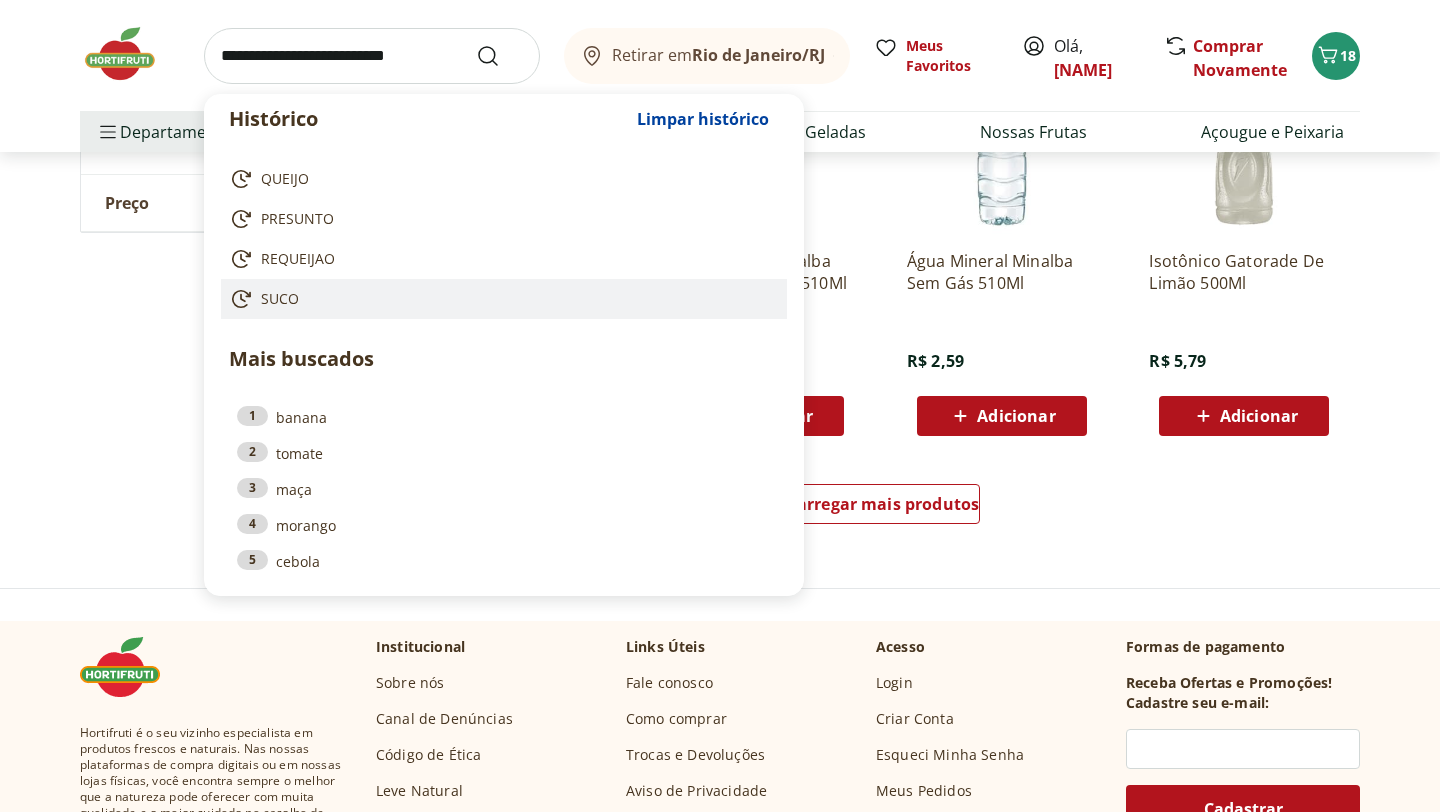 click on "SUCO" at bounding box center (504, 299) 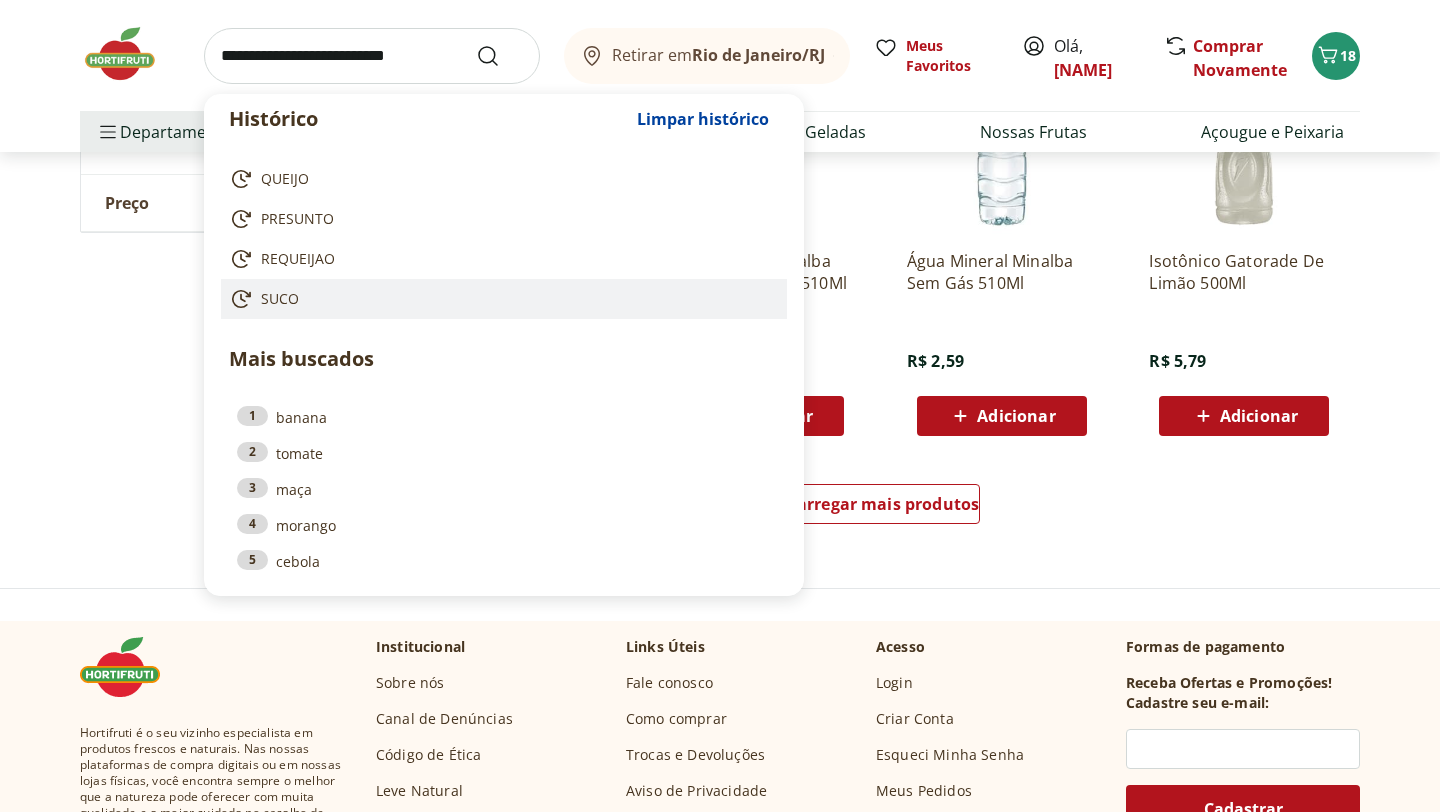 click on "SUCO" at bounding box center [280, 299] 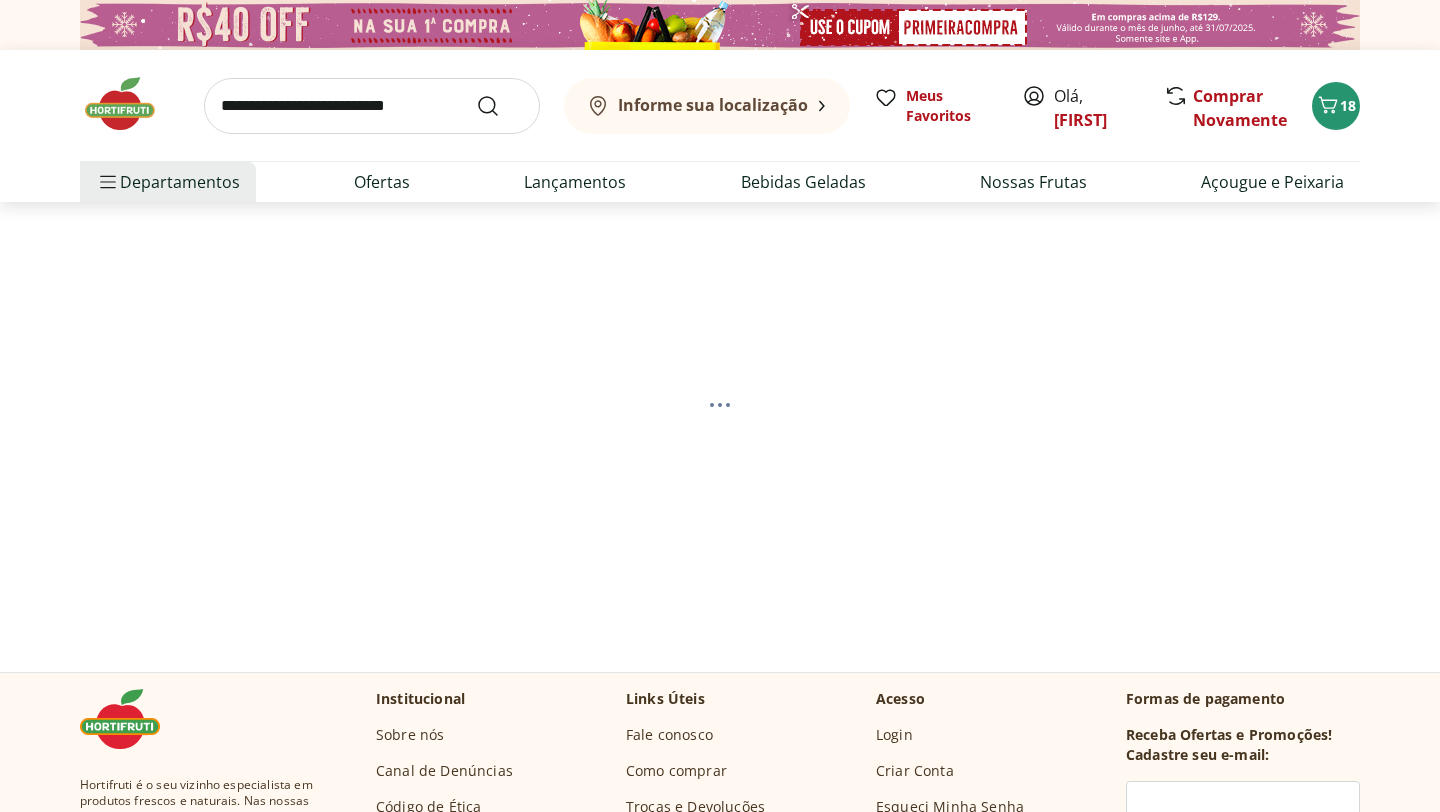 scroll, scrollTop: 0, scrollLeft: 0, axis: both 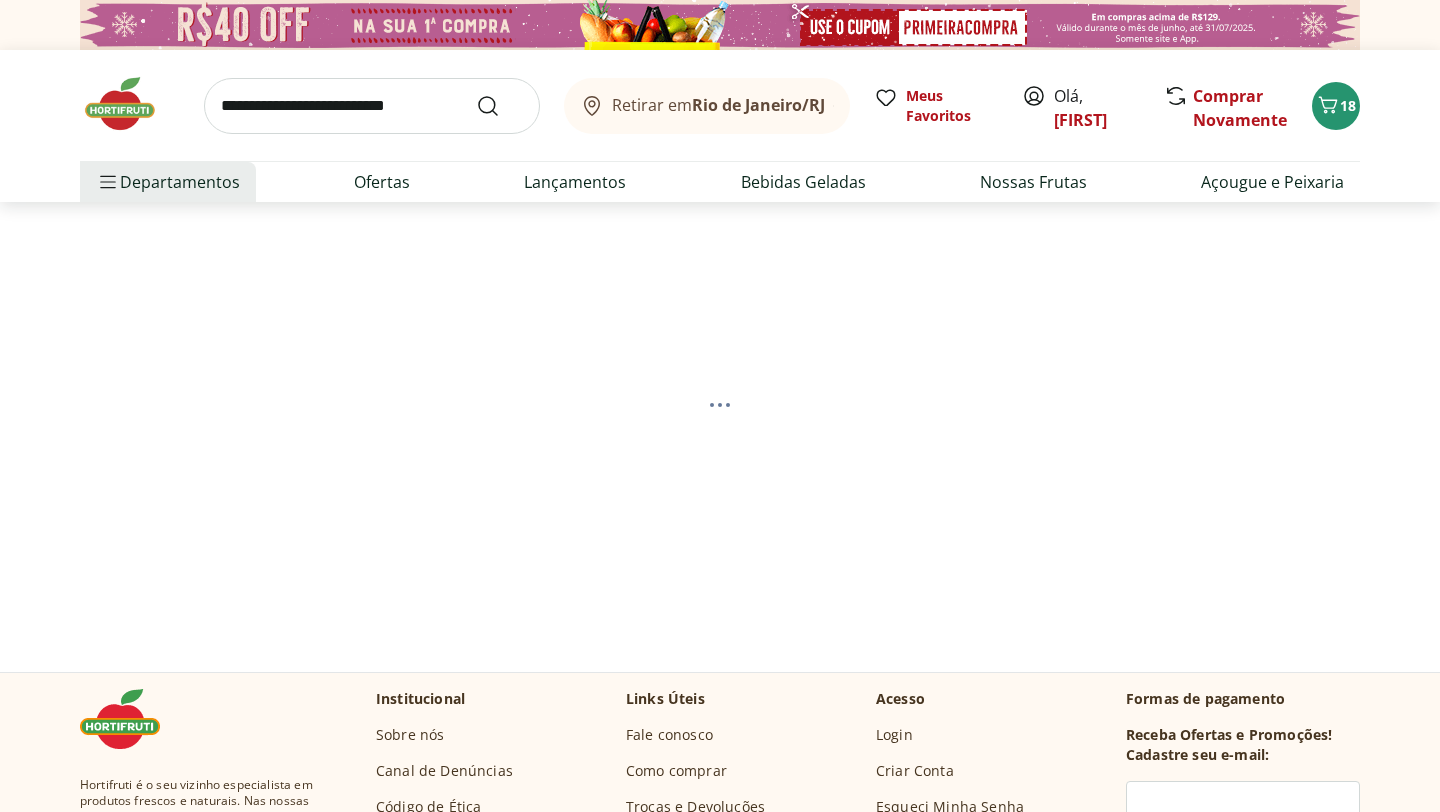 select on "**********" 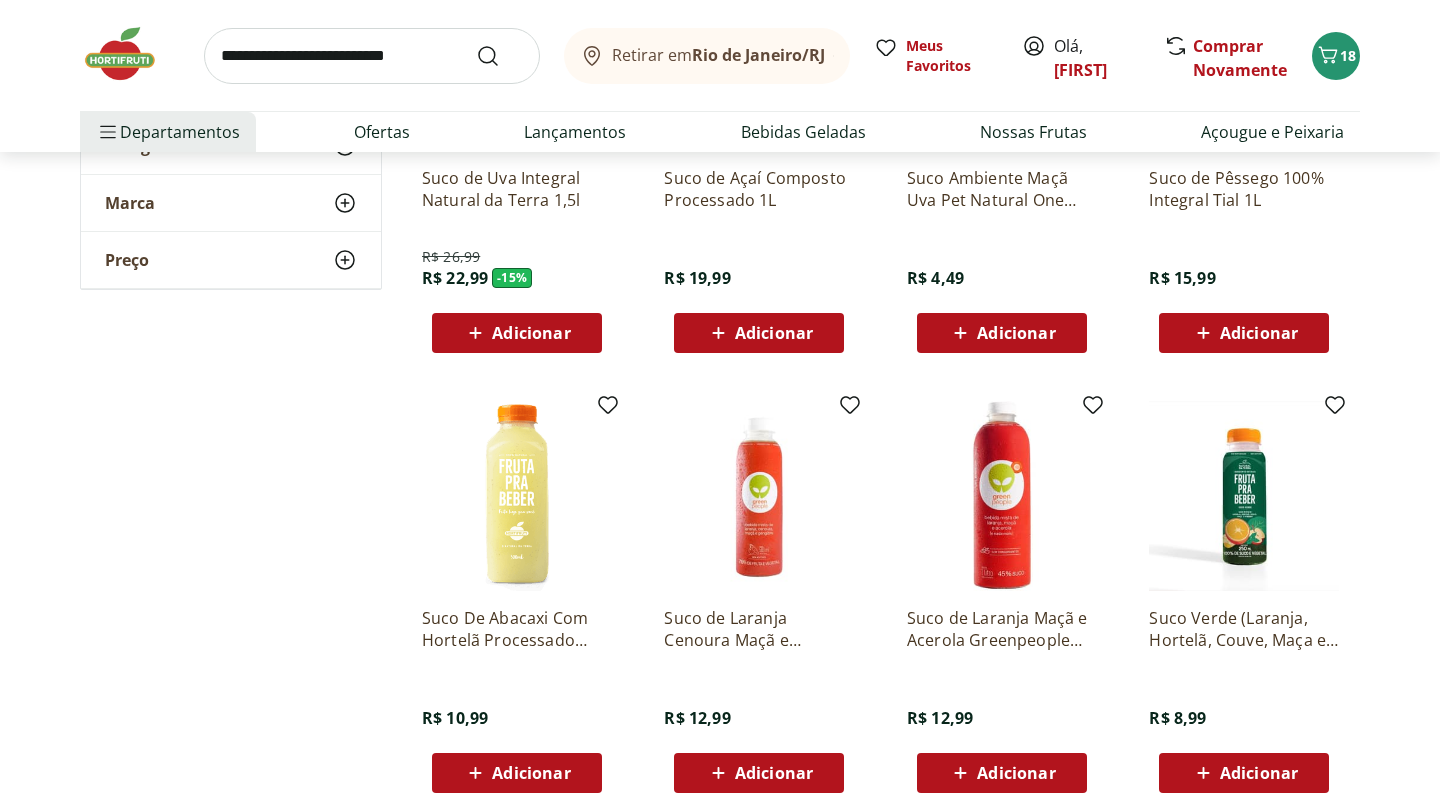 scroll, scrollTop: 903, scrollLeft: 0, axis: vertical 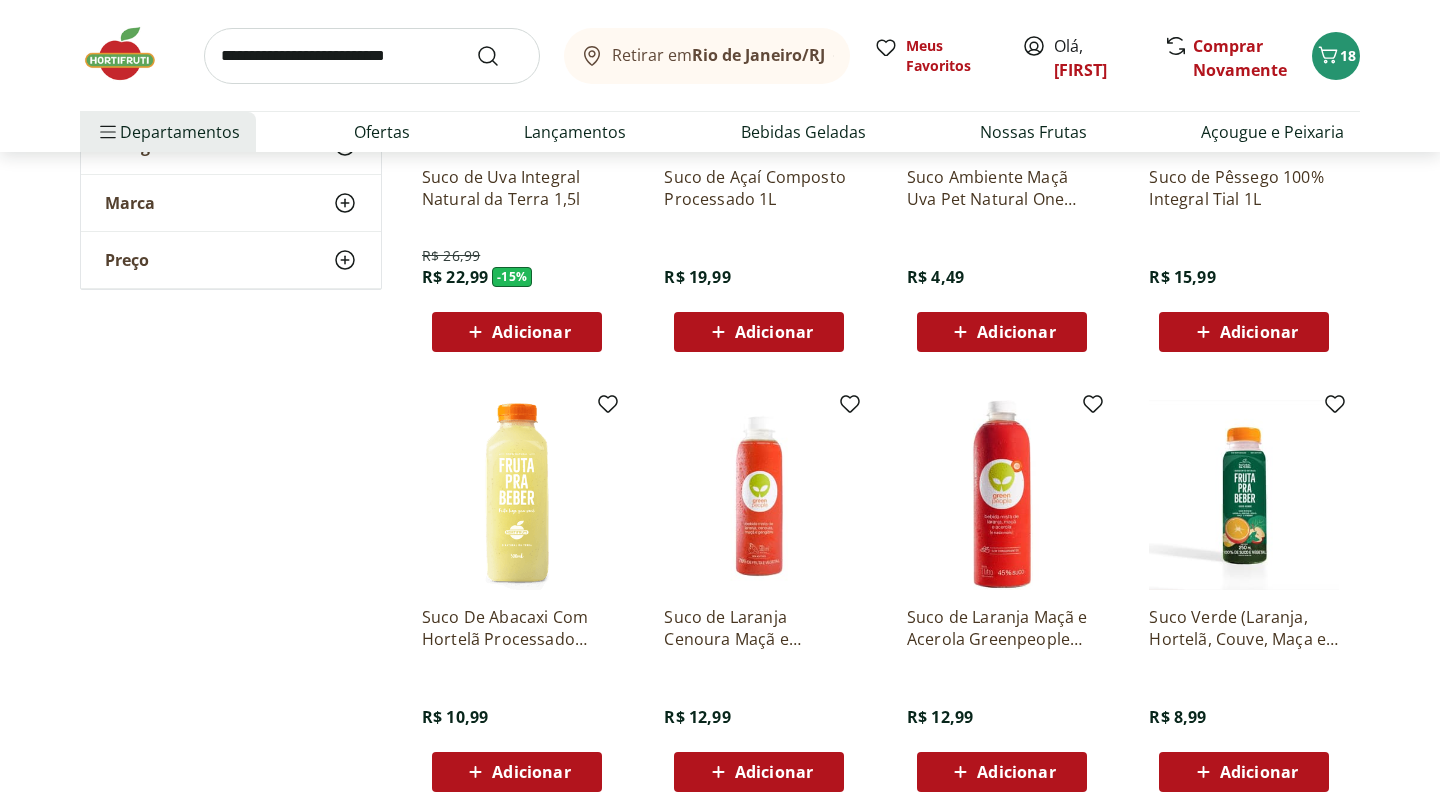 click on "Adicionar" at bounding box center (516, 772) 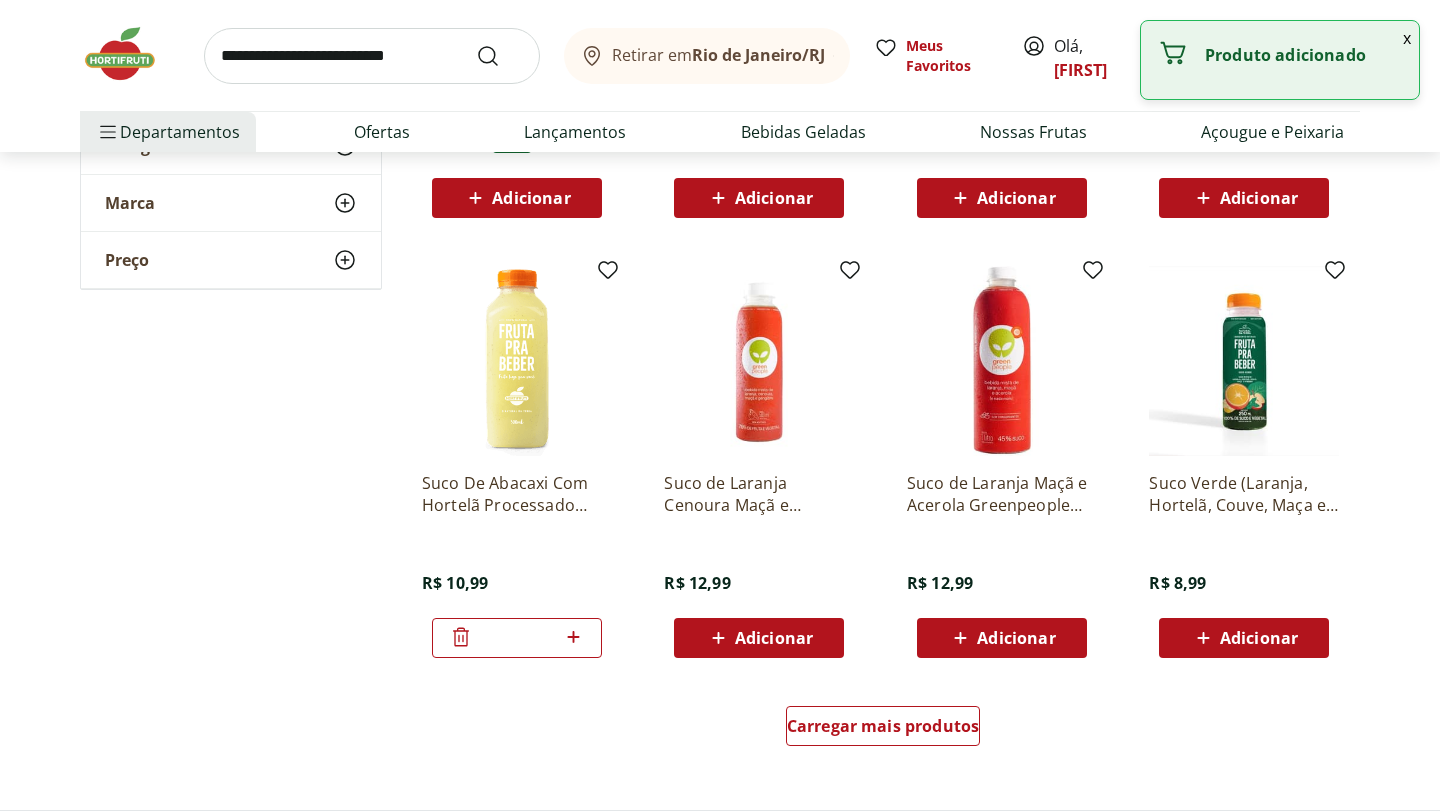 scroll, scrollTop: 1073, scrollLeft: 0, axis: vertical 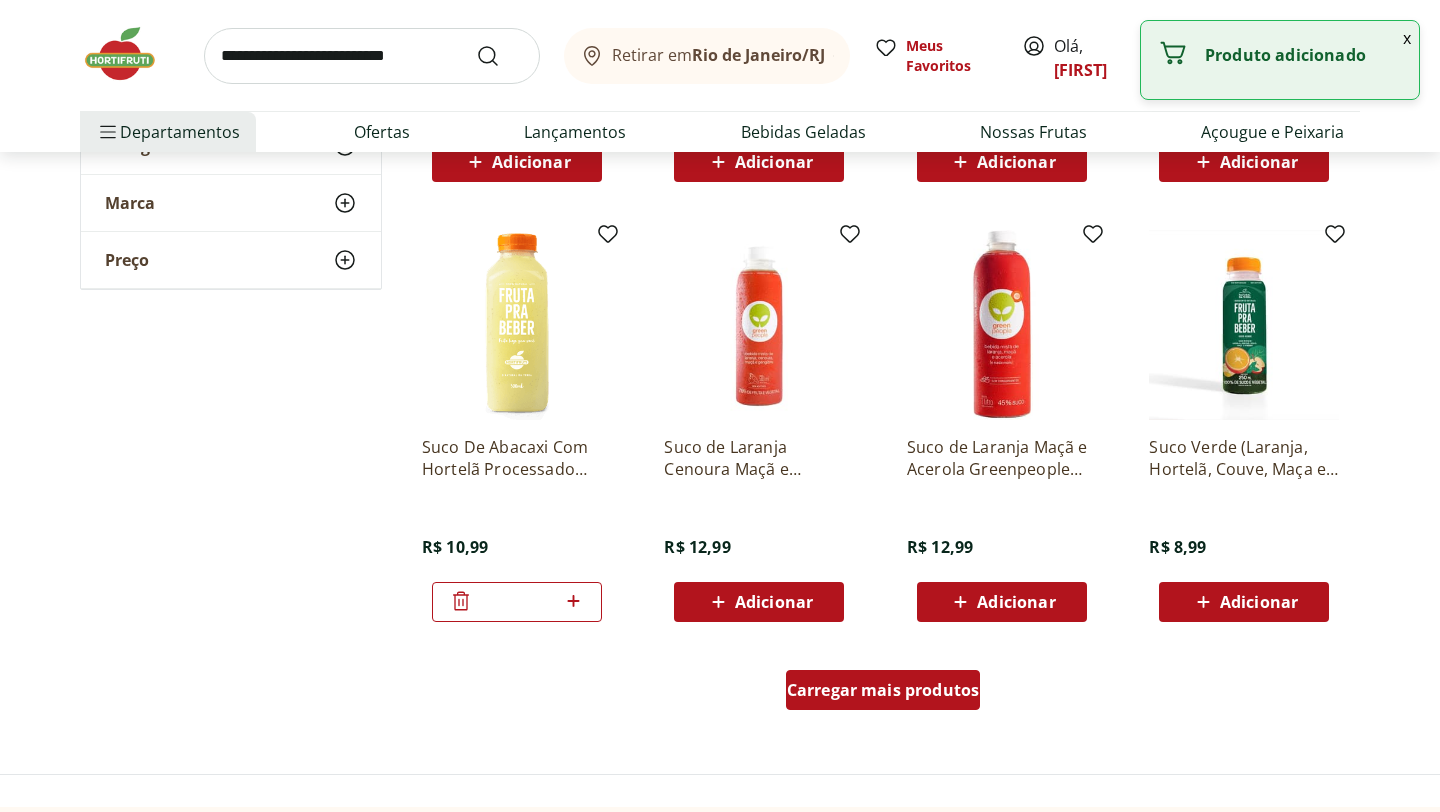 click on "Carregar mais produtos" at bounding box center [883, 690] 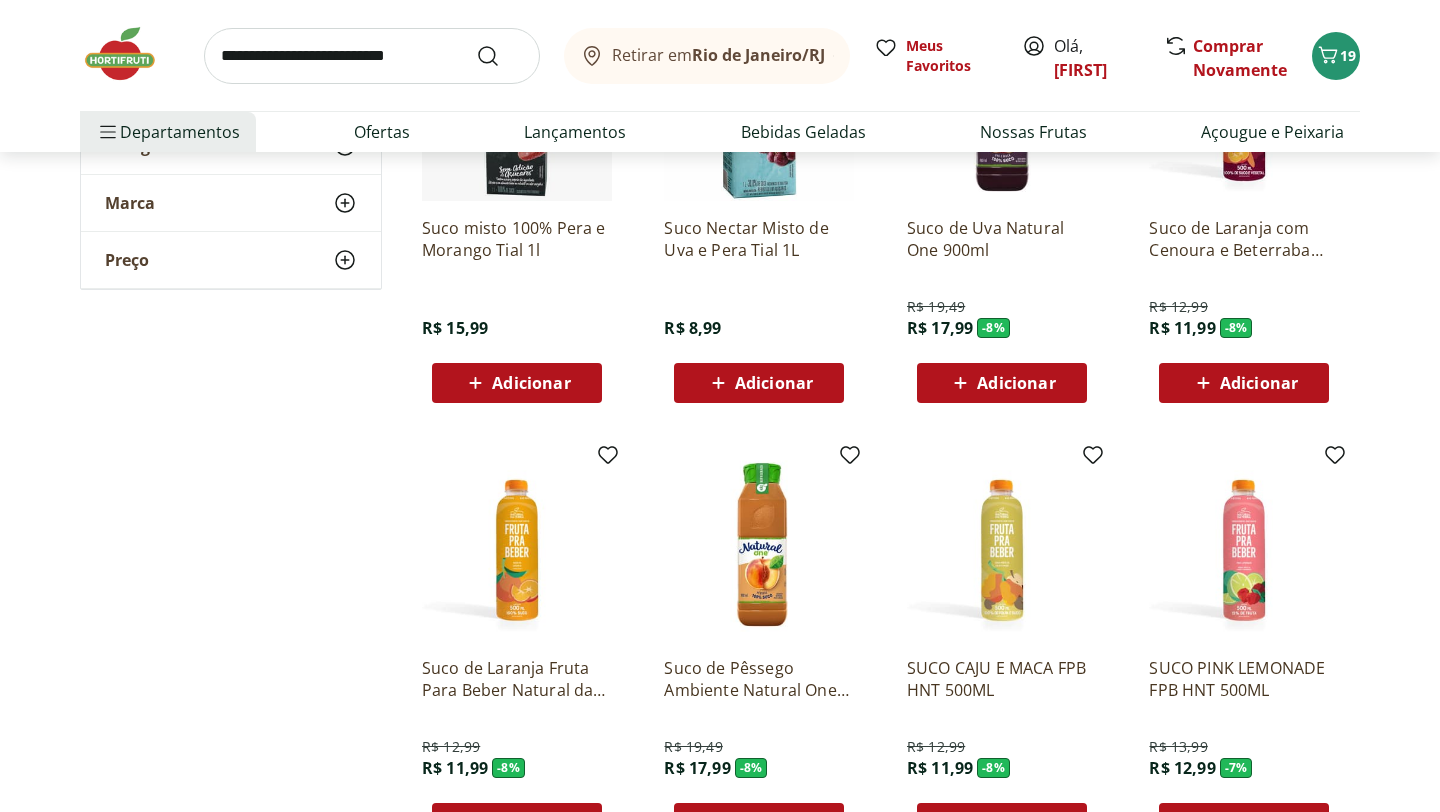 scroll, scrollTop: 2199, scrollLeft: 0, axis: vertical 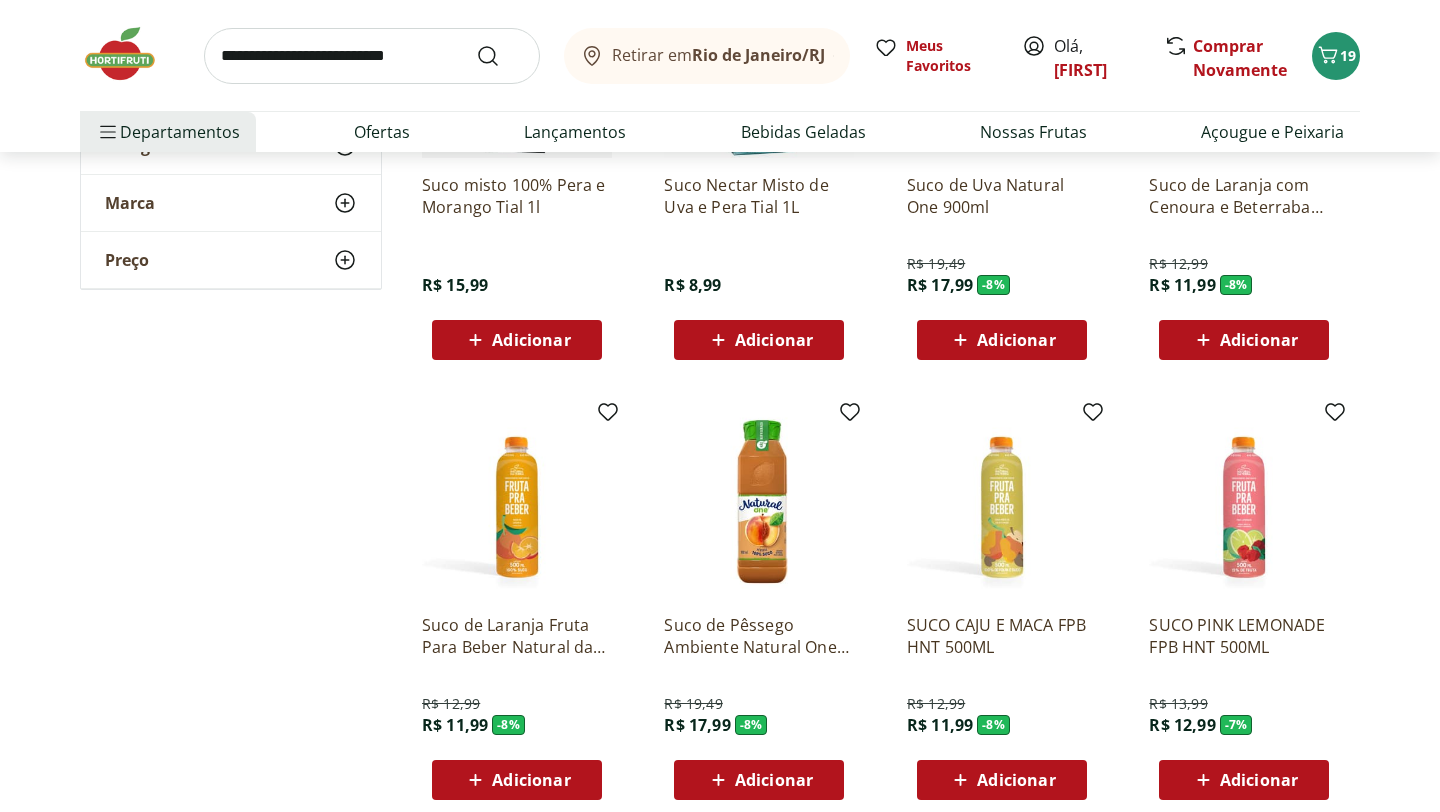 click on "Adicionar" at bounding box center [531, 780] 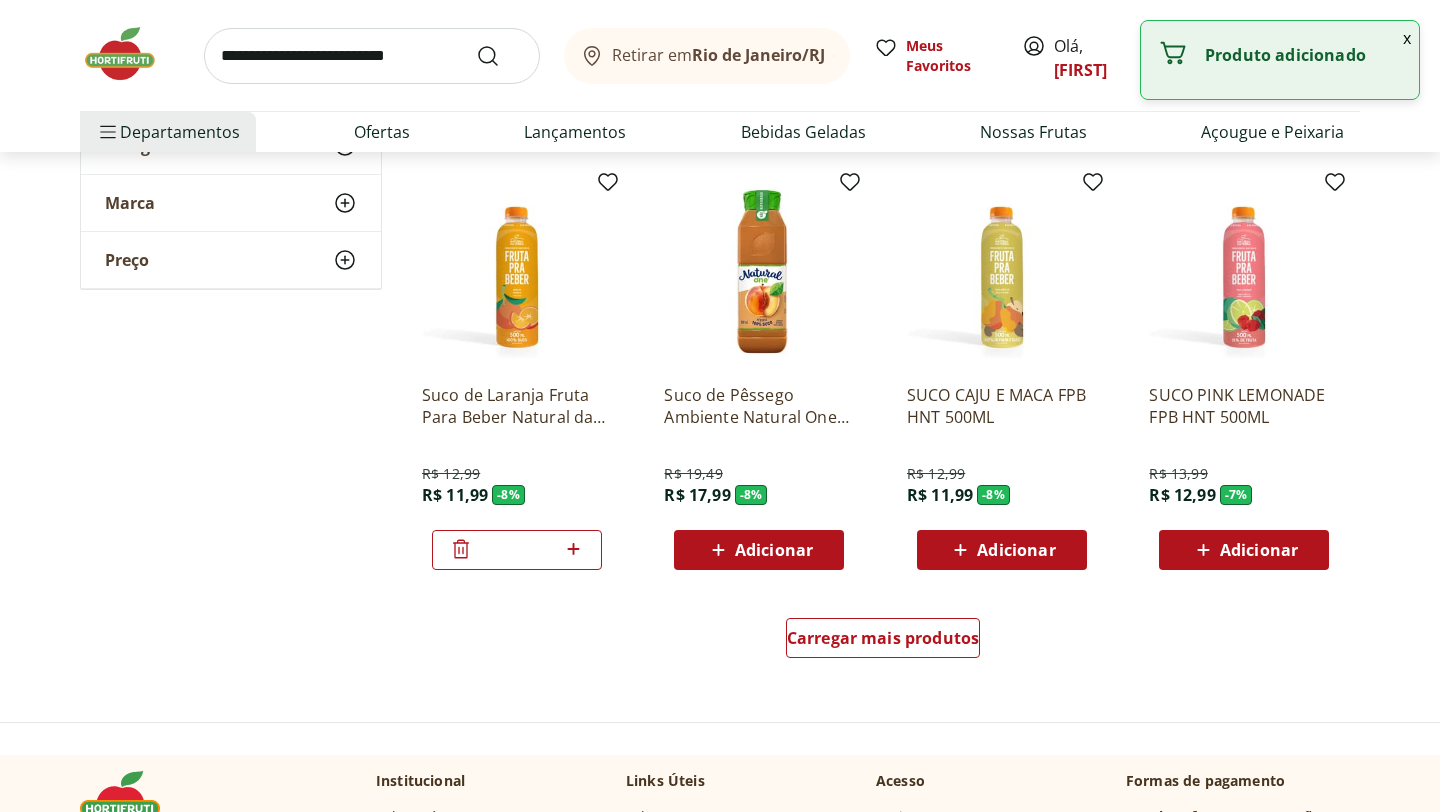scroll, scrollTop: 2495, scrollLeft: 0, axis: vertical 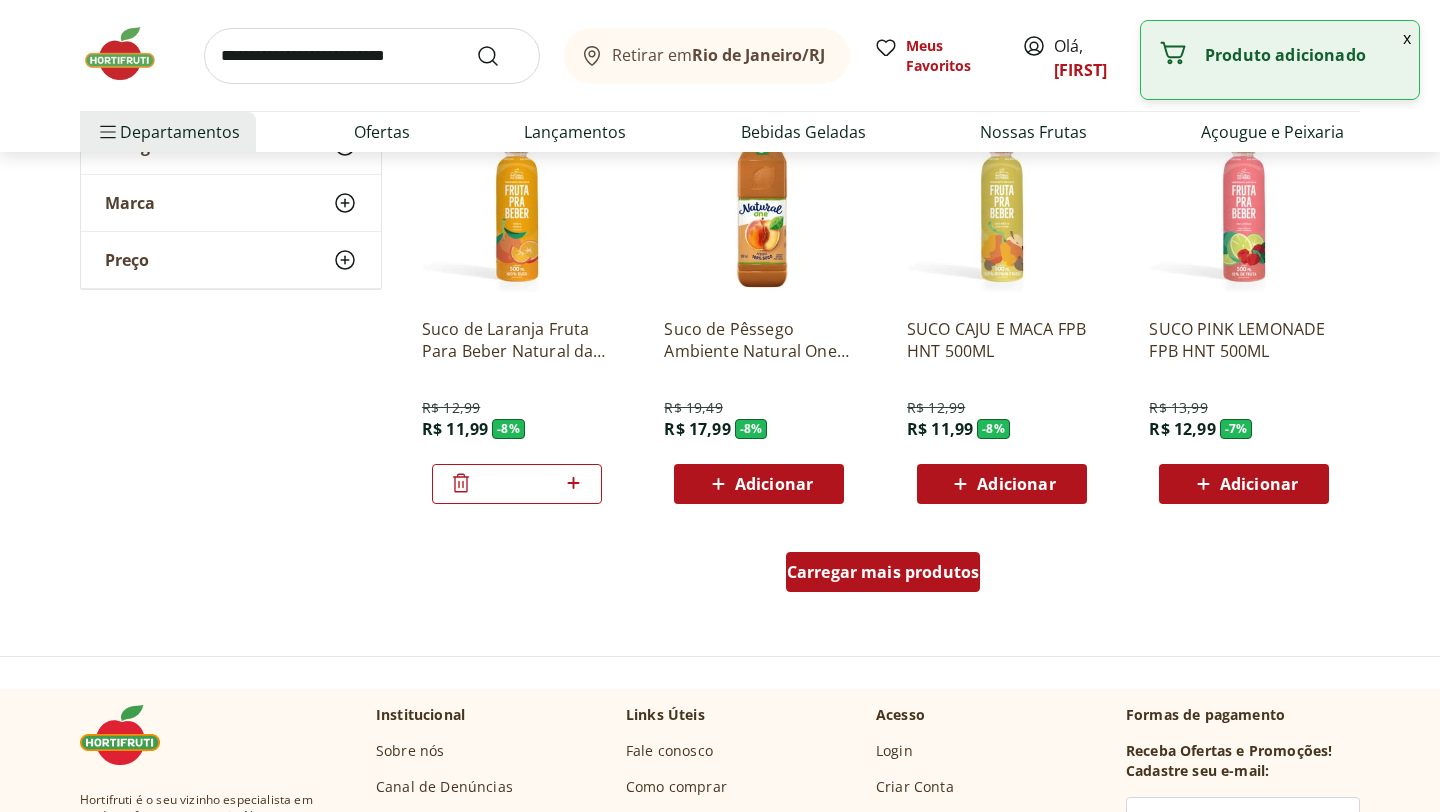click on "Carregar mais produtos" at bounding box center (883, 572) 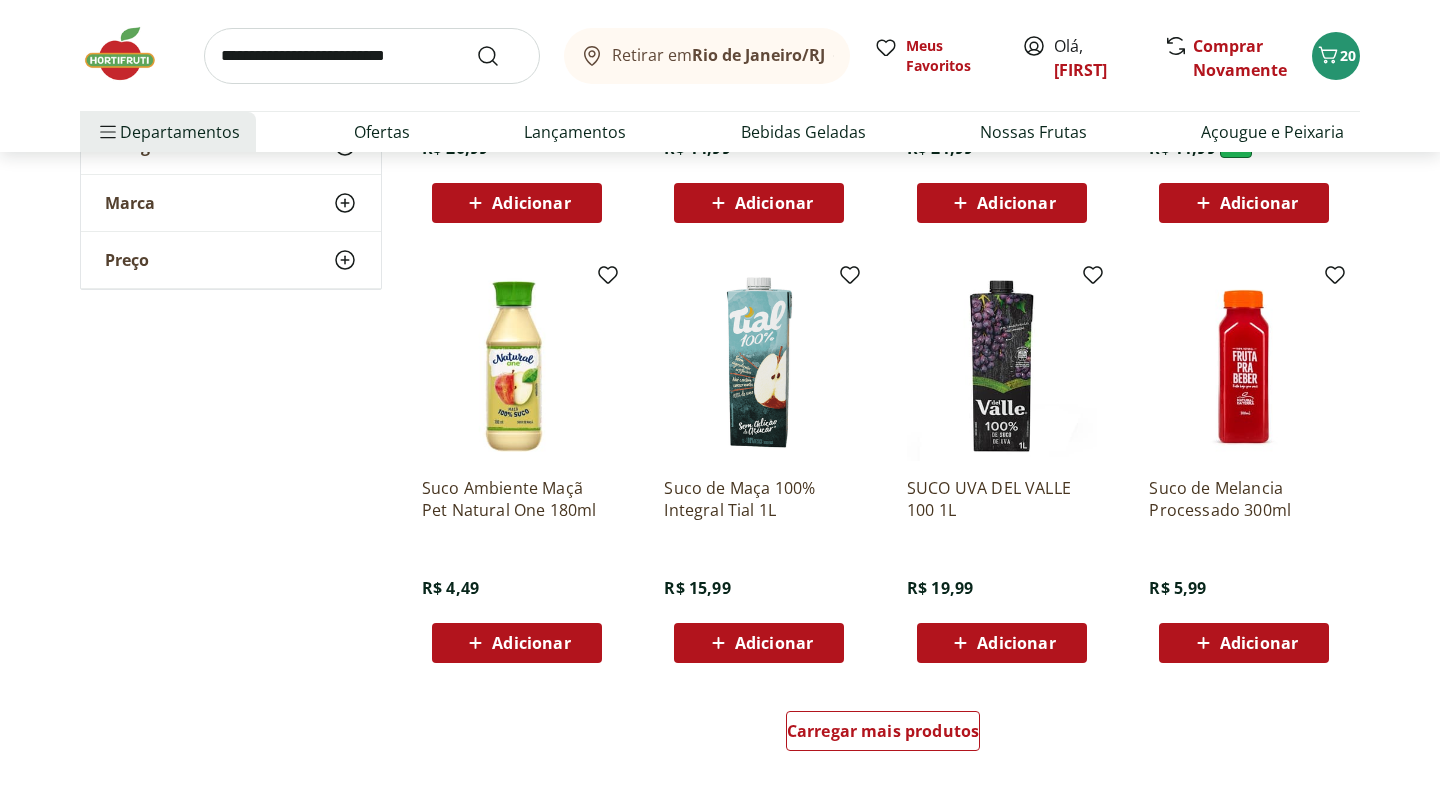 scroll, scrollTop: 3643, scrollLeft: 0, axis: vertical 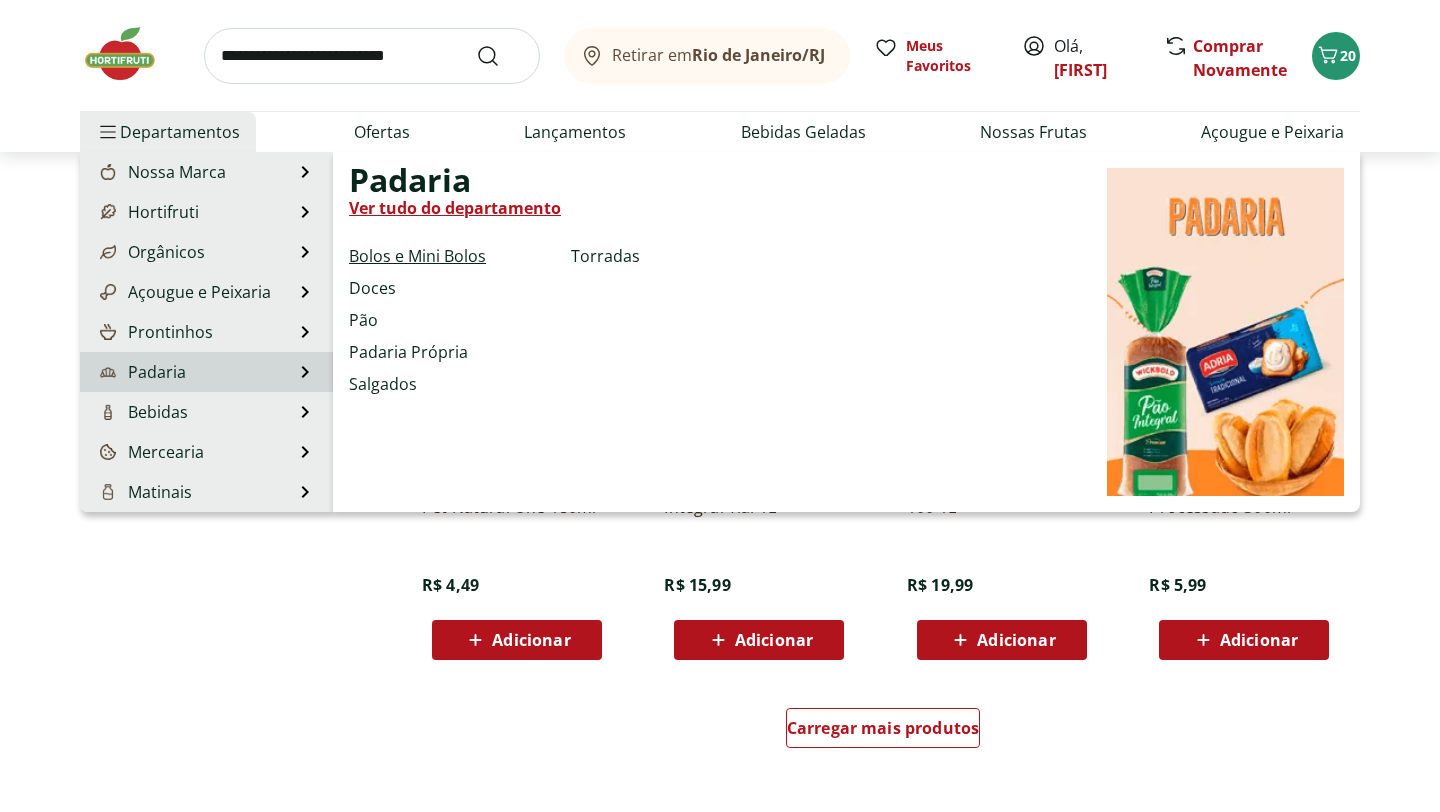 click on "Bolos e Mini Bolos" at bounding box center (417, 256) 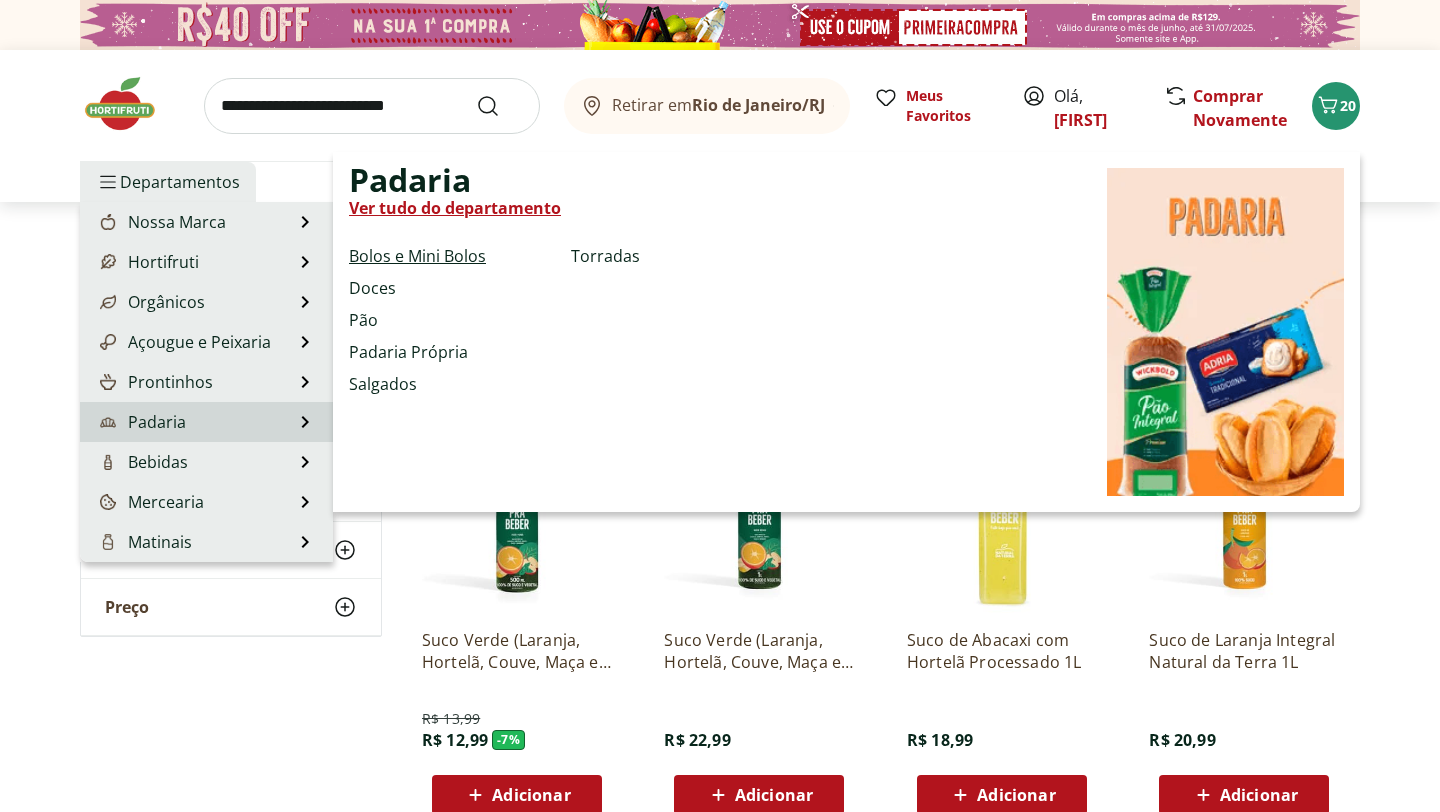 select on "**********" 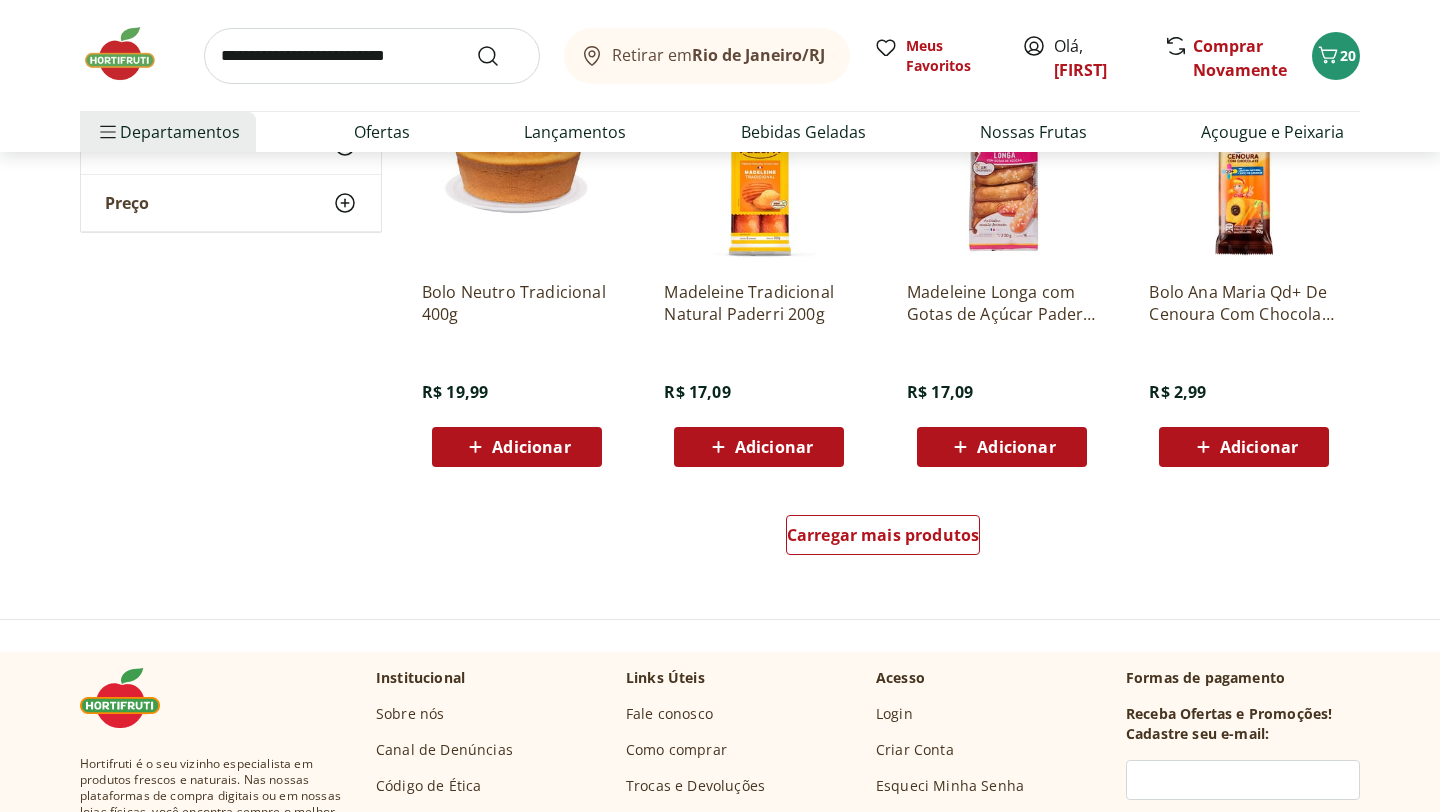 scroll, scrollTop: 1175, scrollLeft: 0, axis: vertical 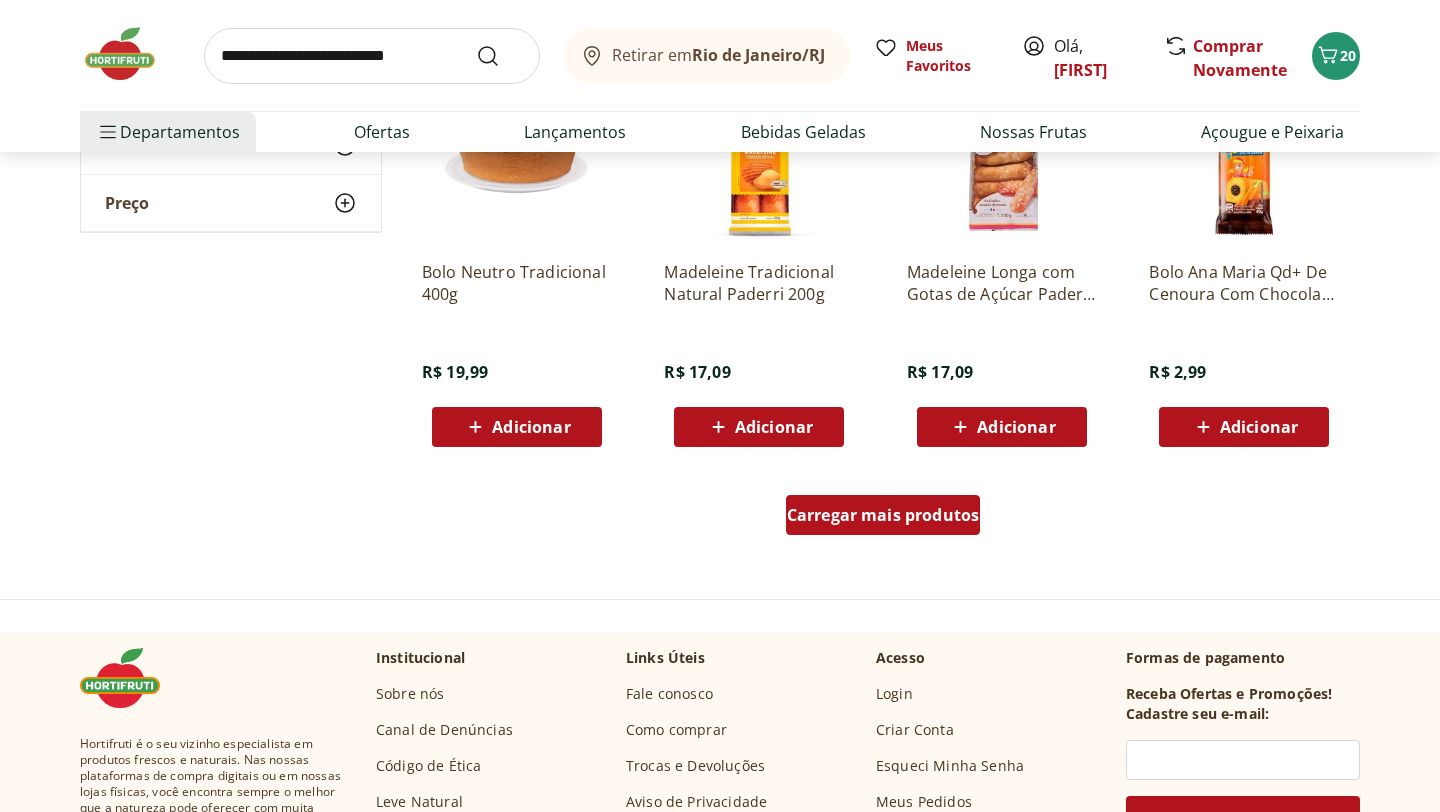 click on "Carregar mais produtos" at bounding box center [883, 515] 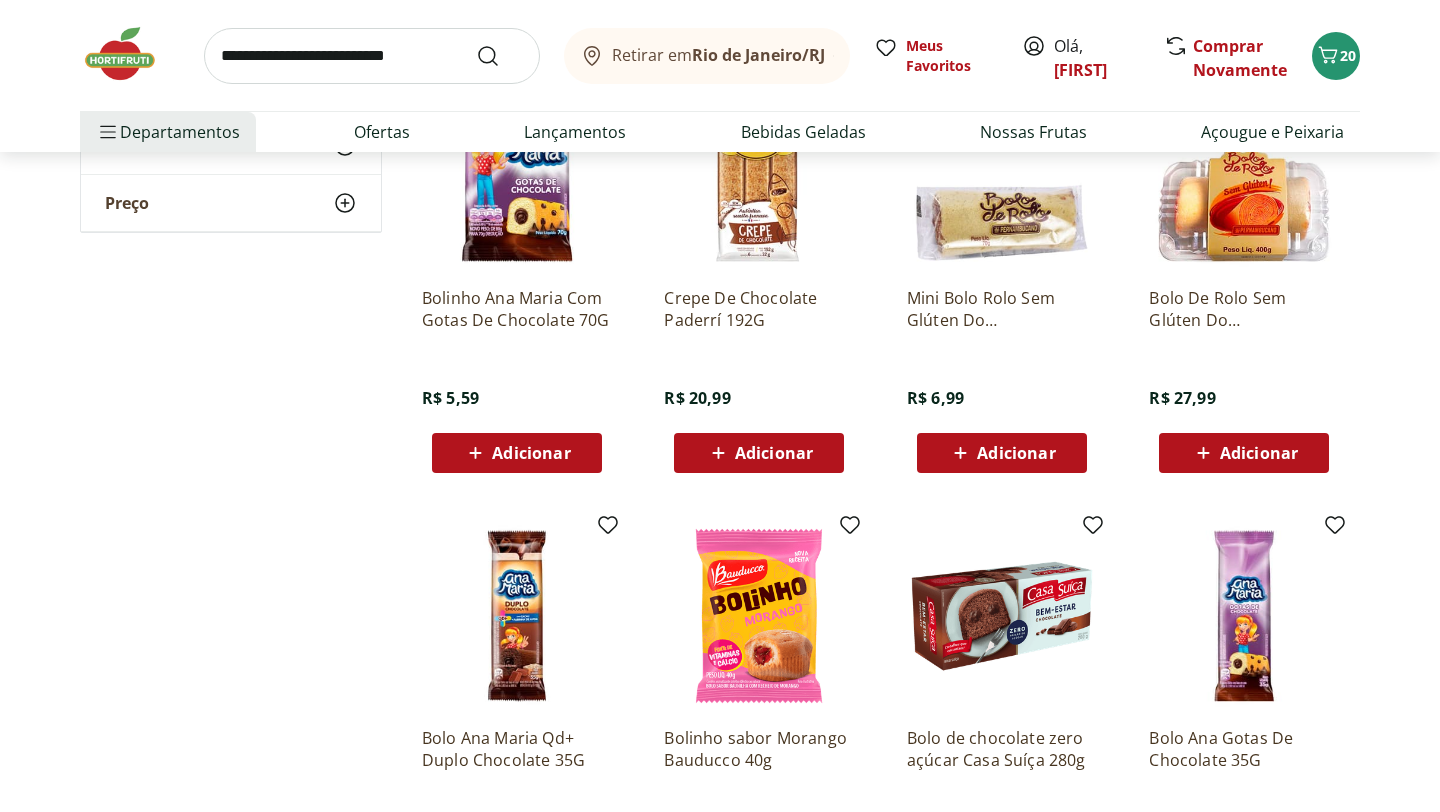 scroll, scrollTop: 1575, scrollLeft: 0, axis: vertical 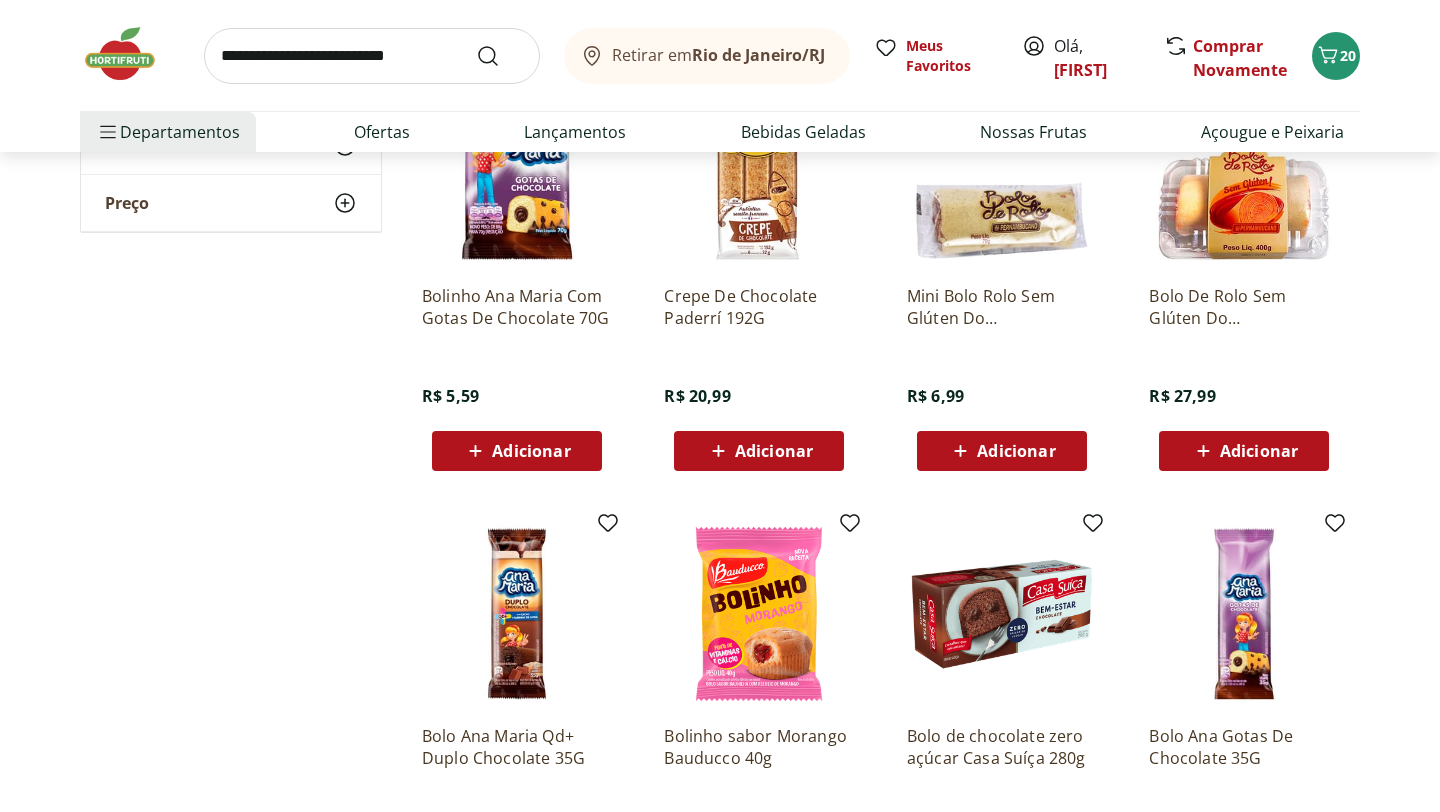 click on "Adicionar" at bounding box center [1001, 451] 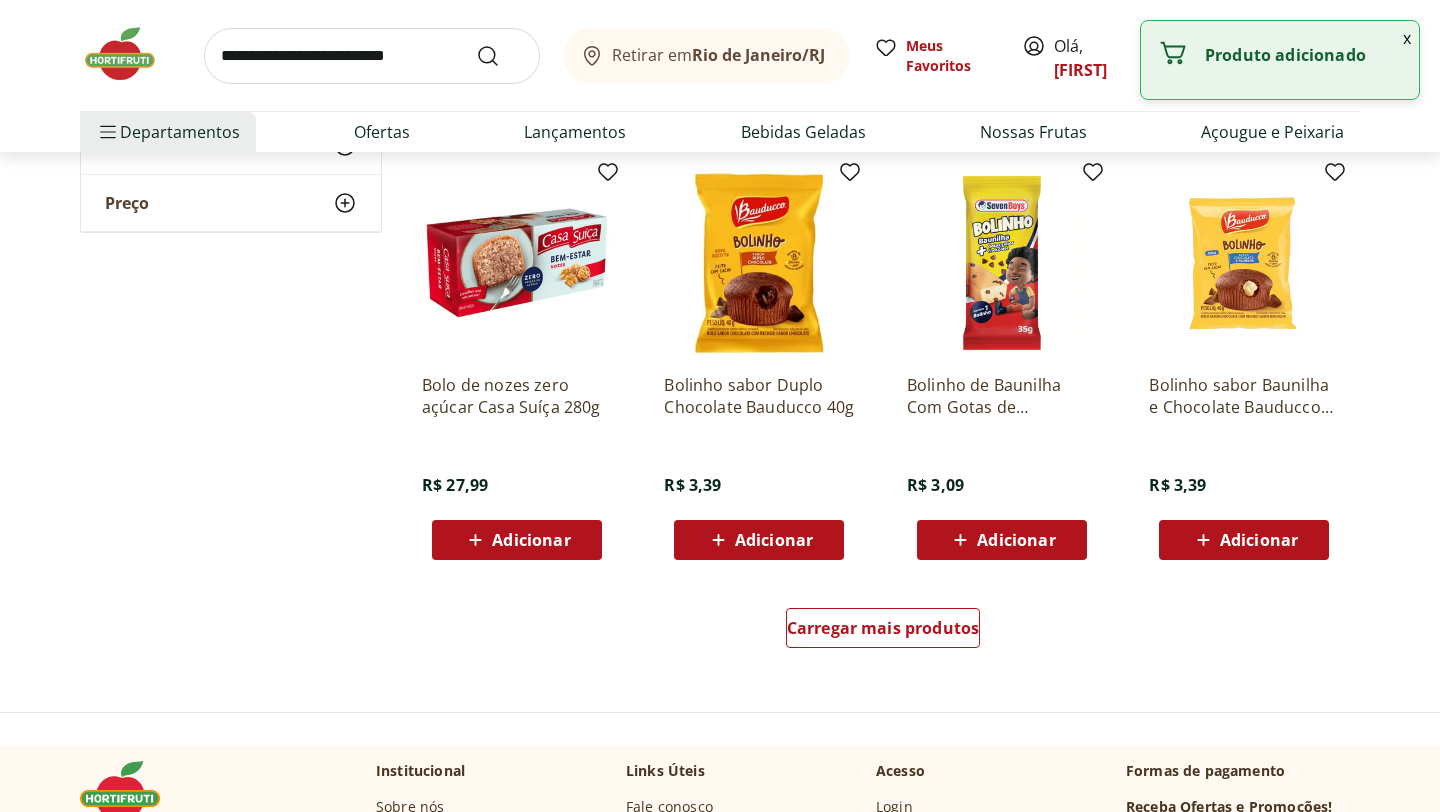 scroll, scrollTop: 2365, scrollLeft: 0, axis: vertical 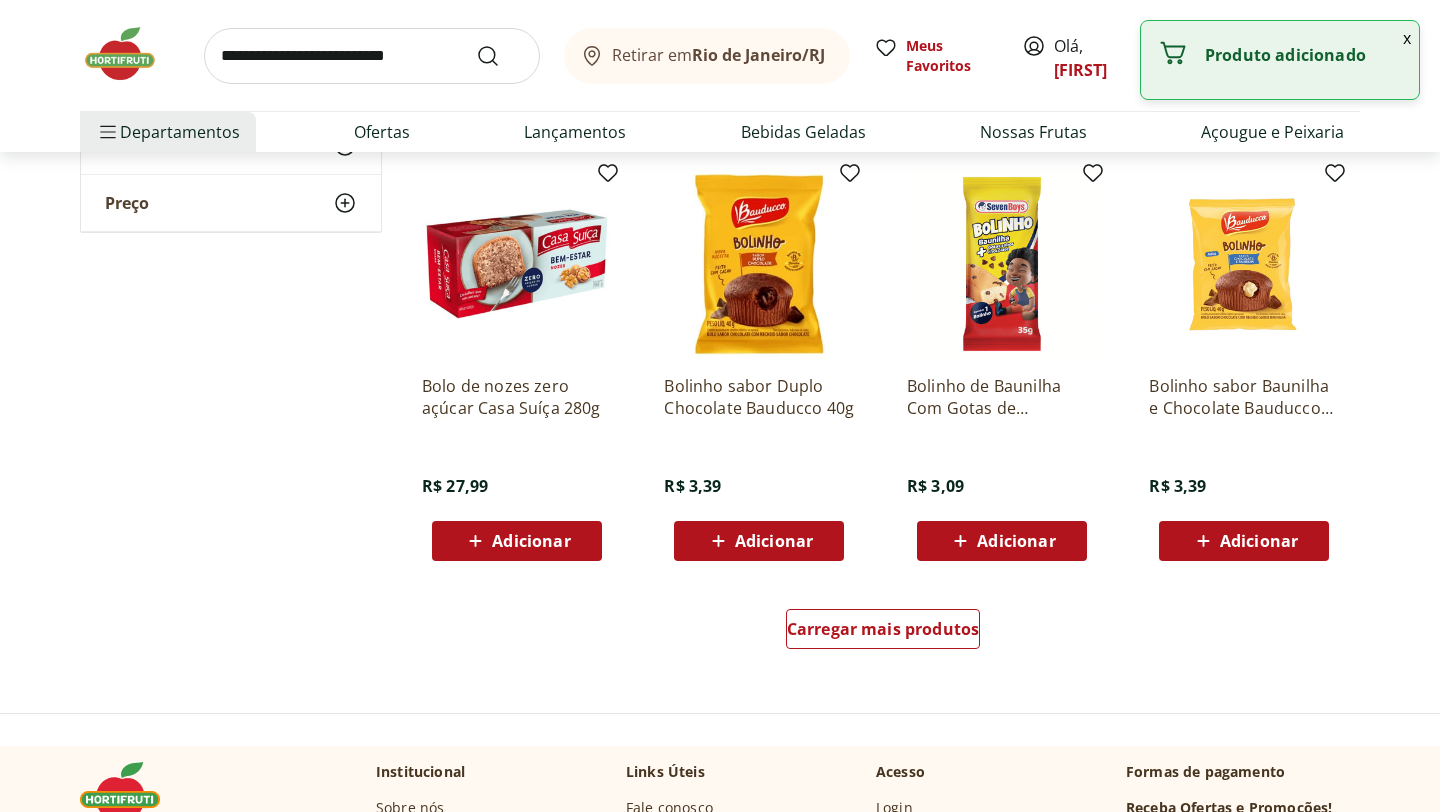 click on "Carregar mais produtos" at bounding box center [883, 633] 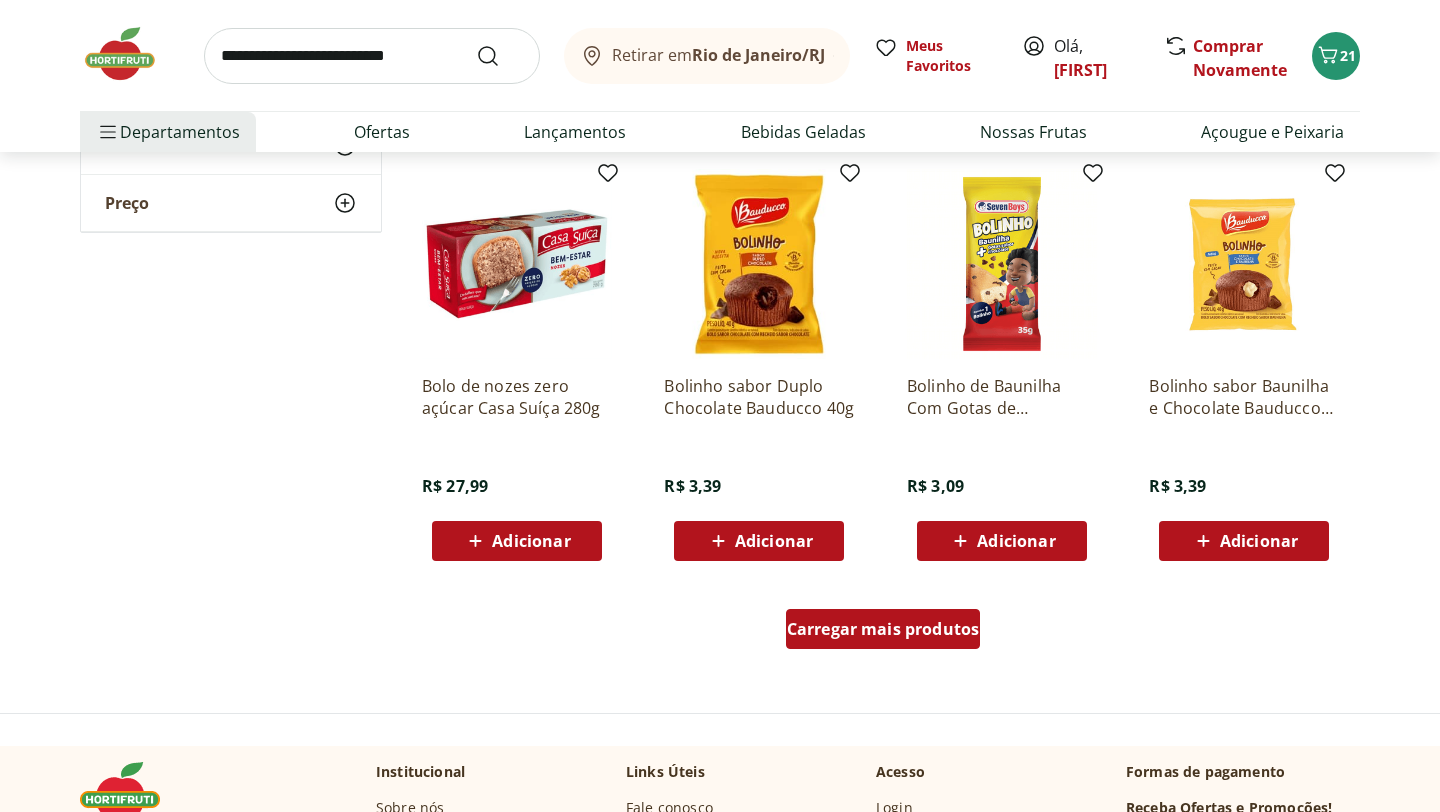 click on "Carregar mais produtos" at bounding box center [883, 633] 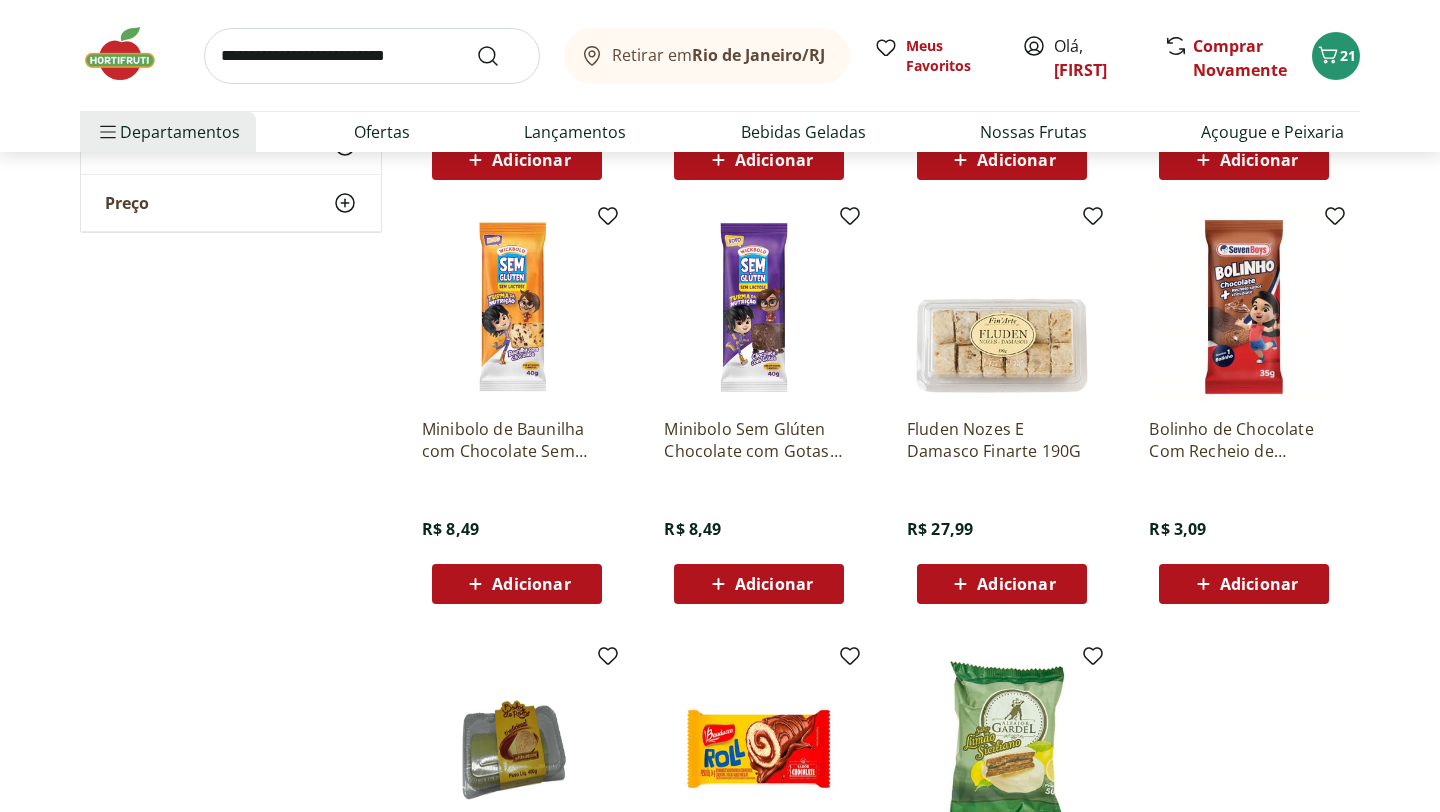 scroll, scrollTop: 2993, scrollLeft: 0, axis: vertical 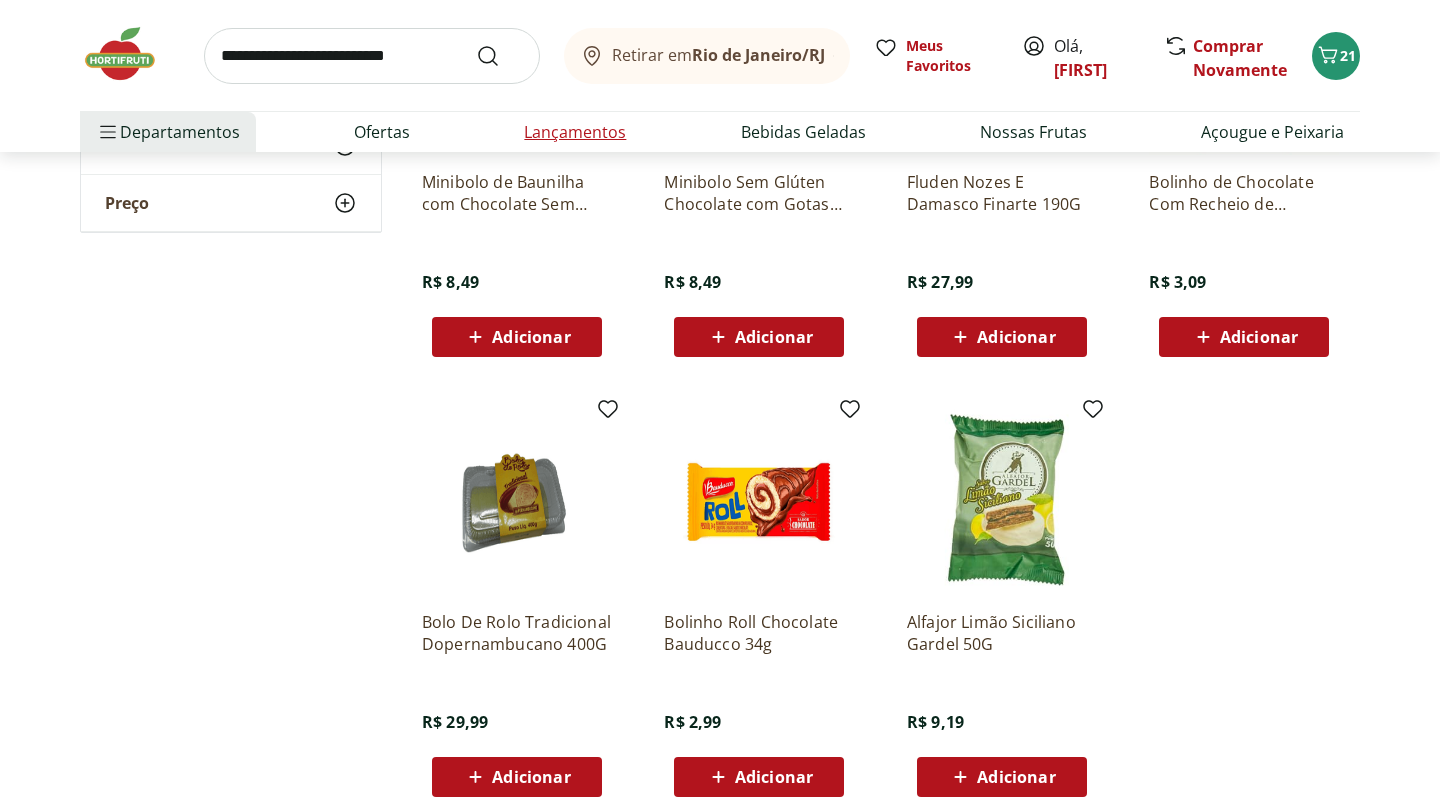 click on "Lançamentos" at bounding box center (575, 132) 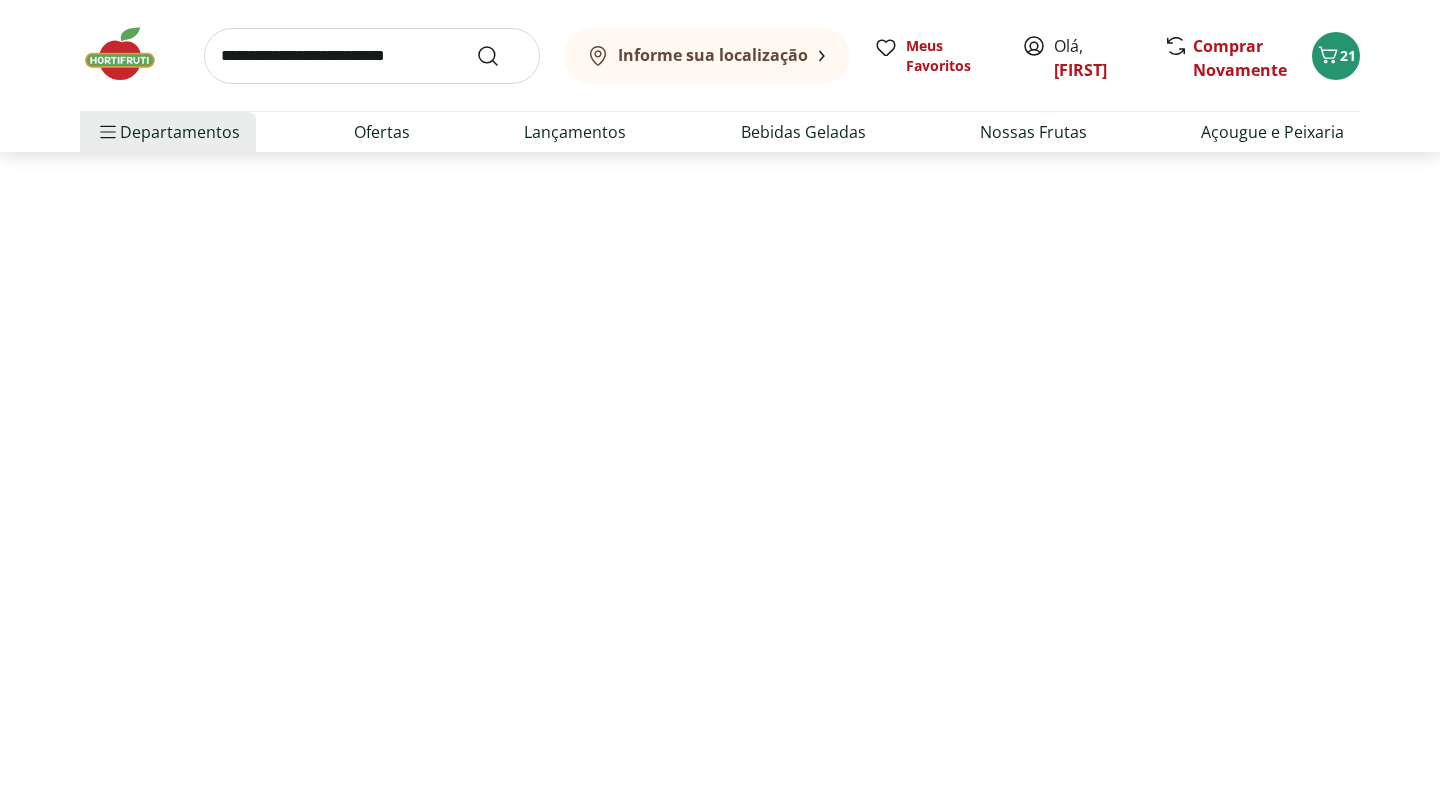 scroll, scrollTop: 0, scrollLeft: 0, axis: both 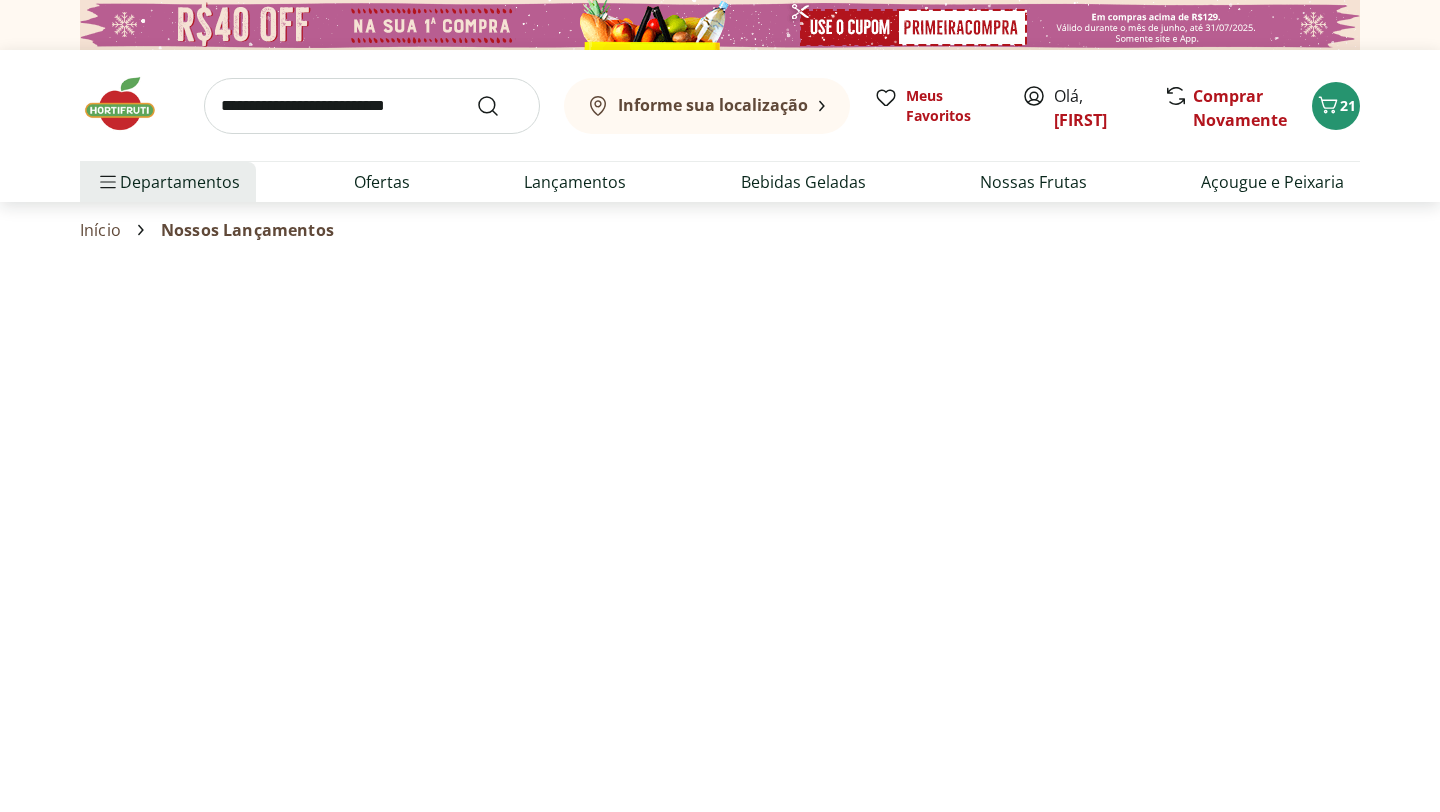 select on "**********" 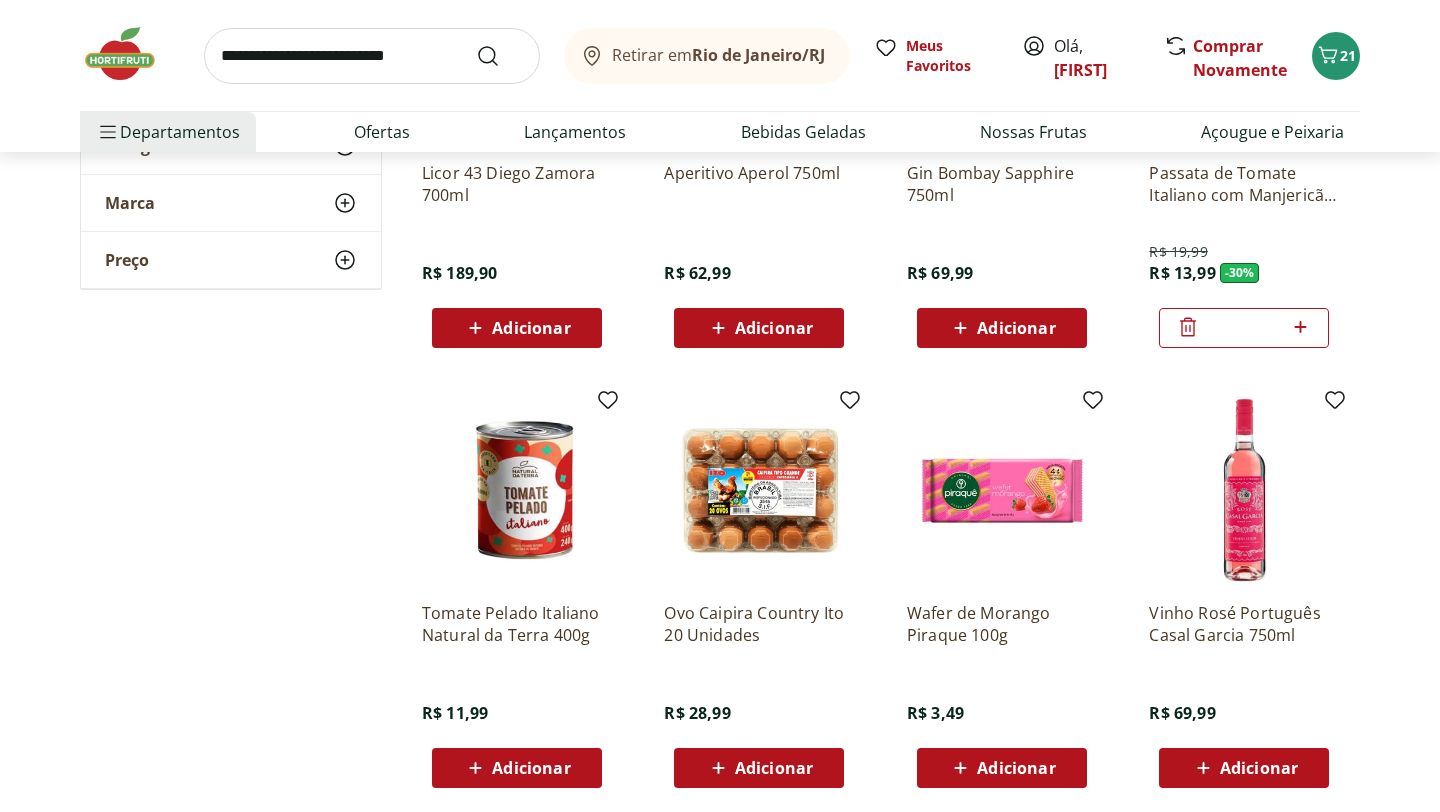 scroll, scrollTop: 986, scrollLeft: 0, axis: vertical 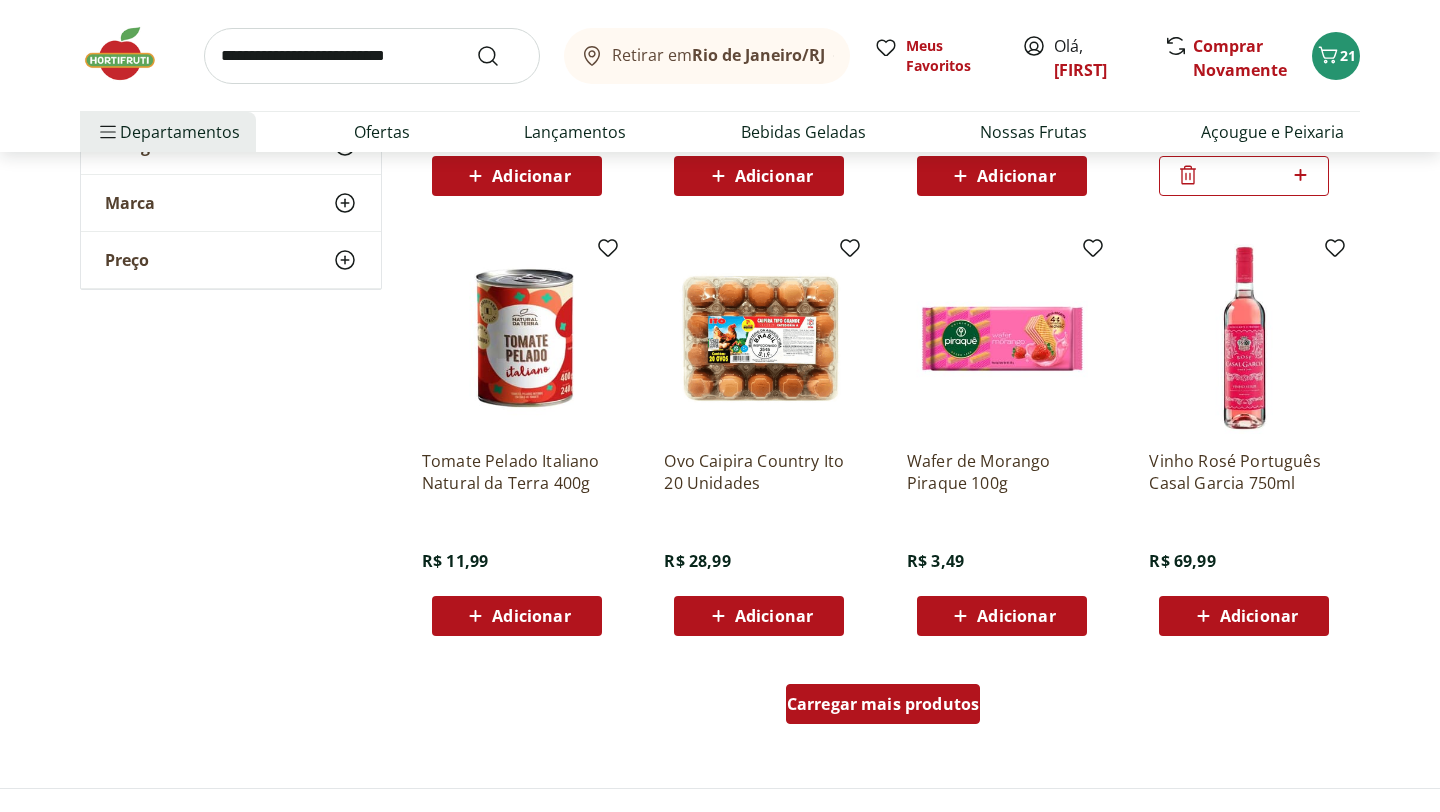 click on "Carregar mais produtos" at bounding box center [883, 704] 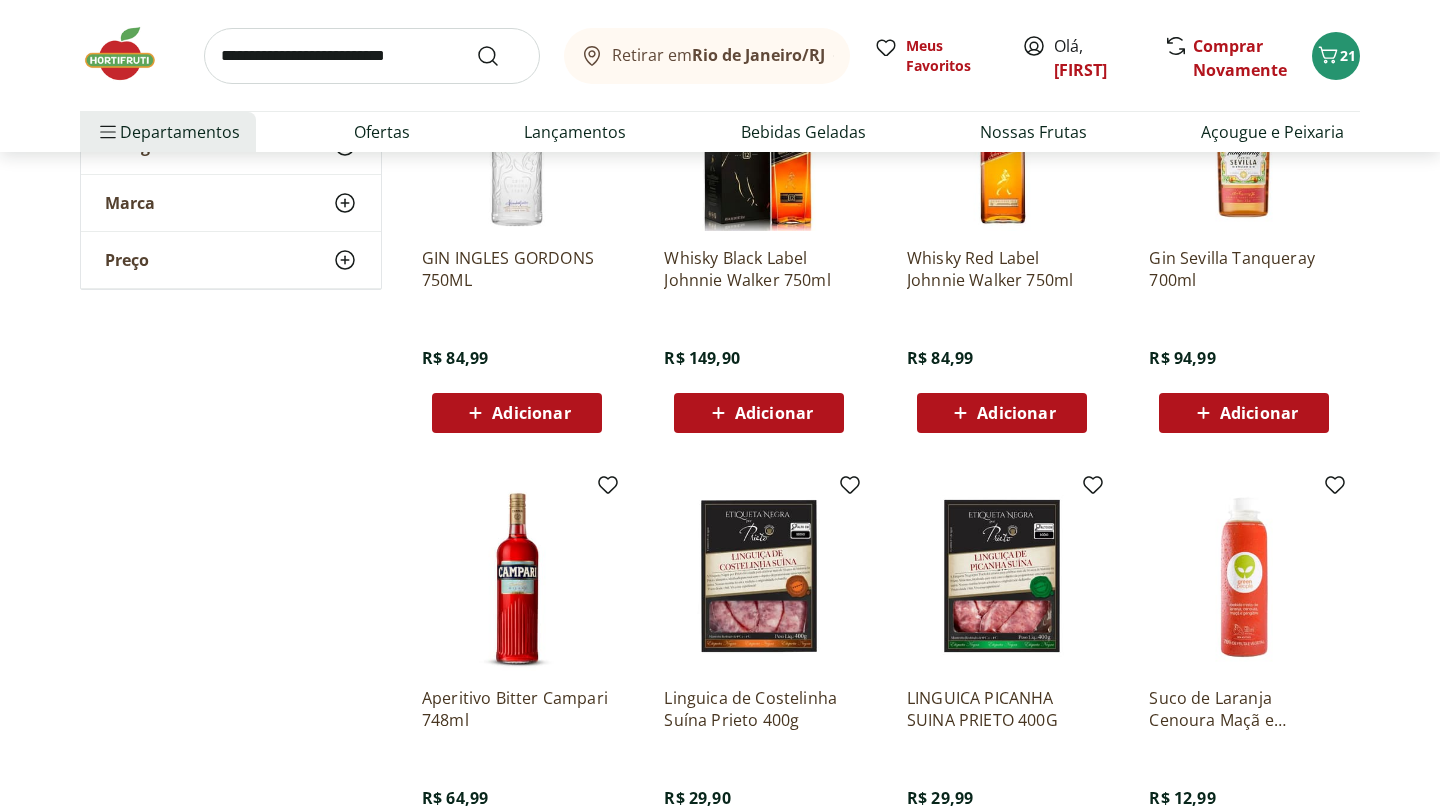 scroll, scrollTop: 1658, scrollLeft: 0, axis: vertical 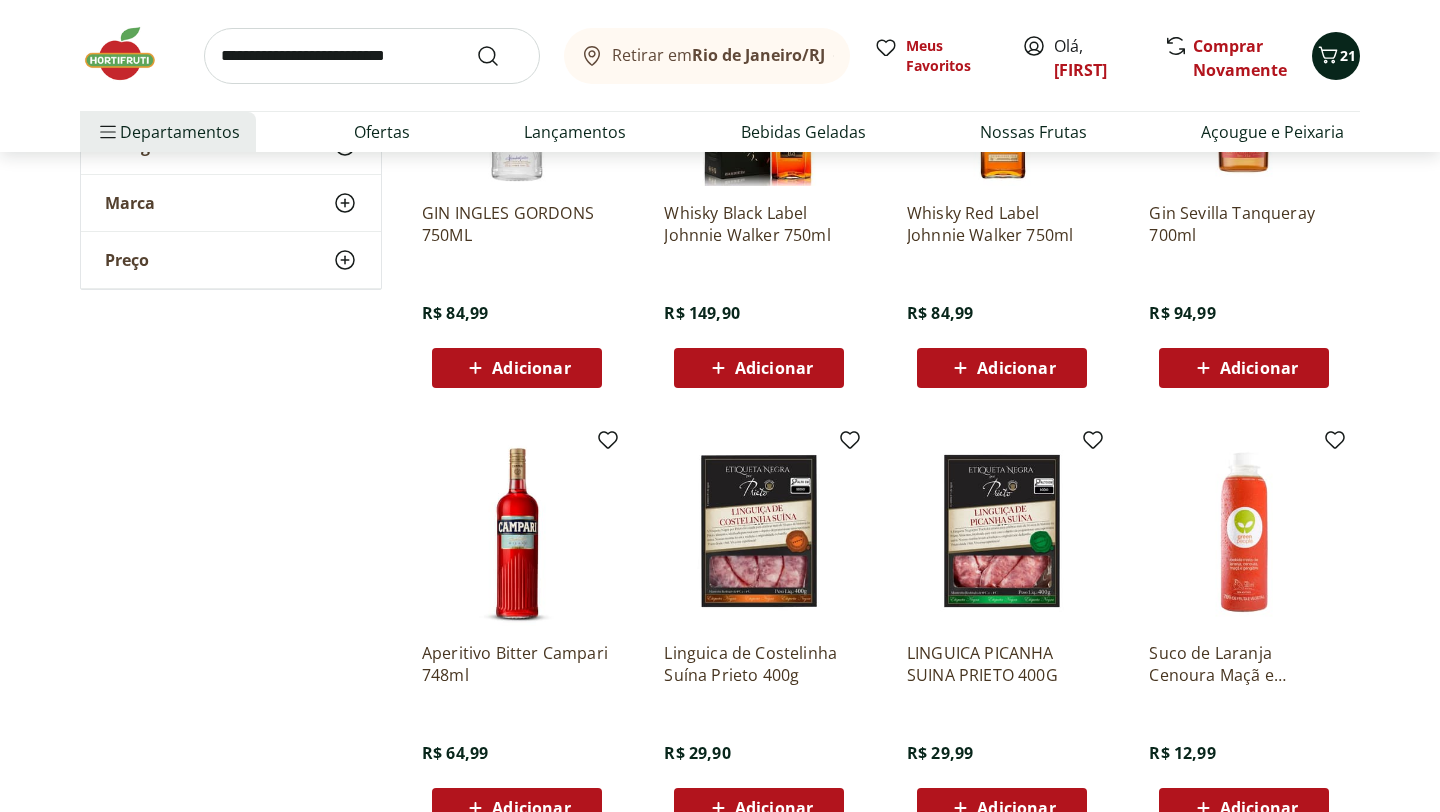 click 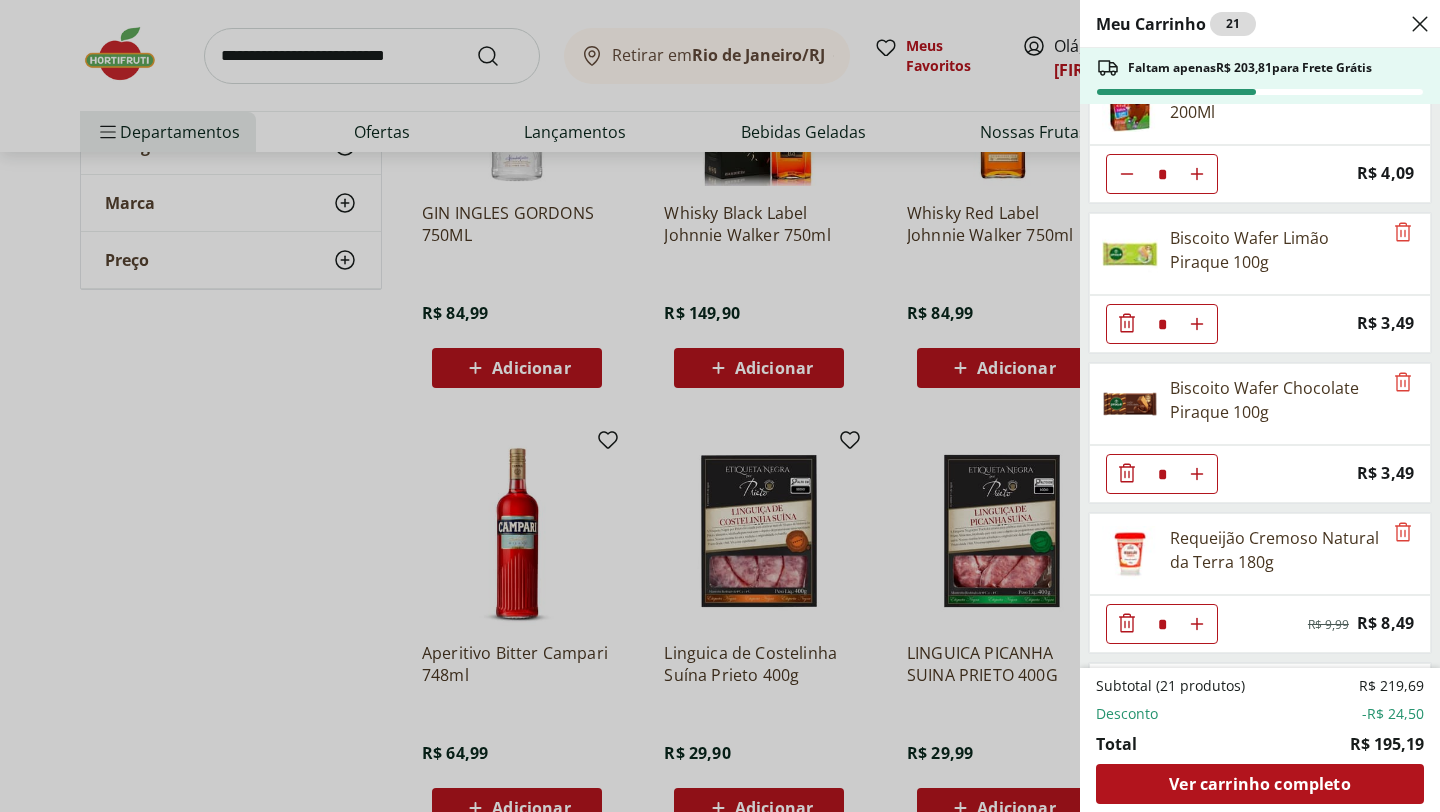 scroll, scrollTop: 1401, scrollLeft: 0, axis: vertical 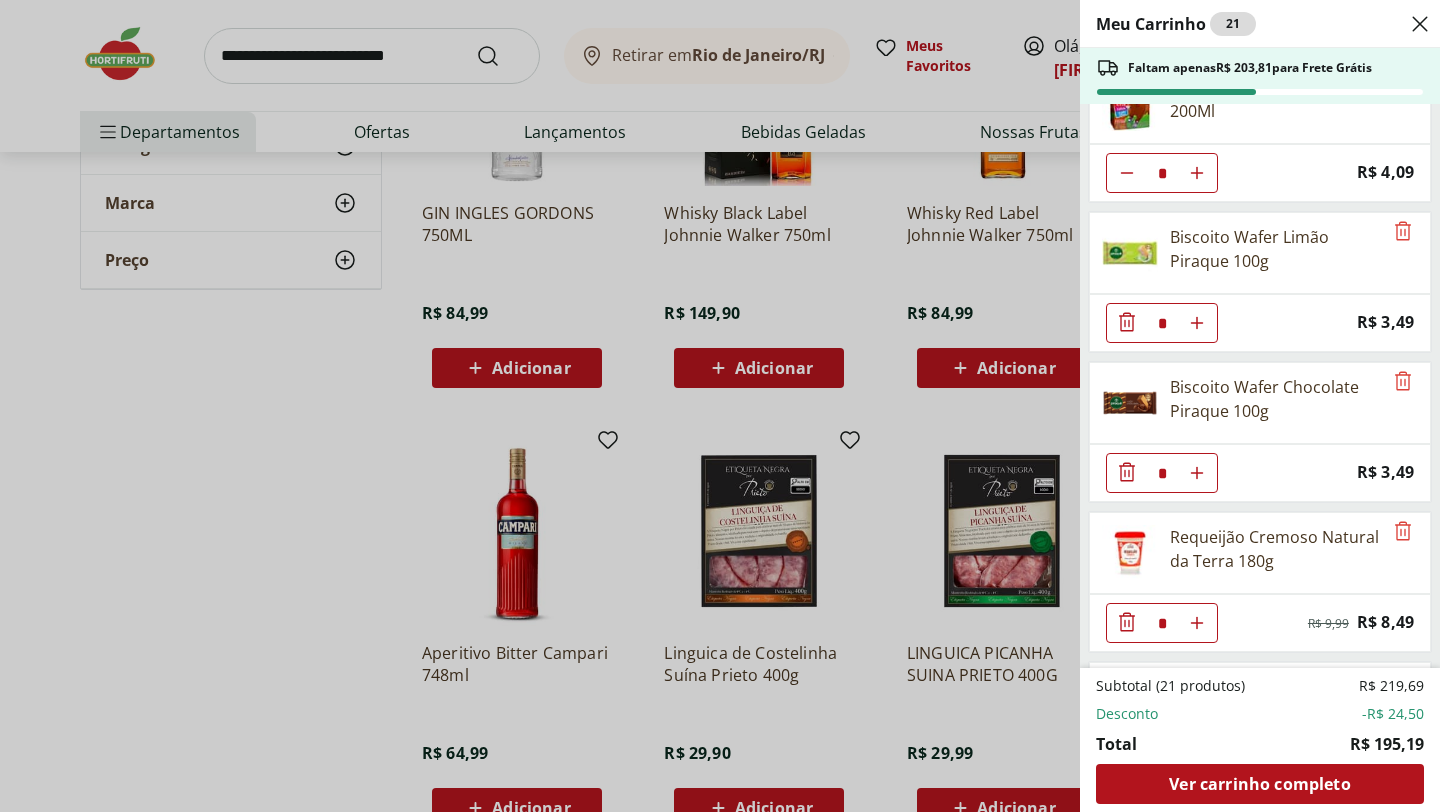 click at bounding box center (1197, -1177) 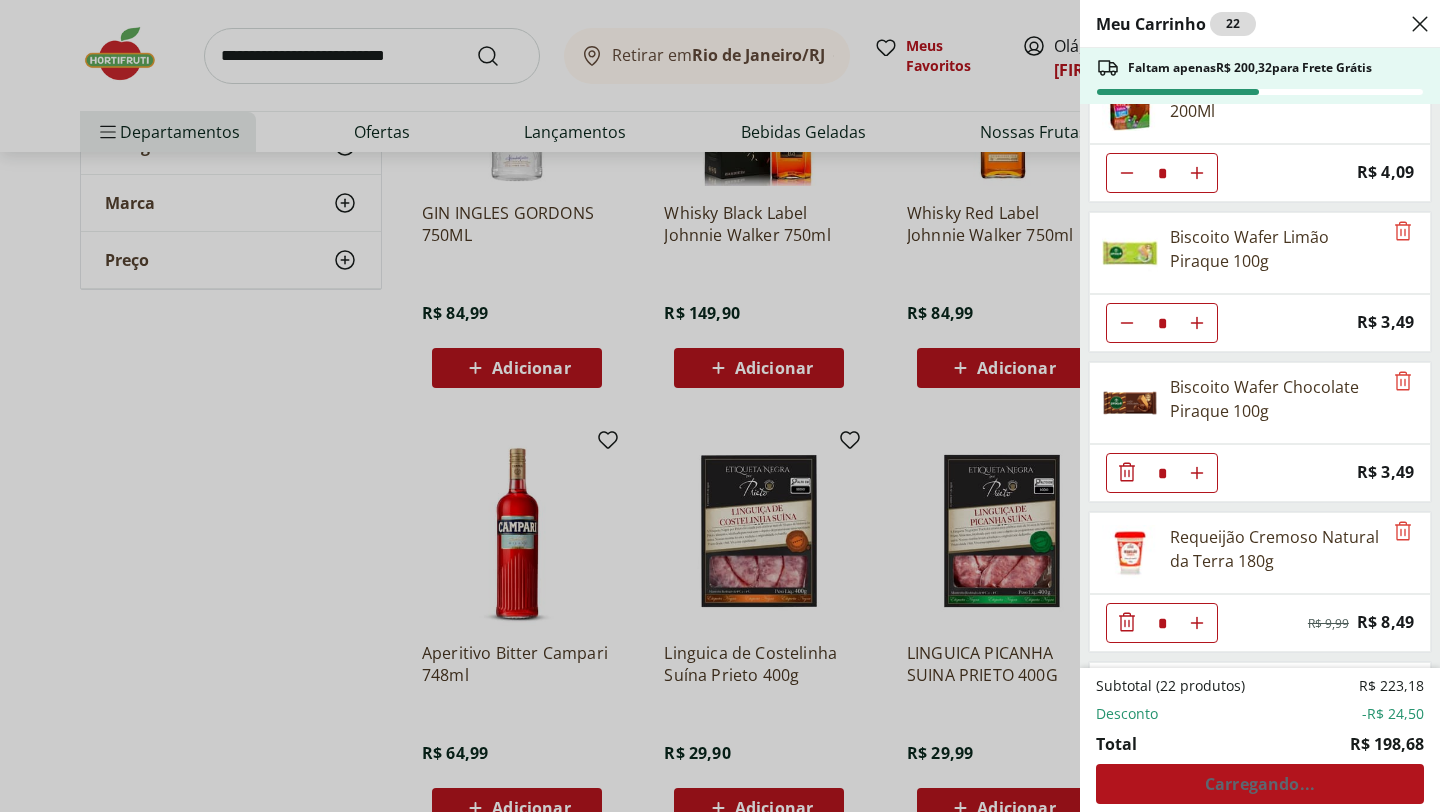 click 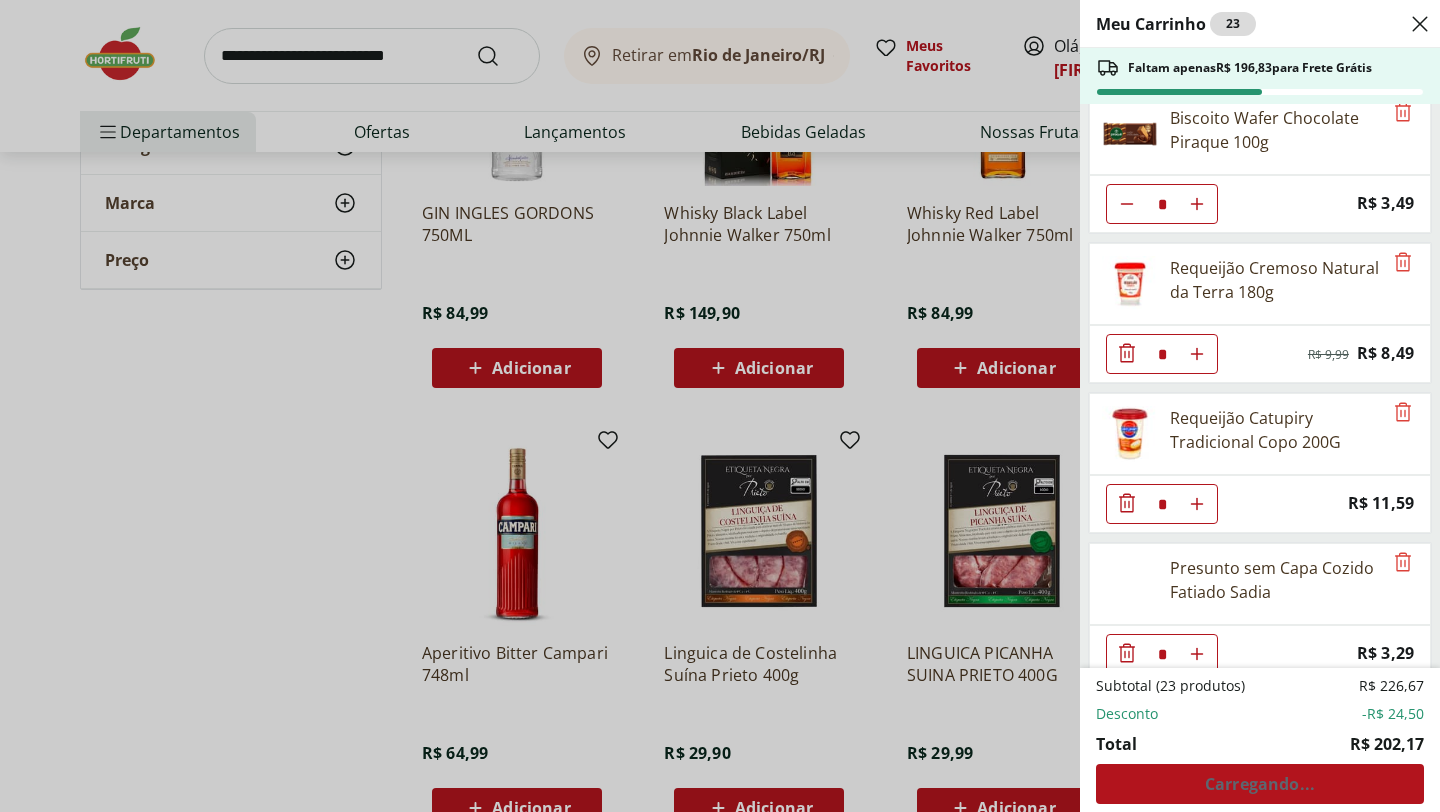 type on "*" 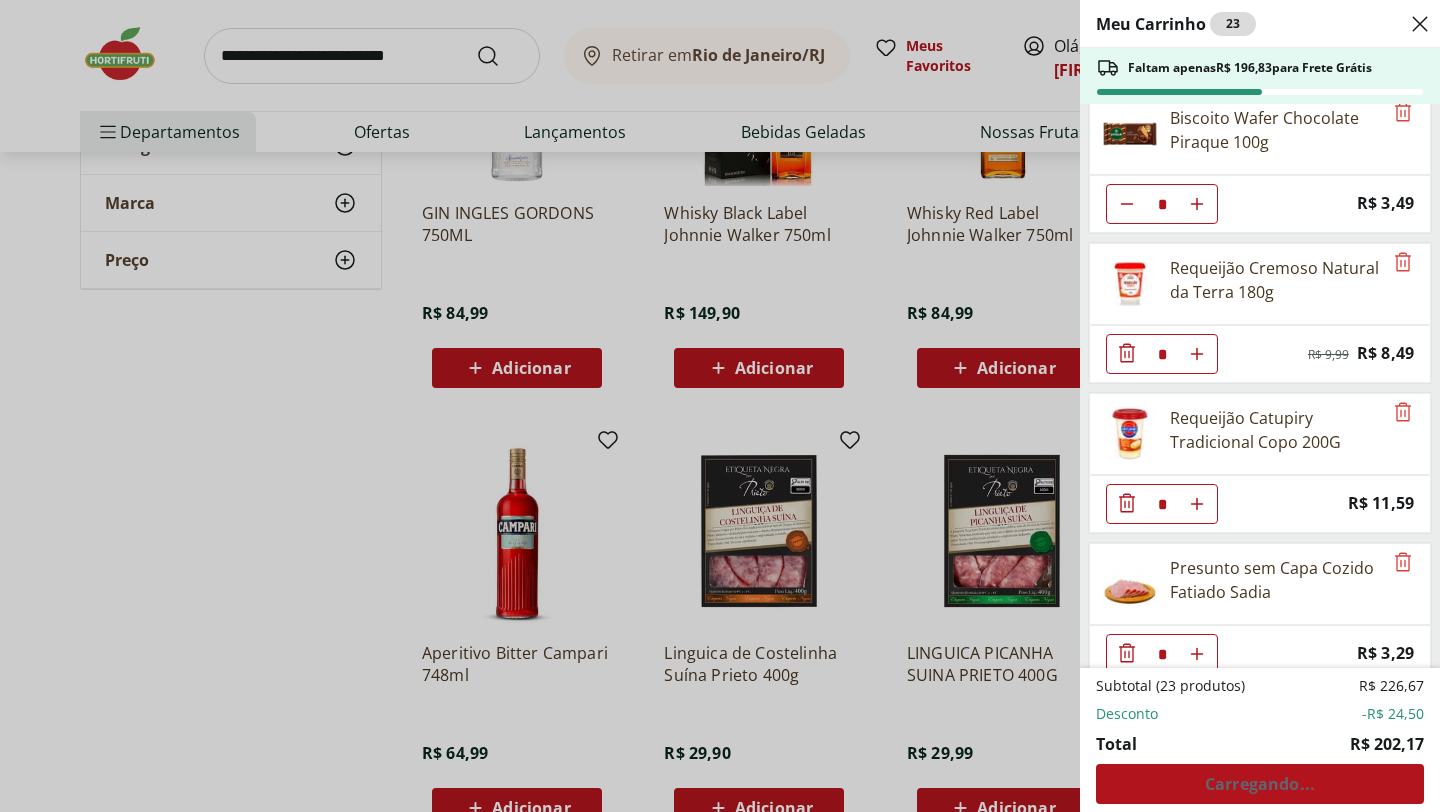 type on "*" 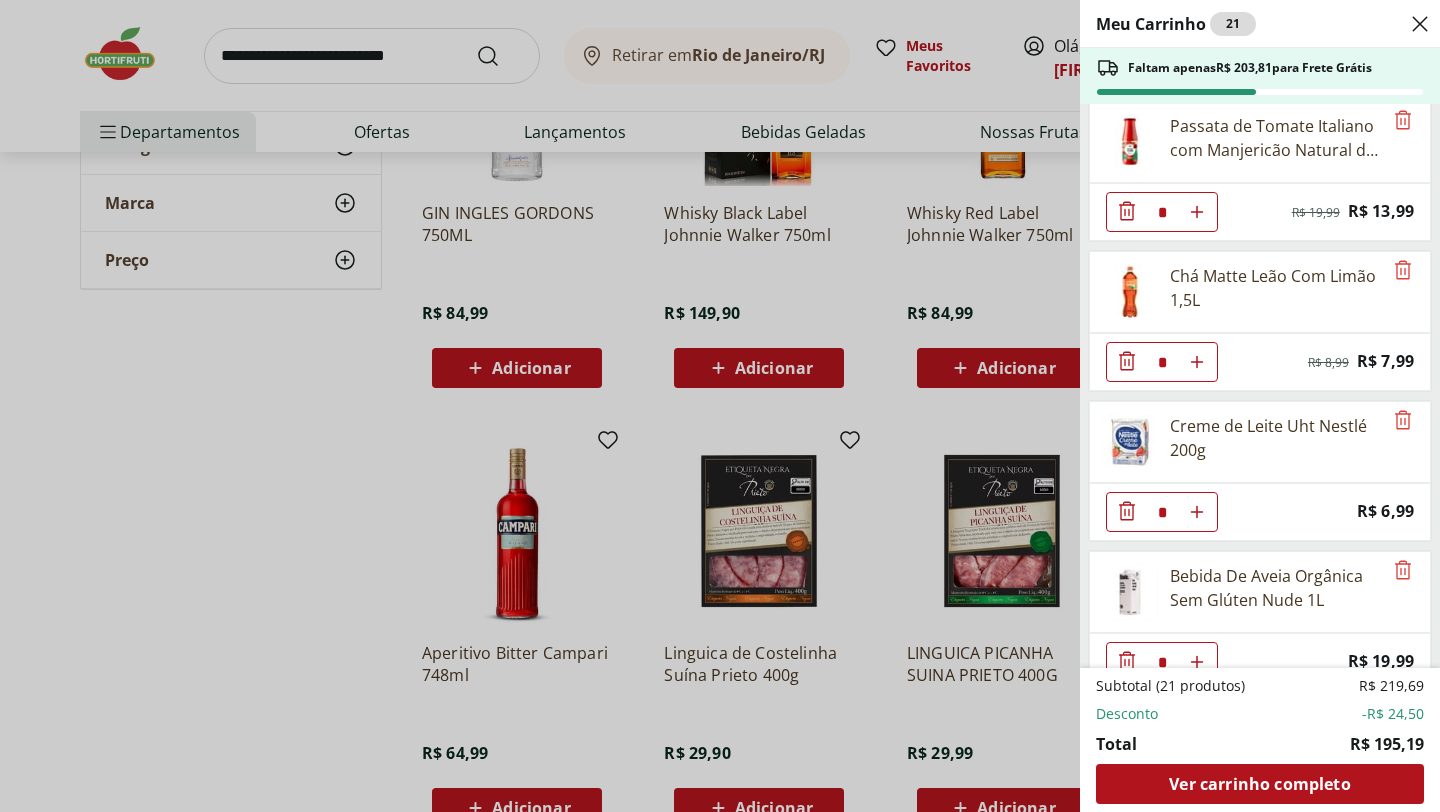 scroll, scrollTop: 0, scrollLeft: 0, axis: both 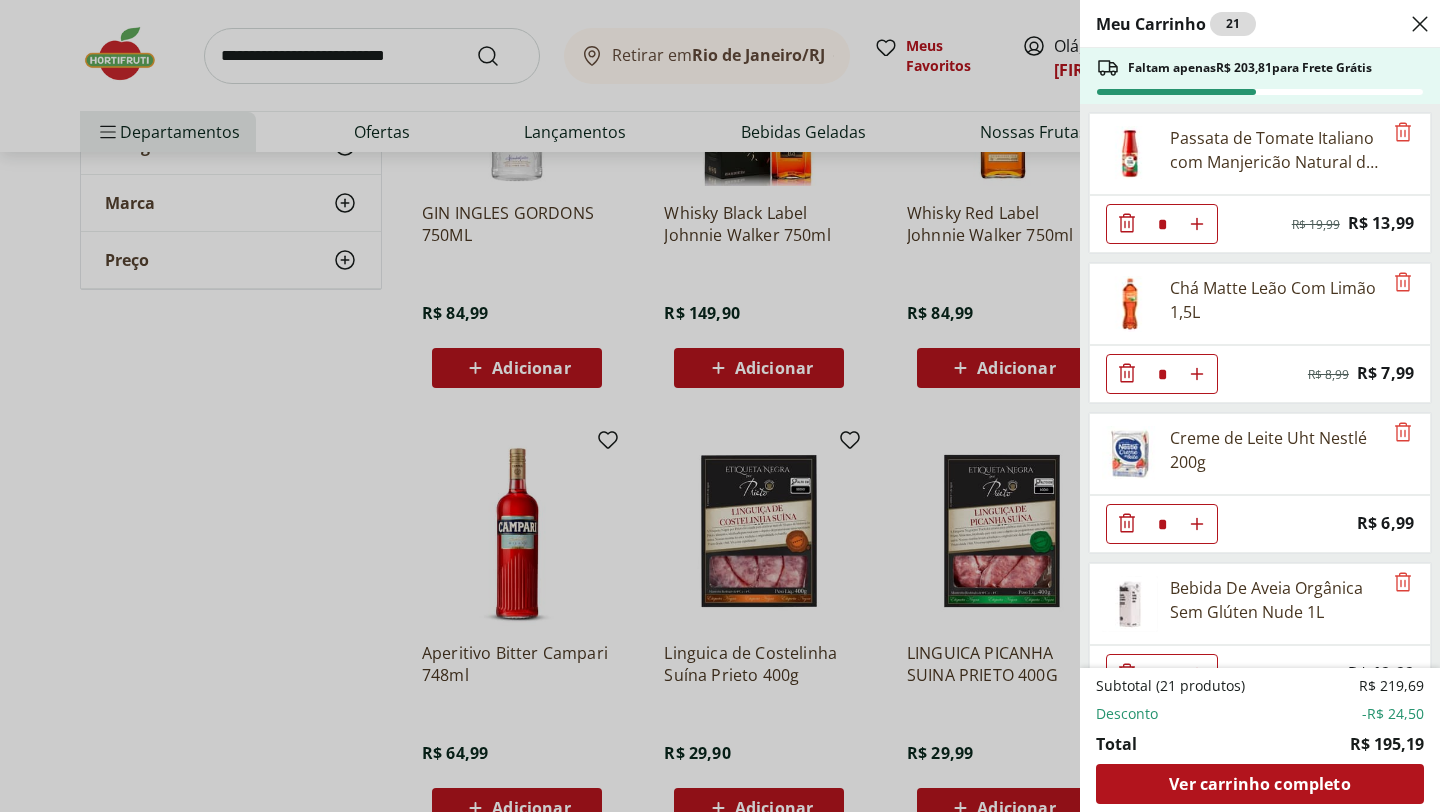 click on "Meu Carrinho 21 Faltam apenas  R$ 203,81  para Frete Grátis Passata de Tomate Italiano com Manjericão Natural da Terra 680g * Original price: R$ 19,99 Price: R$ 13,99 Chá Matte Leão Com Limão 1,5L * Original price: R$ 8,99 Price: R$ 7,99 Creme de Leite Uht Nestlé 200g * Price: R$ 6,99 Bebida De Aveia Orgânica Sem Glúten Nude 1L * Price: R$ 19,99 Passata de Tomate Italiano Tradicional Natural da Terra 680g * Original price: R$ 19,99 Price: R$ 13,99 Bebida De Aveia Nude Barista 1L * Original price: R$ 22,99 Price: R$ 19,99 Cogumelo Paris Orgânico 200g Unidade * Original price: R$ 12,99 Price: R$ 6,99 Pimentão Vermelho Block 150g * Price: R$ 9,99 Bisnaga Tradicional Seven Boys 300G * Price: R$ 8,99 Achocolatado Toddynho 200Ml * Price: R$ 4,09 Biscoito Wafer Limão Piraque 100g * Price: R$ 3,49 Biscoito Wafer Chocolate Piraque 100g * Price: R$ 3,49 Requeijão Cremoso Natural da Terra 180g * Original price: R$ 9,99 Price: R$ 8,49 Requeijão Catupiry Tradicional Copo 200G * Price: * *" at bounding box center [720, 406] 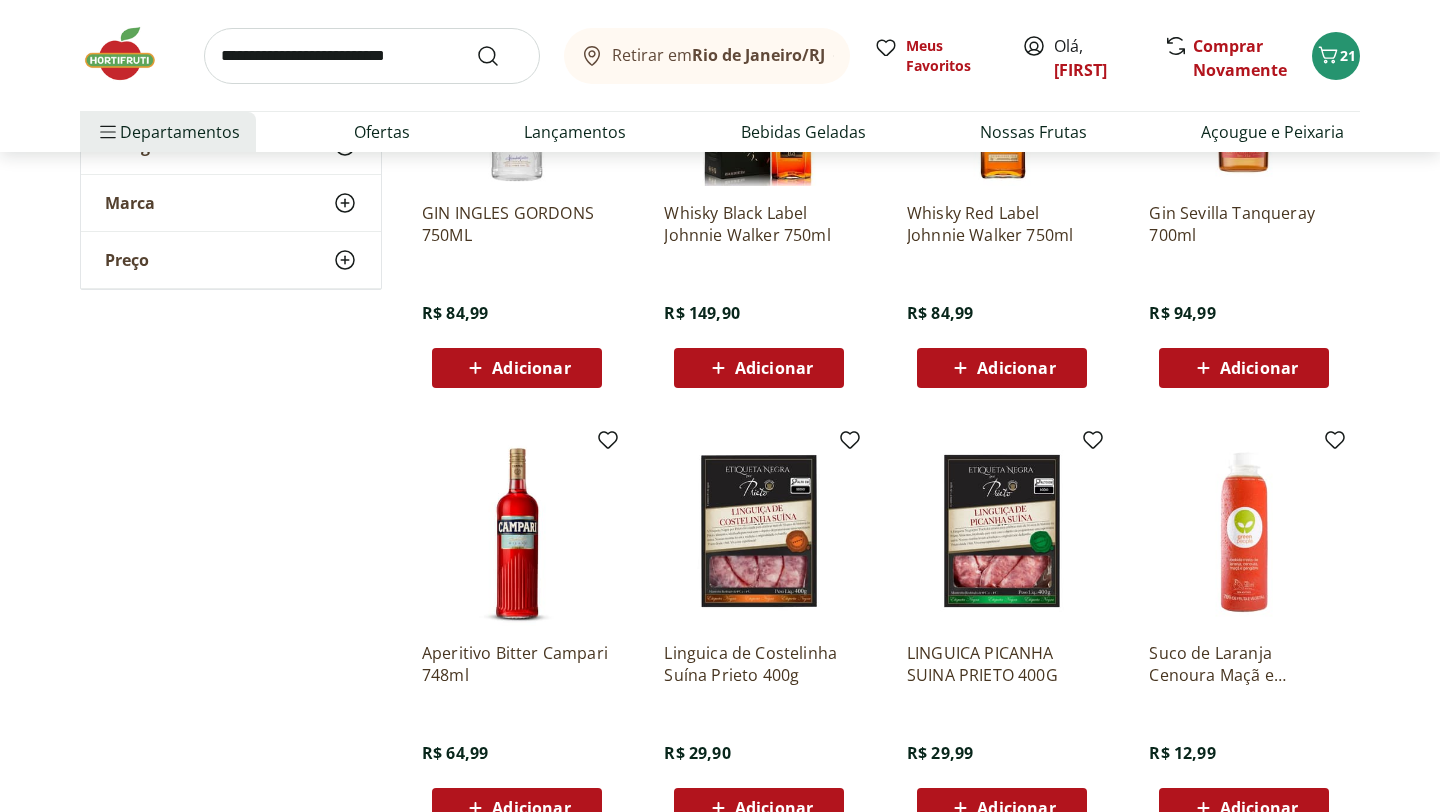 click at bounding box center (372, 56) 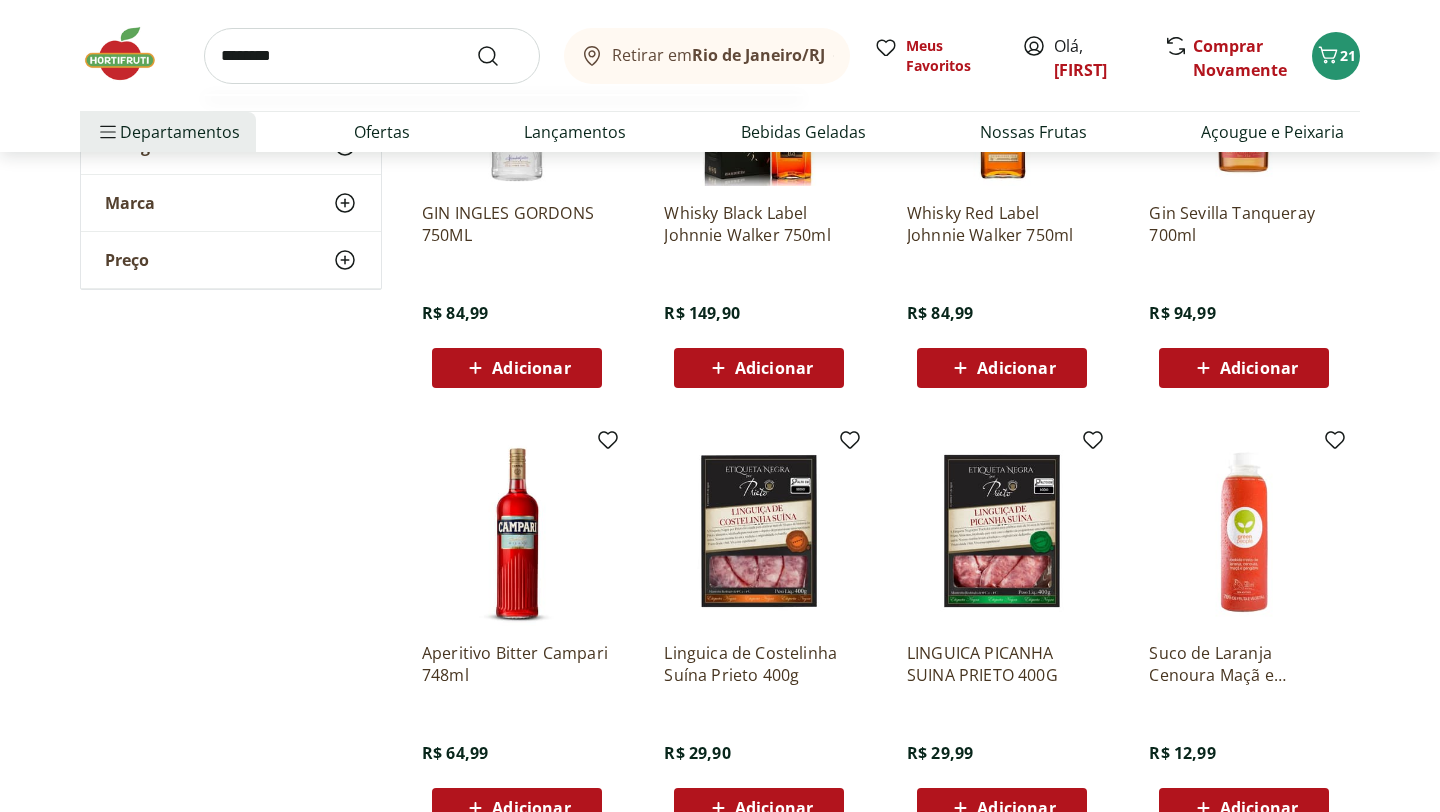 type on "********" 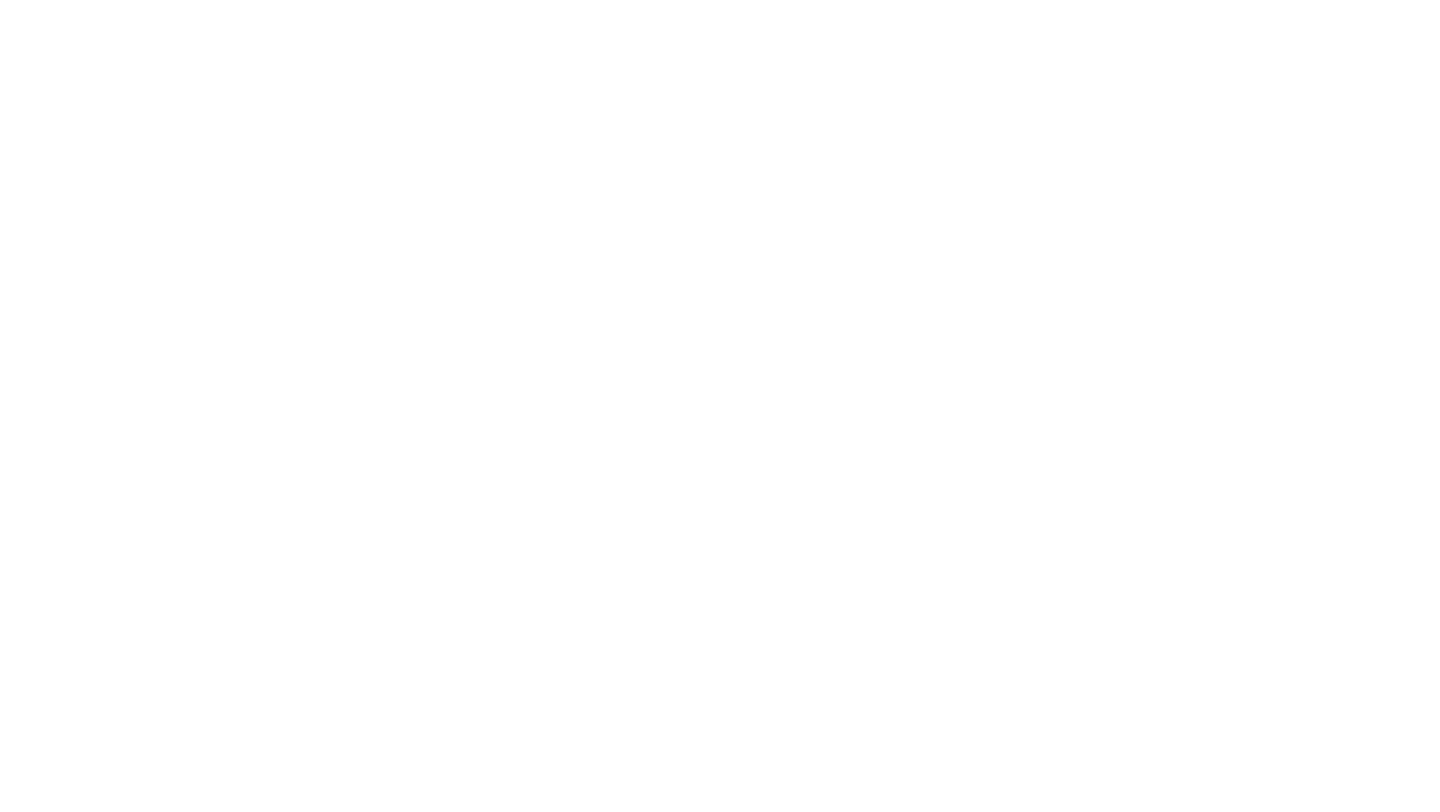 scroll, scrollTop: 0, scrollLeft: 0, axis: both 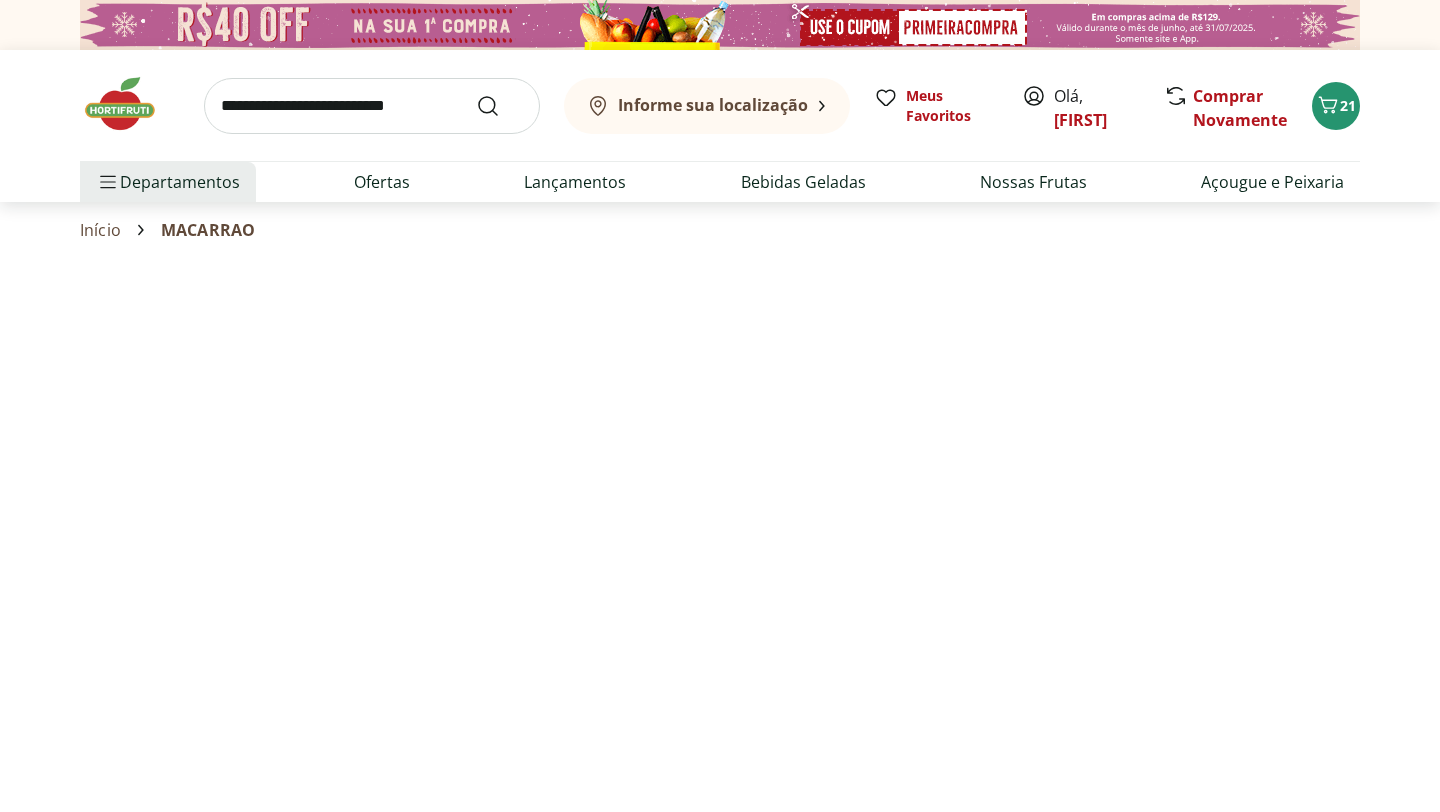 select on "**********" 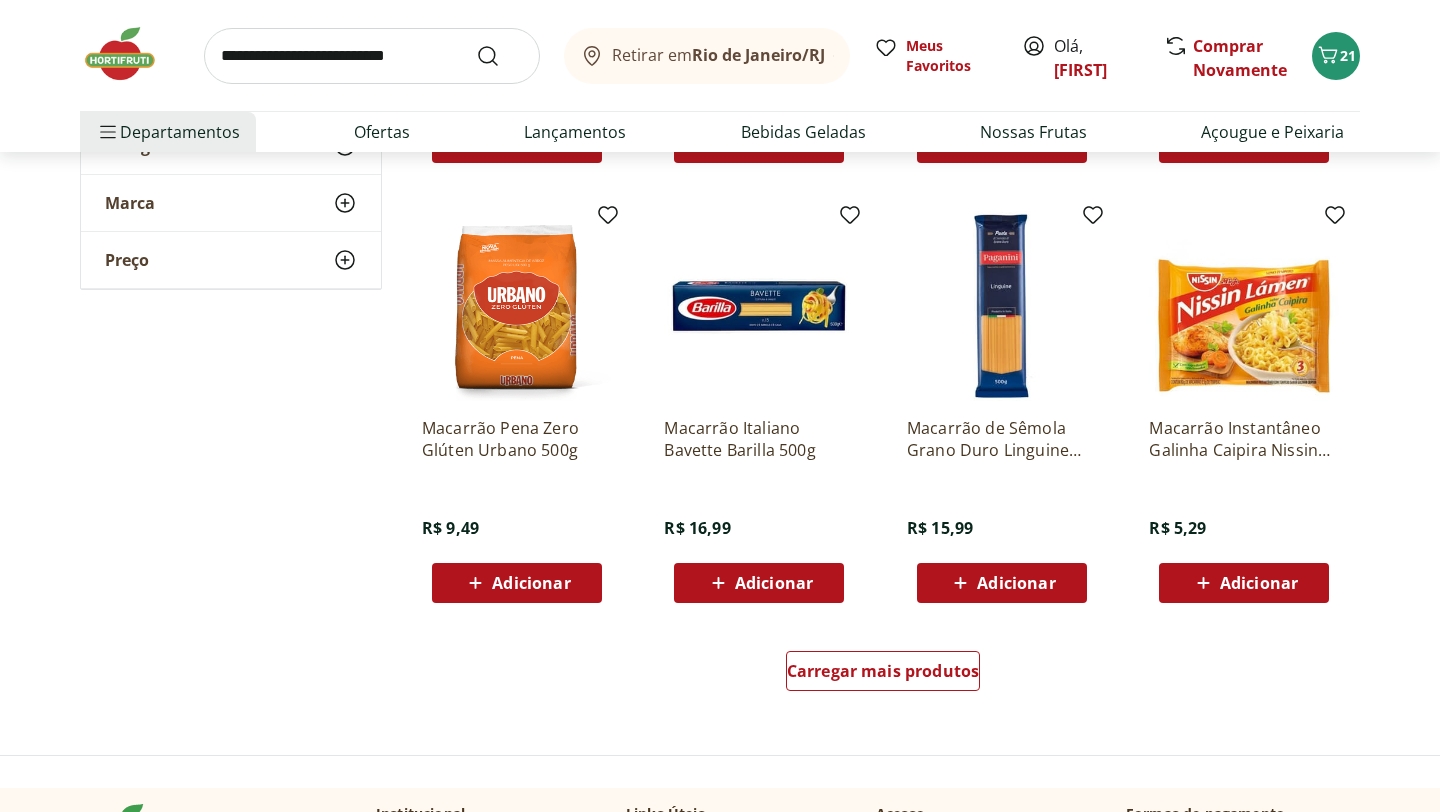 scroll, scrollTop: 1095, scrollLeft: 0, axis: vertical 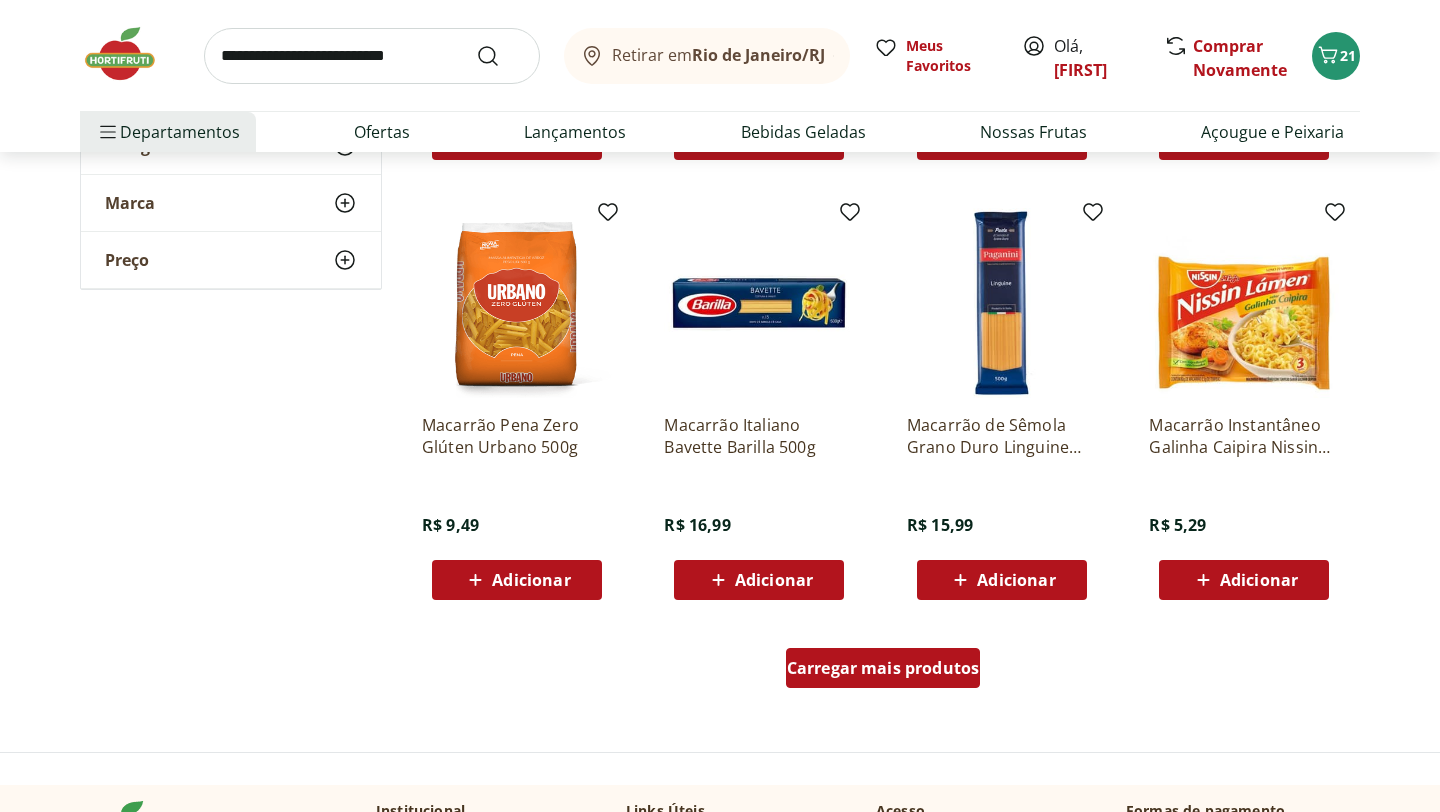 click on "Carregar mais produtos" at bounding box center (883, 668) 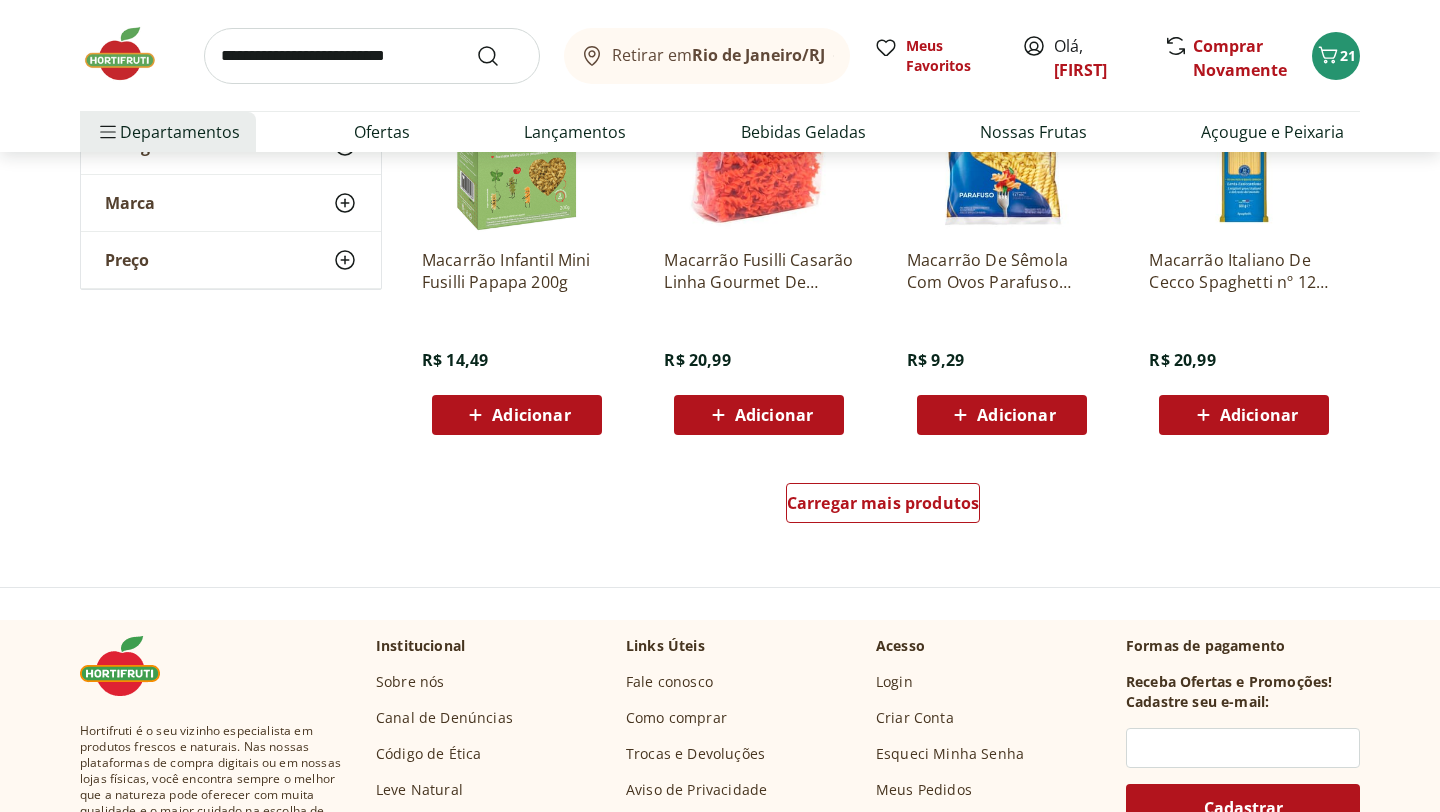 scroll, scrollTop: 2624, scrollLeft: 0, axis: vertical 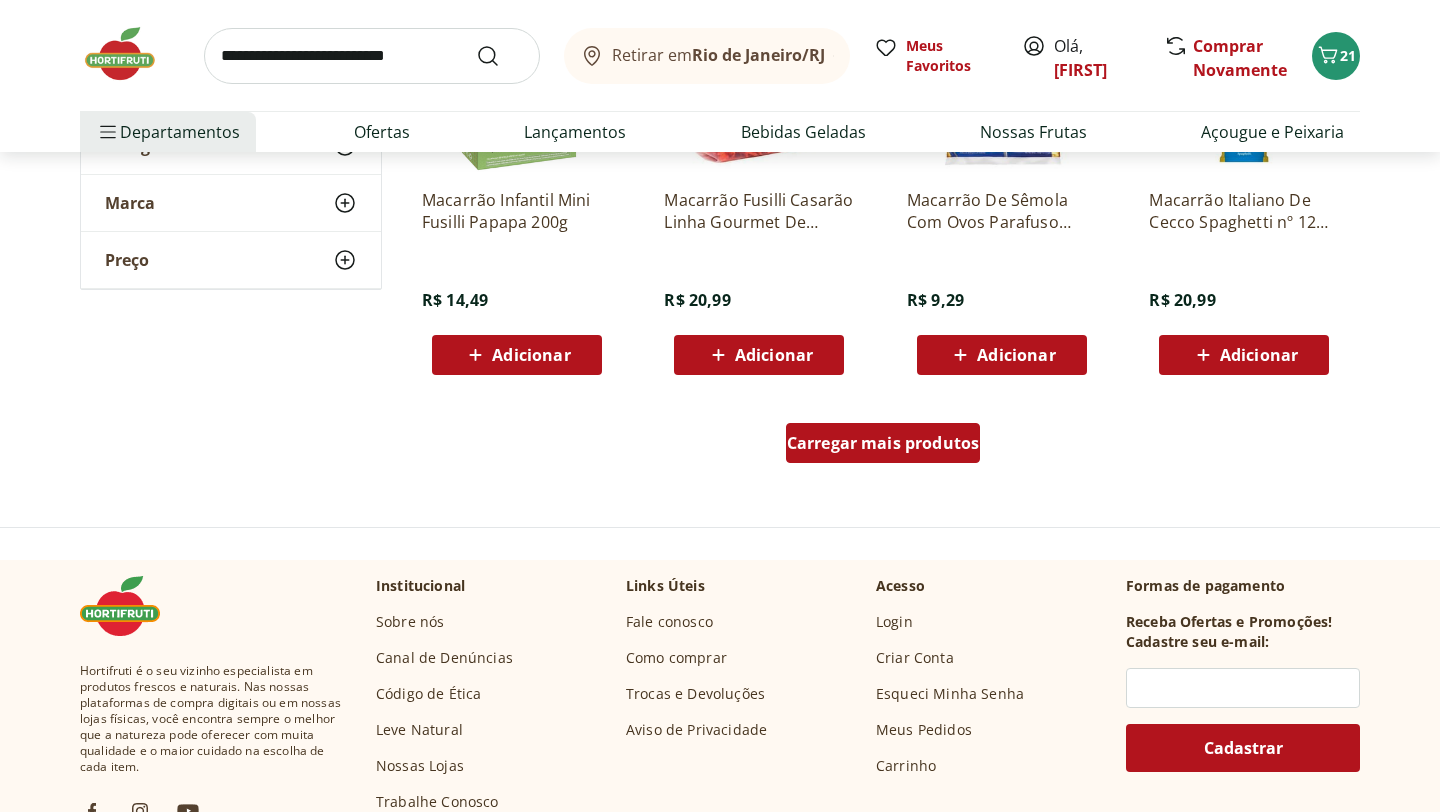 click on "Carregar mais produtos" at bounding box center [883, 447] 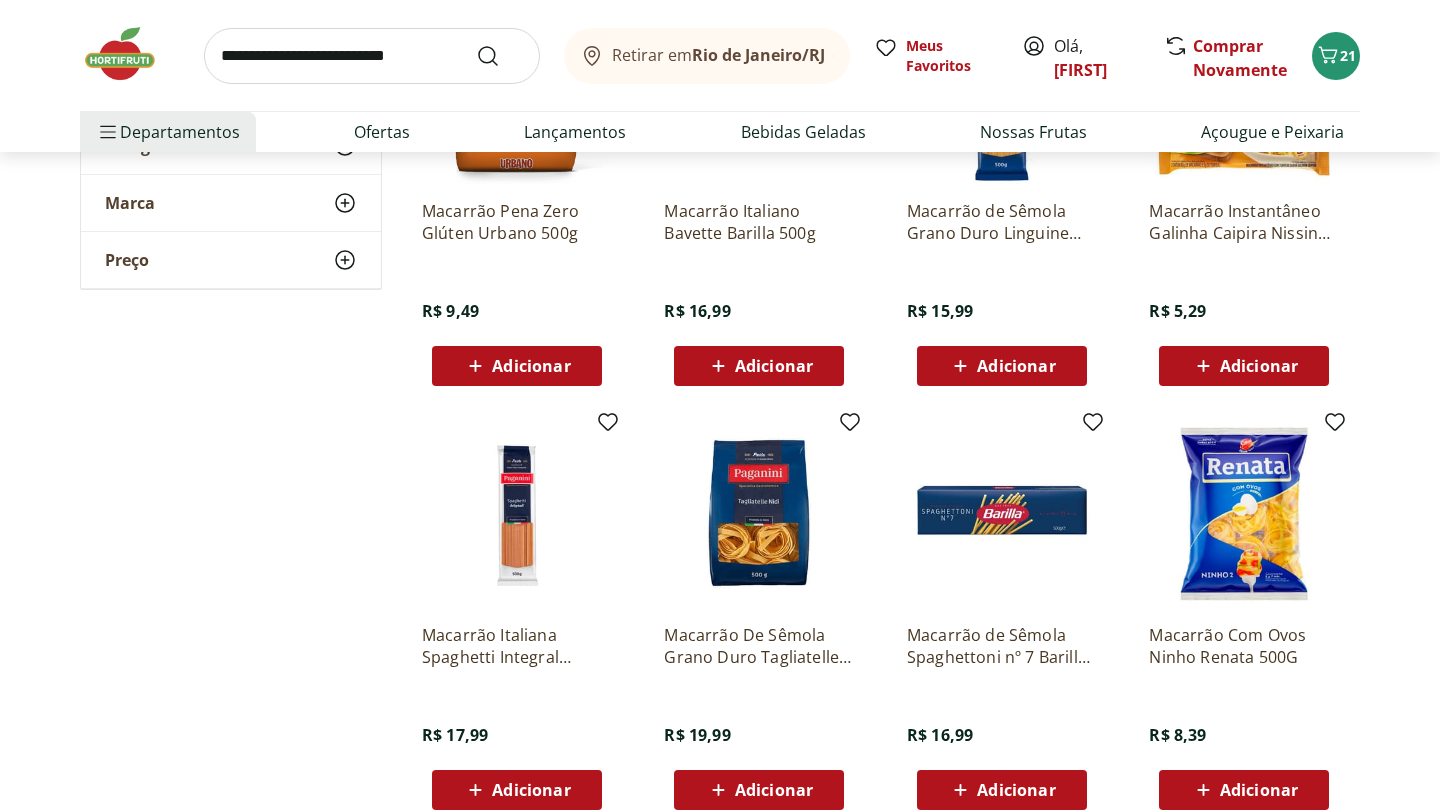 scroll, scrollTop: 946, scrollLeft: 0, axis: vertical 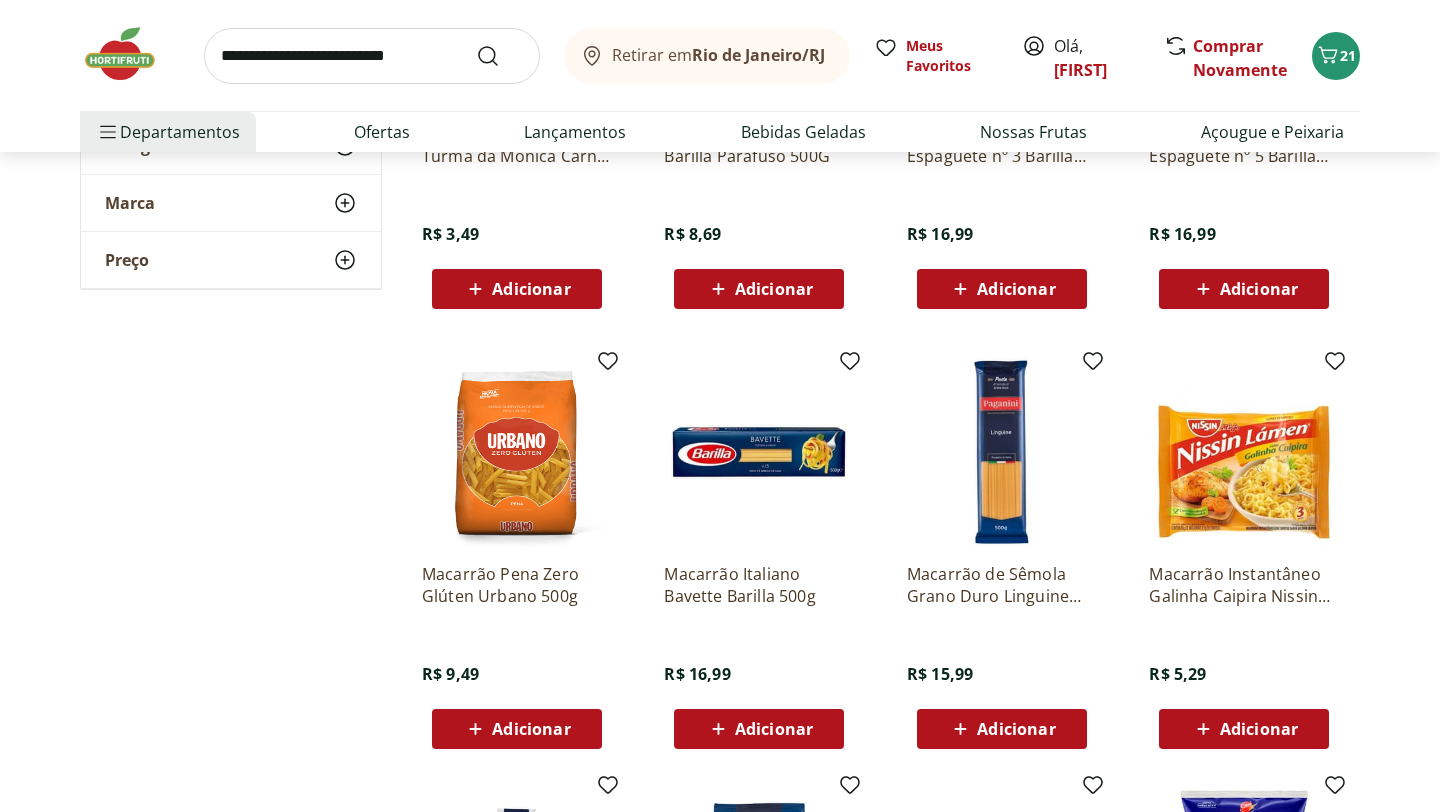 click on "Adicionar" at bounding box center [531, 729] 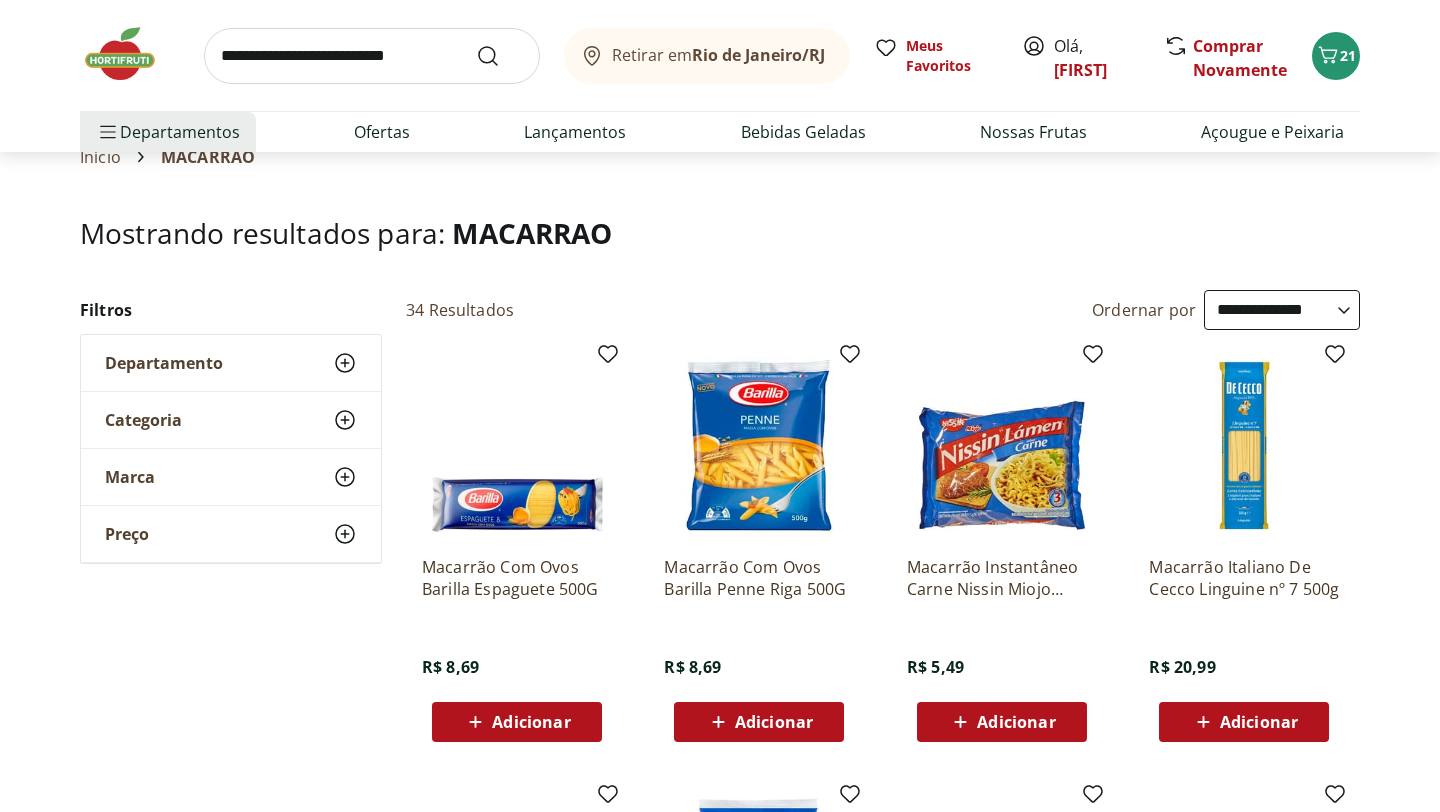 scroll, scrollTop: 0, scrollLeft: 0, axis: both 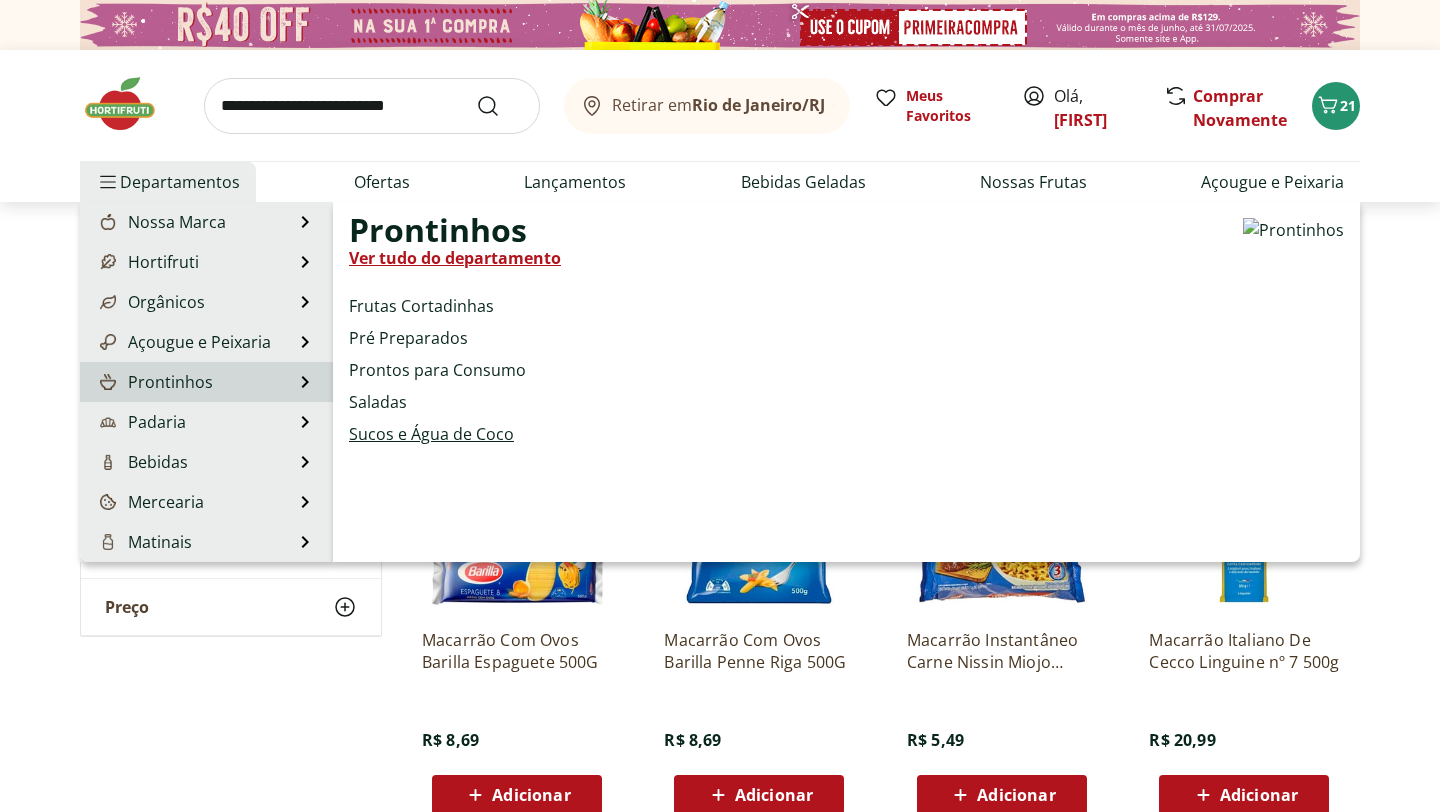 click on "Sucos e Água de Coco" at bounding box center (431, 434) 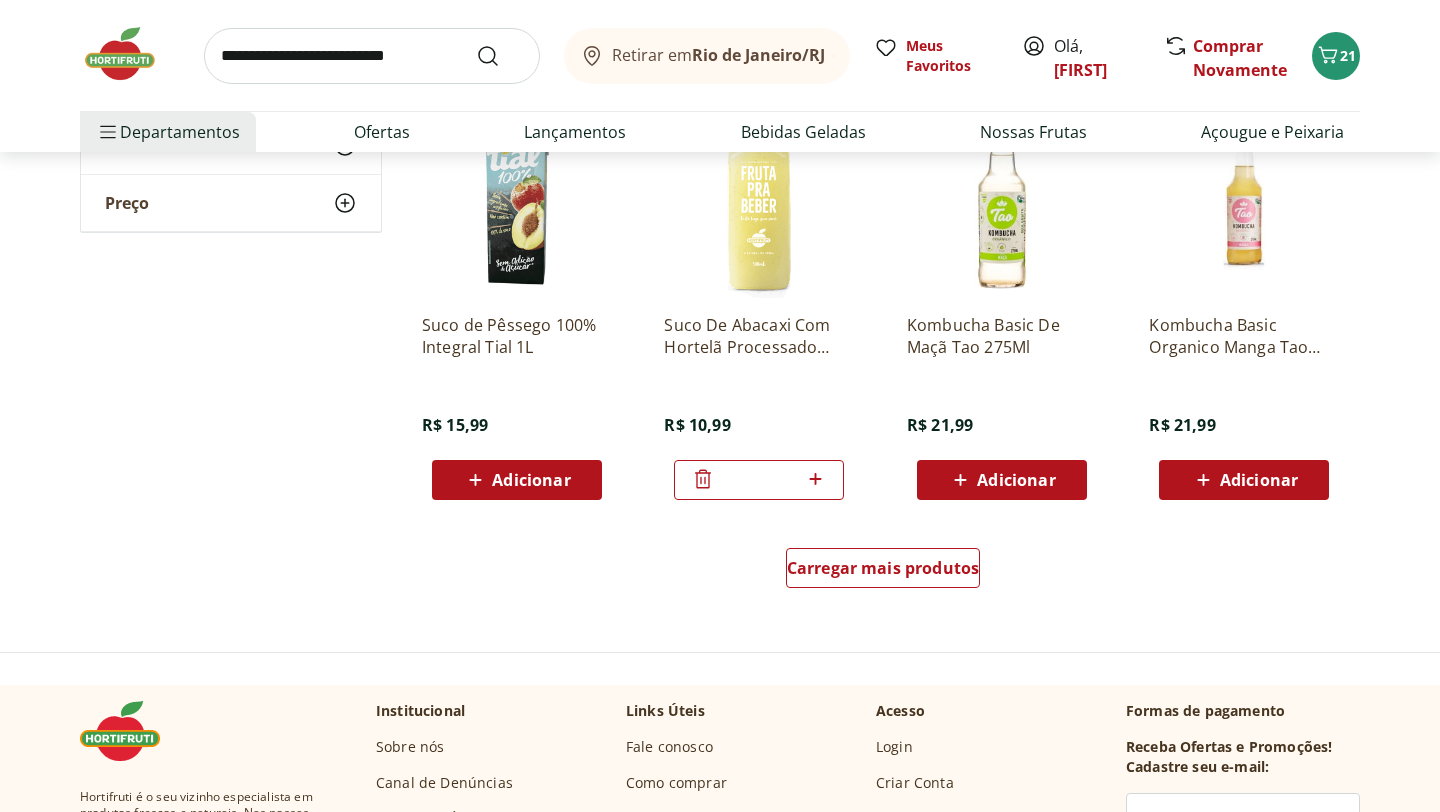 scroll, scrollTop: 1121, scrollLeft: 0, axis: vertical 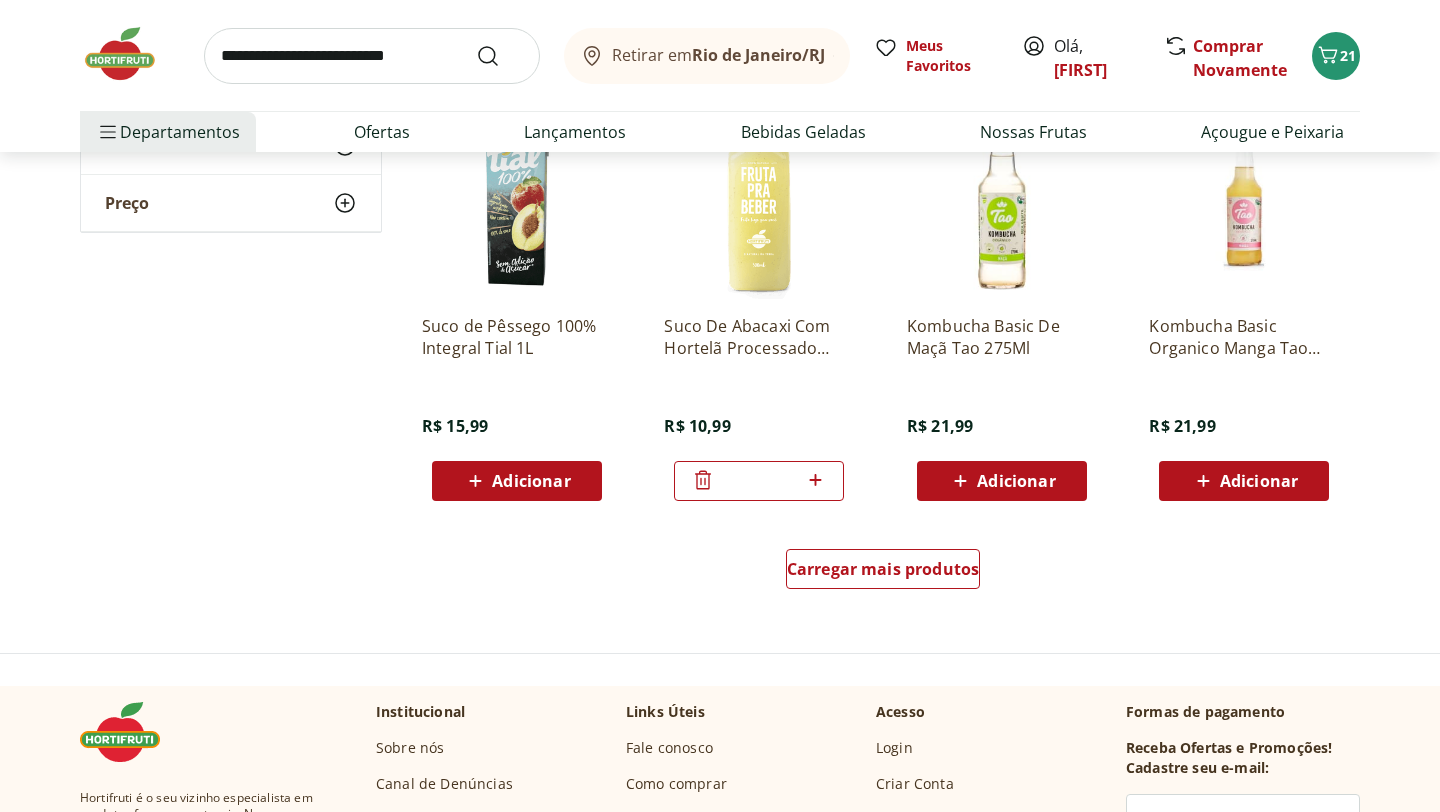 click at bounding box center (130, 54) 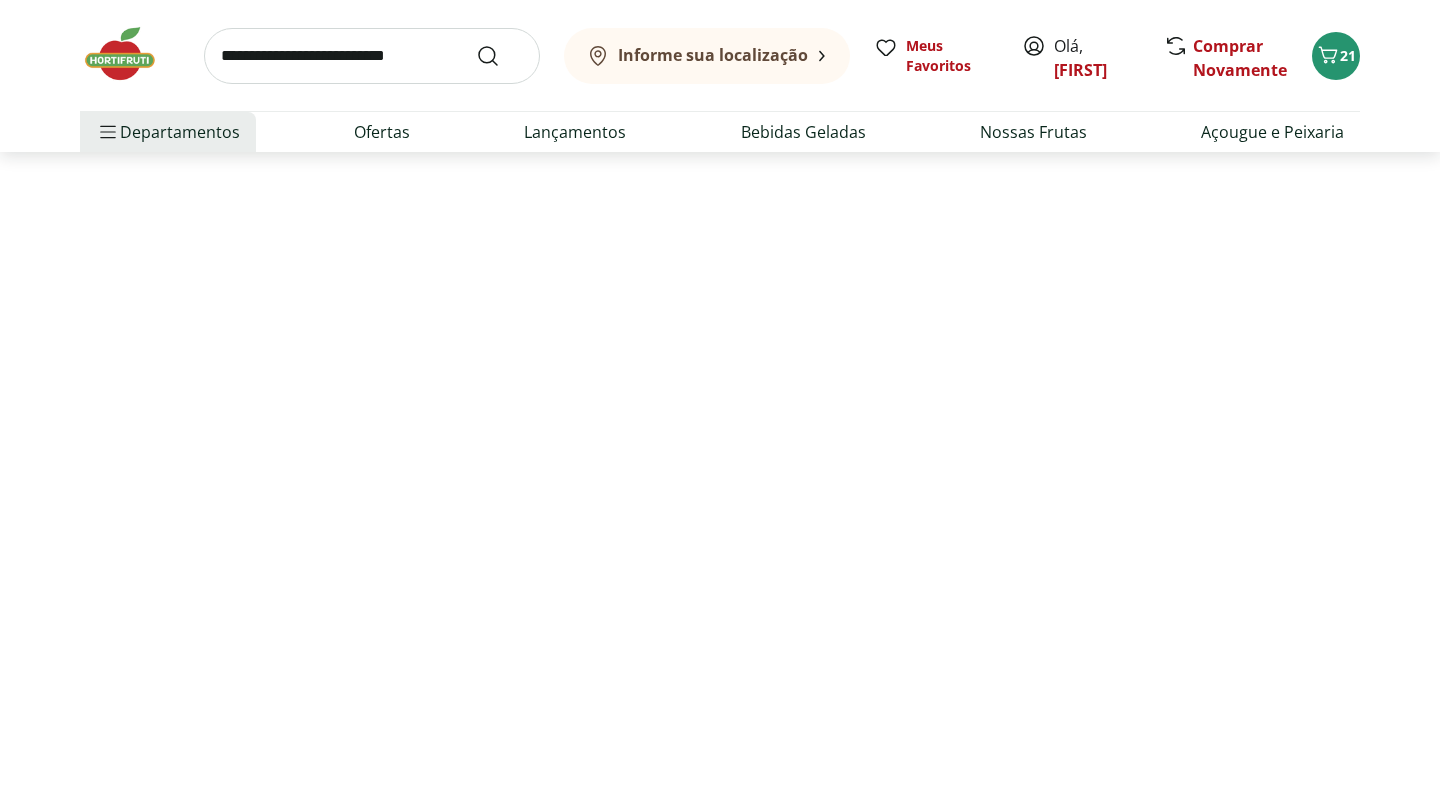 scroll, scrollTop: 0, scrollLeft: 0, axis: both 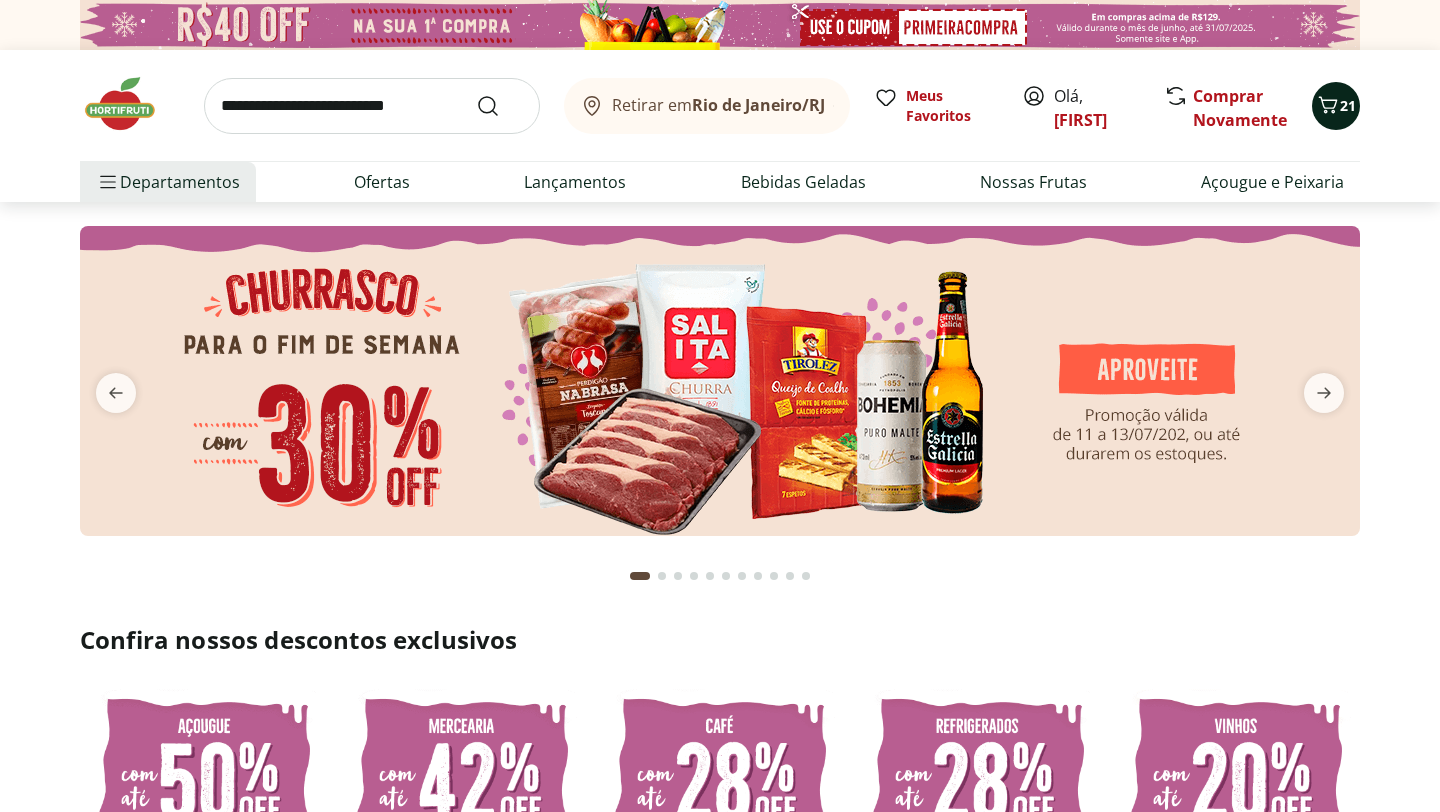 click on "21" at bounding box center (1336, 106) 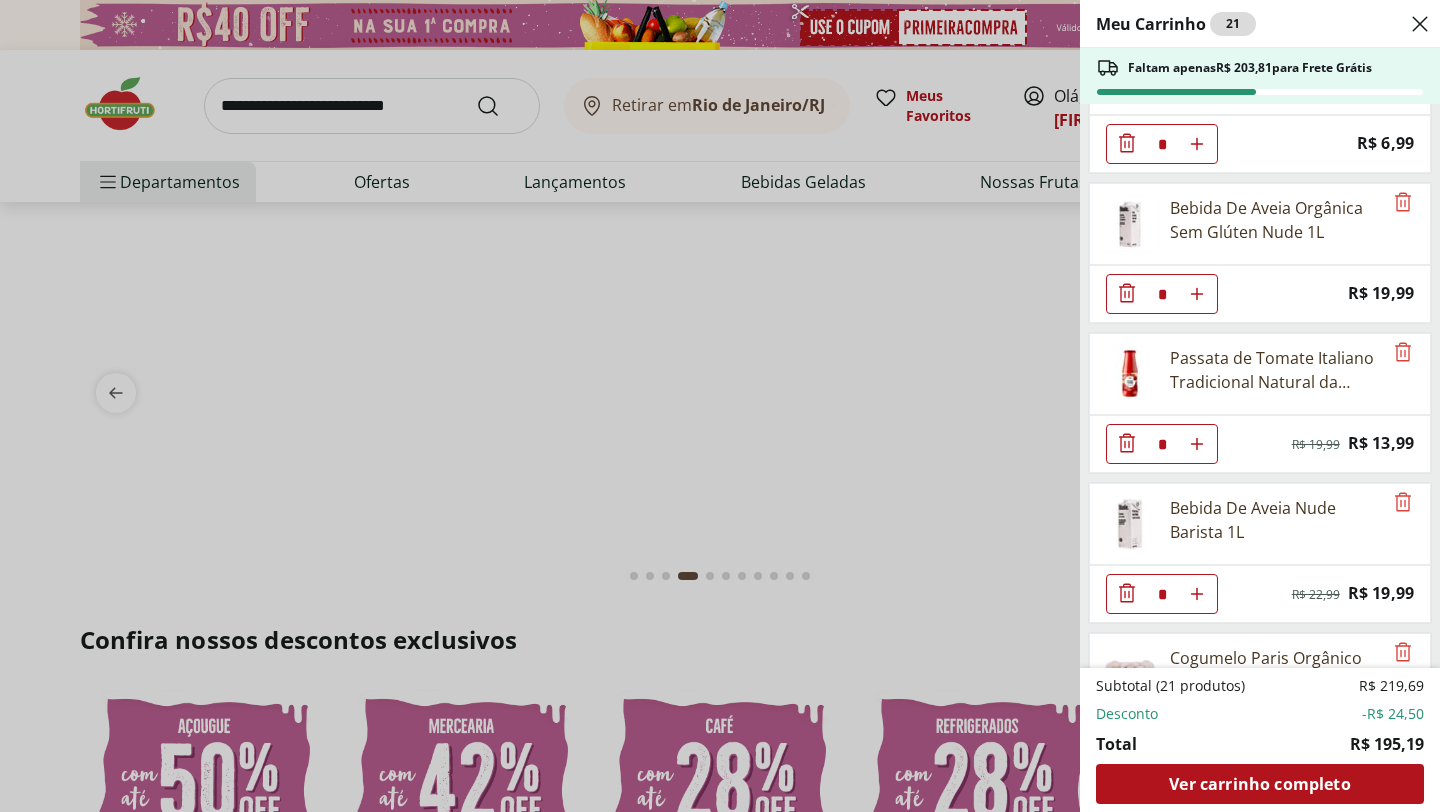 scroll, scrollTop: 438, scrollLeft: 0, axis: vertical 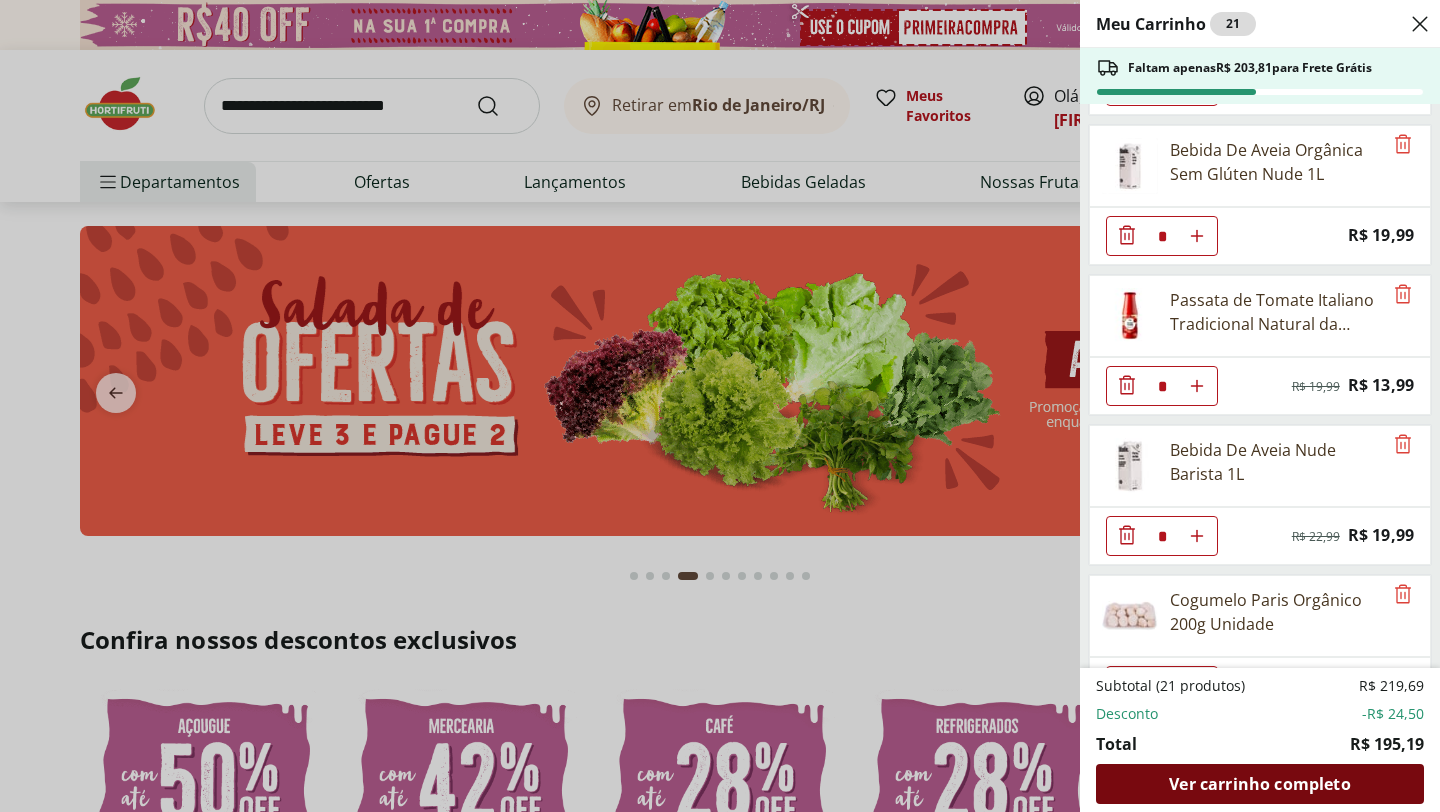 click on "Ver carrinho completo" at bounding box center [1259, 784] 